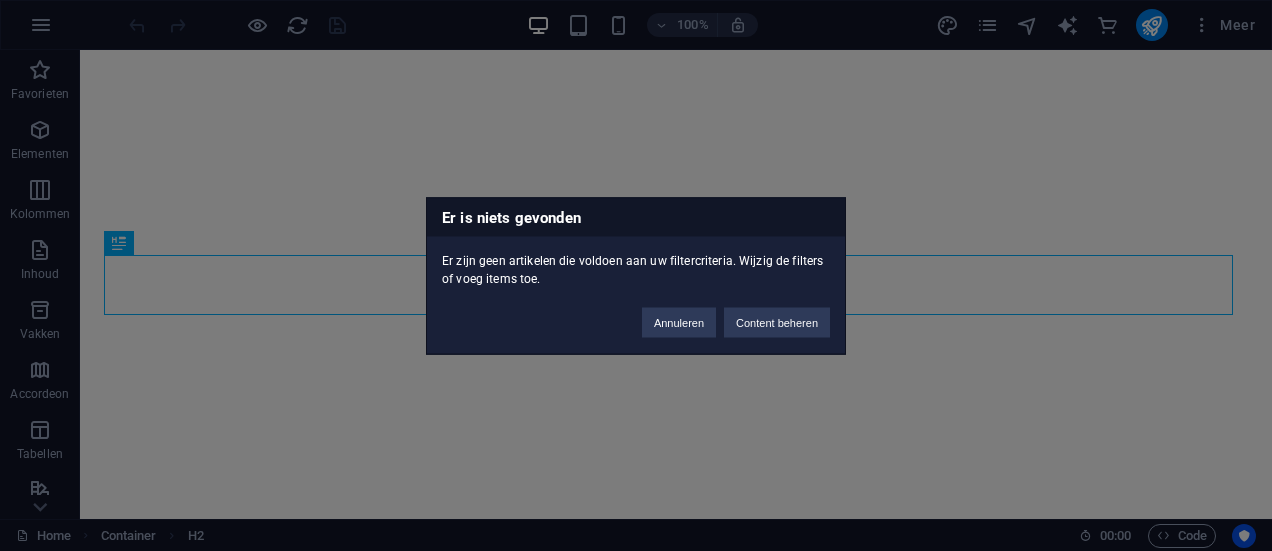 scroll, scrollTop: 0, scrollLeft: 0, axis: both 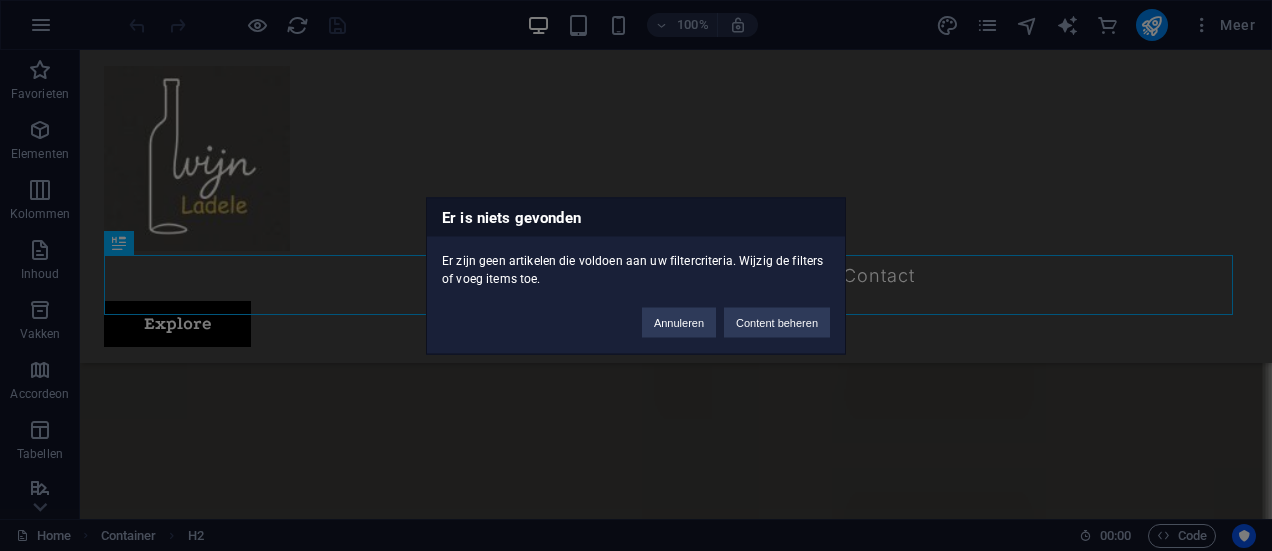 click on "Er is niets gevonden Er zijn geen artikelen die voldoen aan uw filtercriteria. Wijzig de filters of voeg items toe. Annuleren Content beheren" at bounding box center [636, 275] 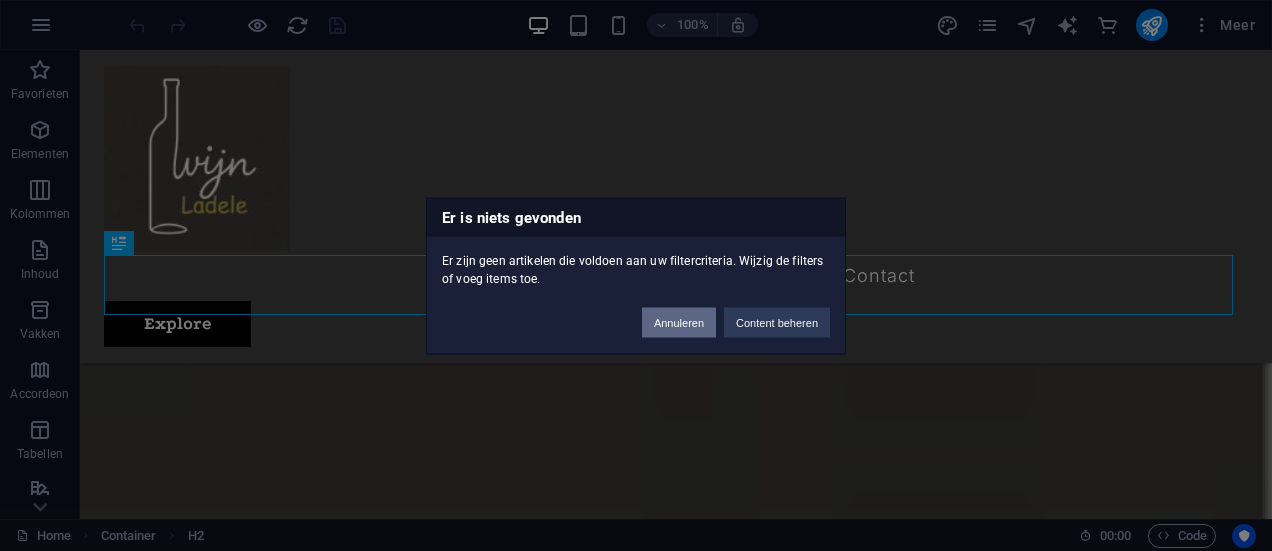 click on "Annuleren" at bounding box center (679, 322) 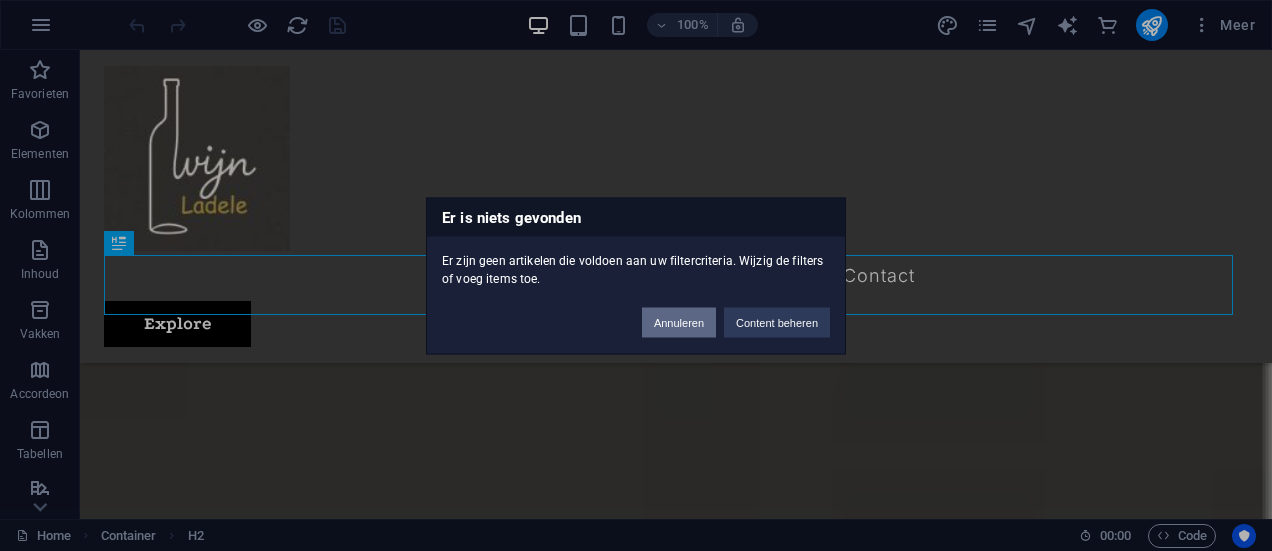 click on "Annuleren" at bounding box center [679, 322] 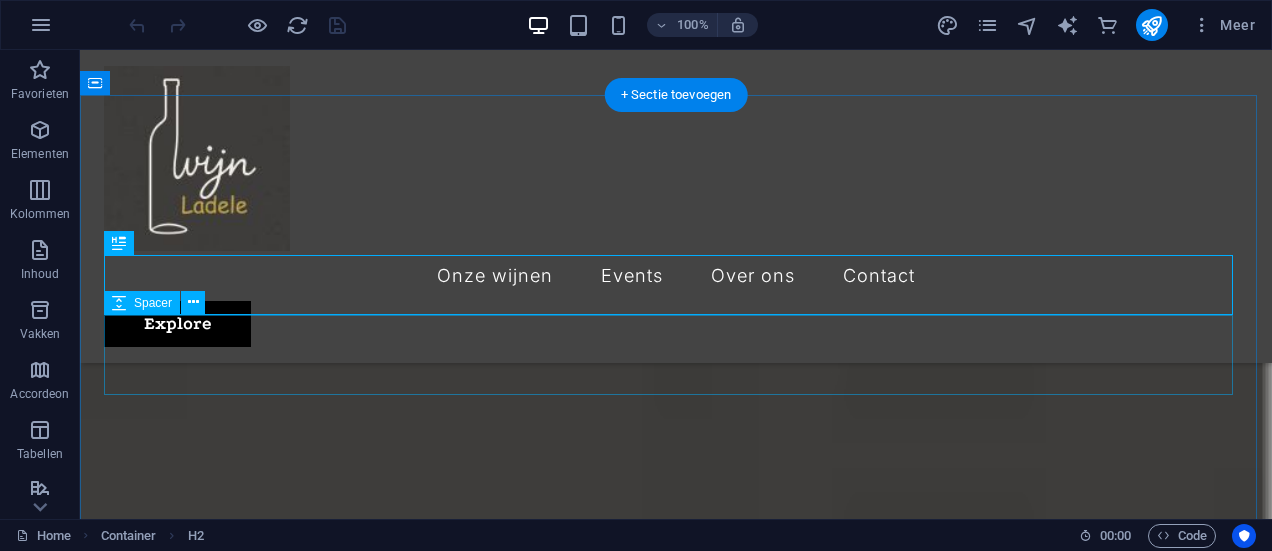 click at bounding box center [676, 1479] 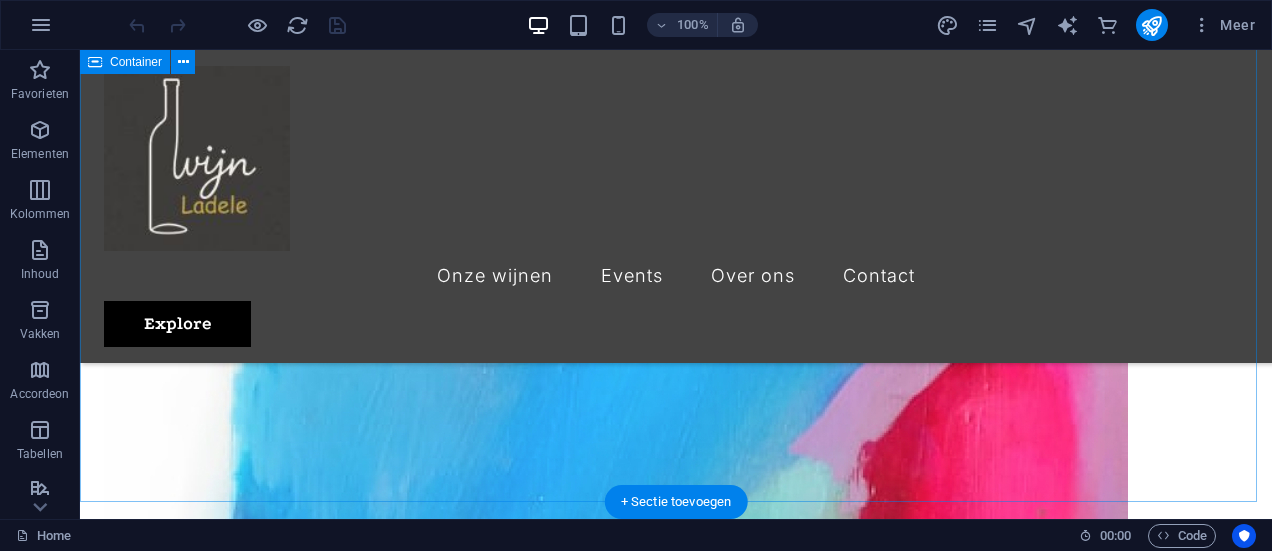 scroll, scrollTop: 1718, scrollLeft: 0, axis: vertical 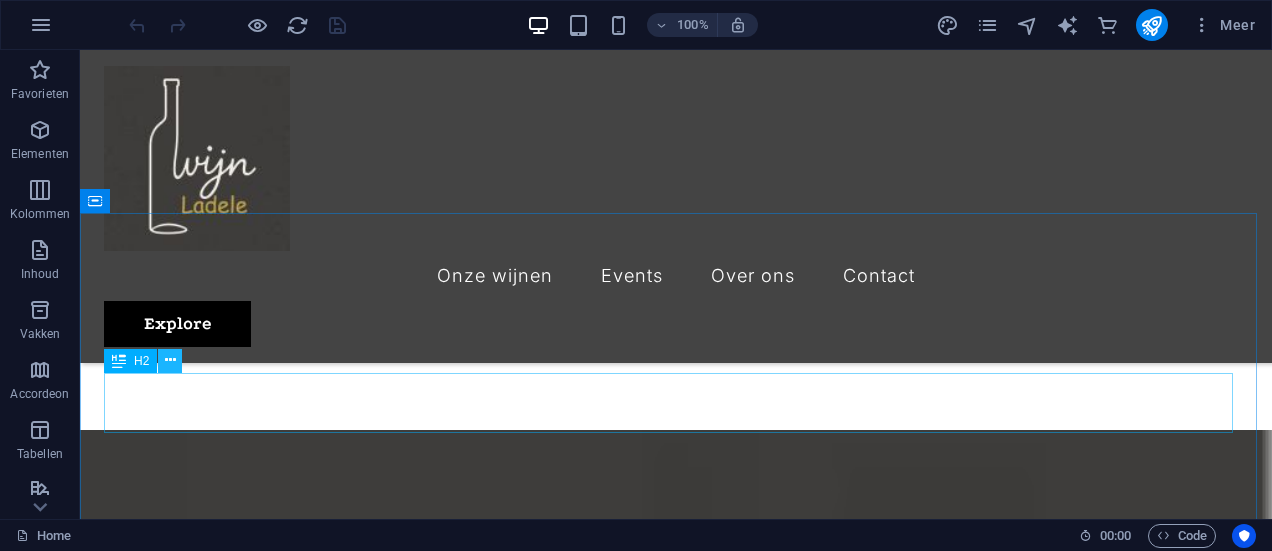 click at bounding box center [170, 360] 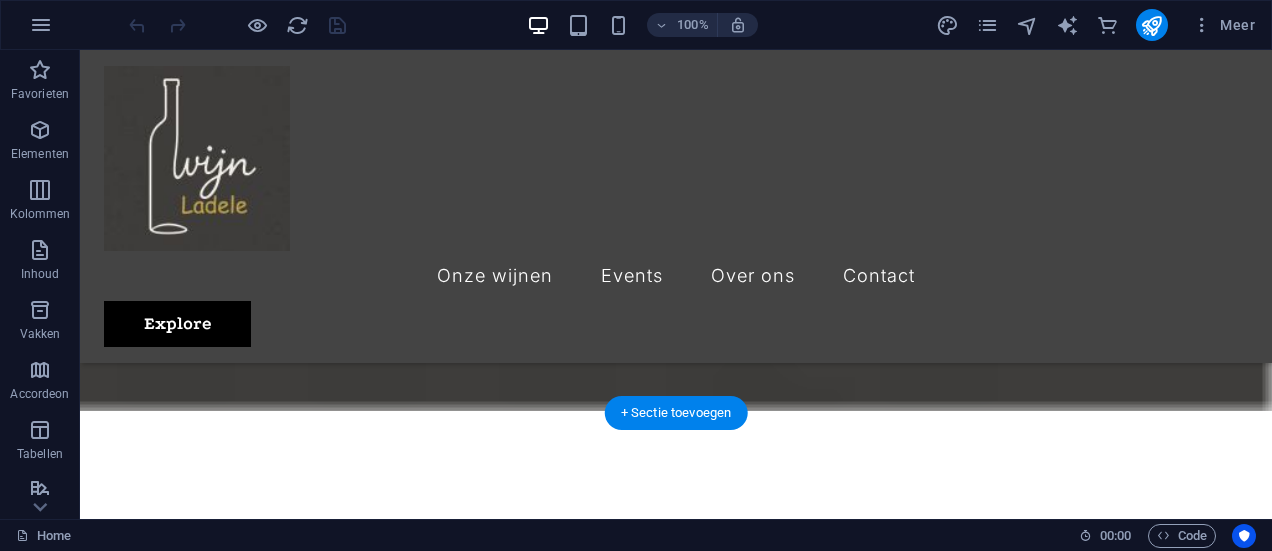 scroll, scrollTop: 233, scrollLeft: 0, axis: vertical 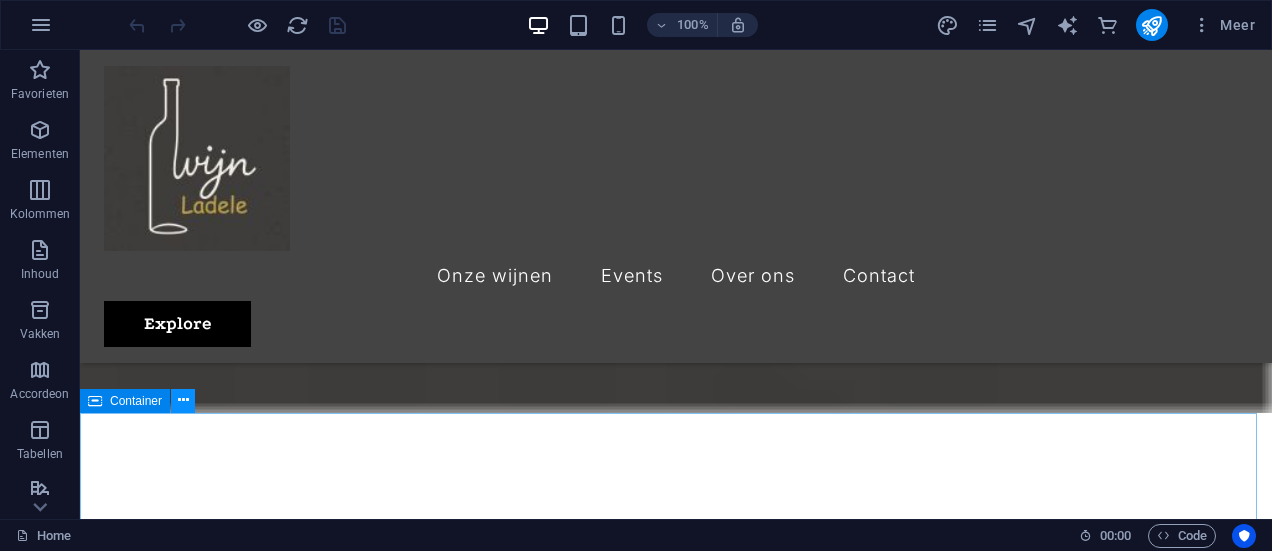 click at bounding box center (183, 401) 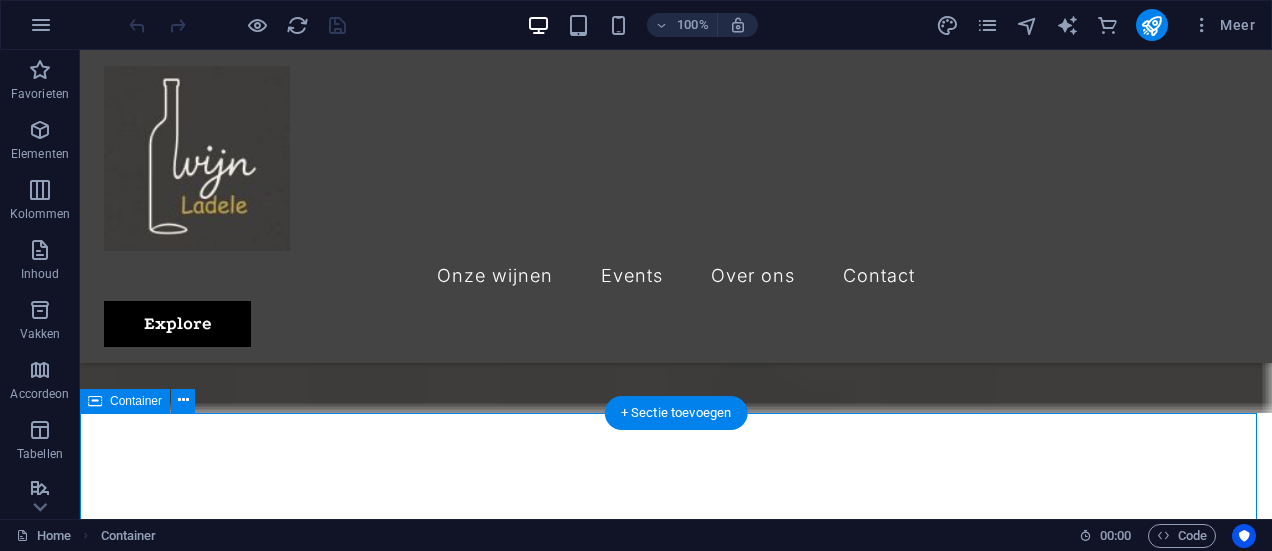 click on "Onze wijnen 14 oktober 2024 Artistic View Lorem ipsum dolor sit amet, consectetur adipiscing elit, sed do eiusmod tempor incididunt ut labore  Vorherige Nächste" at bounding box center (676, 2353) 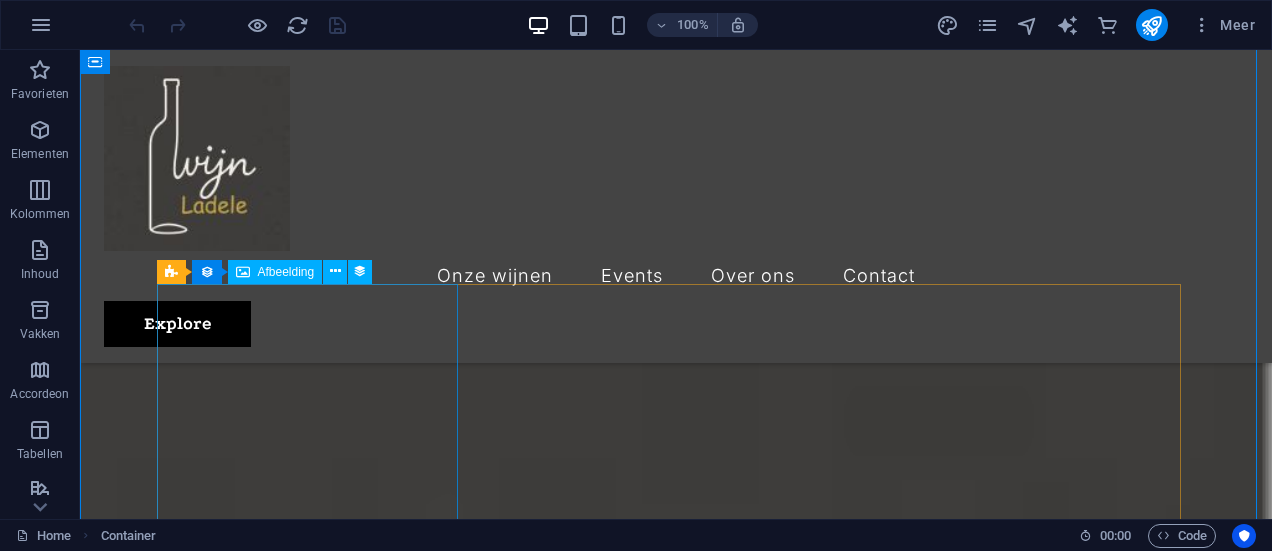 scroll, scrollTop: 533, scrollLeft: 0, axis: vertical 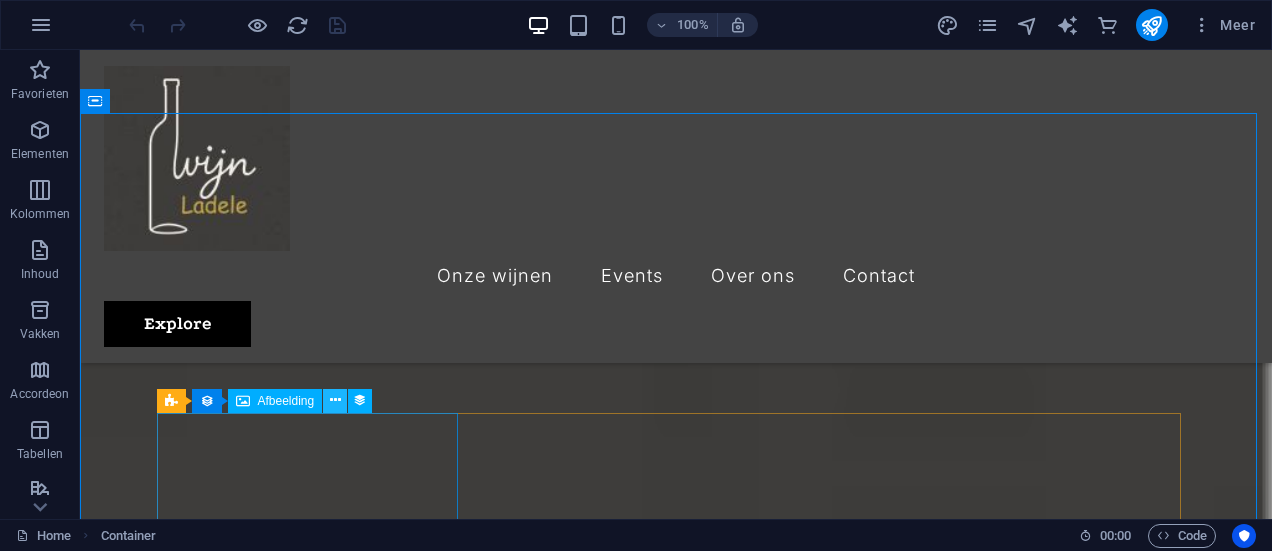 click at bounding box center [335, 400] 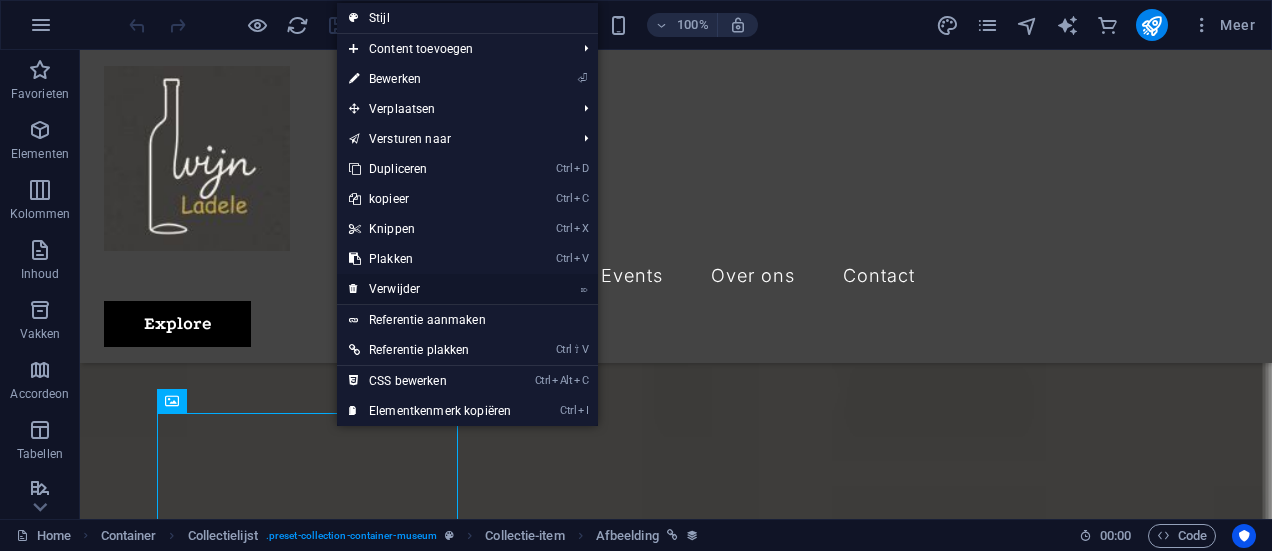 click on "⌦  Verwijder" at bounding box center (430, 289) 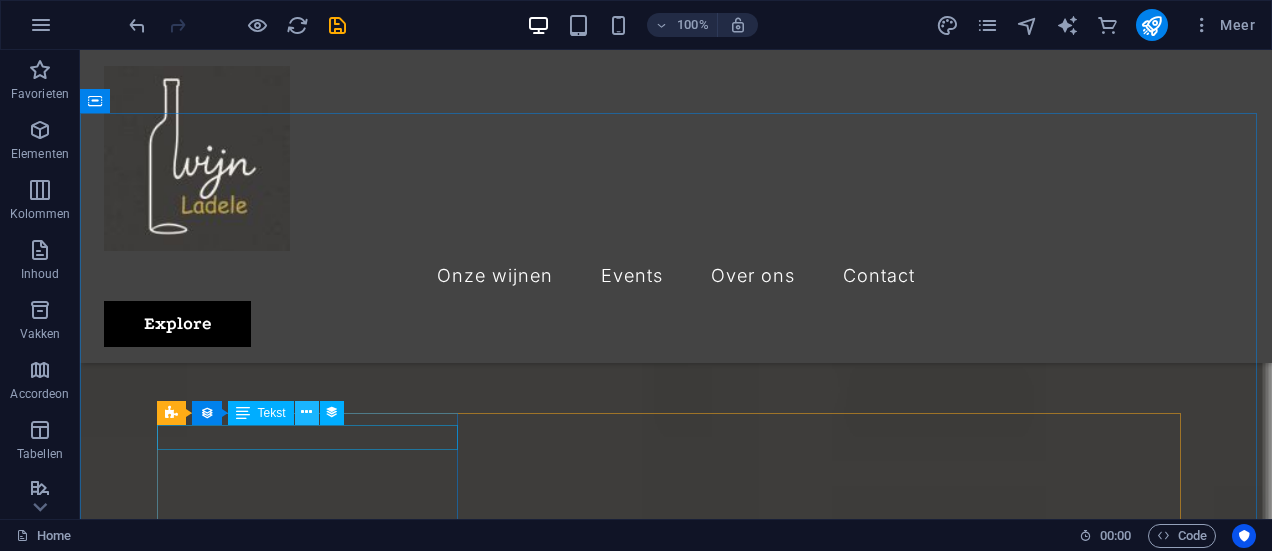 click at bounding box center (306, 412) 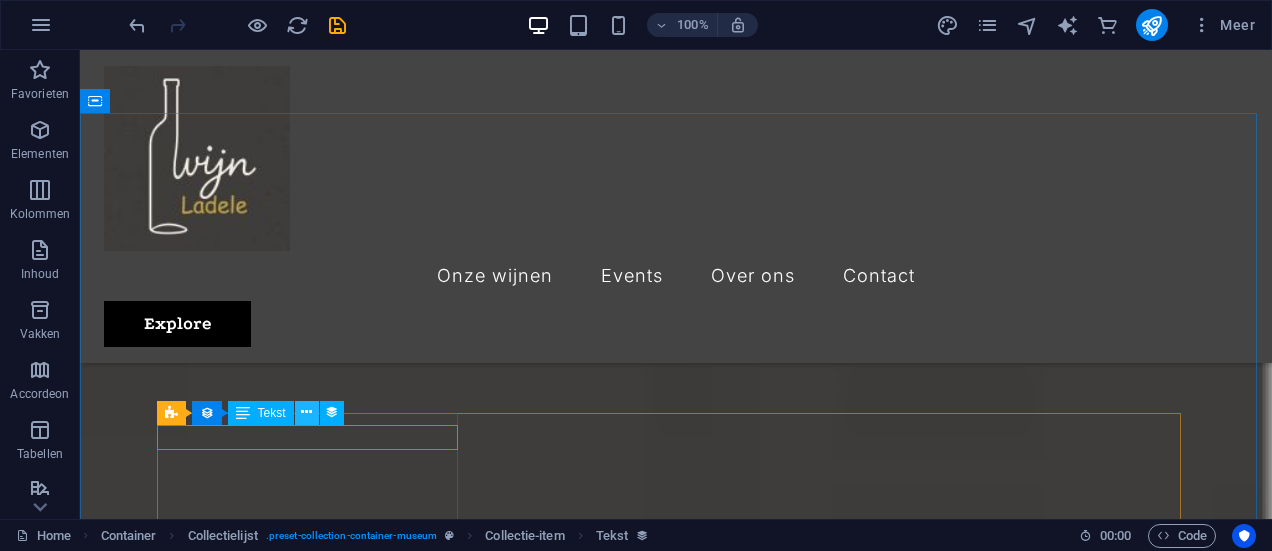 click at bounding box center (306, 412) 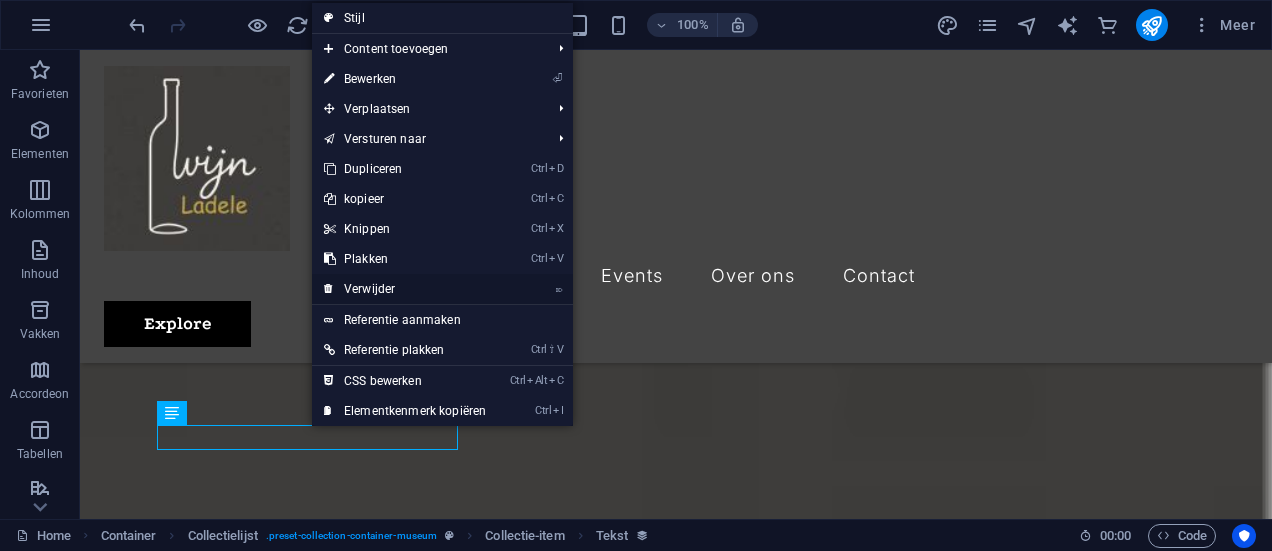 click on "⌦  Verwijder" at bounding box center [405, 289] 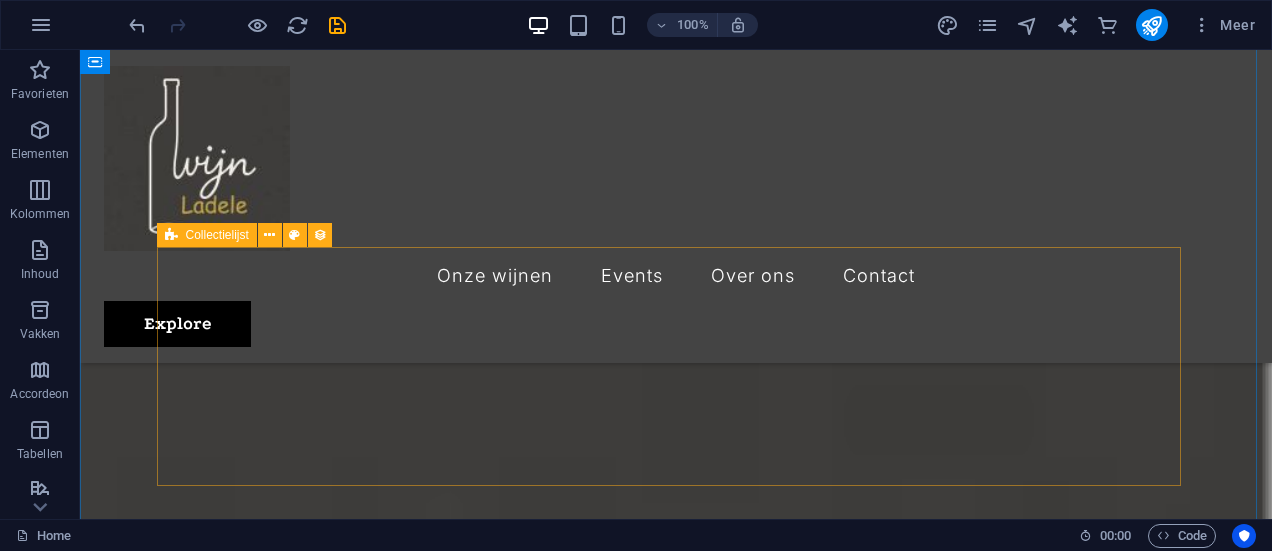 scroll, scrollTop: 600, scrollLeft: 0, axis: vertical 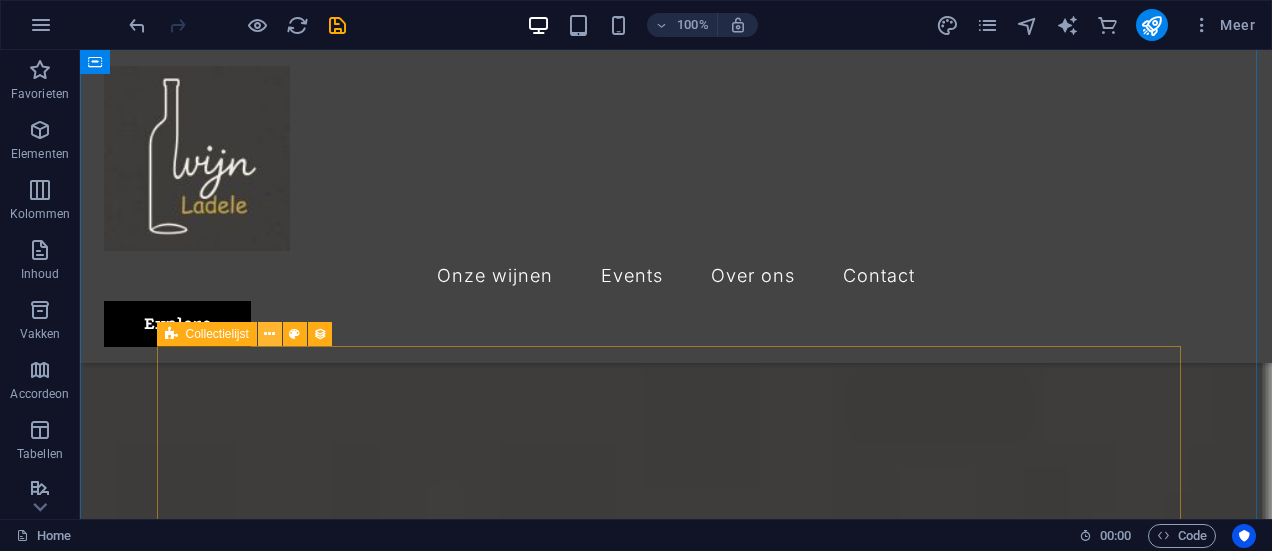 click at bounding box center (269, 334) 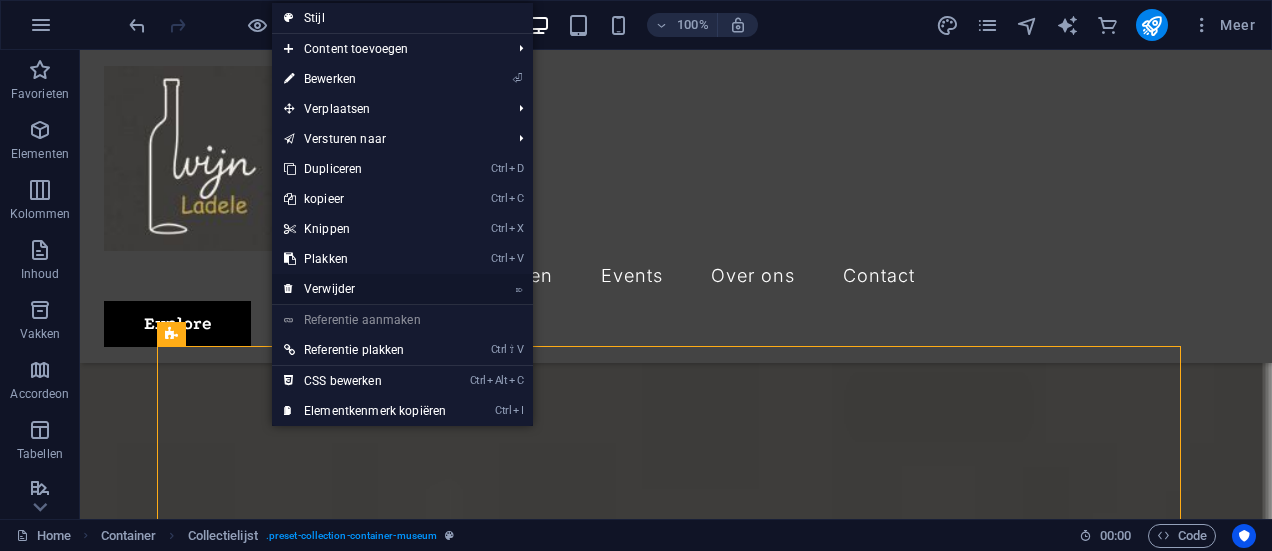 click on "⌦  Verwijder" at bounding box center [365, 289] 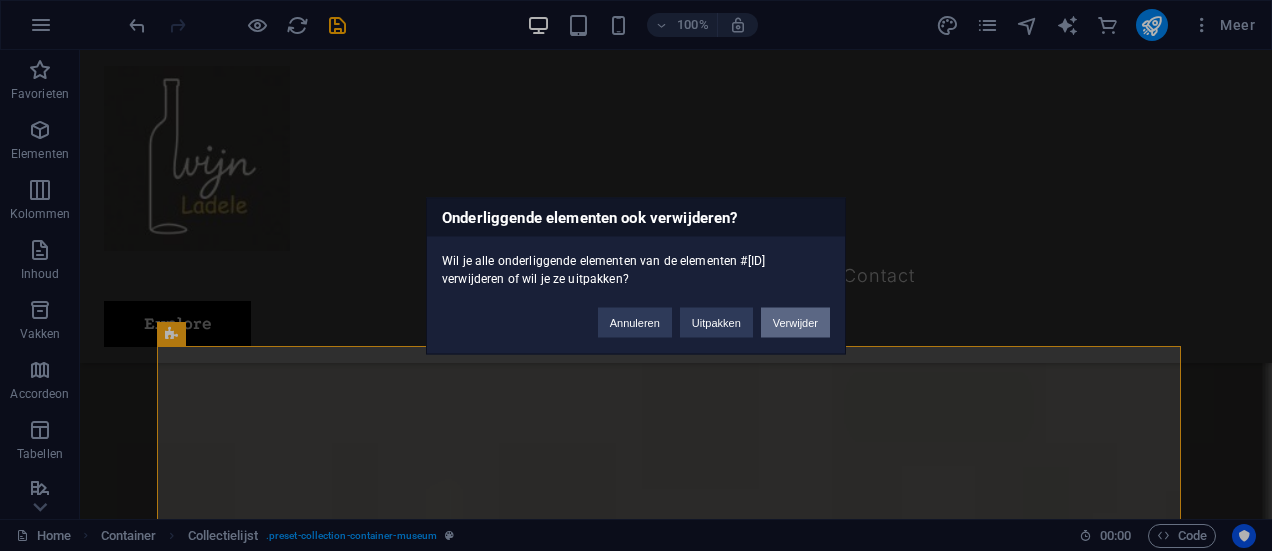click on "Verwijder" at bounding box center [795, 322] 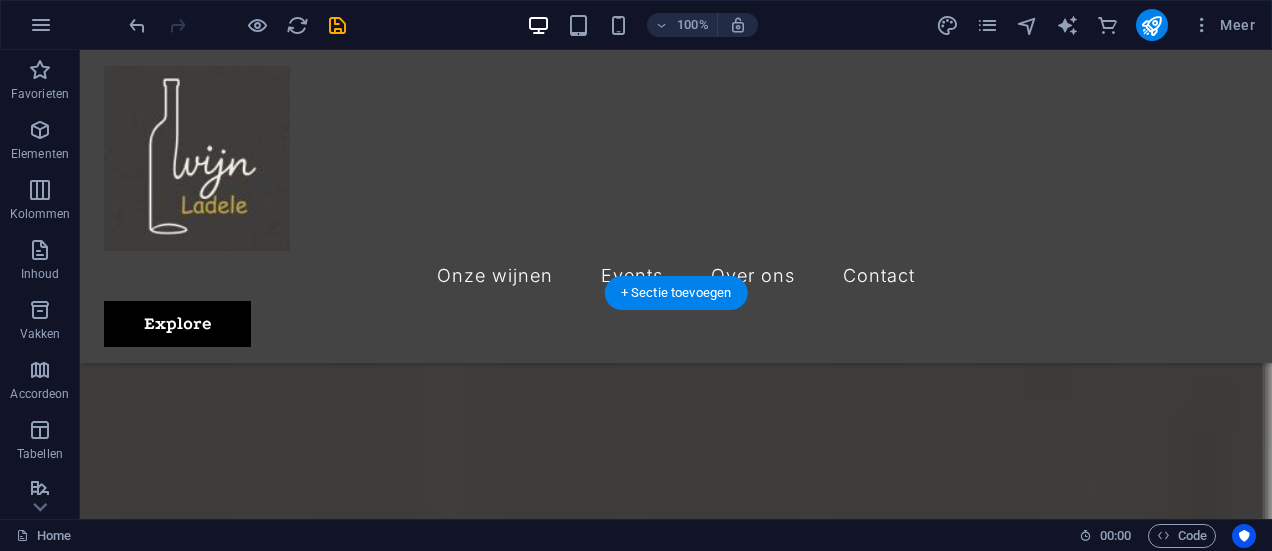 scroll, scrollTop: 733, scrollLeft: 0, axis: vertical 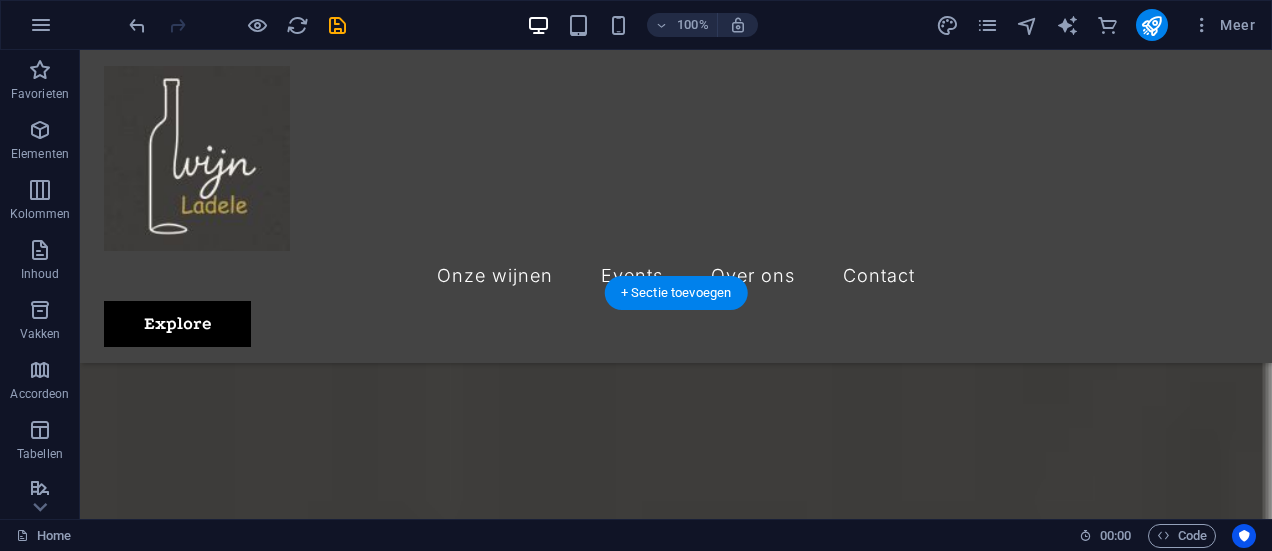 click at bounding box center [676, 1763] 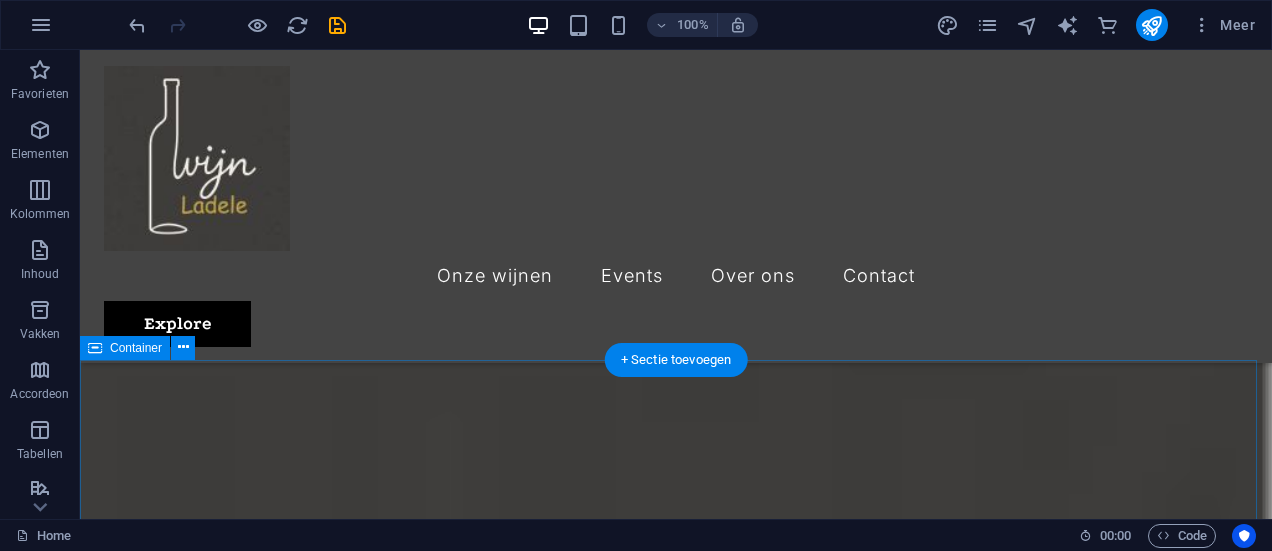 scroll, scrollTop: 666, scrollLeft: 0, axis: vertical 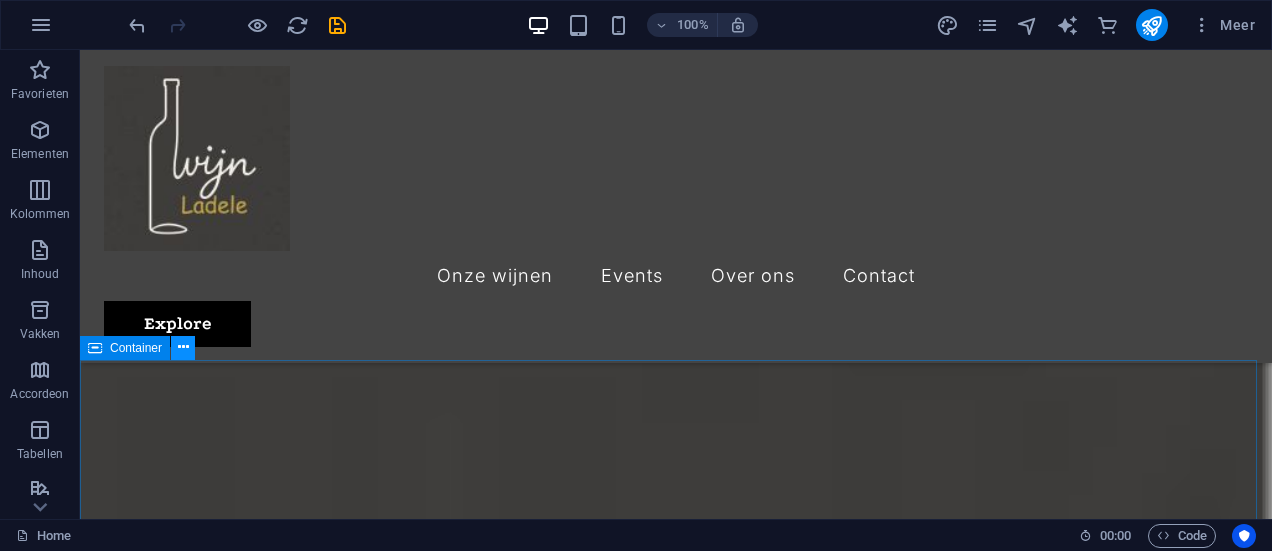click at bounding box center [183, 347] 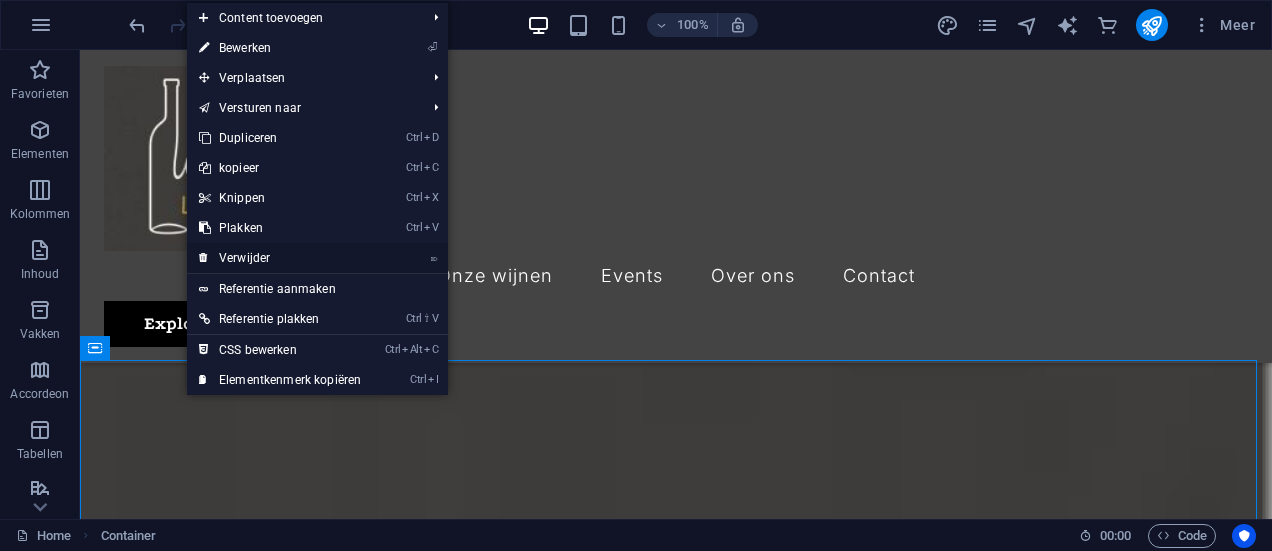 click on "⌦  Verwijder" at bounding box center [280, 258] 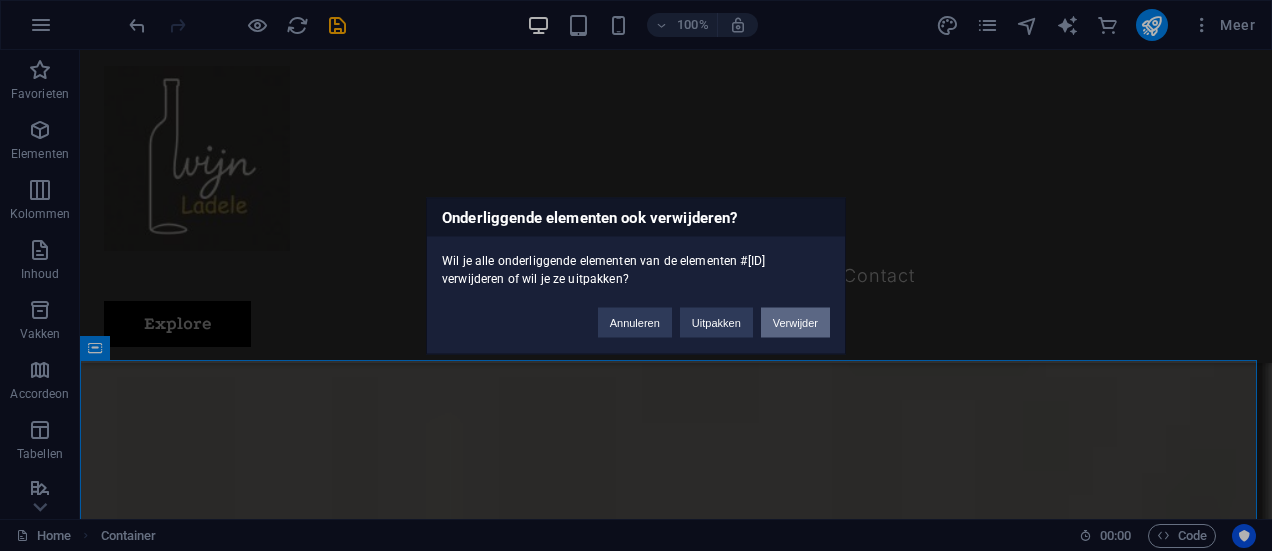 drag, startPoint x: 791, startPoint y: 319, endPoint x: 606, endPoint y: 289, distance: 187.41664 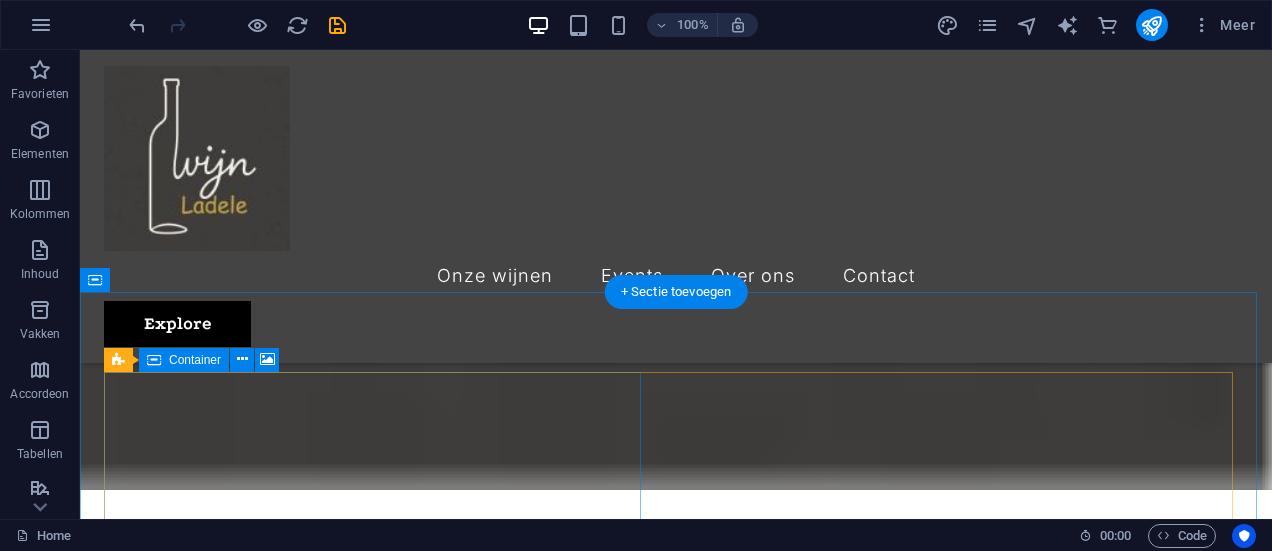 scroll, scrollTop: 733, scrollLeft: 0, axis: vertical 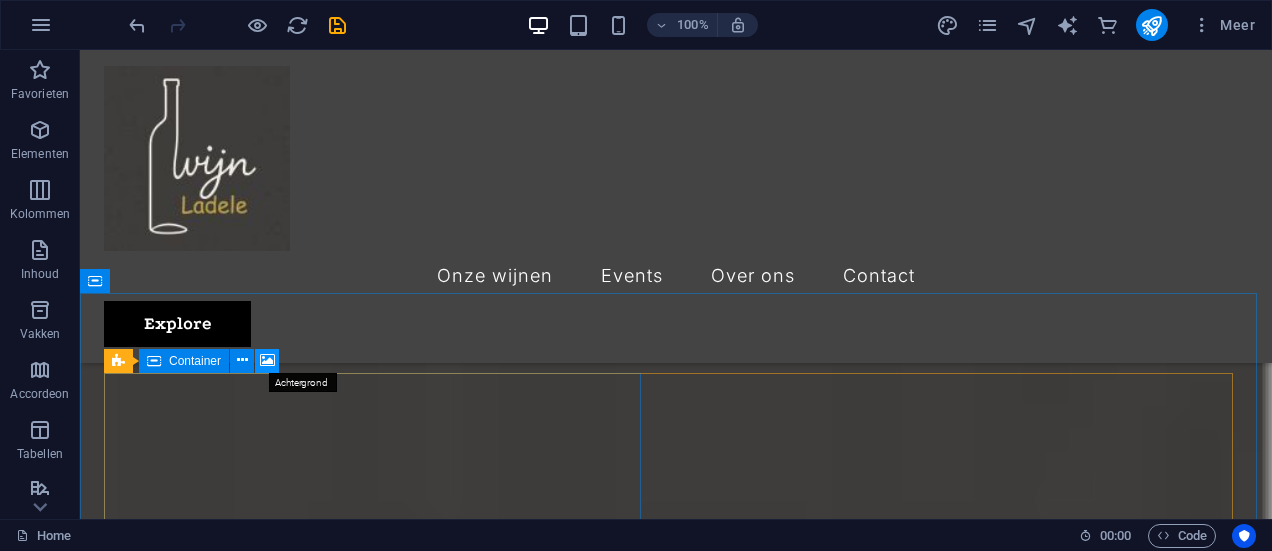 click at bounding box center [267, 360] 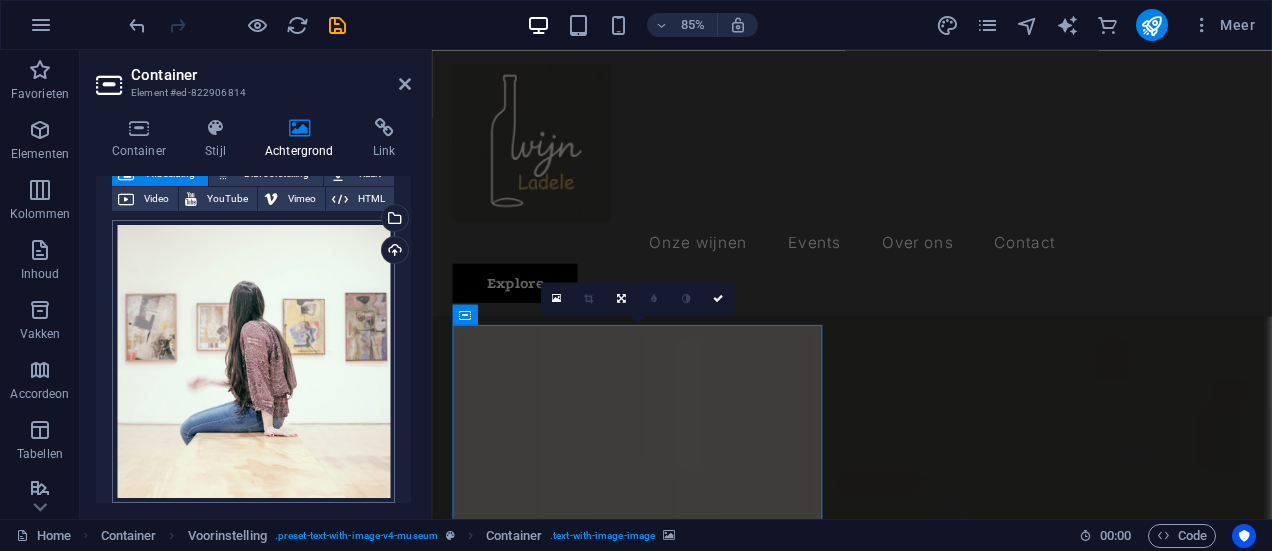 scroll, scrollTop: 133, scrollLeft: 0, axis: vertical 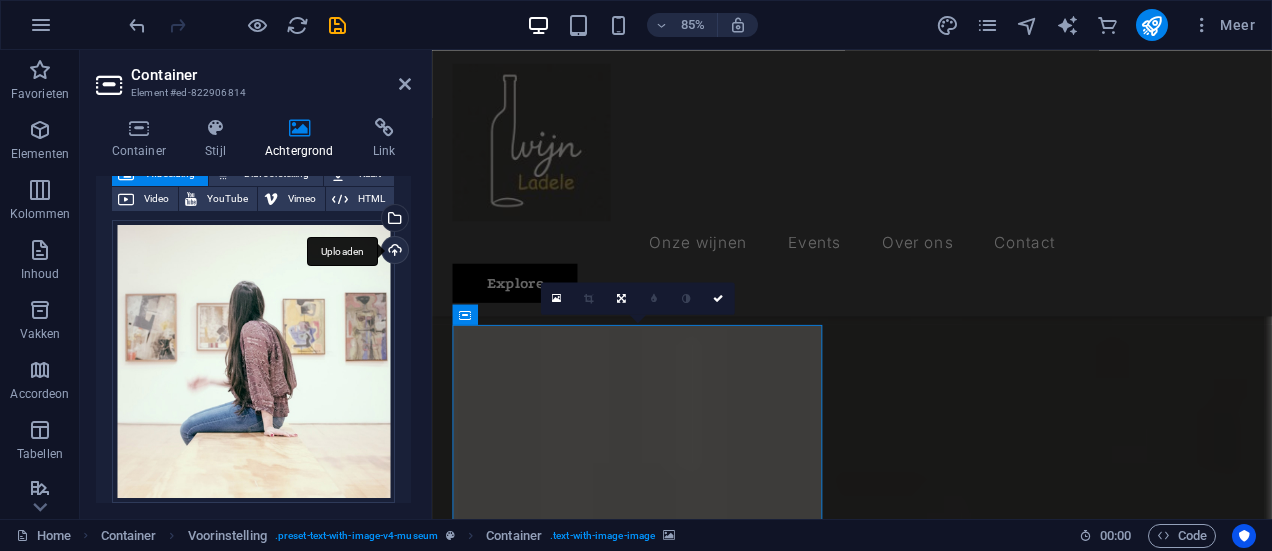 click on "Uploaden" at bounding box center (393, 252) 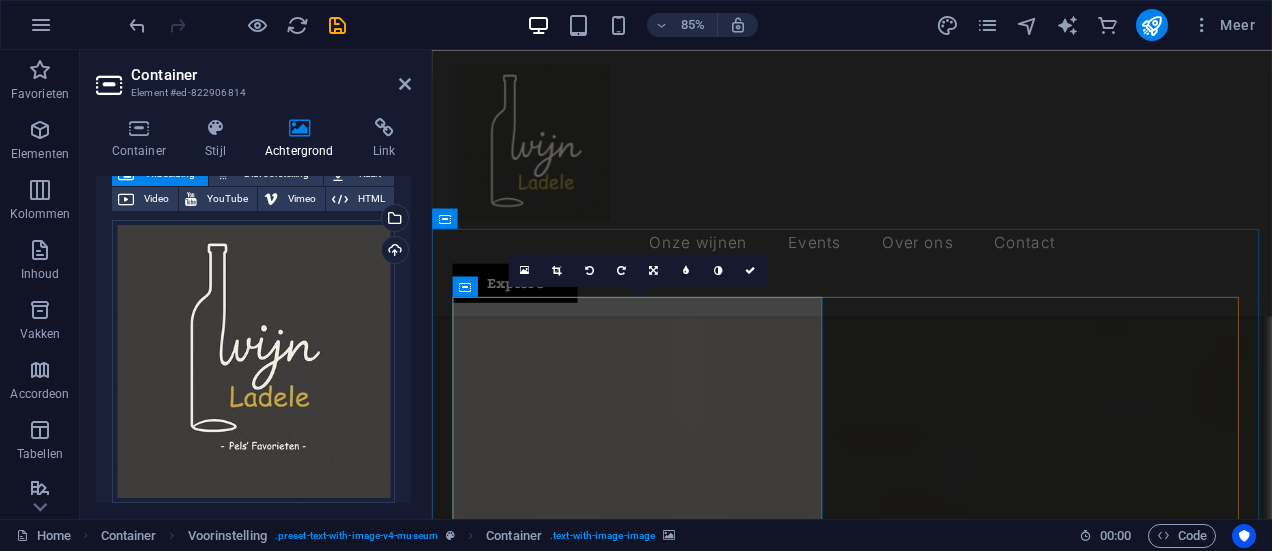 scroll, scrollTop: 766, scrollLeft: 0, axis: vertical 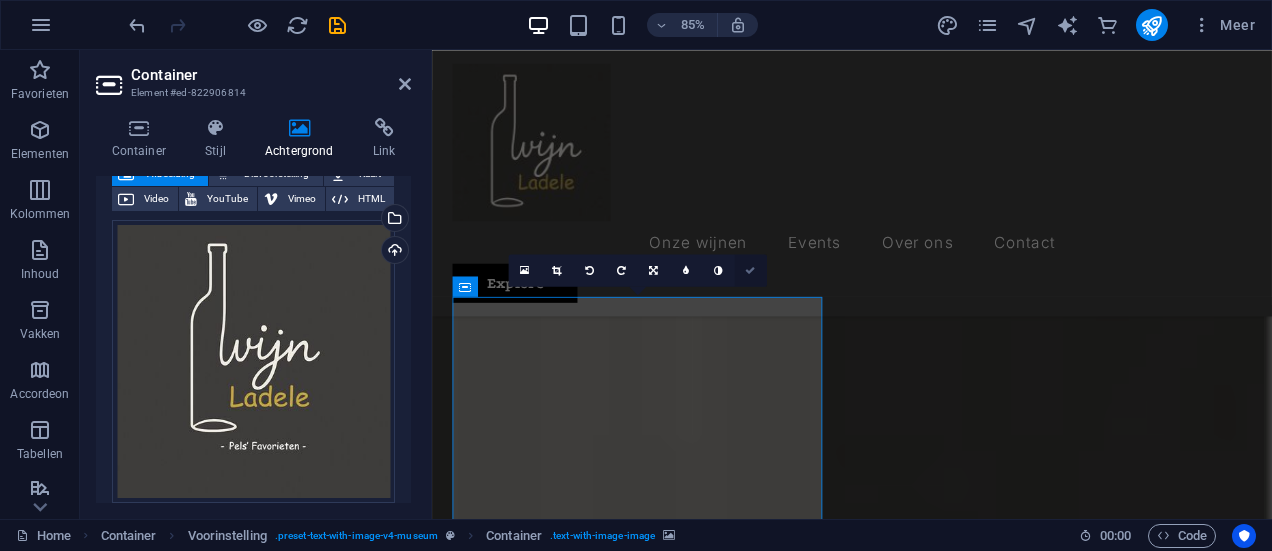 click at bounding box center [750, 270] 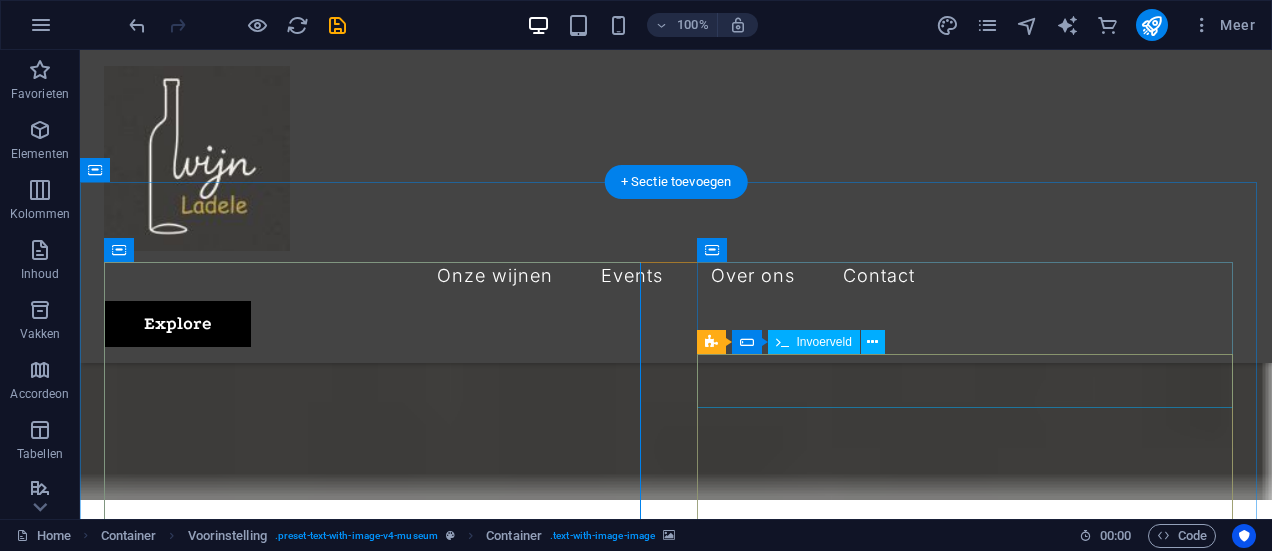scroll, scrollTop: 800, scrollLeft: 0, axis: vertical 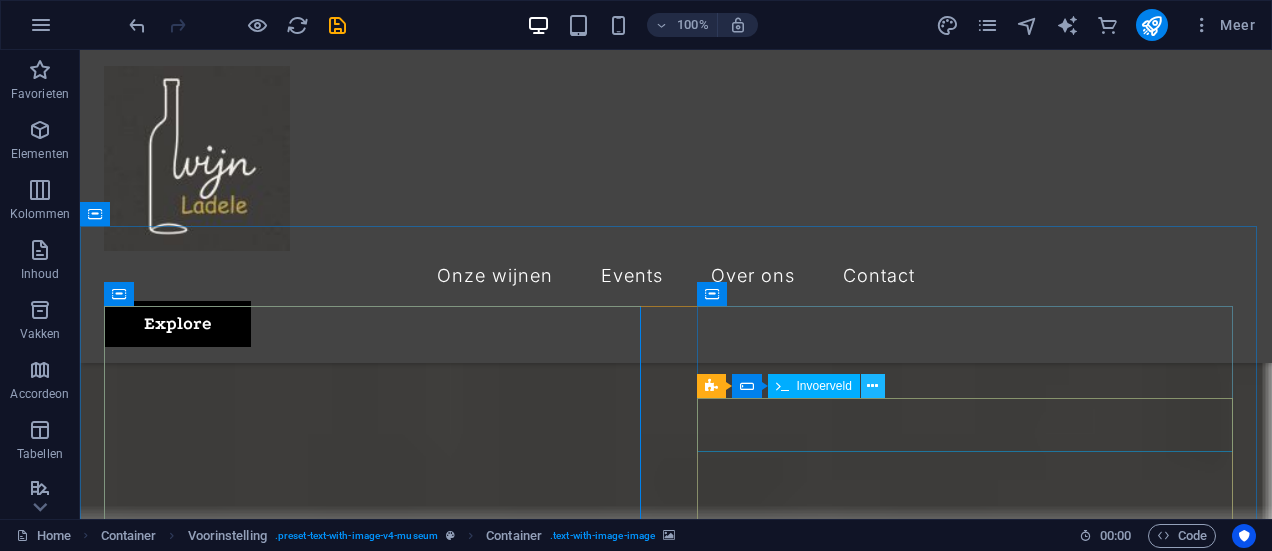 click at bounding box center [873, 386] 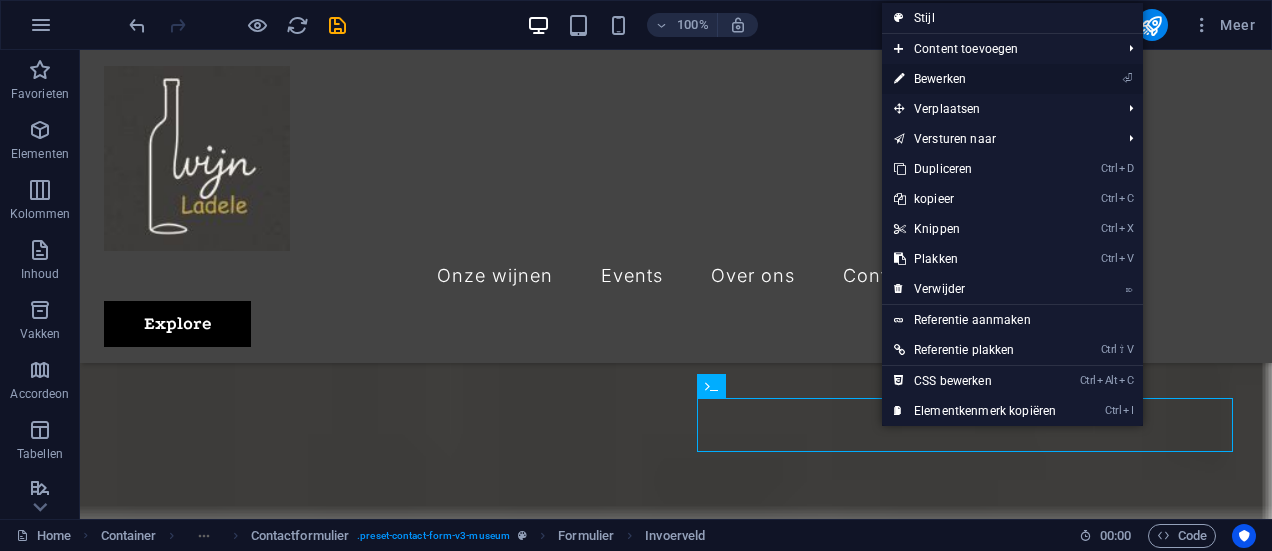click on "⏎  Bewerken" at bounding box center [975, 79] 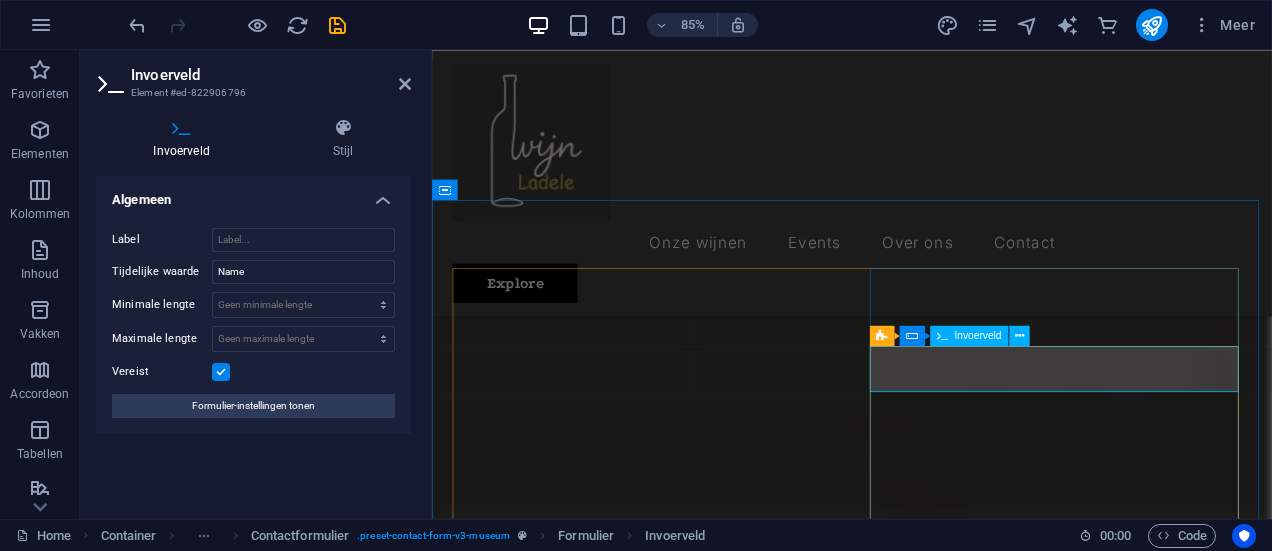 click at bounding box center (602, 1586) 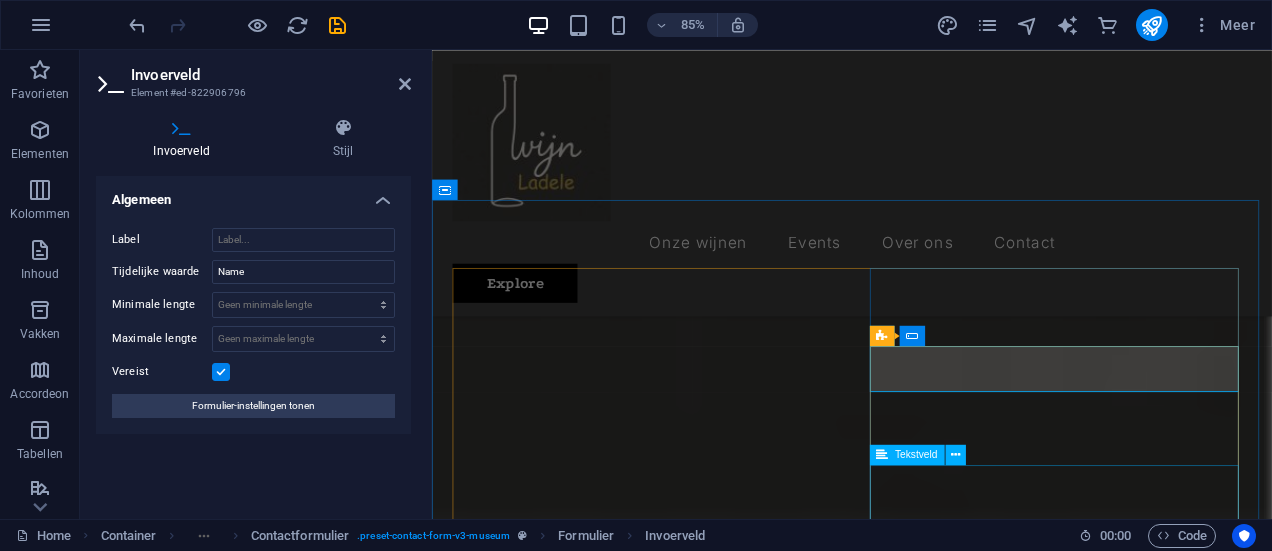 click at bounding box center [926, 1818] 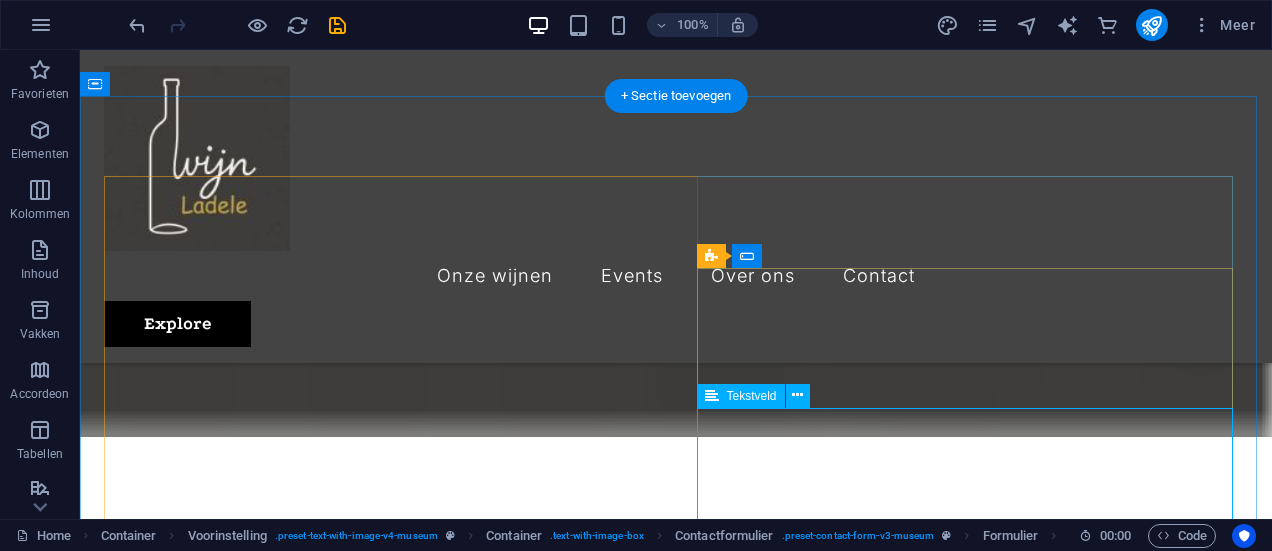 scroll, scrollTop: 931, scrollLeft: 0, axis: vertical 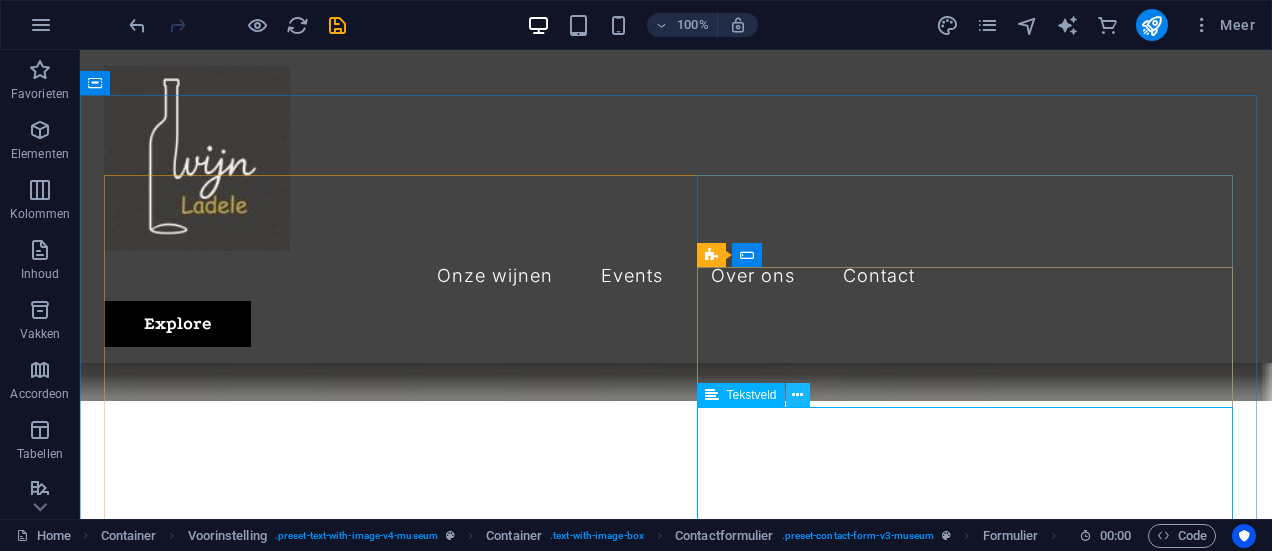 click at bounding box center [797, 395] 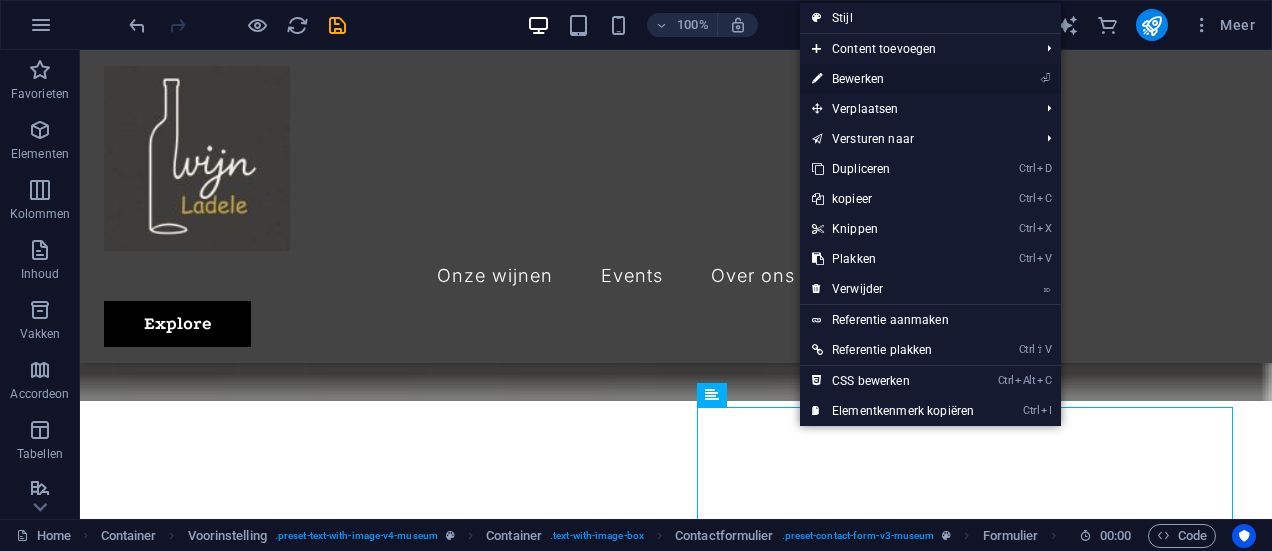 click on "⏎  Bewerken" at bounding box center [893, 79] 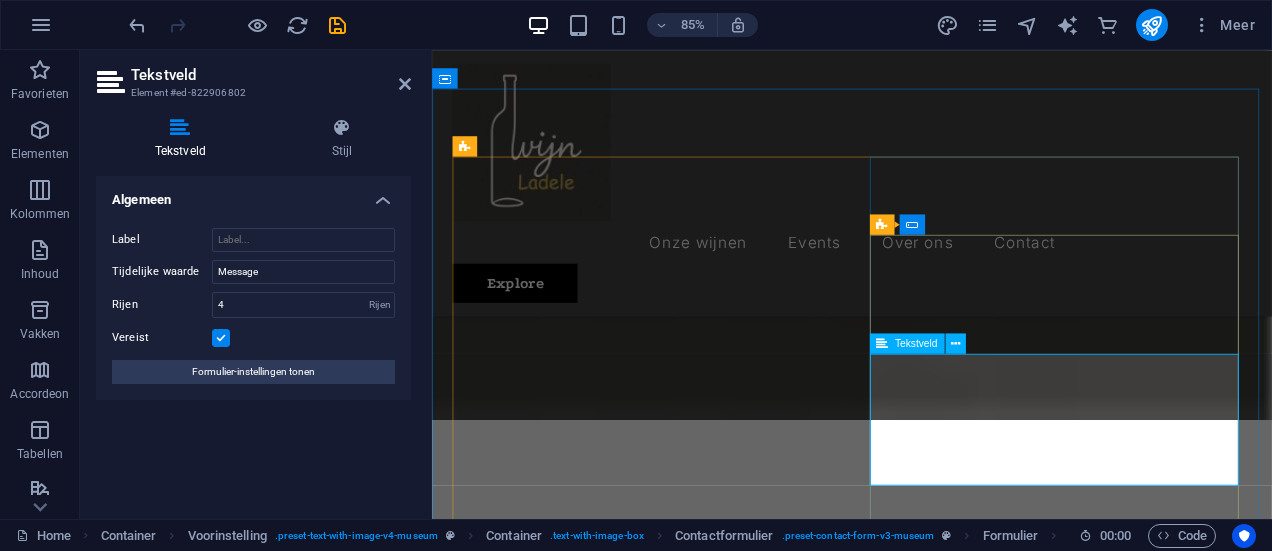 click at bounding box center (645, 1684) 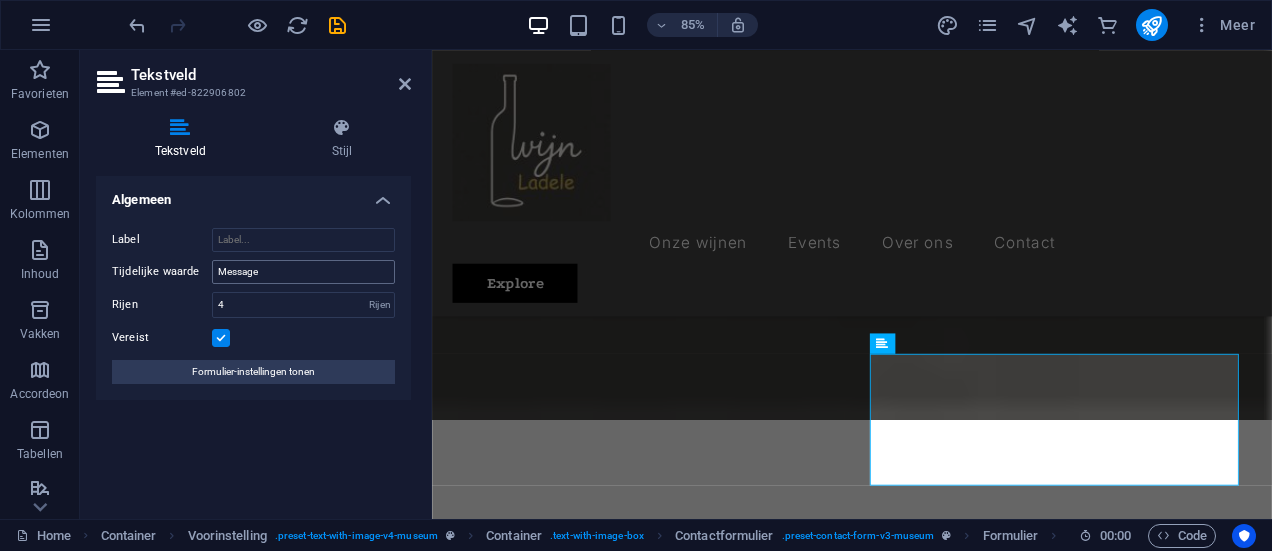 type on "Bericht" 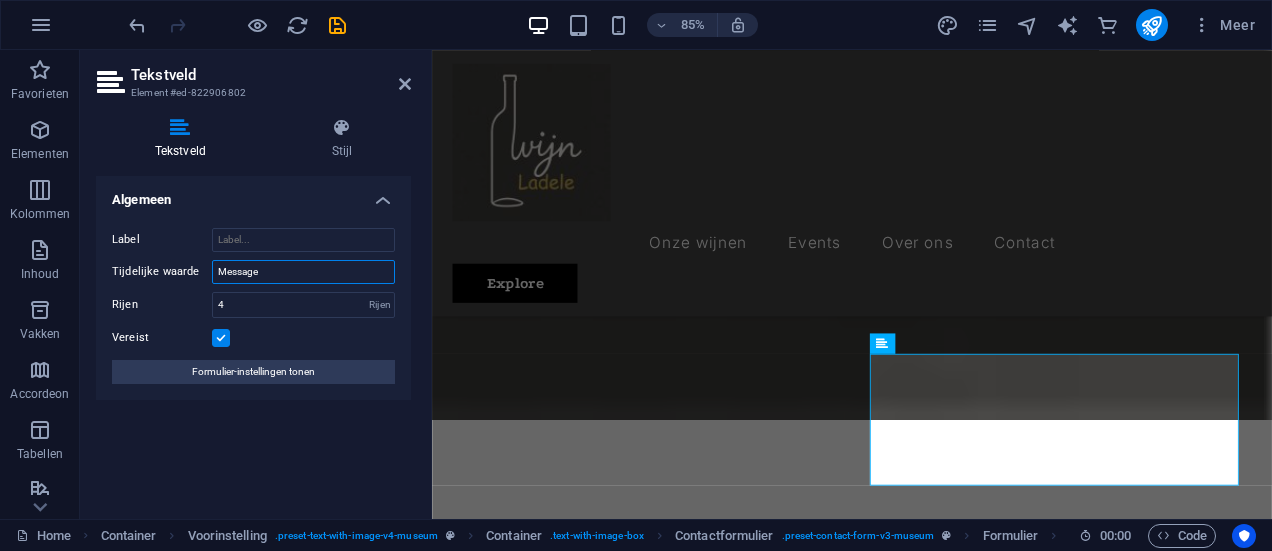 click on "Message" at bounding box center (303, 272) 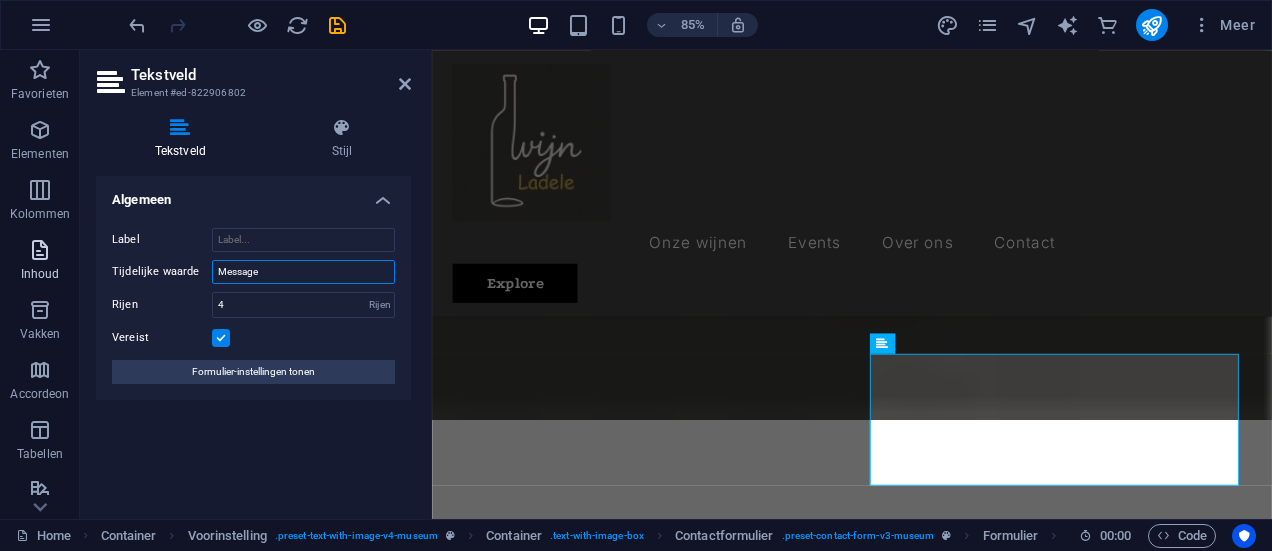 drag, startPoint x: 293, startPoint y: 273, endPoint x: 51, endPoint y: 254, distance: 242.74472 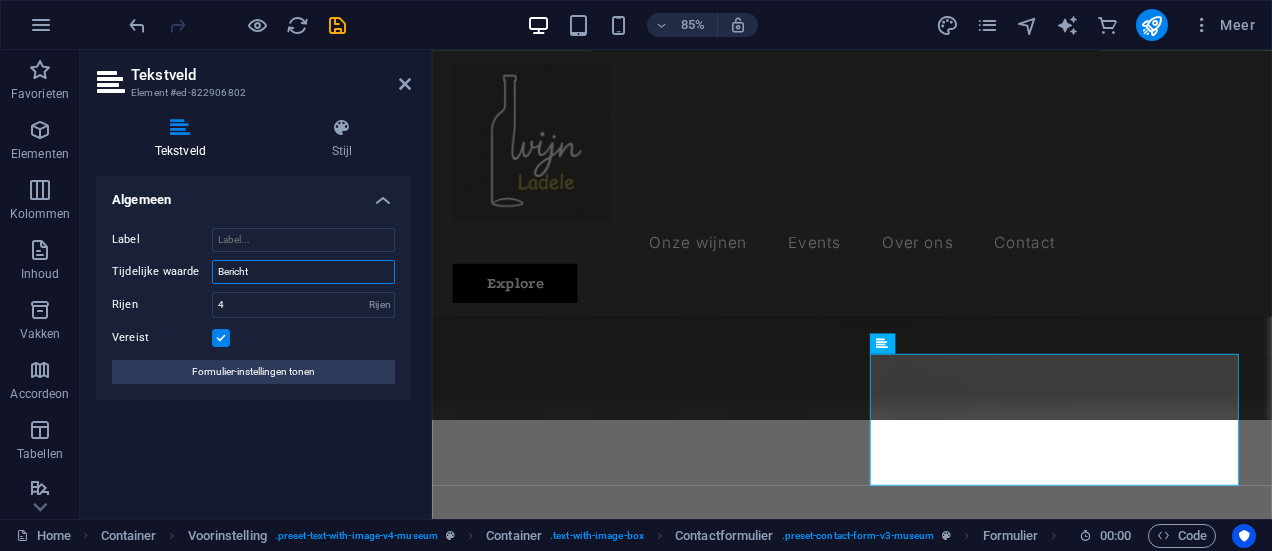 type on "Bericht" 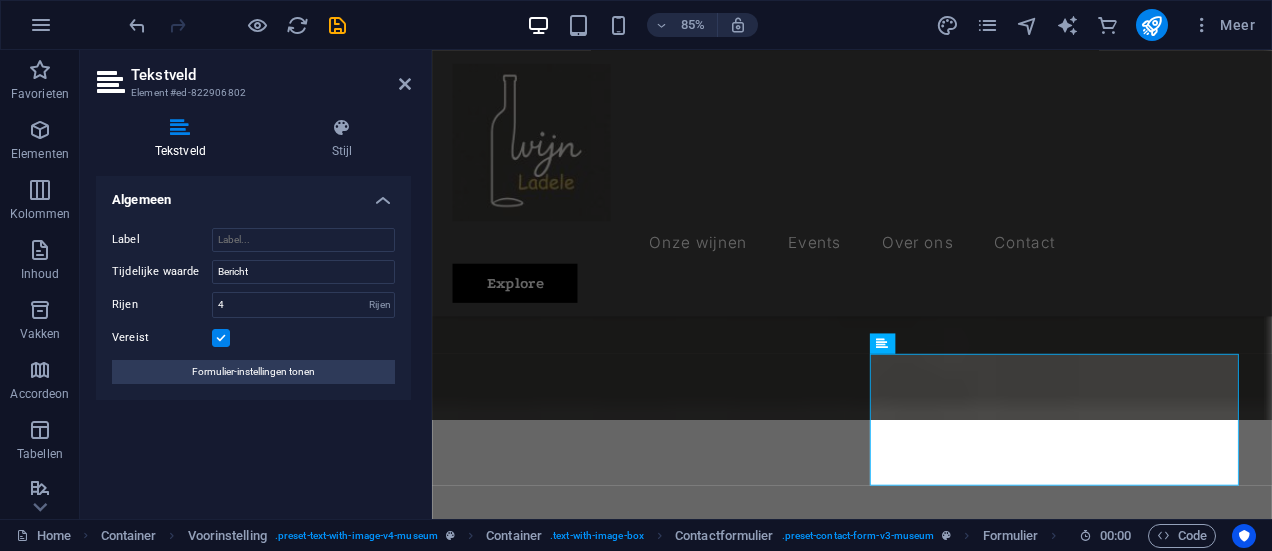 click at bounding box center (237, 25) 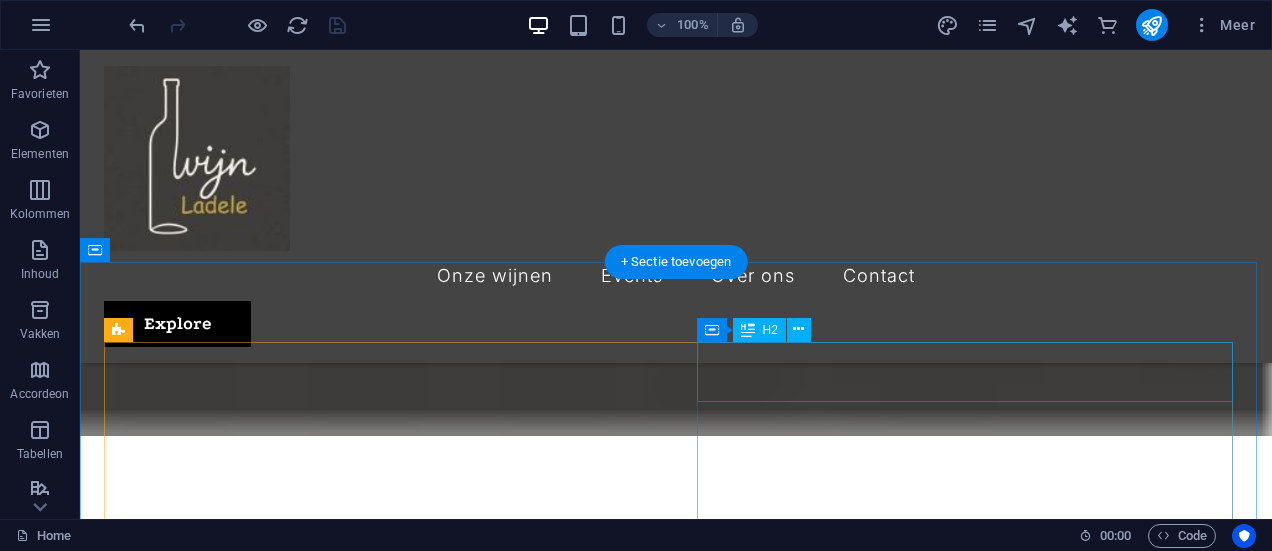 scroll, scrollTop: 764, scrollLeft: 0, axis: vertical 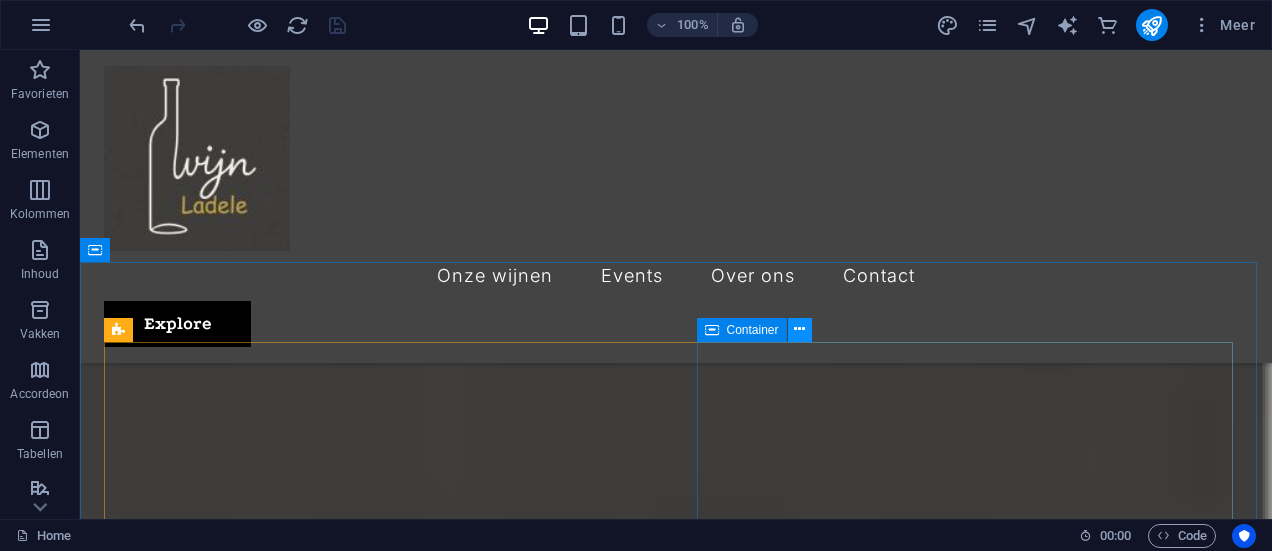 click at bounding box center (799, 329) 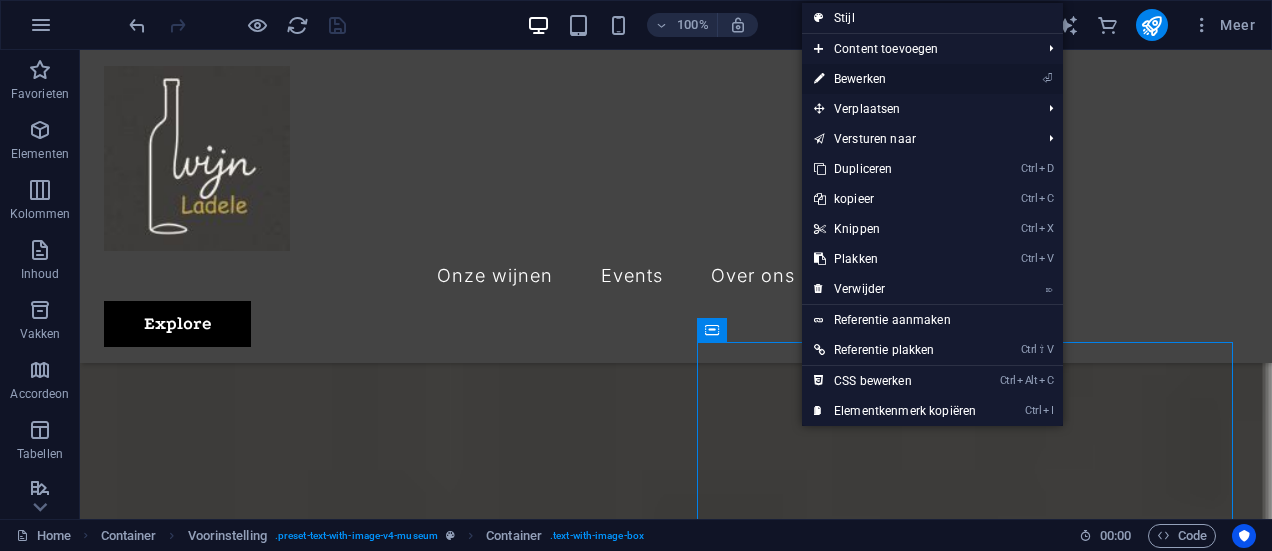 click on "⏎  Bewerken" at bounding box center (895, 79) 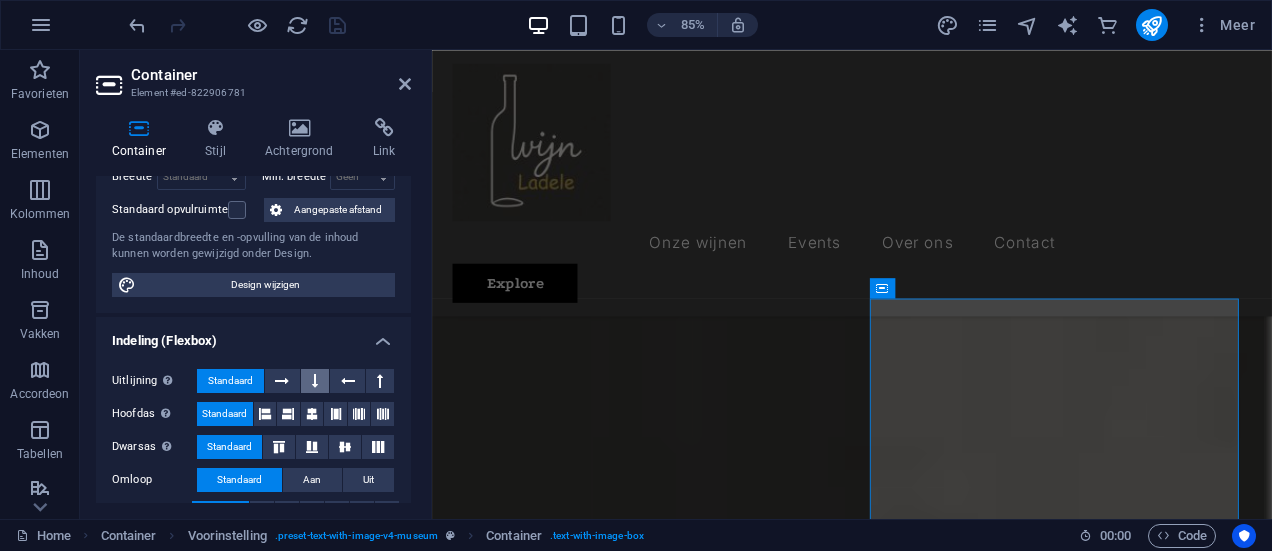 scroll, scrollTop: 300, scrollLeft: 0, axis: vertical 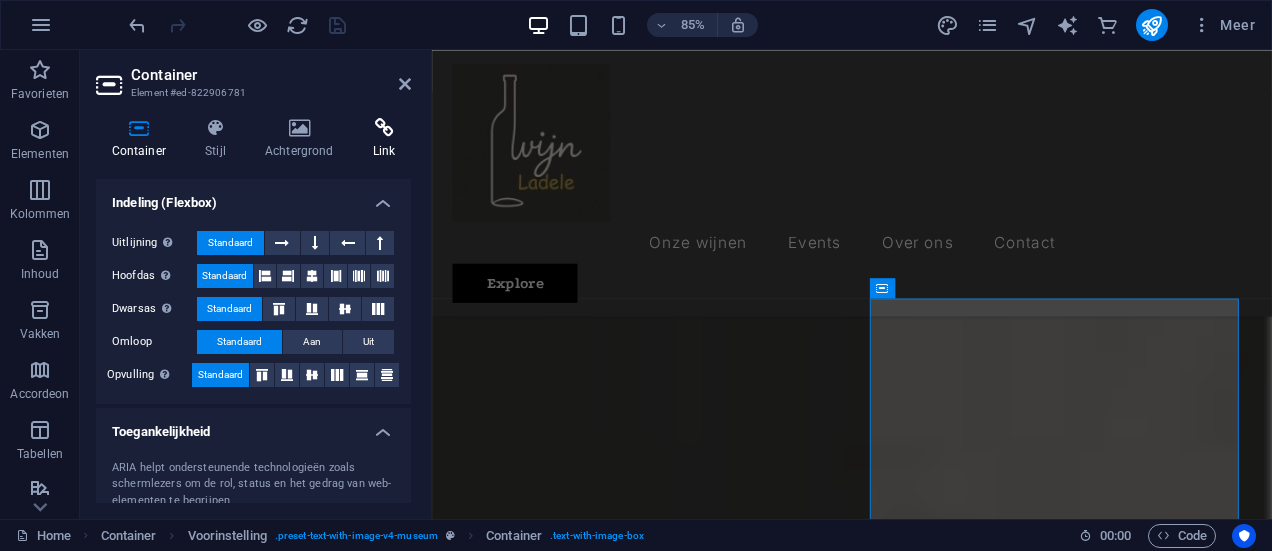 click at bounding box center [384, 128] 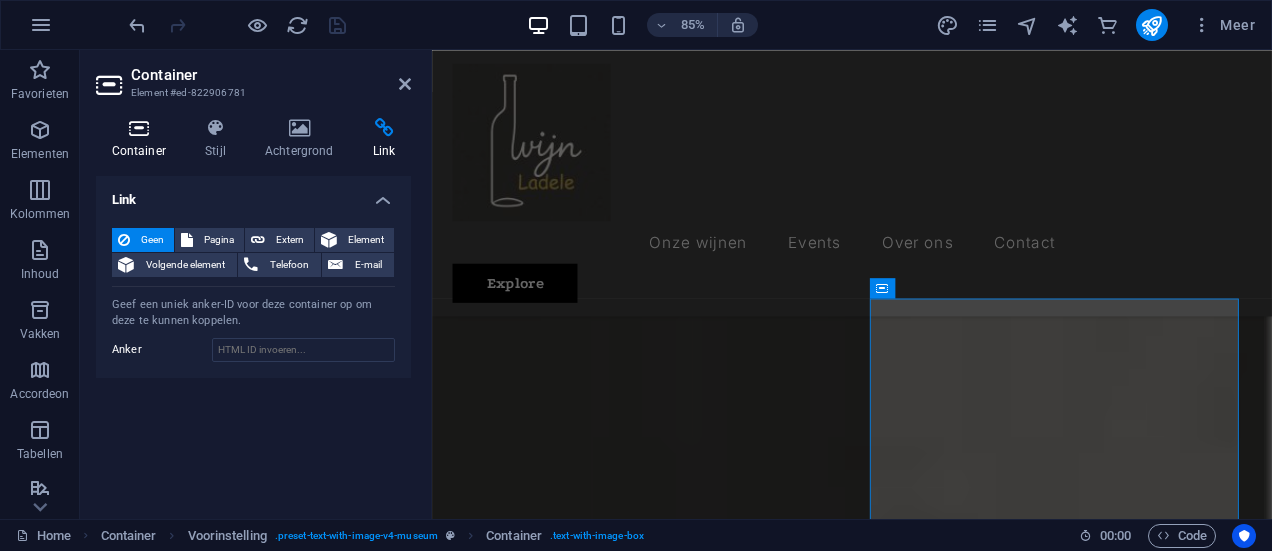 click at bounding box center (139, 128) 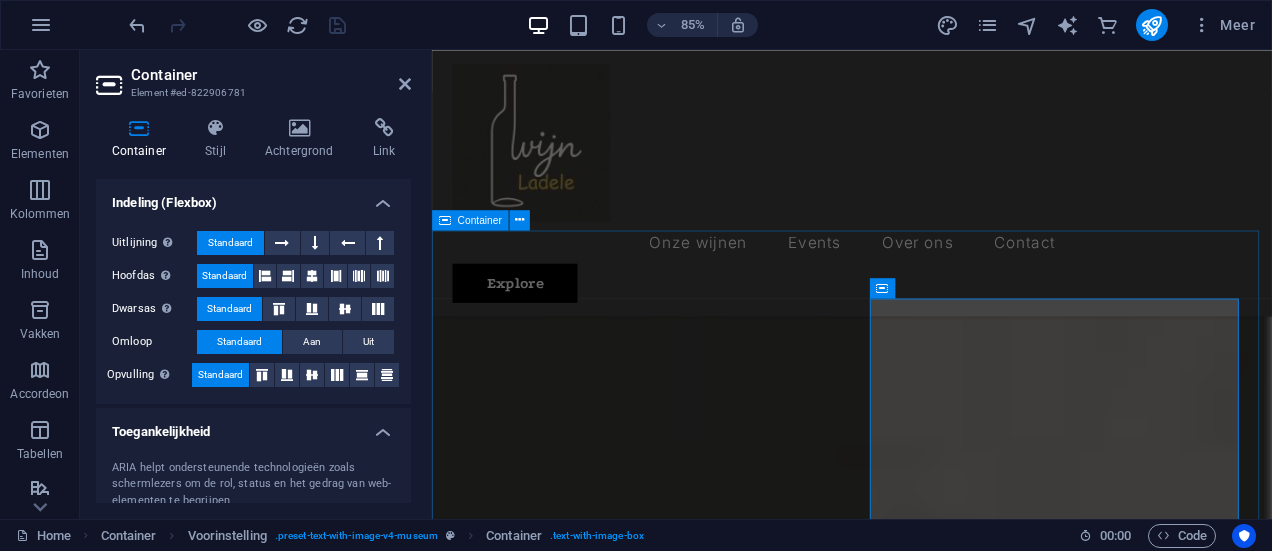click on "Contact Naam Bericht   I have read and understand the privacy policy. Niet leesbaar? Nieuw laden Submit message Sleep content hierheen of  Elementen toevoegen  Klembord plakken" at bounding box center (926, 2224) 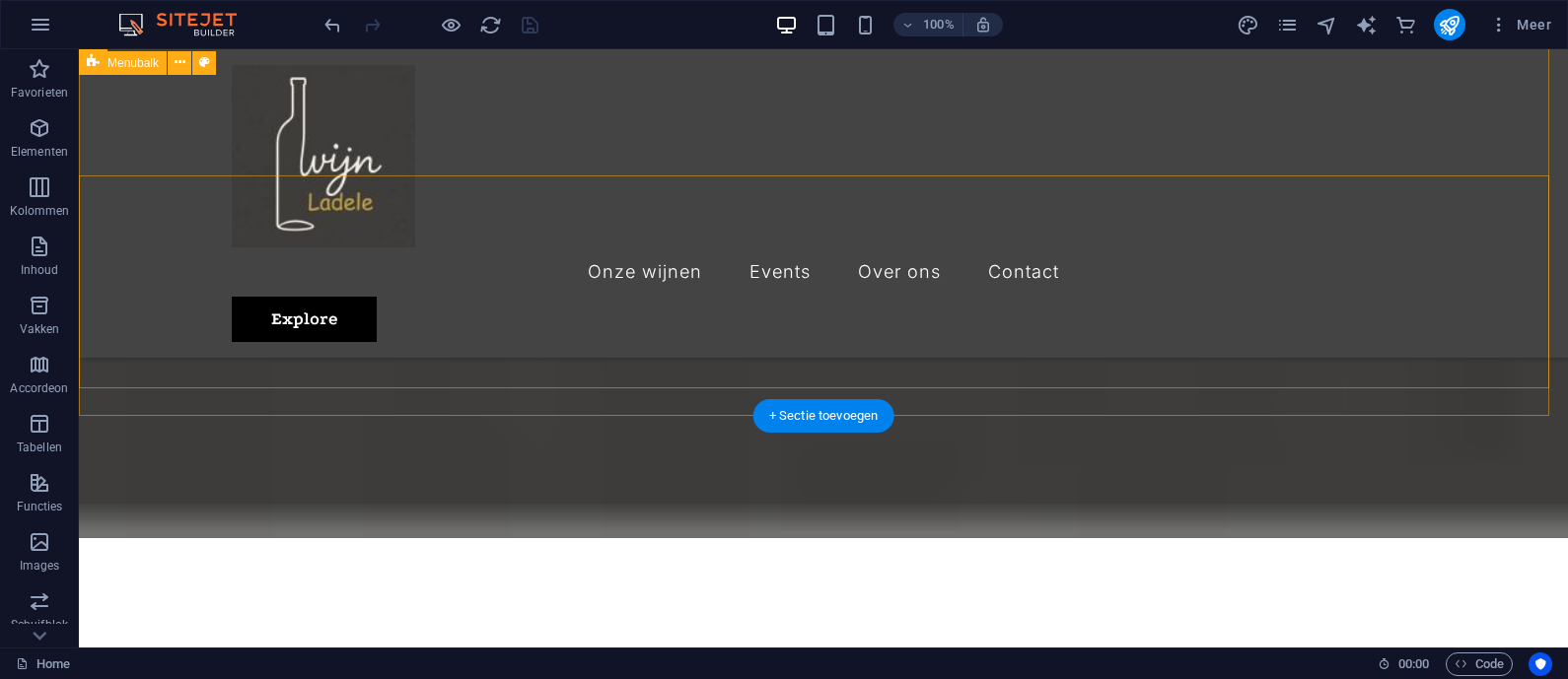scroll, scrollTop: 0, scrollLeft: 0, axis: both 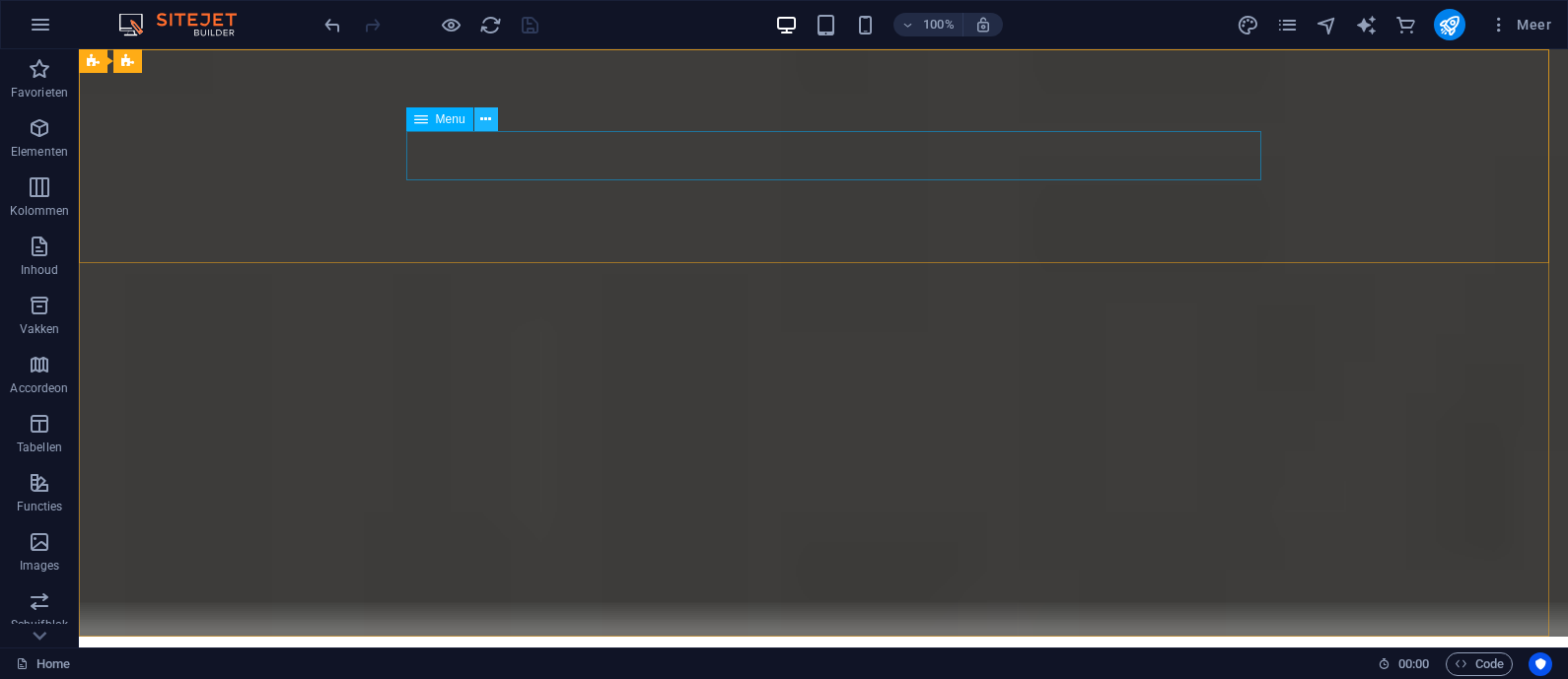 click at bounding box center (485, 119) 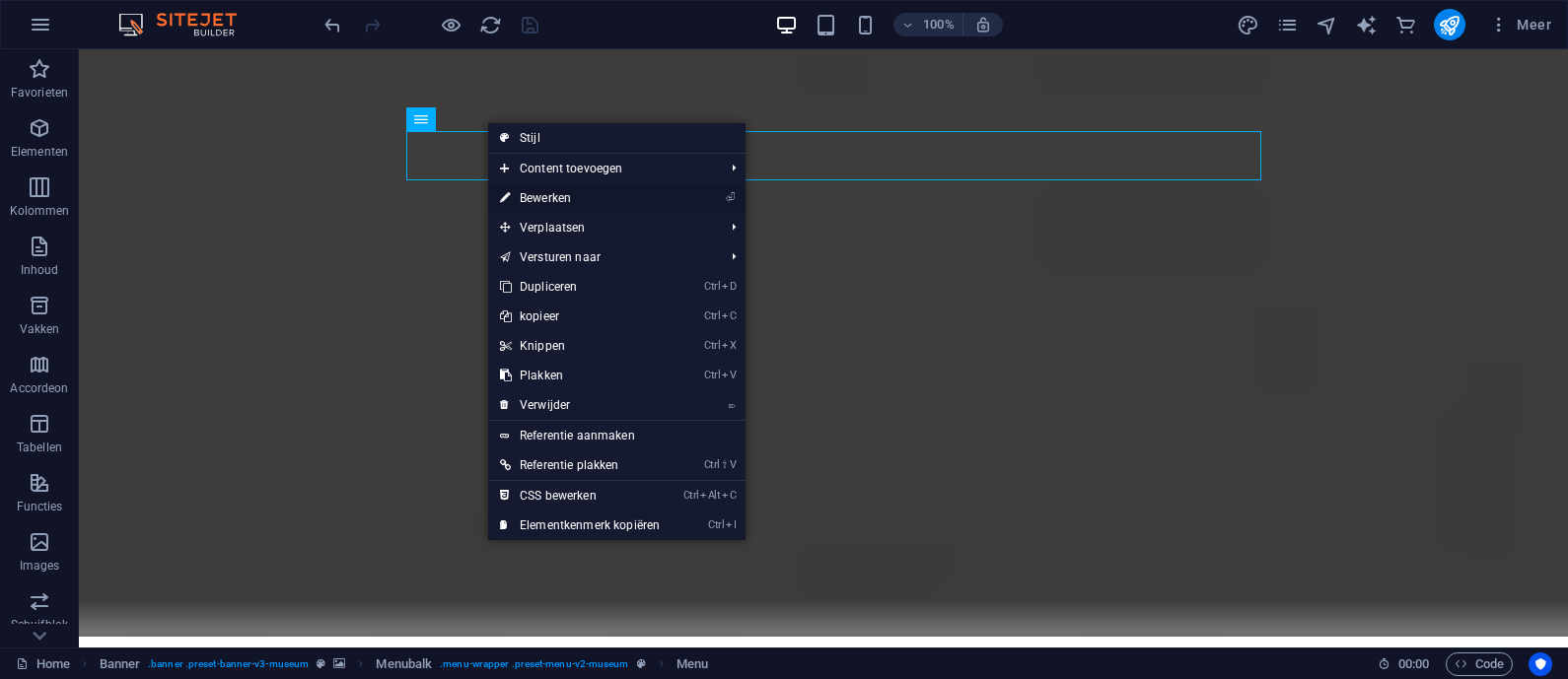 click on "⏎  Bewerken" at bounding box center [580, 198] 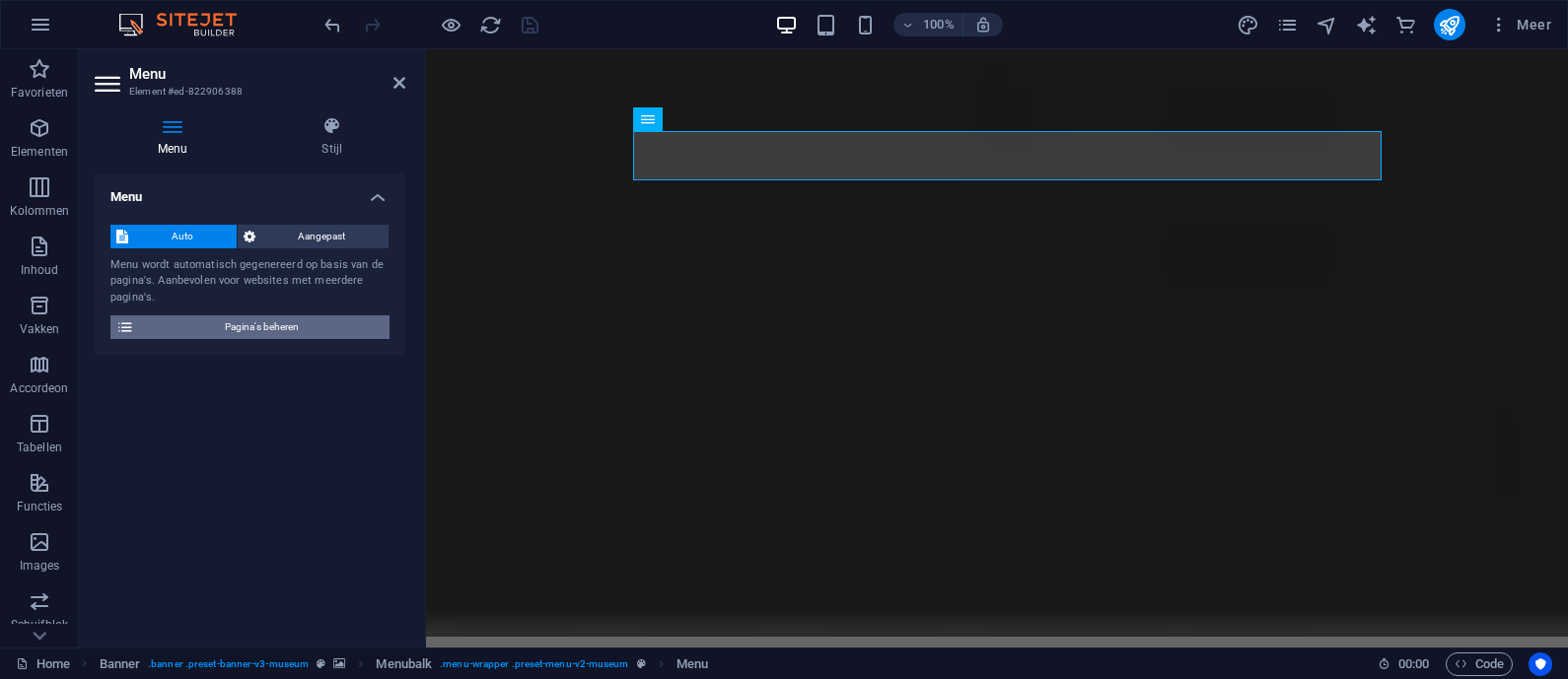 click on "Pagina's beheren" at bounding box center (261, 327) 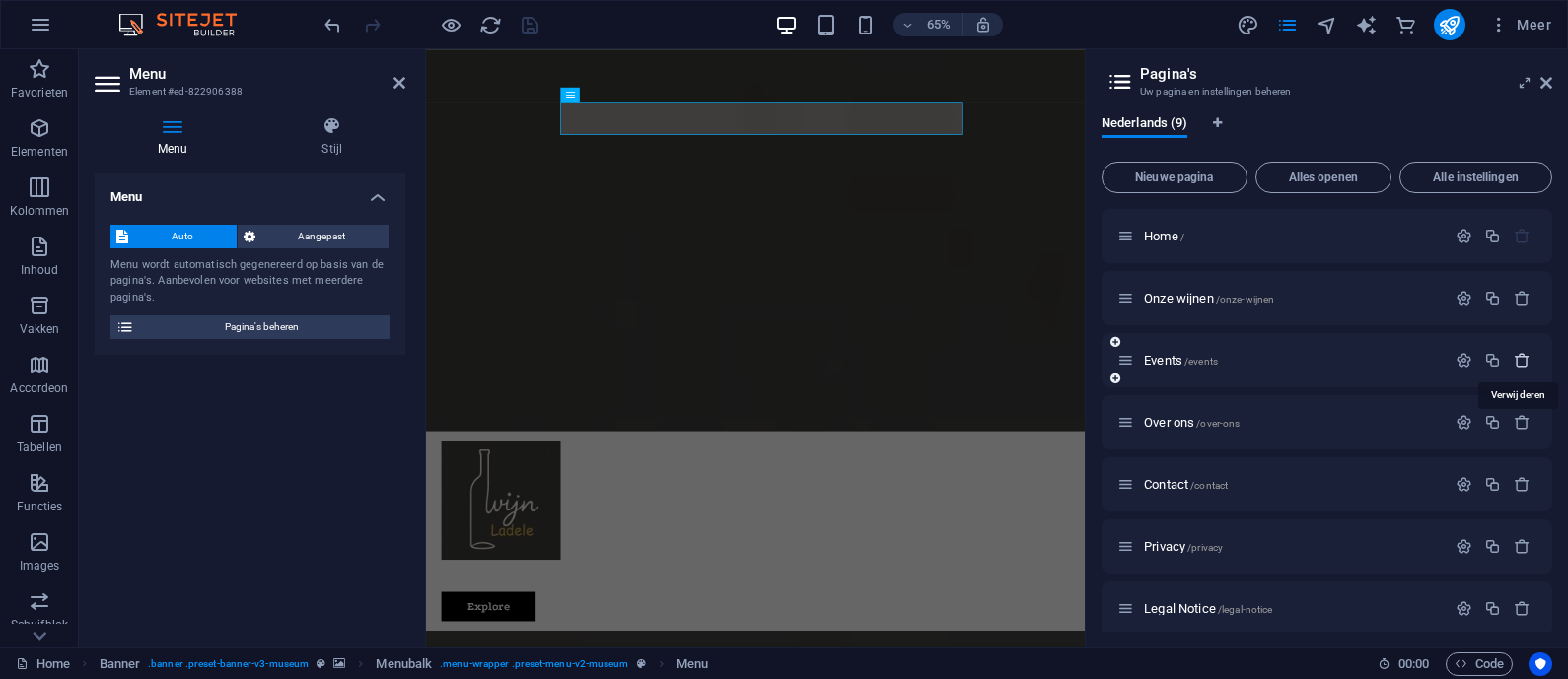click at bounding box center (1522, 360) 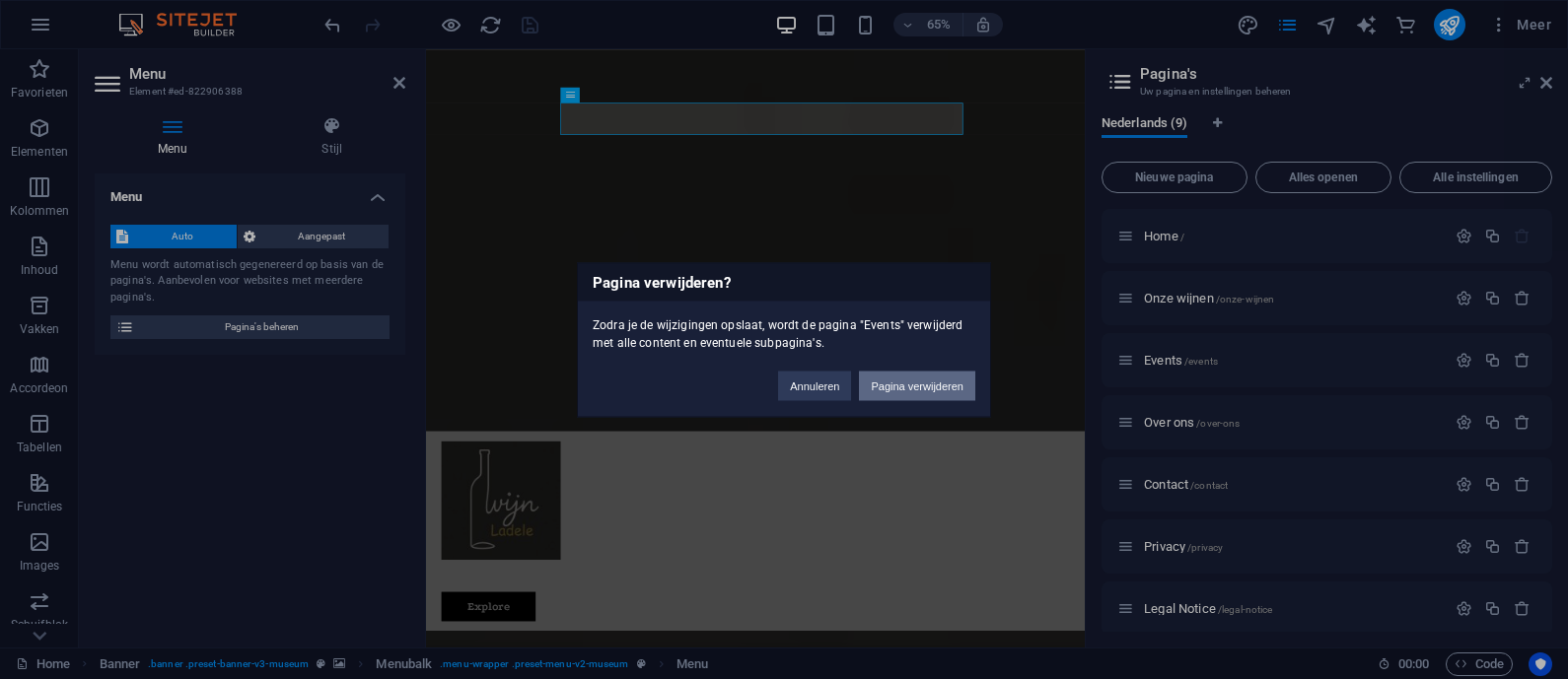 click on "Pagina verwijderen" at bounding box center [917, 385] 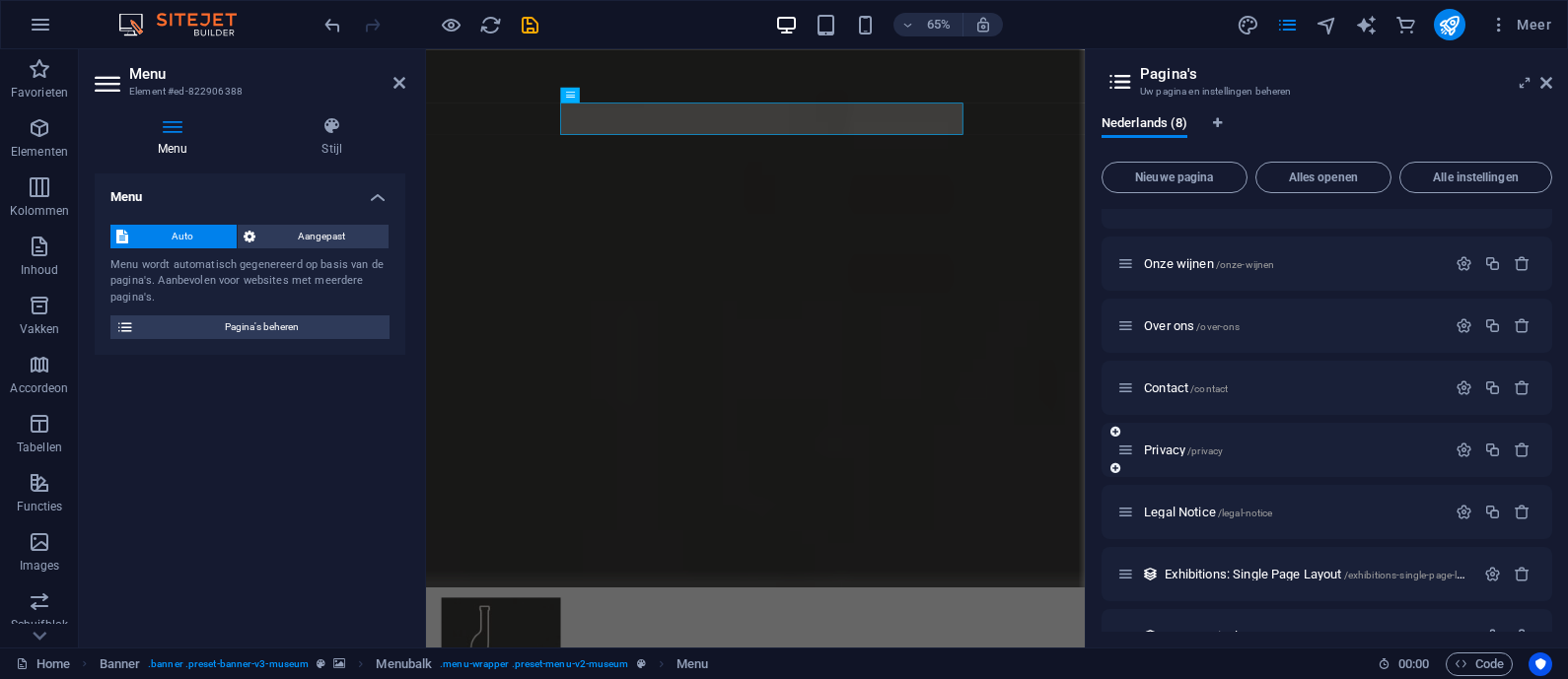 scroll, scrollTop: 74, scrollLeft: 0, axis: vertical 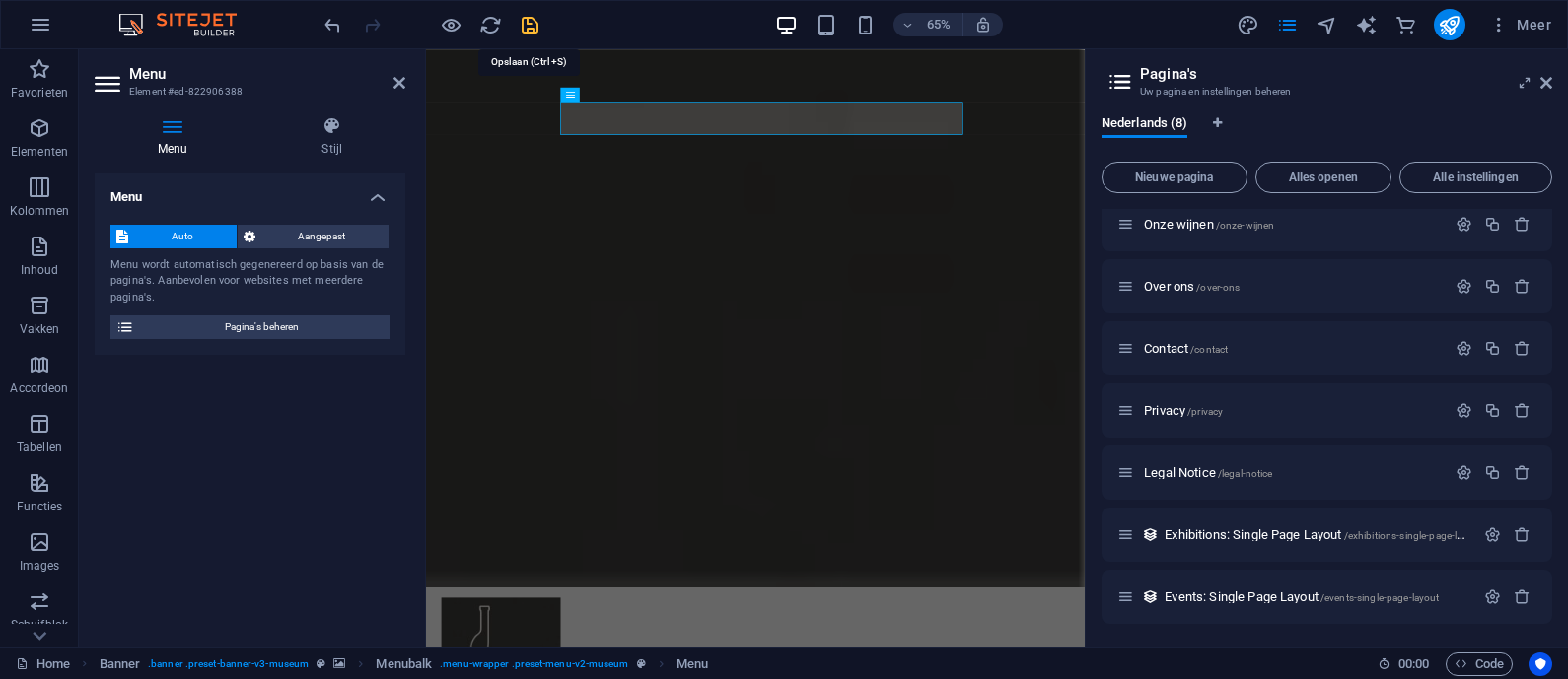drag, startPoint x: 528, startPoint y: 20, endPoint x: 611, endPoint y: 55, distance: 90.077744 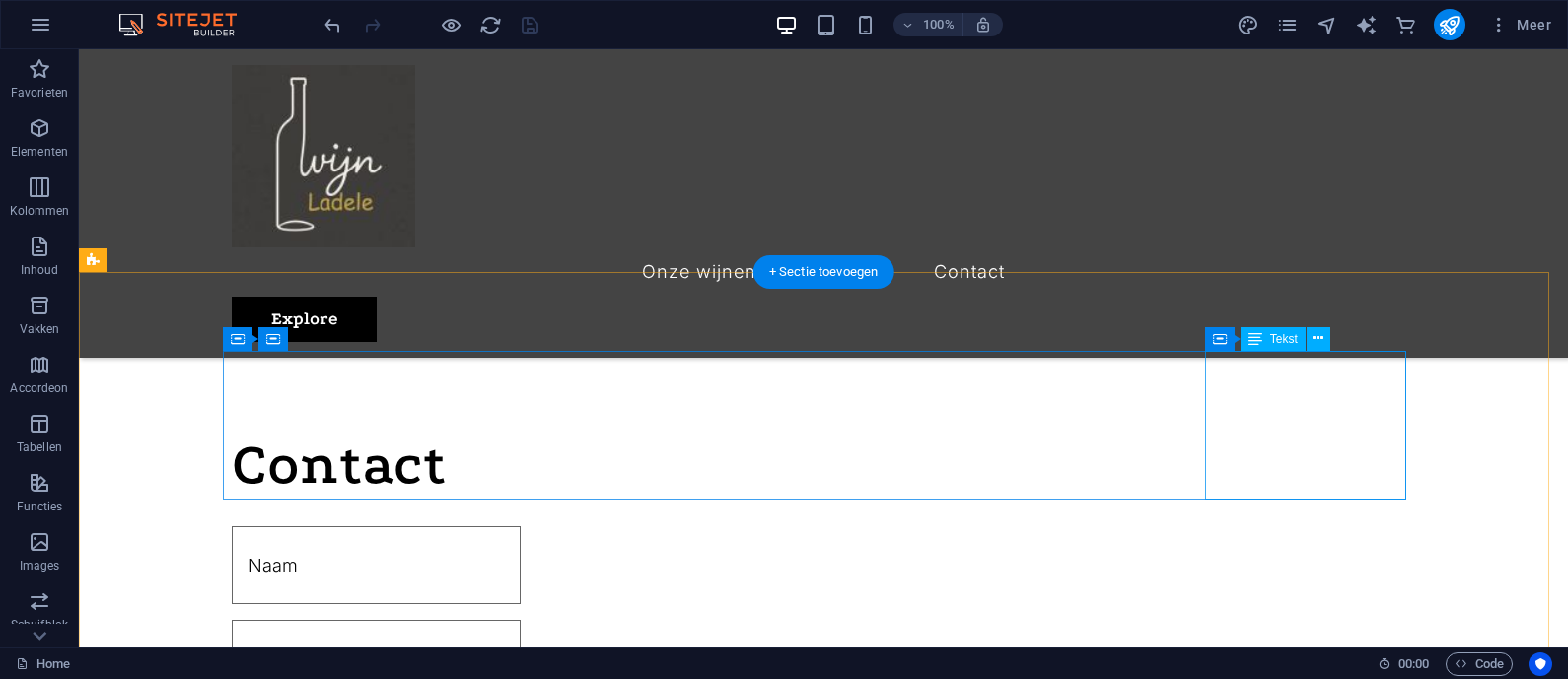scroll, scrollTop: 1594, scrollLeft: 0, axis: vertical 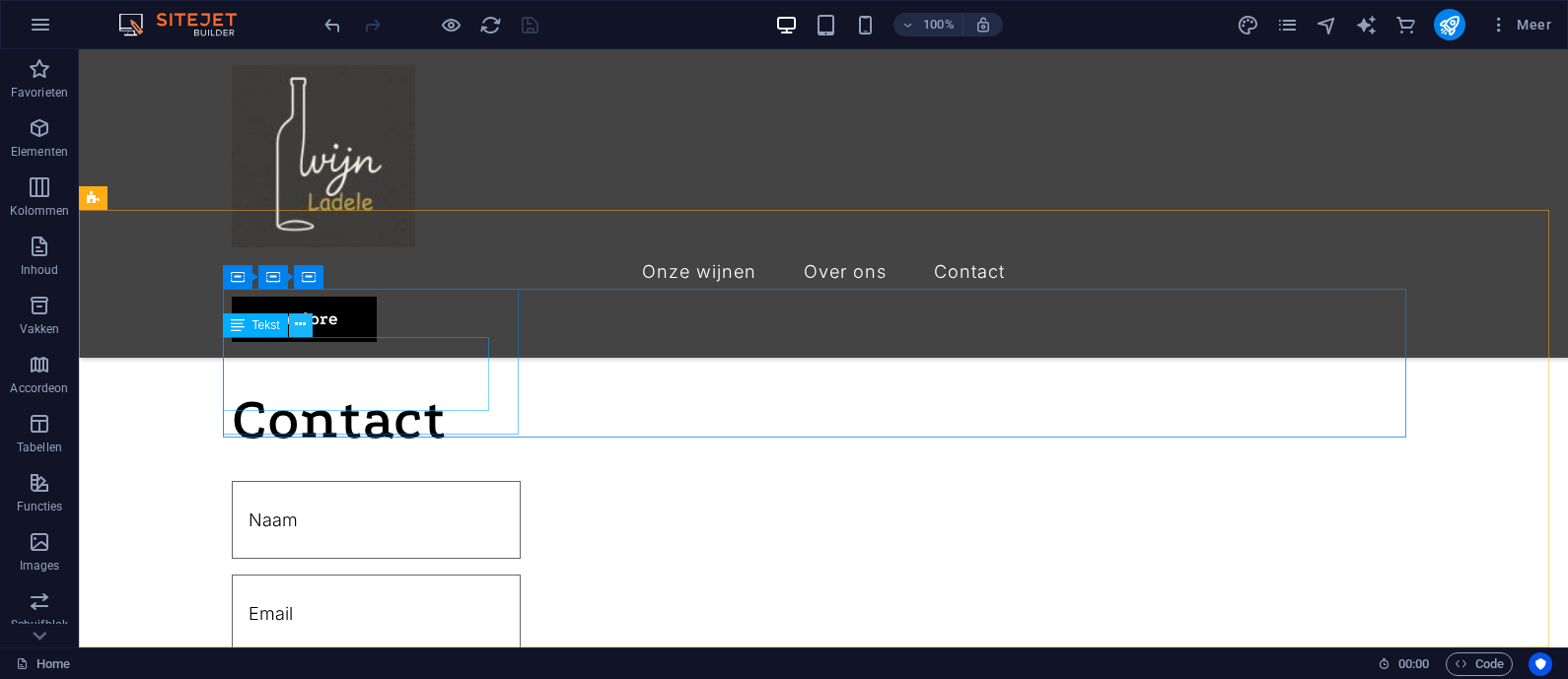 click at bounding box center [300, 324] 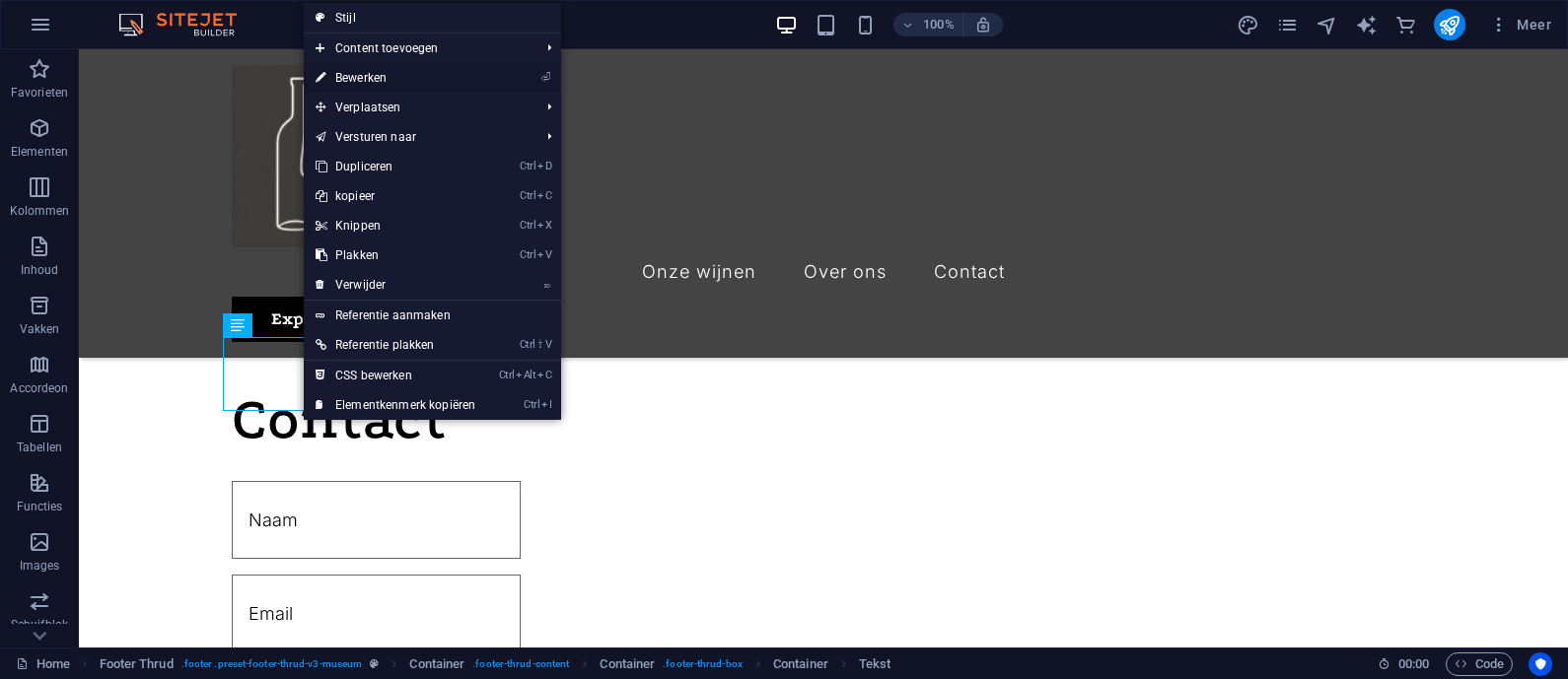 click on "⏎  Bewerken" at bounding box center [395, 78] 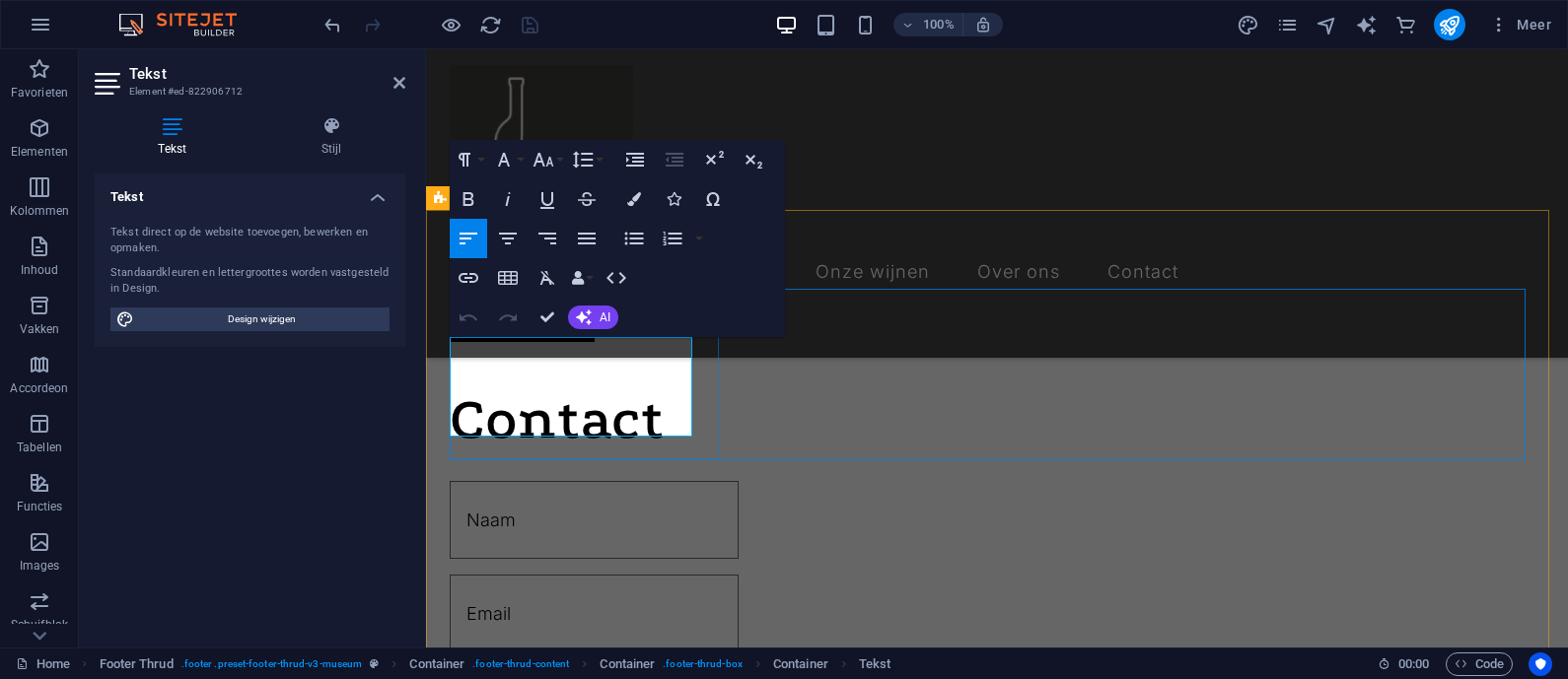 drag, startPoint x: 486, startPoint y: 401, endPoint x: 534, endPoint y: 415, distance: 50 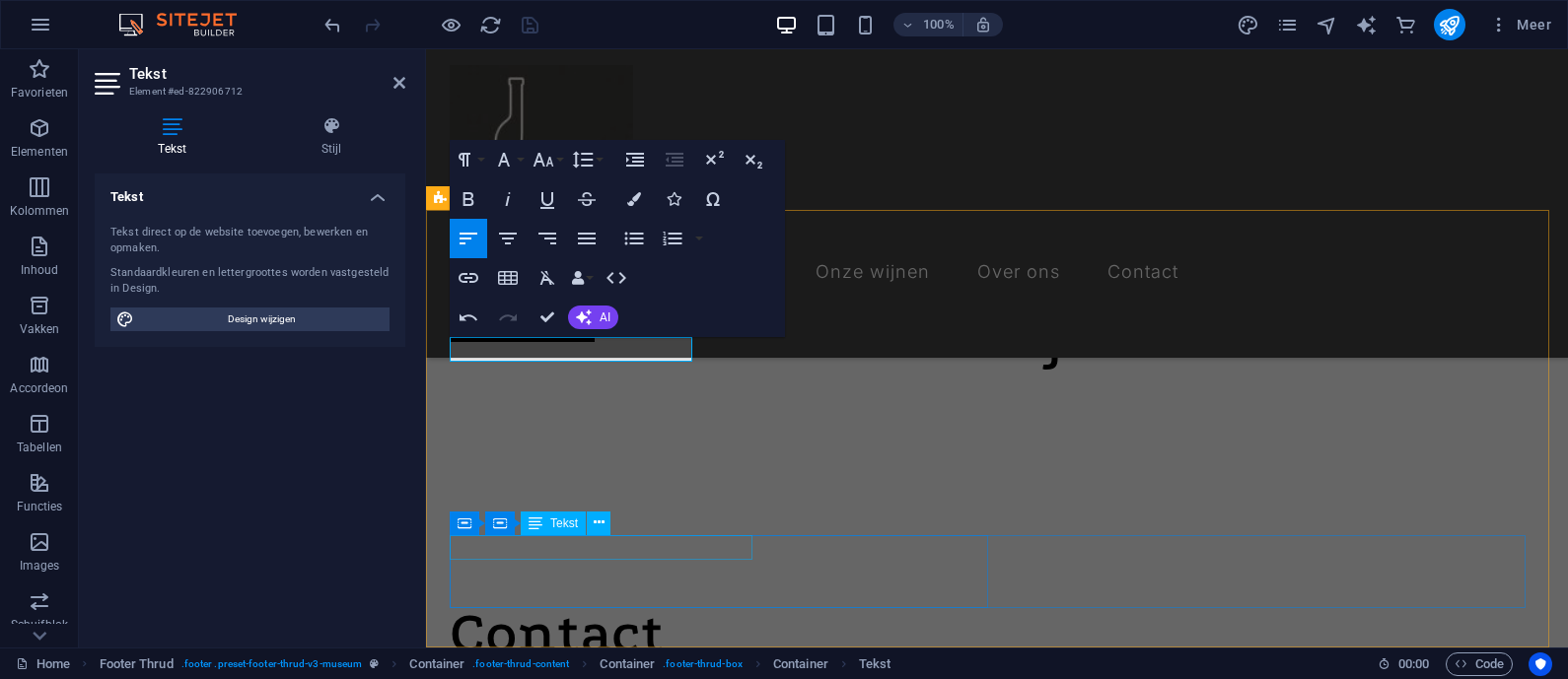 click on "All rights reserved.    Wijnladele" at bounding box center [989, 2623] 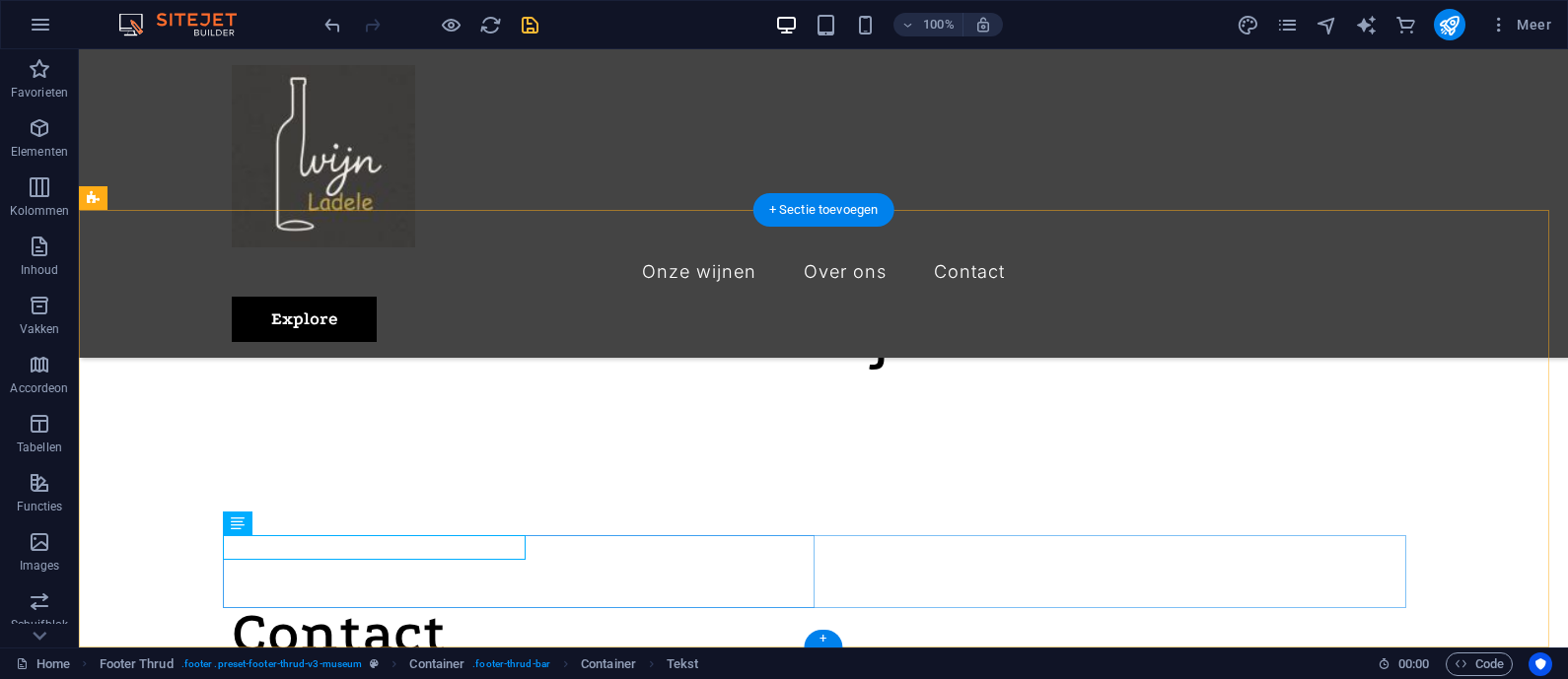 click on "All rights reserved.    Wijnladele   Legal Notice  |  Privacy Policy" at bounding box center (820, 2648) 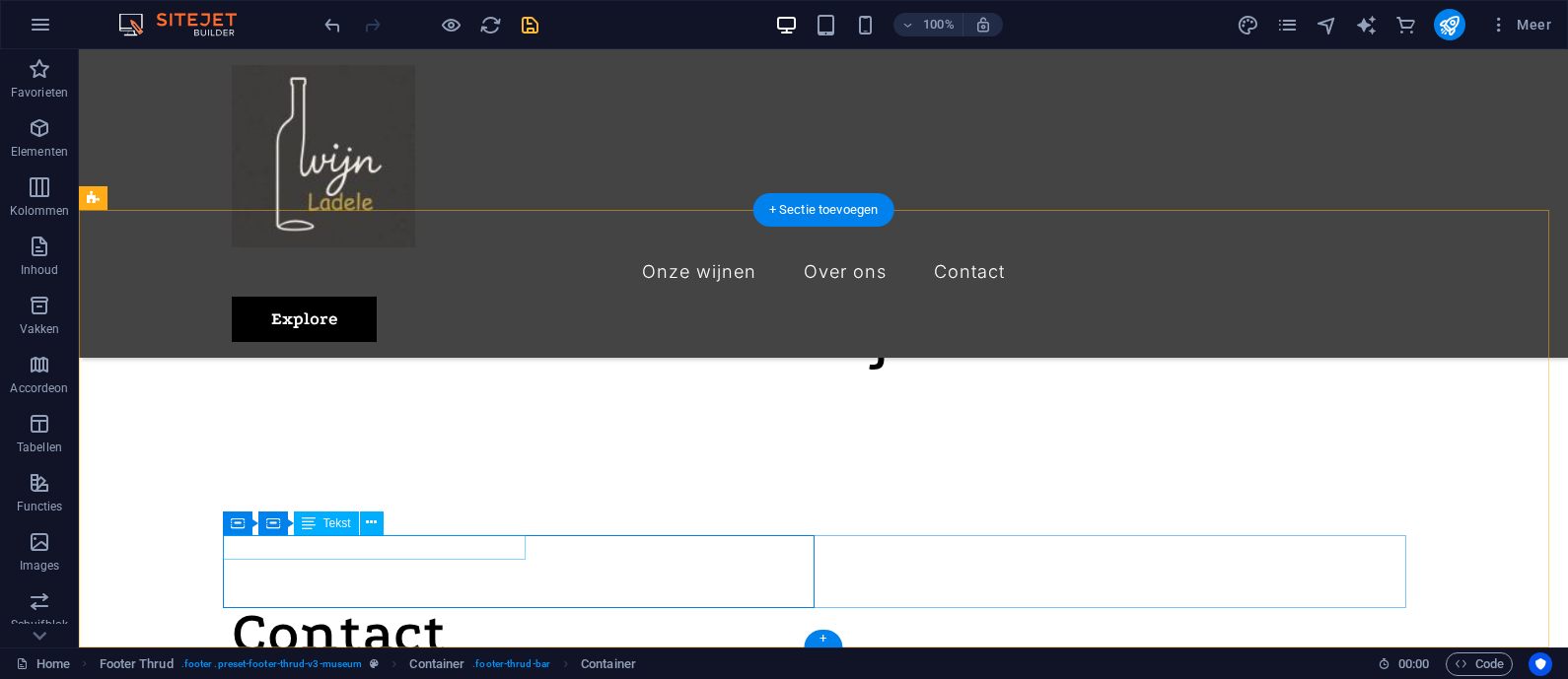 click on "Wijnladele" at bounding box center (900, 2623) 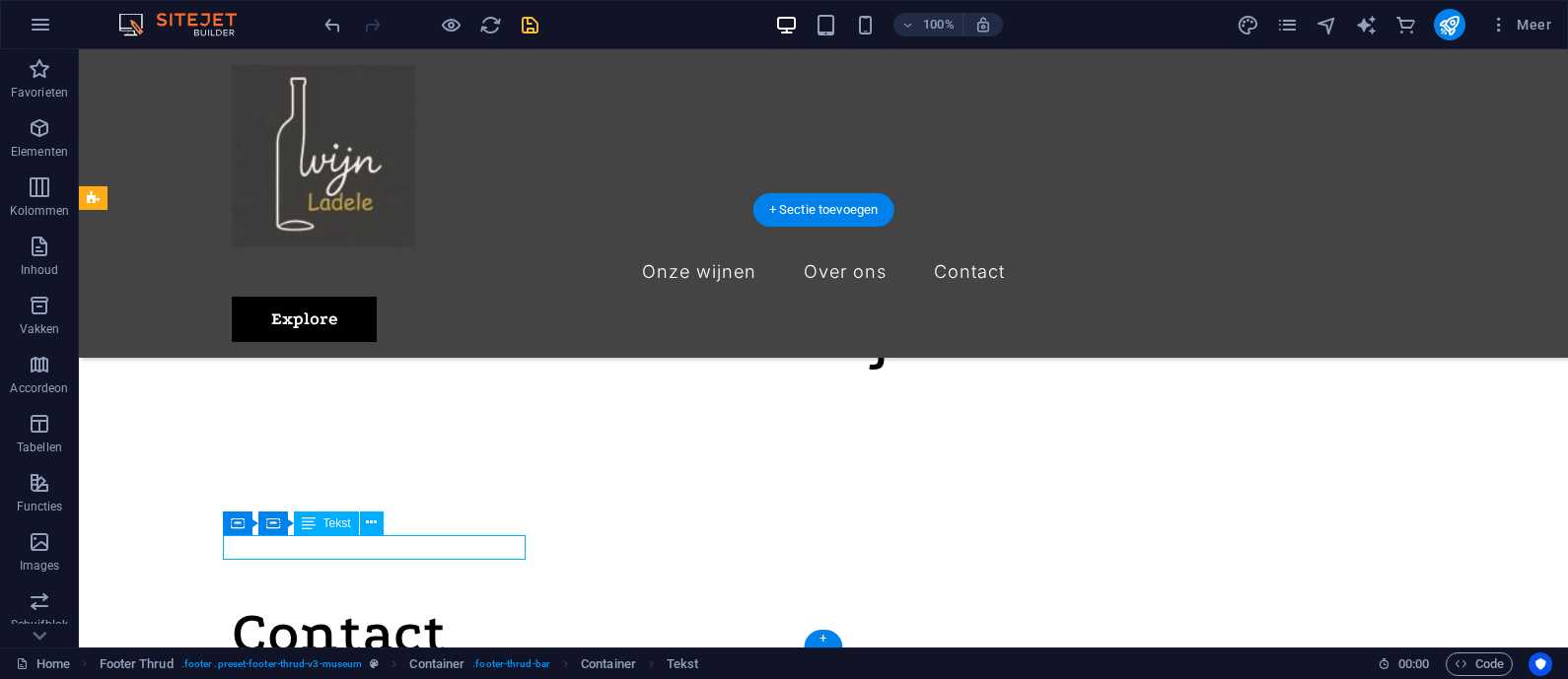 click on "All rights reserved.    Wijnladele" at bounding box center [816, 2623] 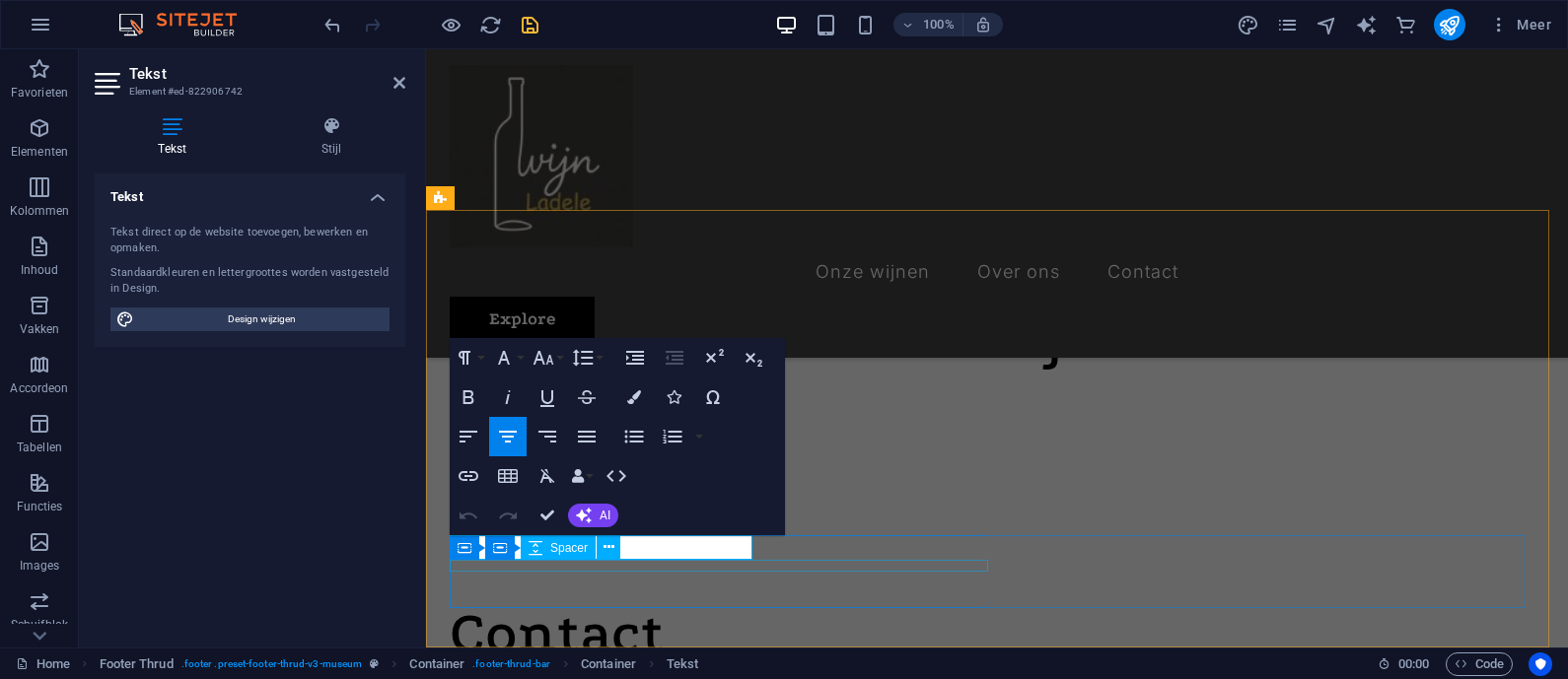 click on "Spacer" at bounding box center [558, 548] 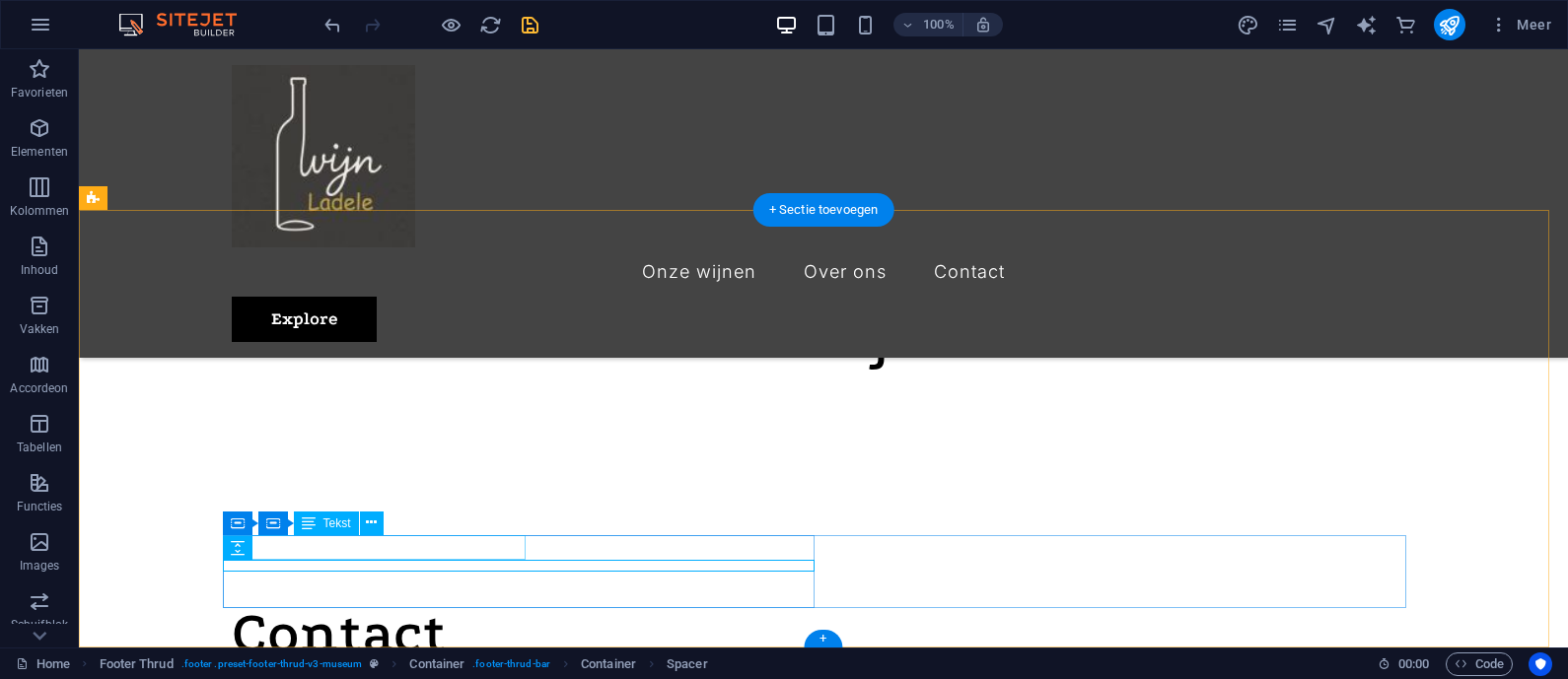 click on "All rights reserved.    Wijnladele" at bounding box center [816, 2623] 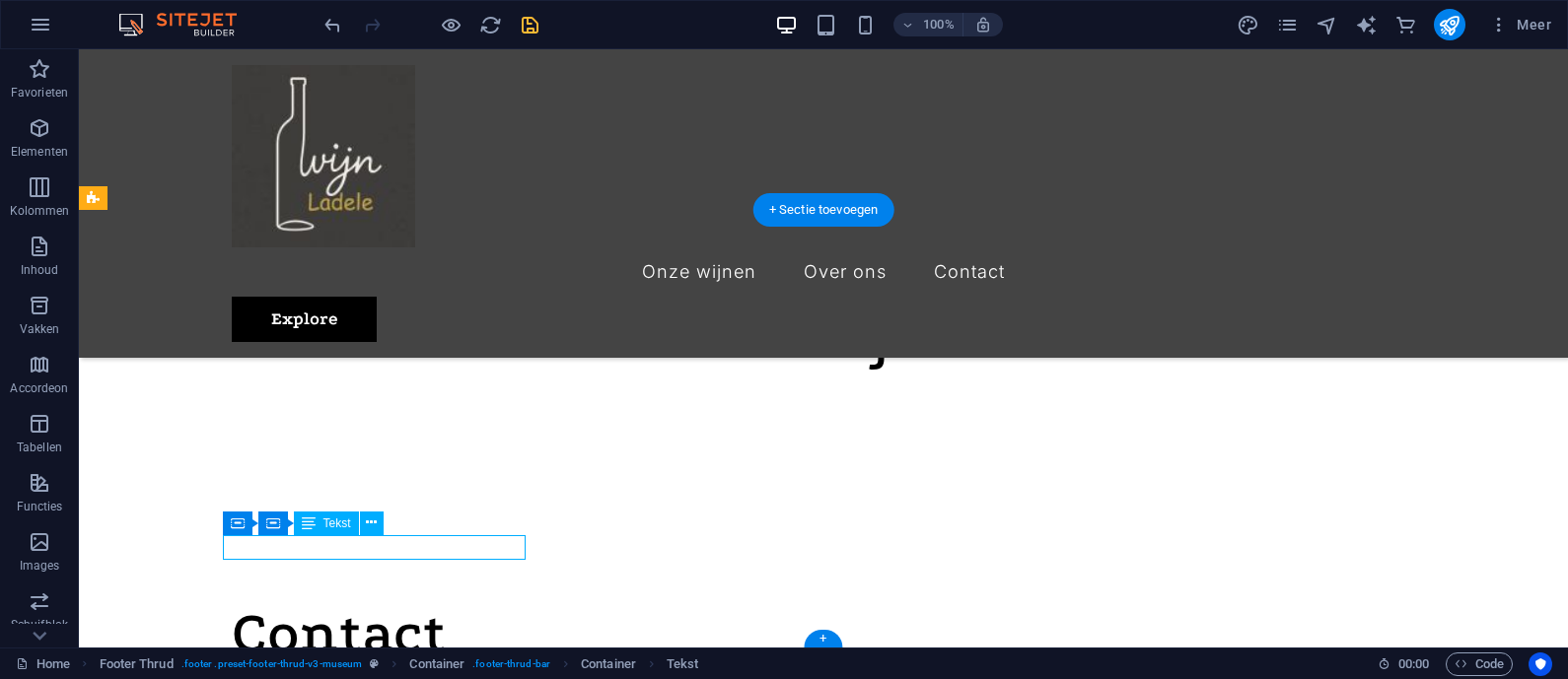click on "All rights reserved.    Wijnladele" at bounding box center [816, 2623] 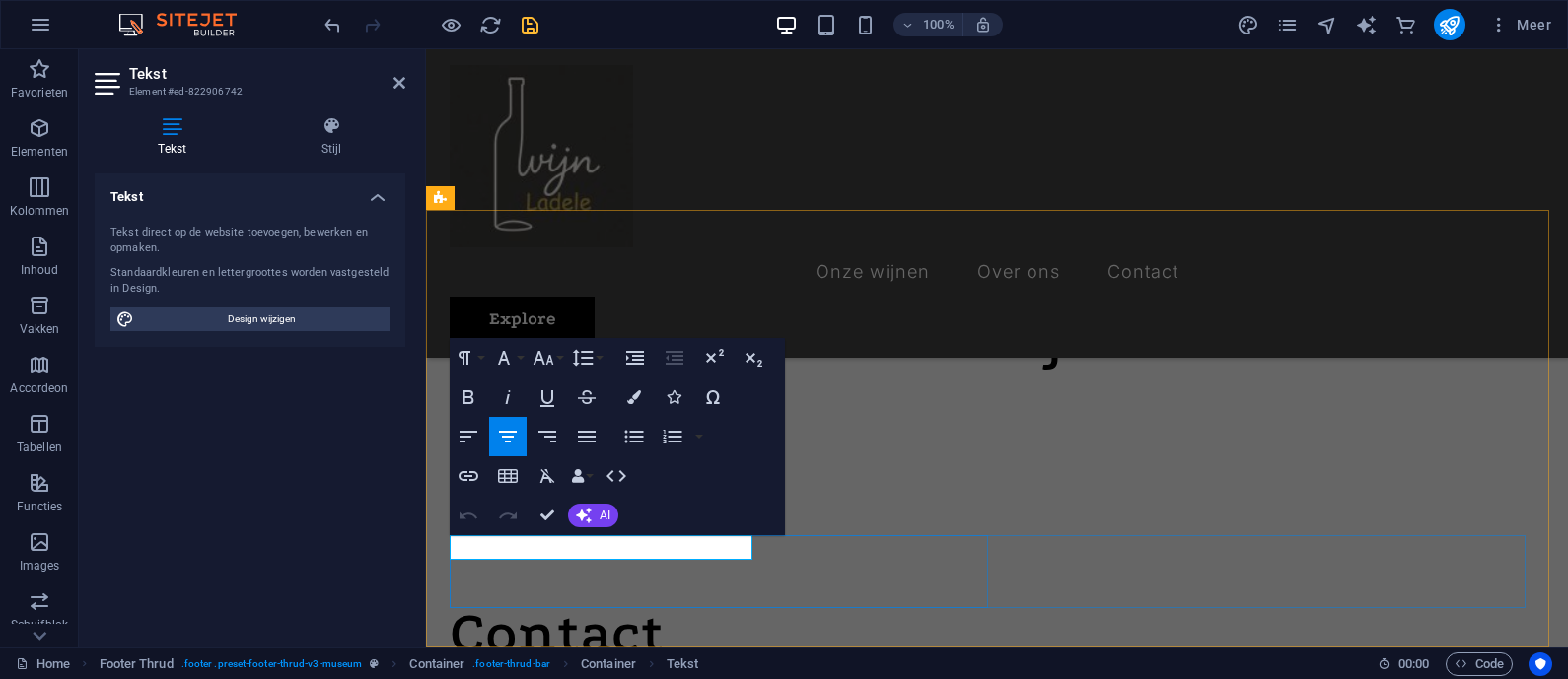 click on "All rights reserved.    Wijnladele" at bounding box center (989, 2623) 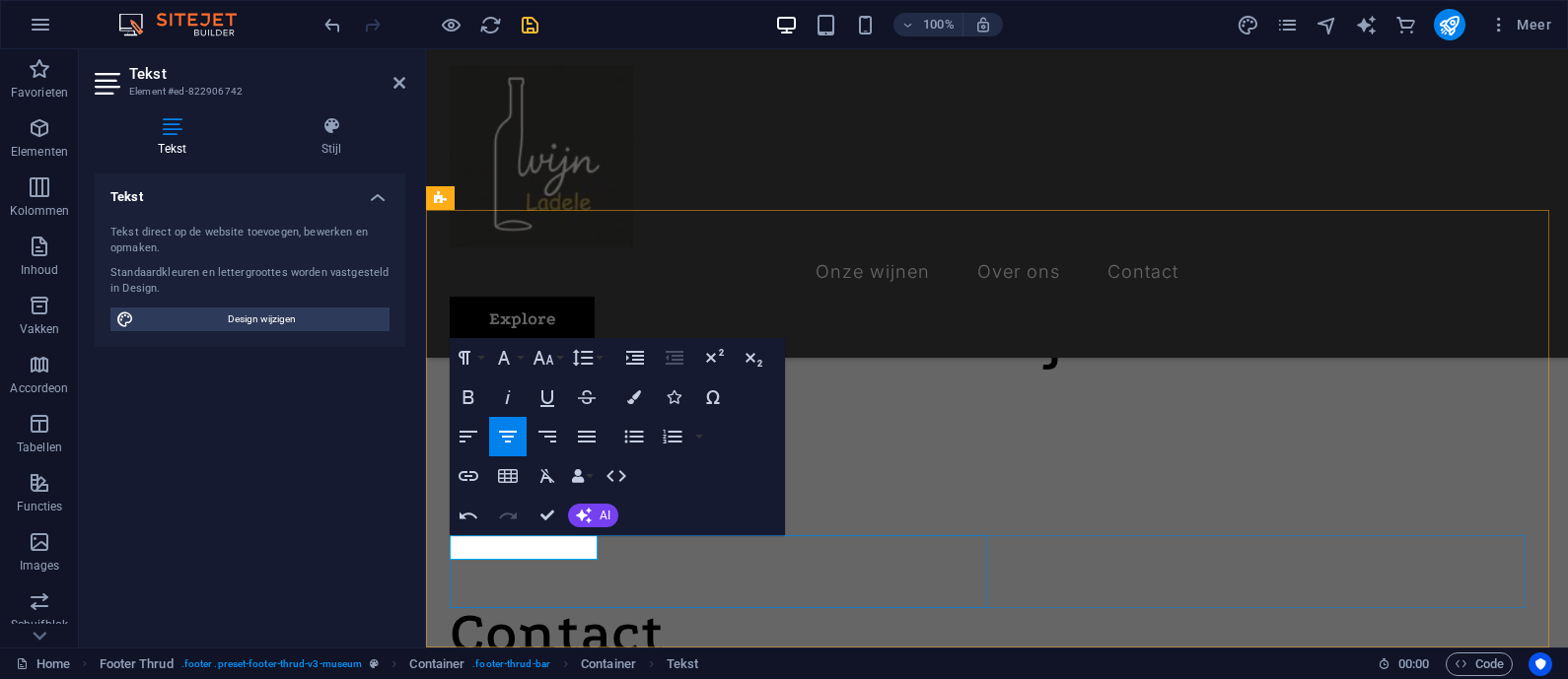 type 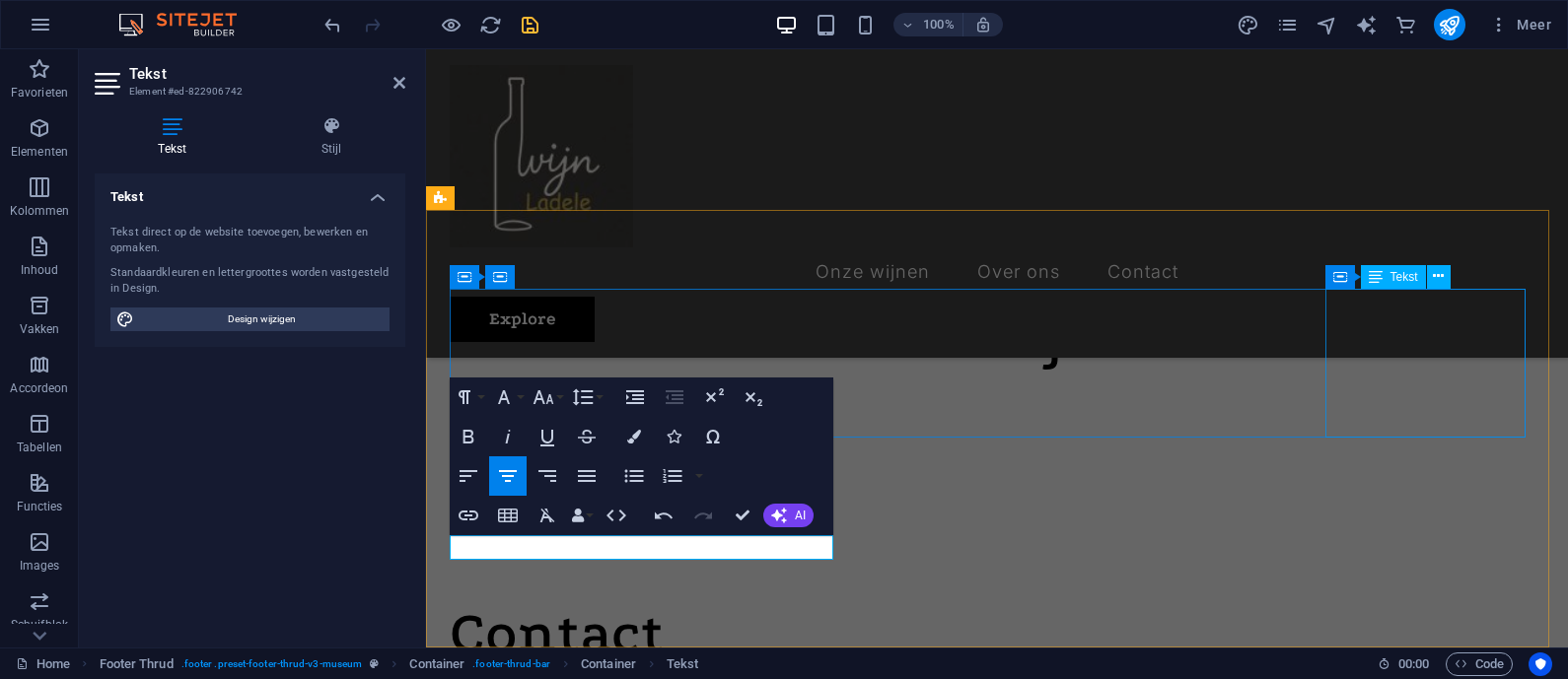 click on "Drs. J. van Disweg 2F Broek in Waterland 1151DA
0123 - 456789
10AM-8PM" at bounding box center [997, 2439] 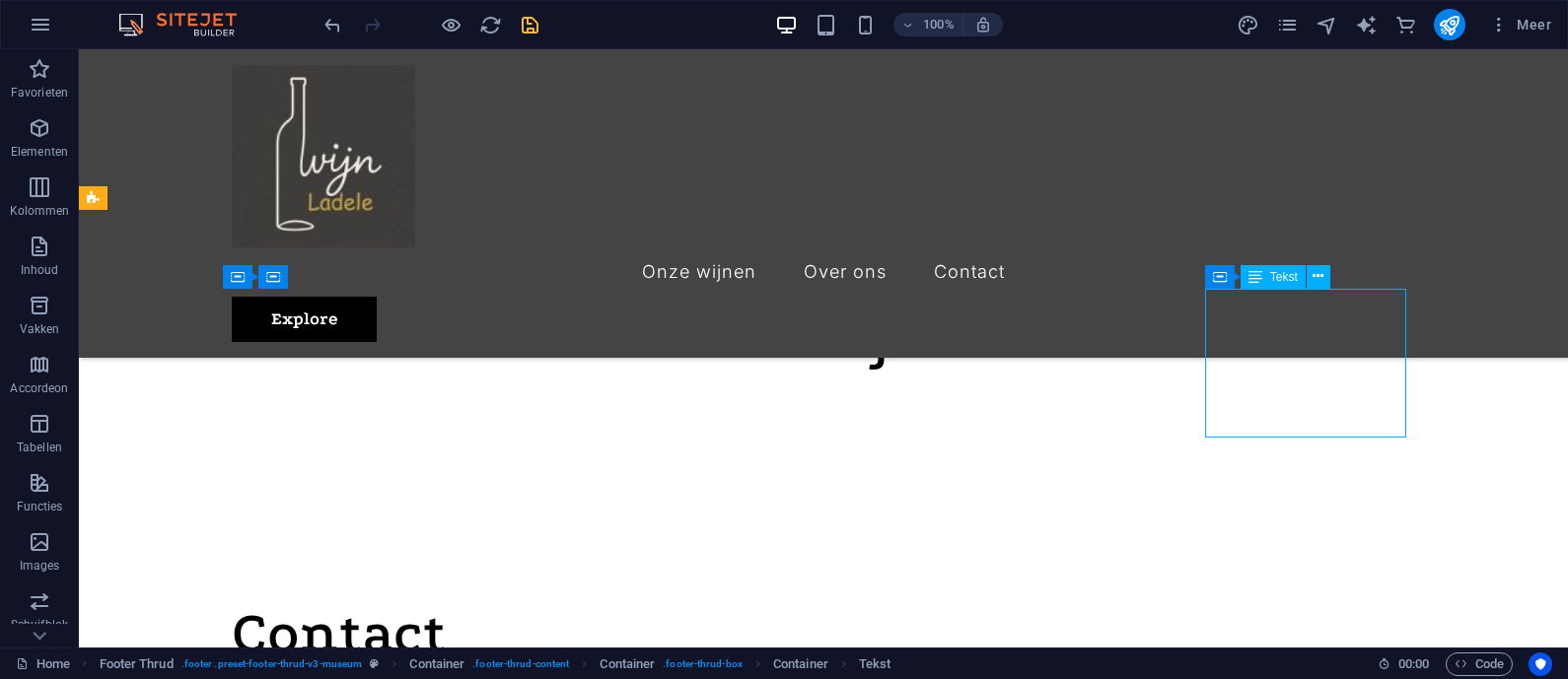 click on "Drs. J. van Disweg 2F Broek in Waterland 1151DA
0123 - 456789
10AM-8PM" at bounding box center [823, 2439] 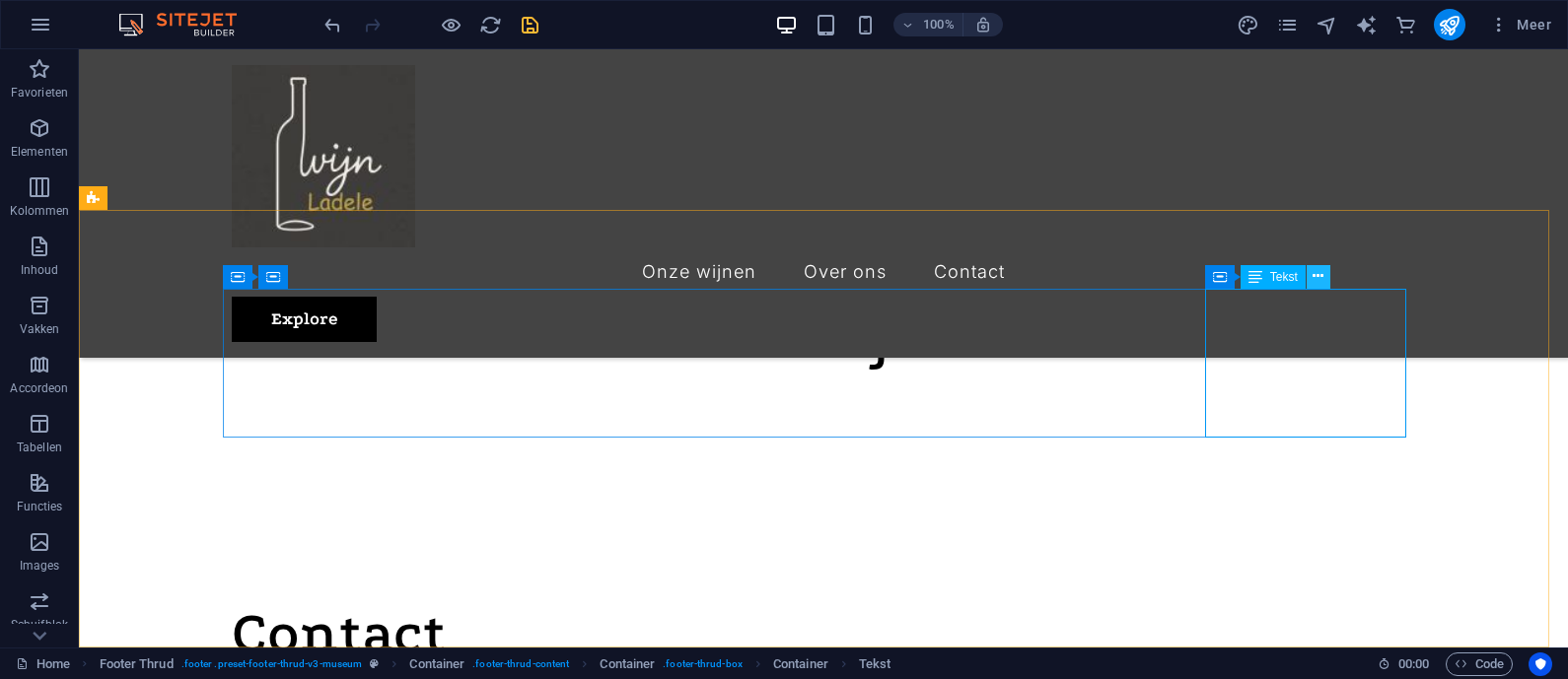 click at bounding box center [1318, 276] 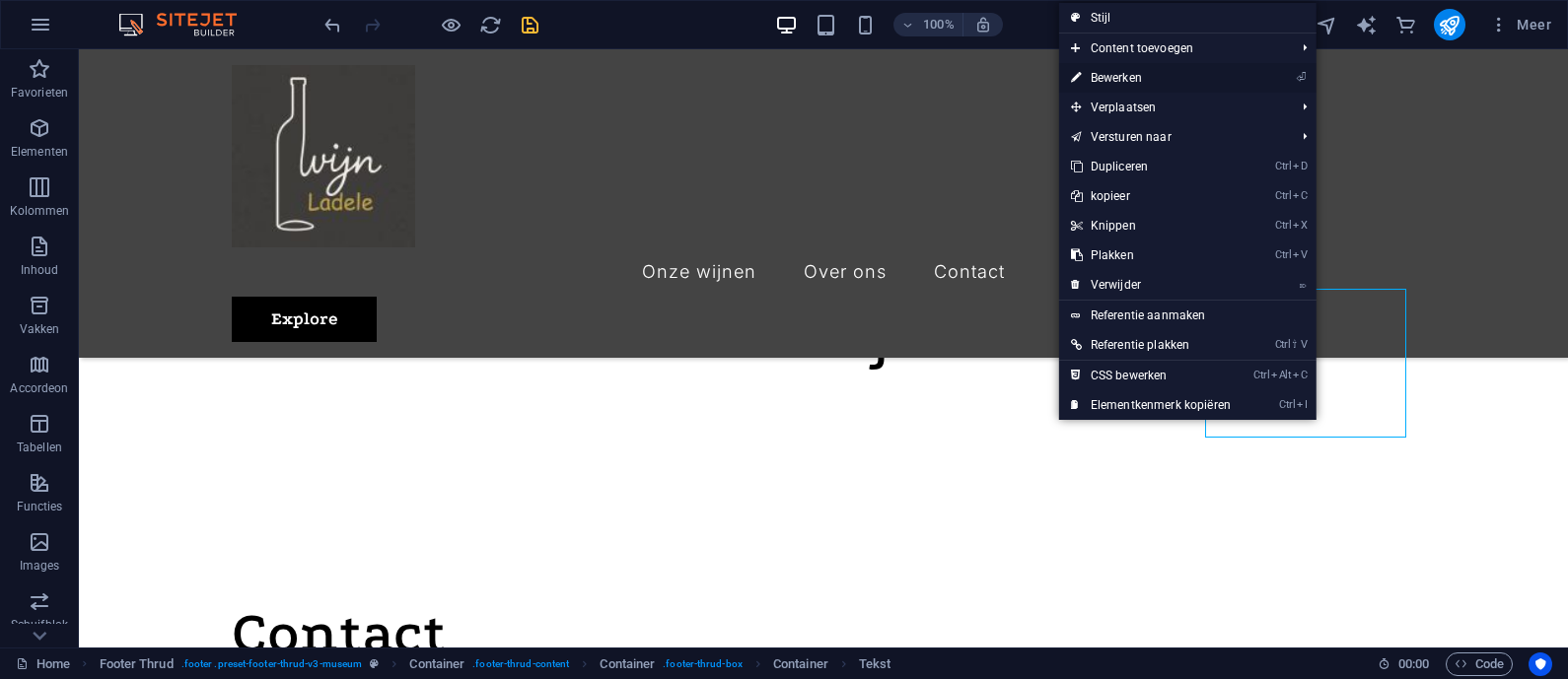 click on "⏎  Bewerken" at bounding box center [1151, 78] 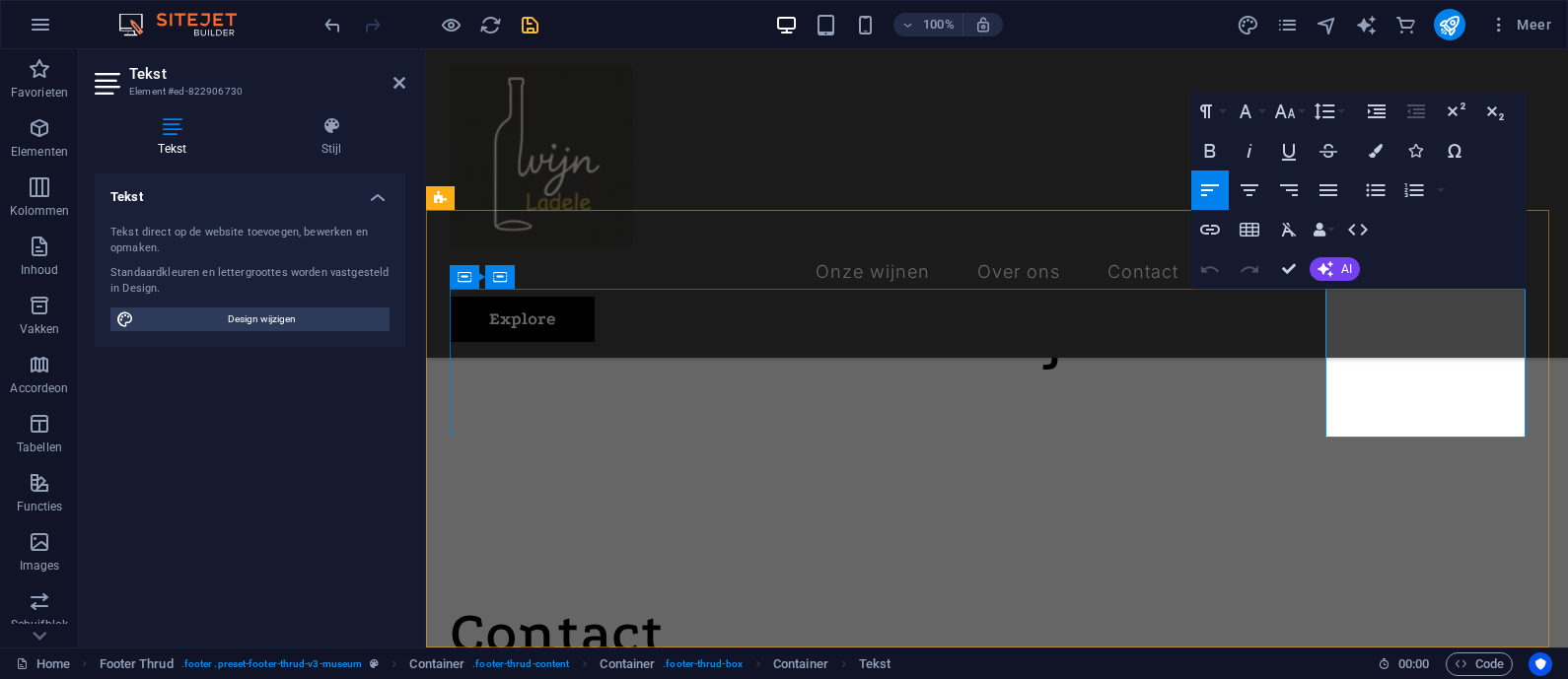 click on "10AM-8PM" at bounding box center (997, 2501) 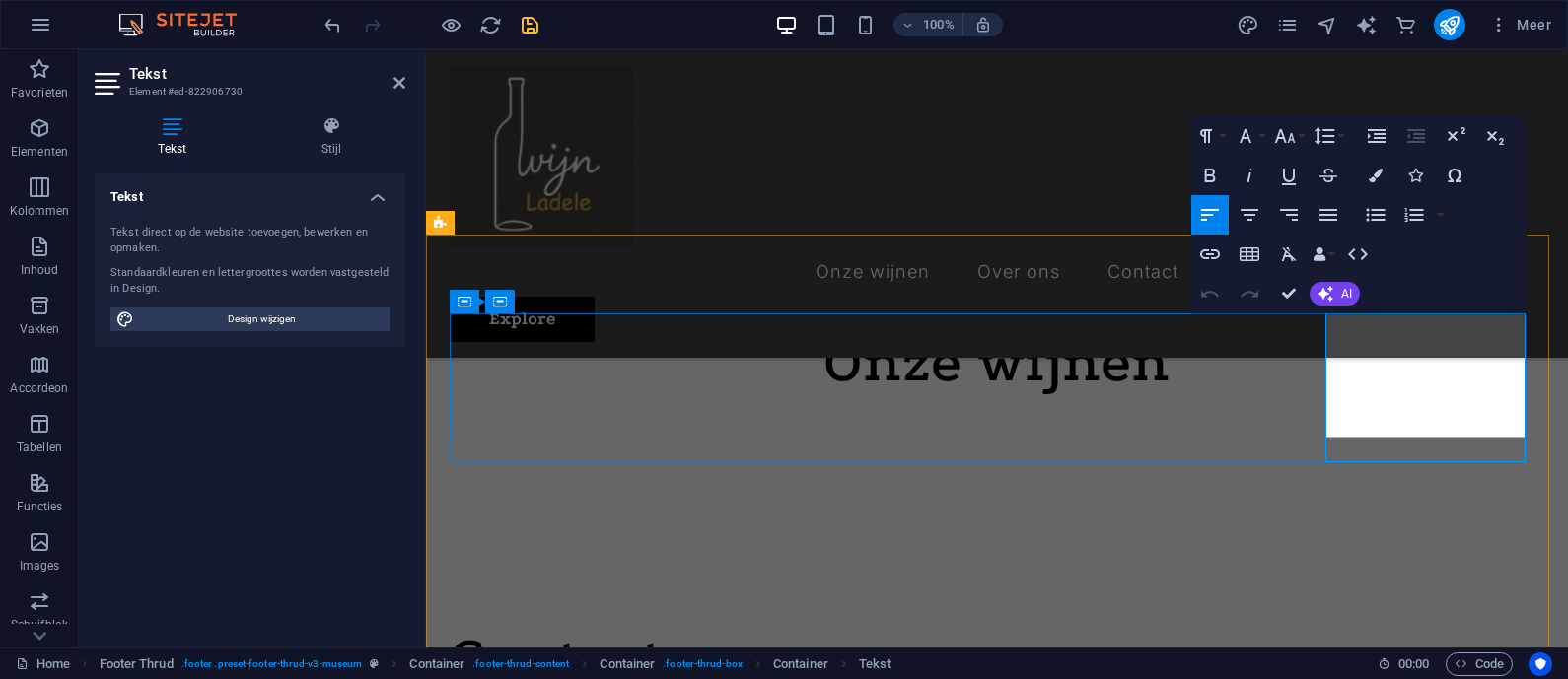 scroll, scrollTop: 1544, scrollLeft: 0, axis: vertical 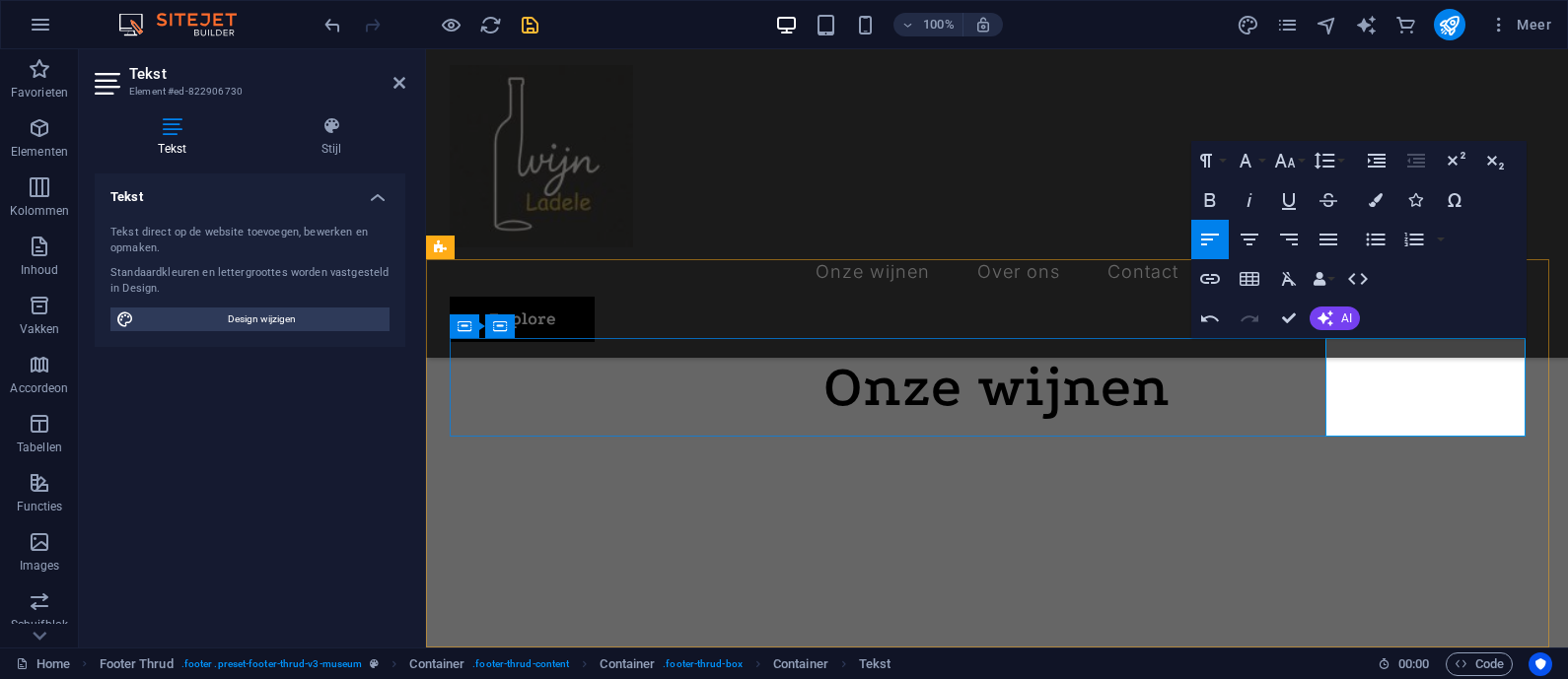 type 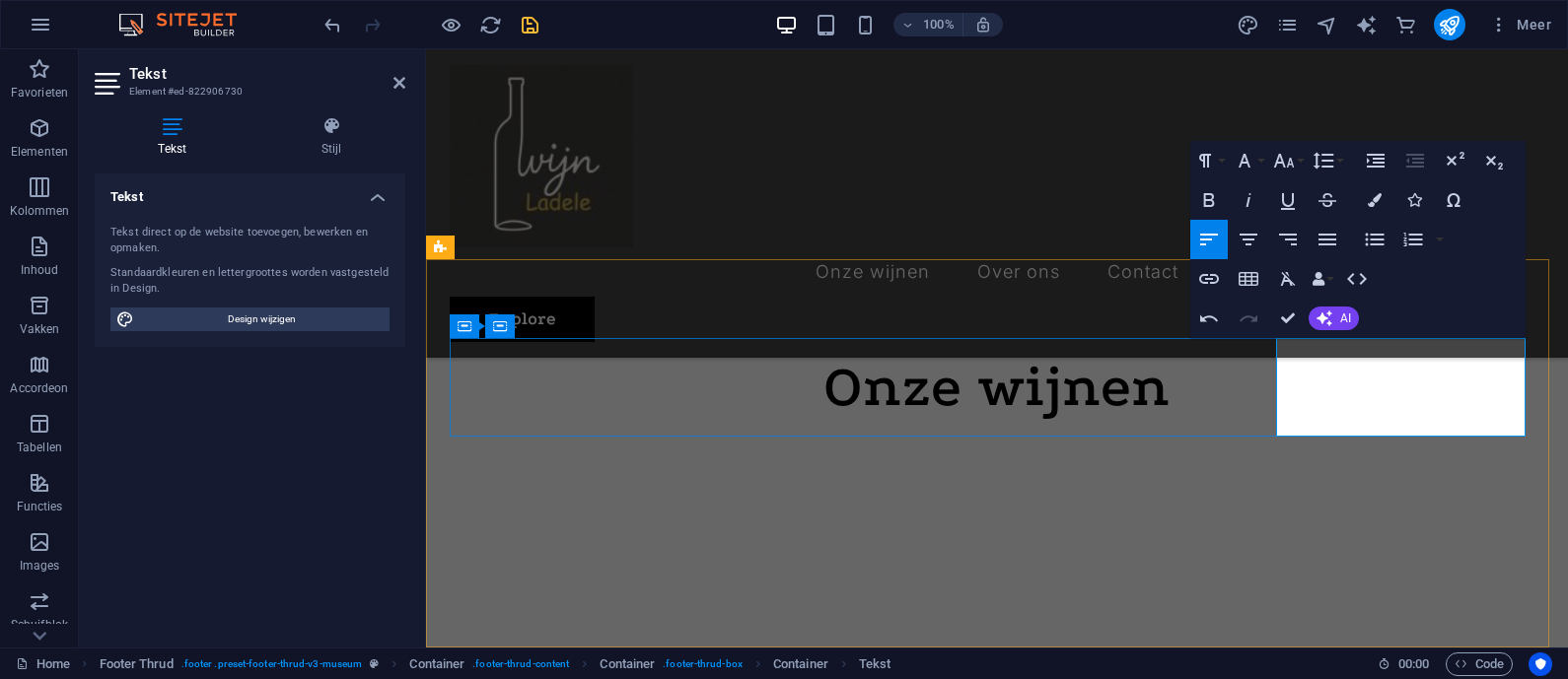 scroll, scrollTop: 1569, scrollLeft: 0, axis: vertical 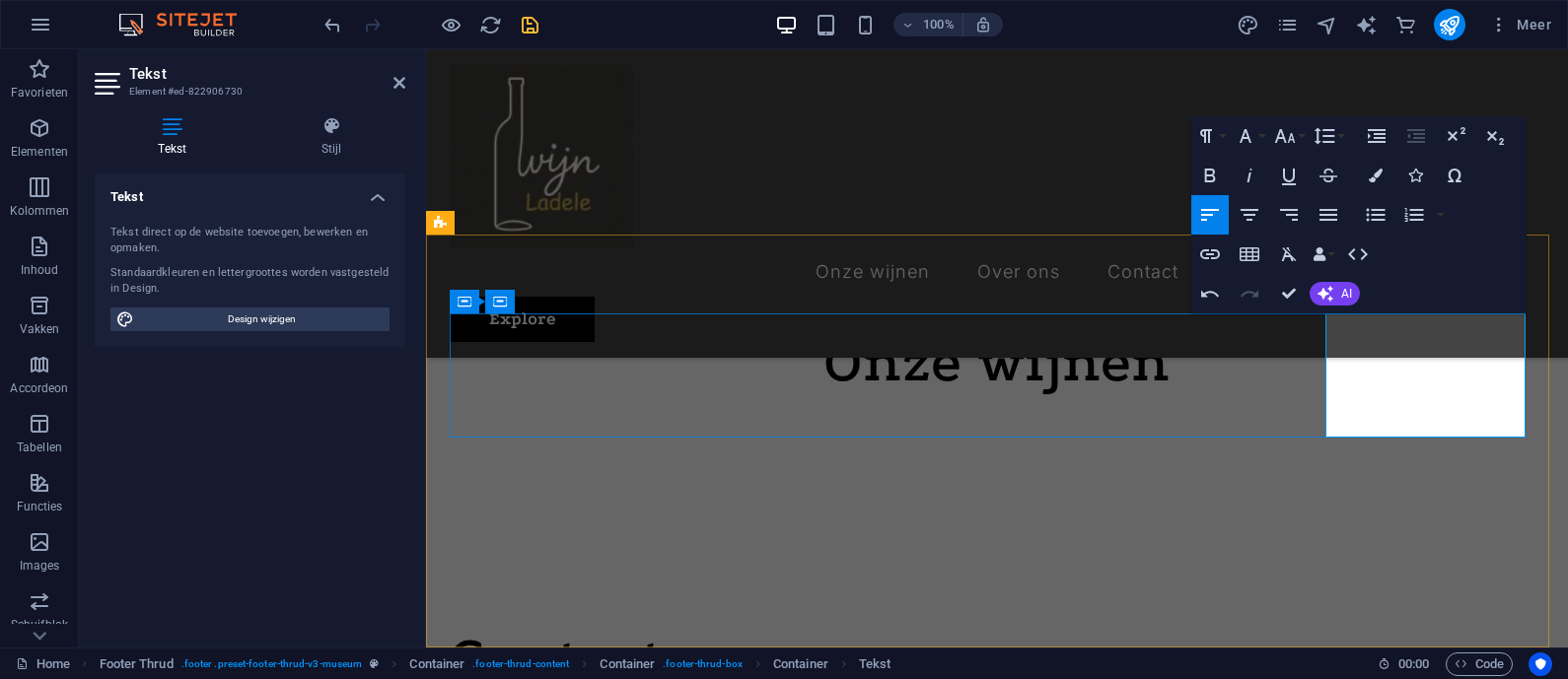 click on "1151DA" at bounding box center (524, 2476) 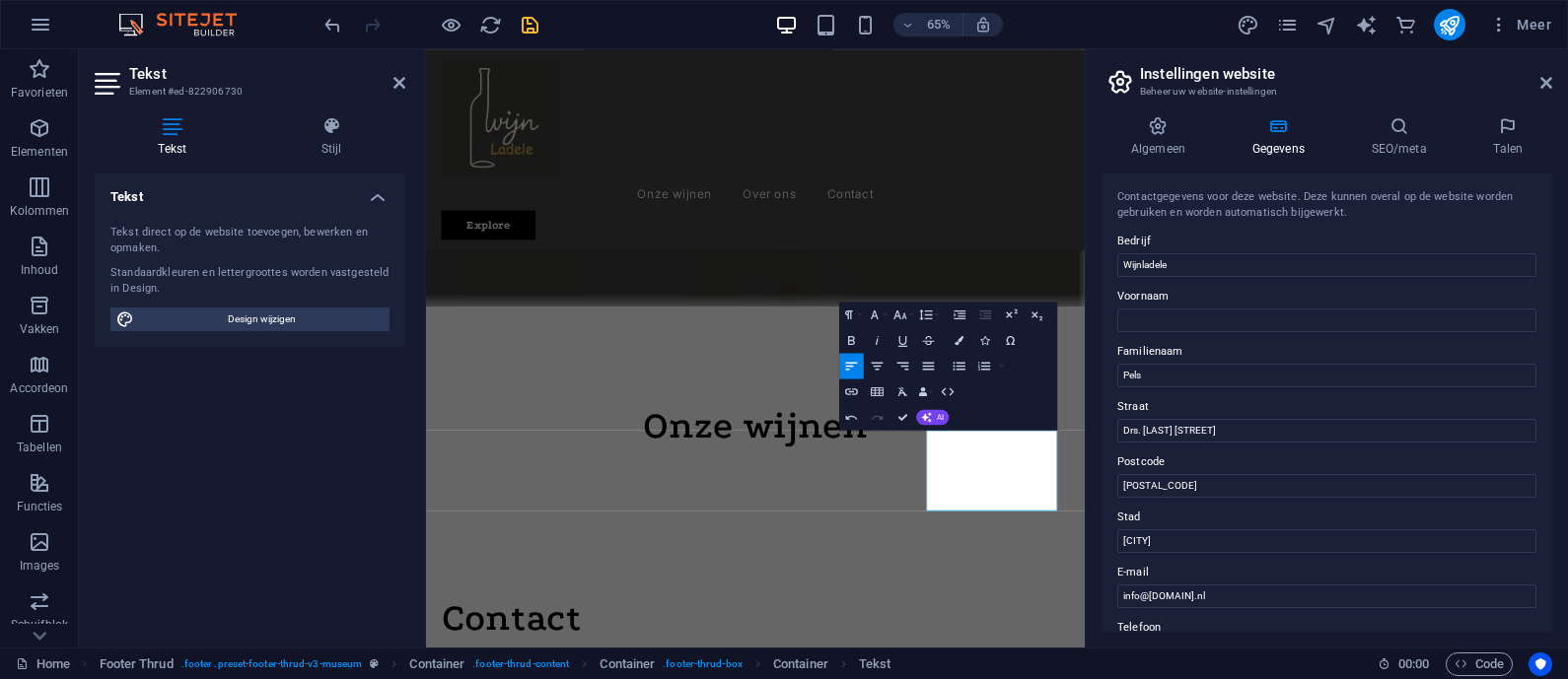 scroll, scrollTop: 1488, scrollLeft: 0, axis: vertical 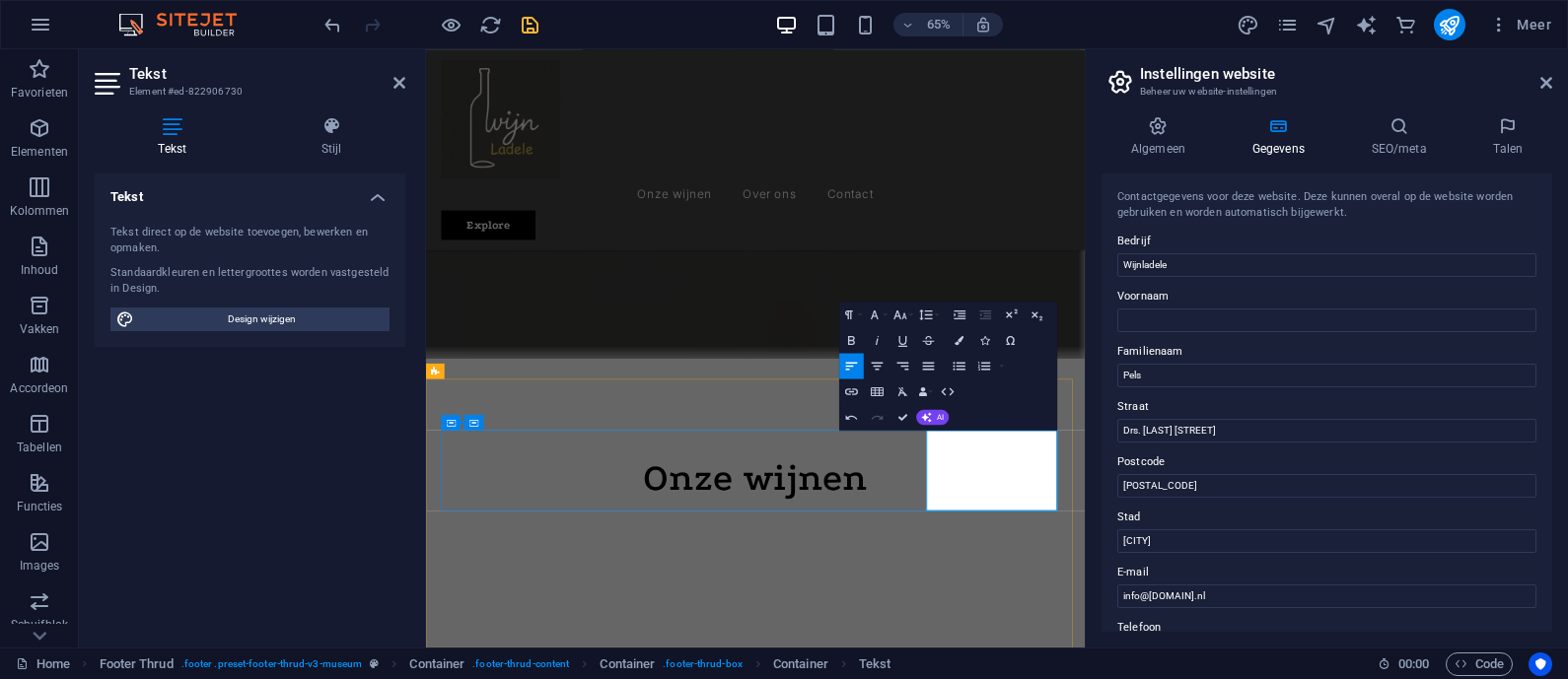 click on "1151DA" at bounding box center [524, 2821] 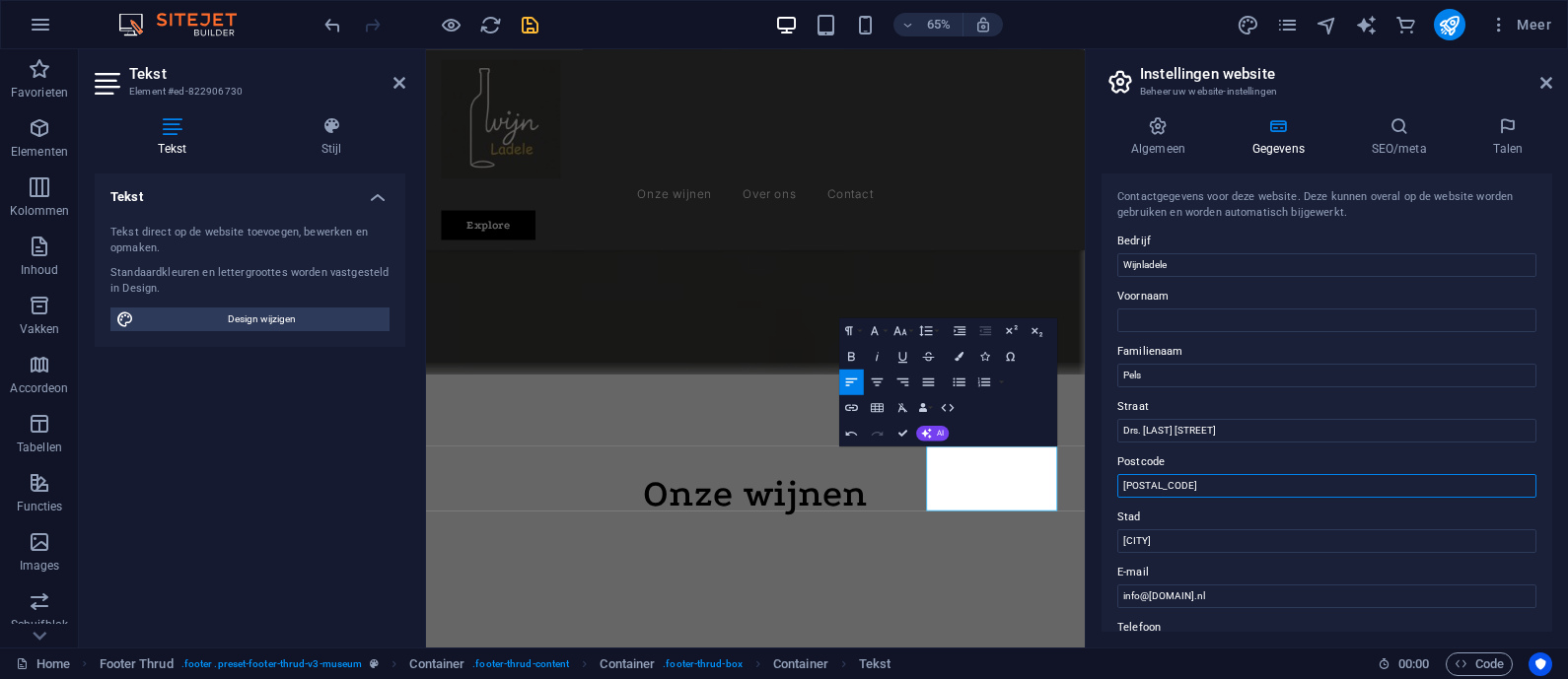 click on "1151DA" at bounding box center [1326, 486] 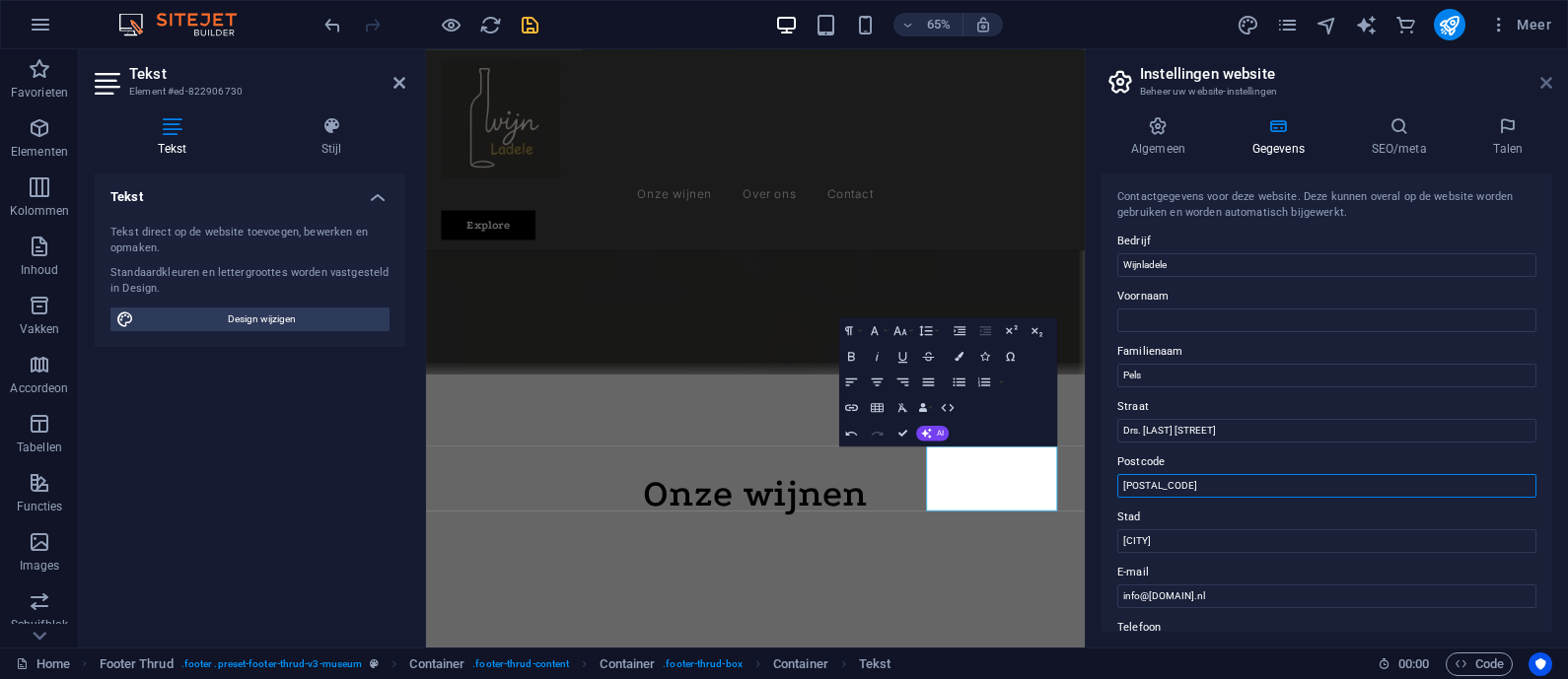 type on "1151-DA" 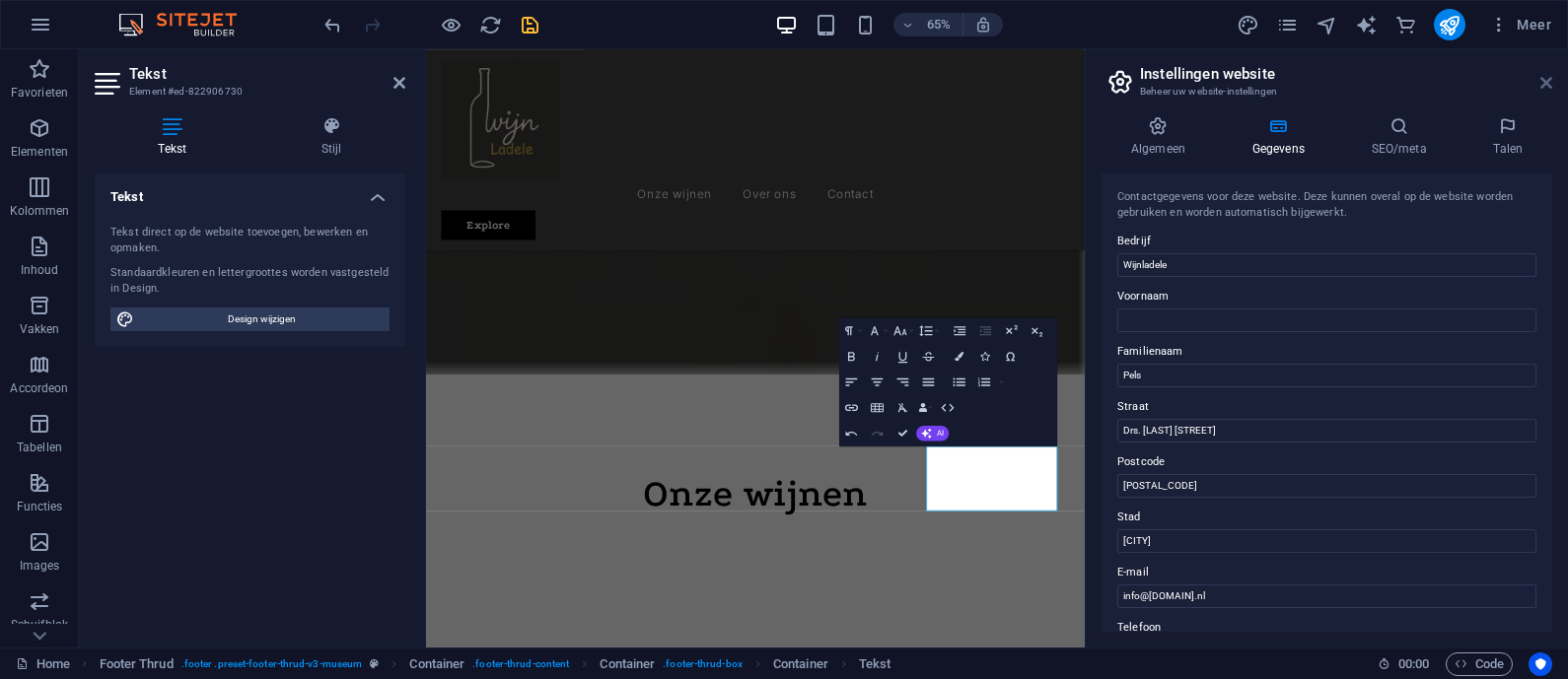 click at bounding box center [1546, 83] 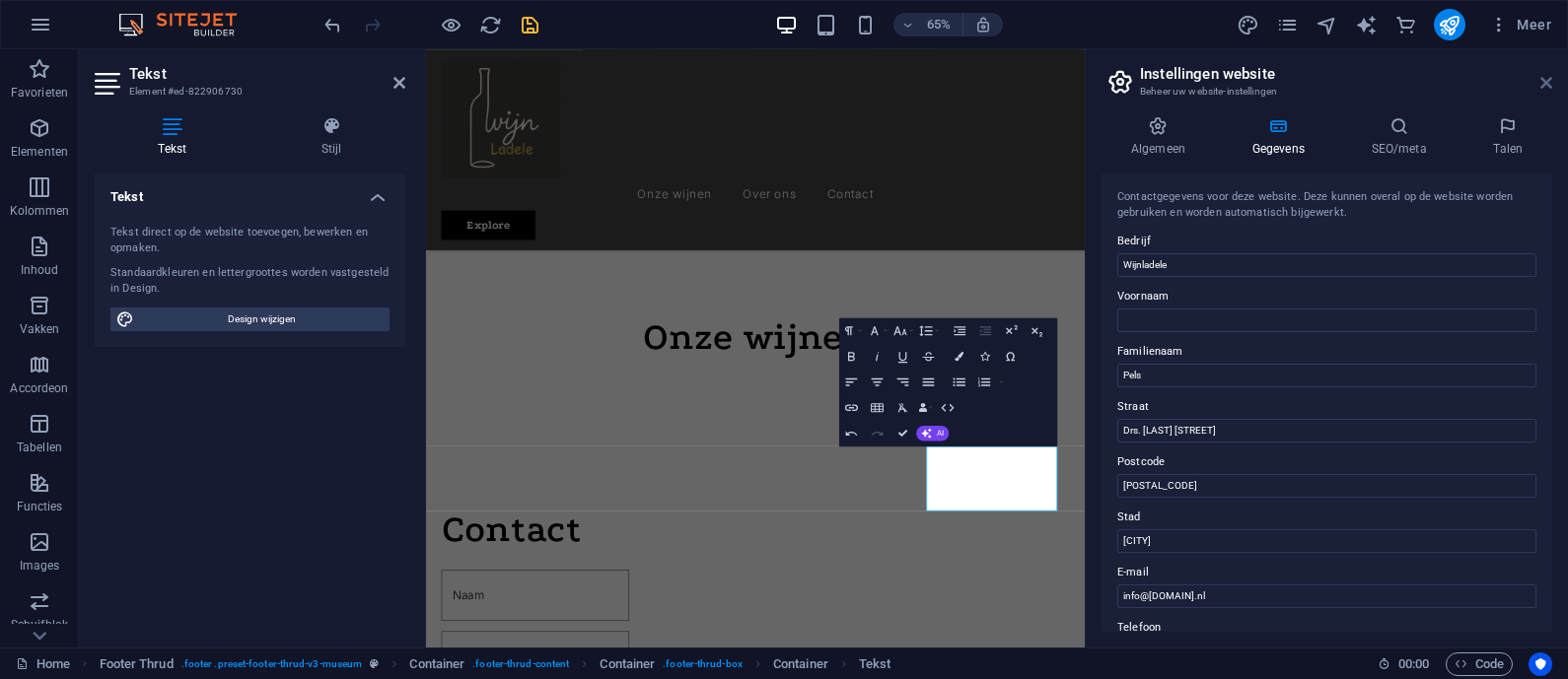 scroll, scrollTop: 1544, scrollLeft: 0, axis: vertical 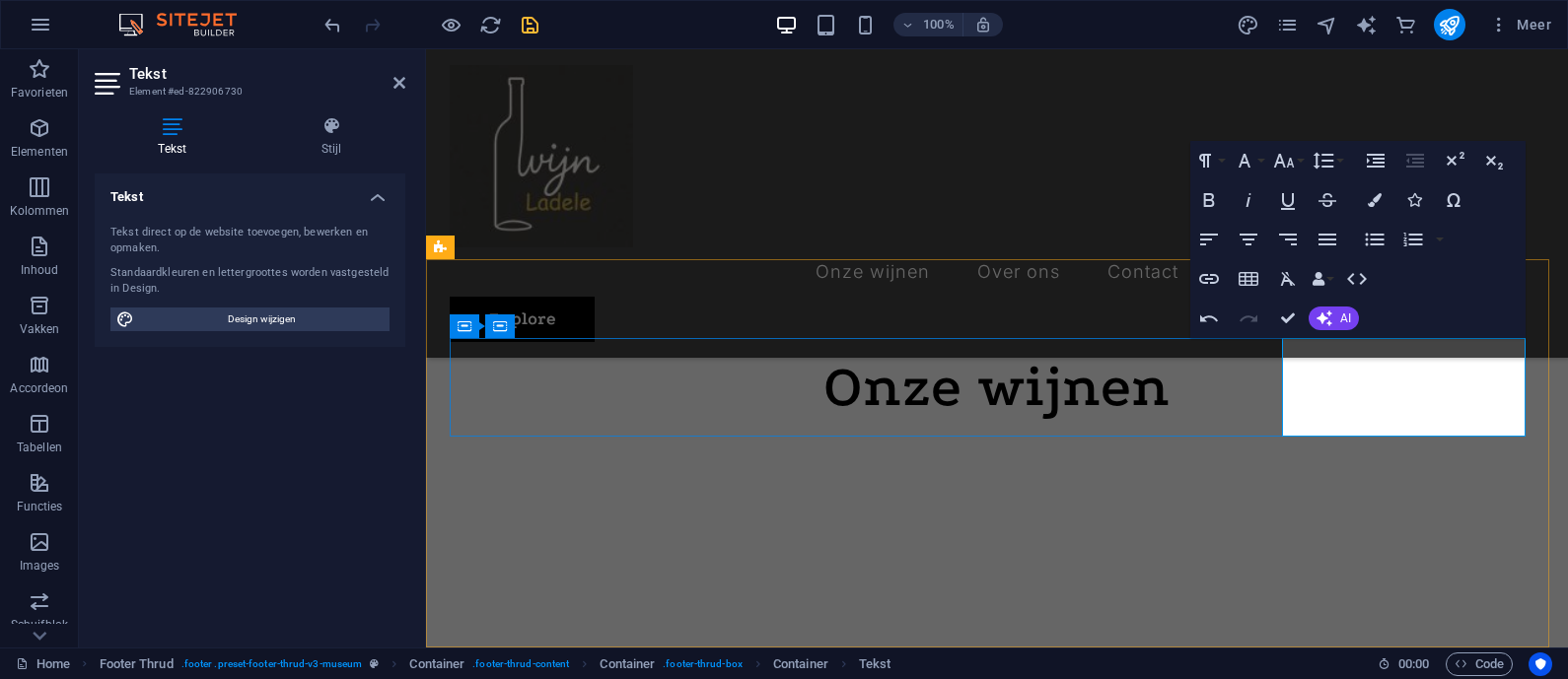 click on "0123 - 456789" at bounding box center (997, 2500) 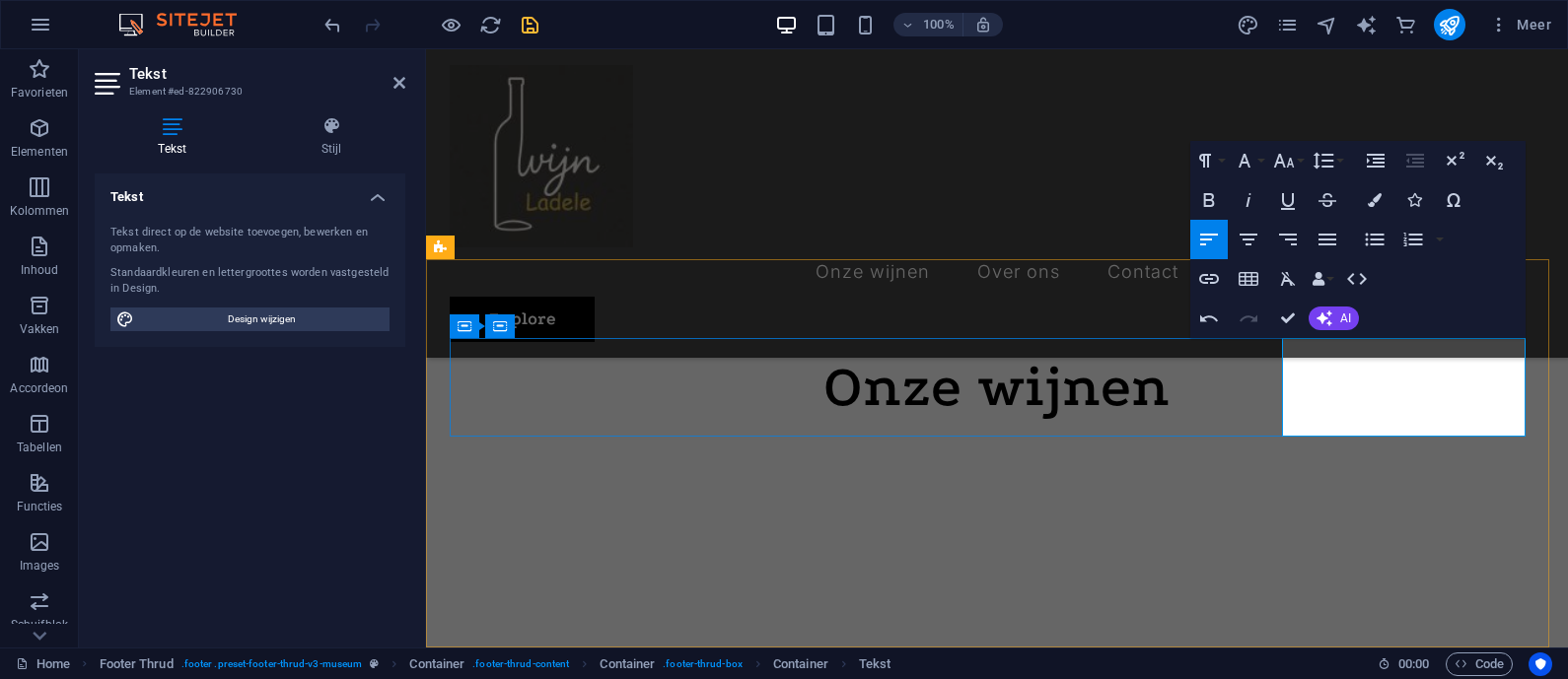 click on "0123 - 456789" at bounding box center [997, 2500] 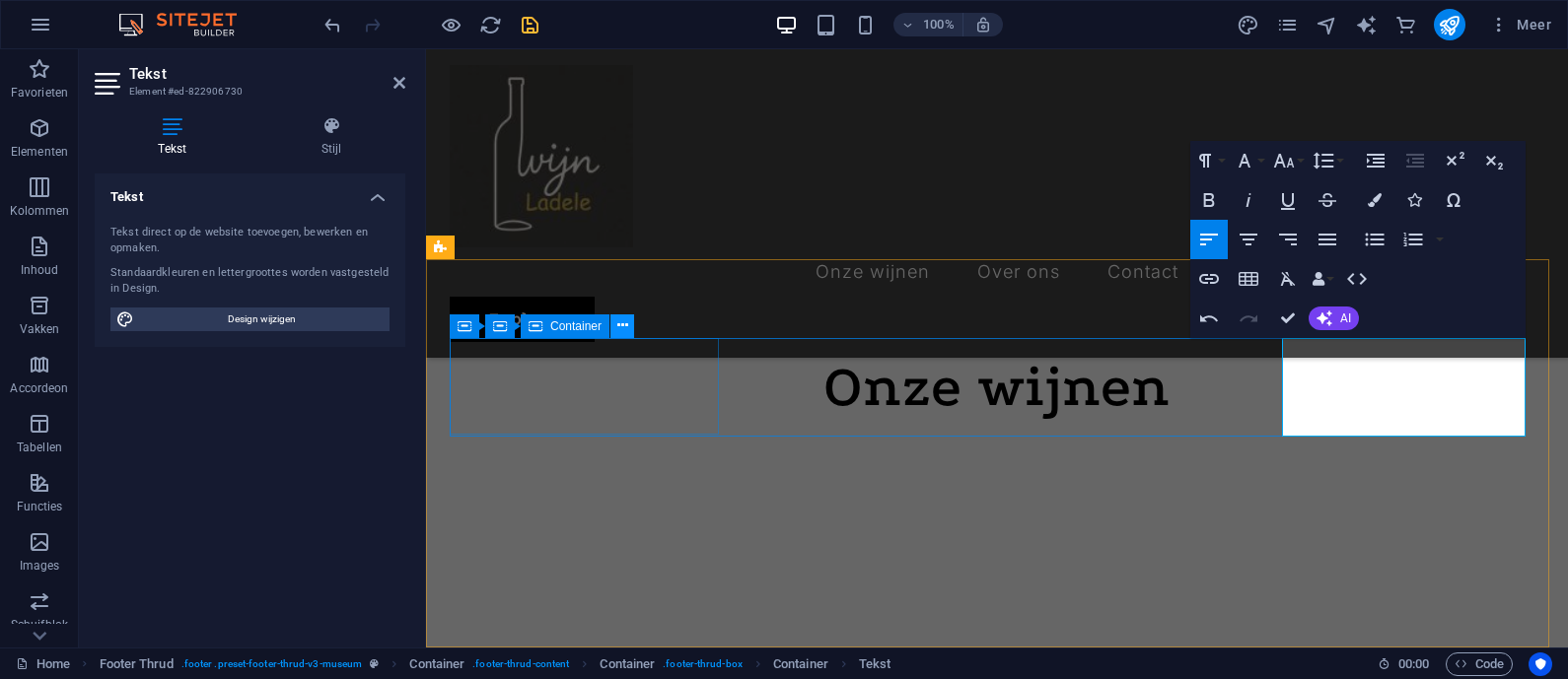 click at bounding box center (622, 326) 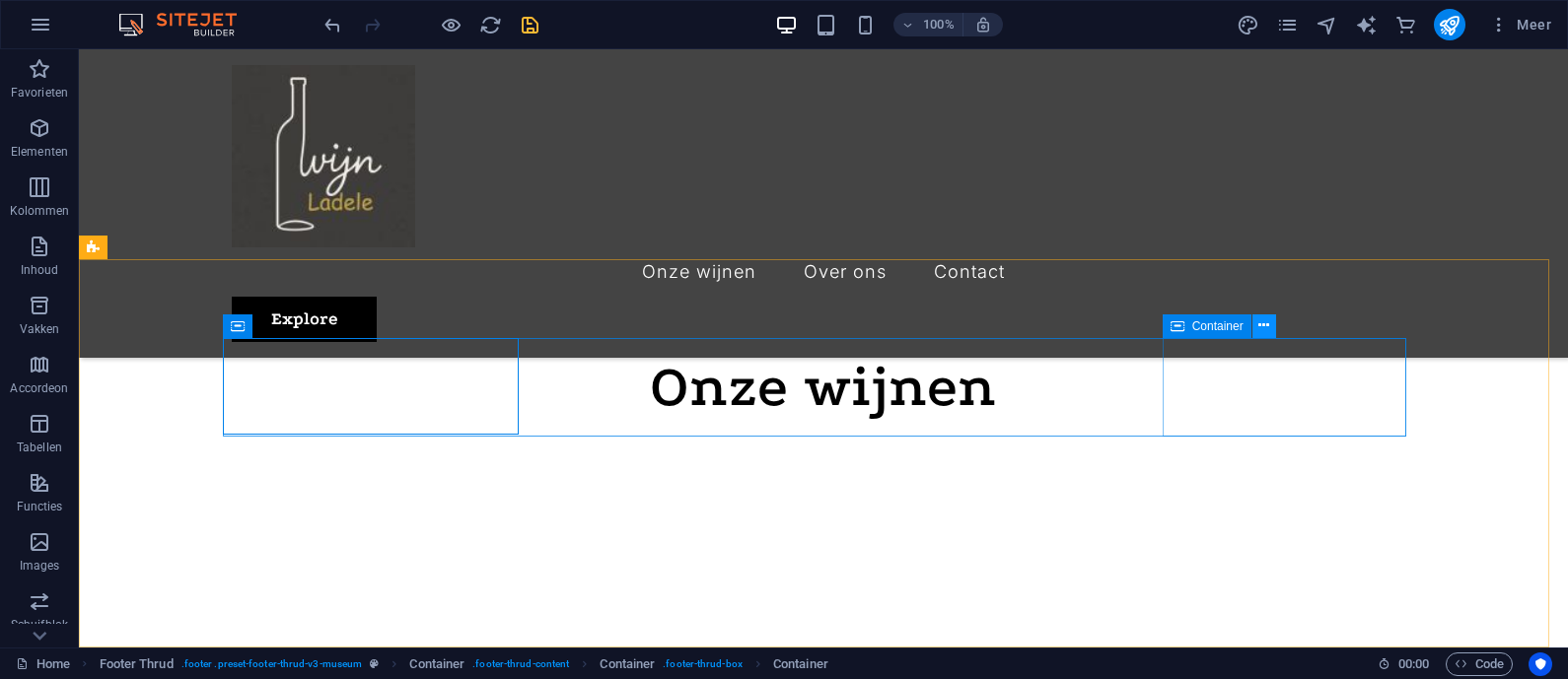 click at bounding box center [1263, 325] 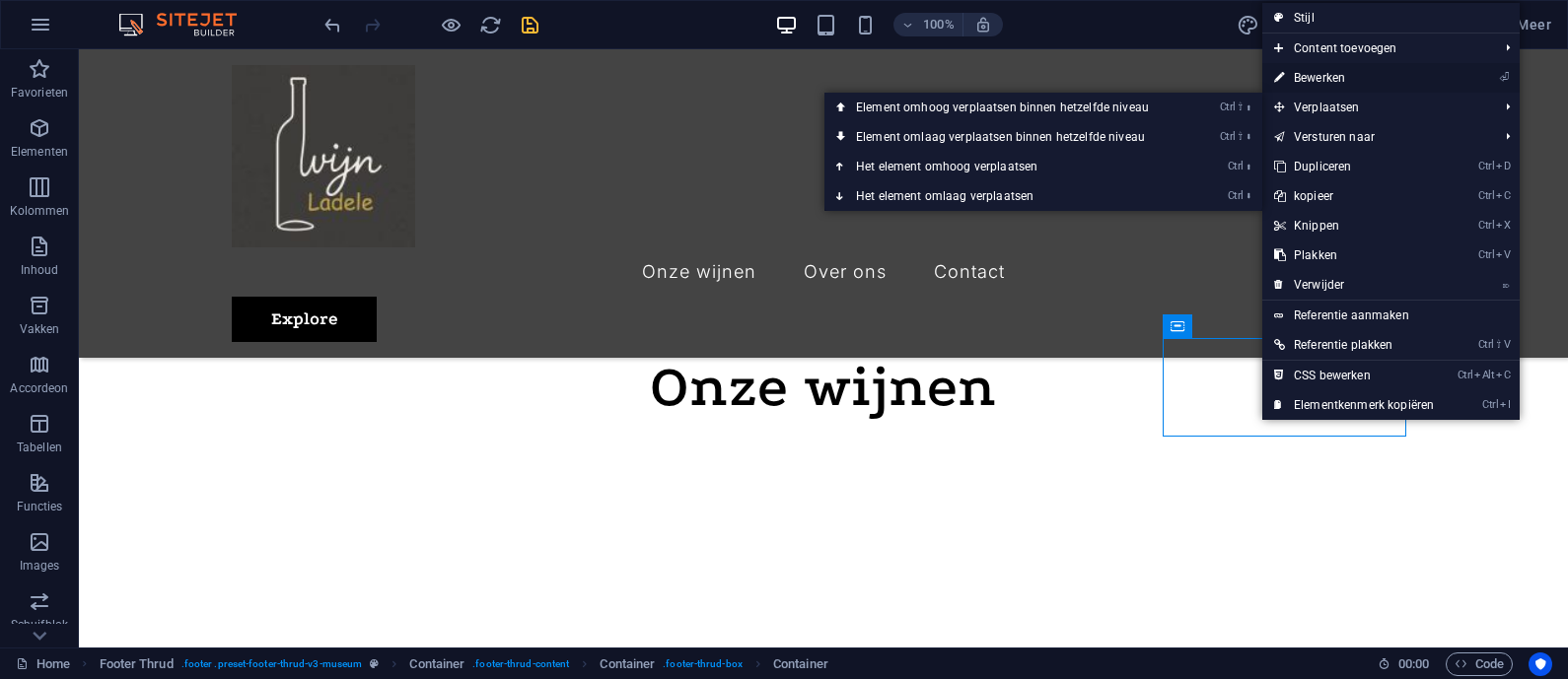 click on "⏎  Bewerken" at bounding box center (1354, 78) 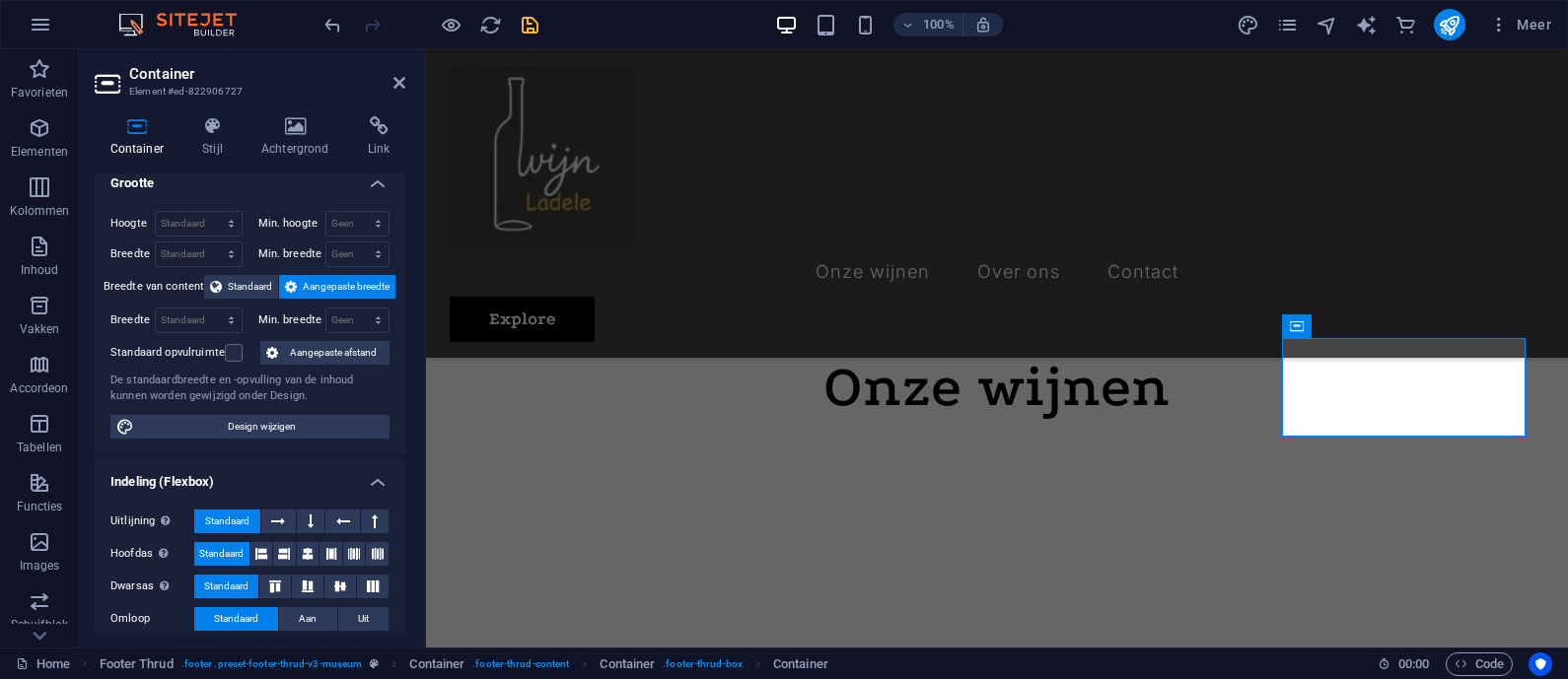 scroll, scrollTop: 0, scrollLeft: 0, axis: both 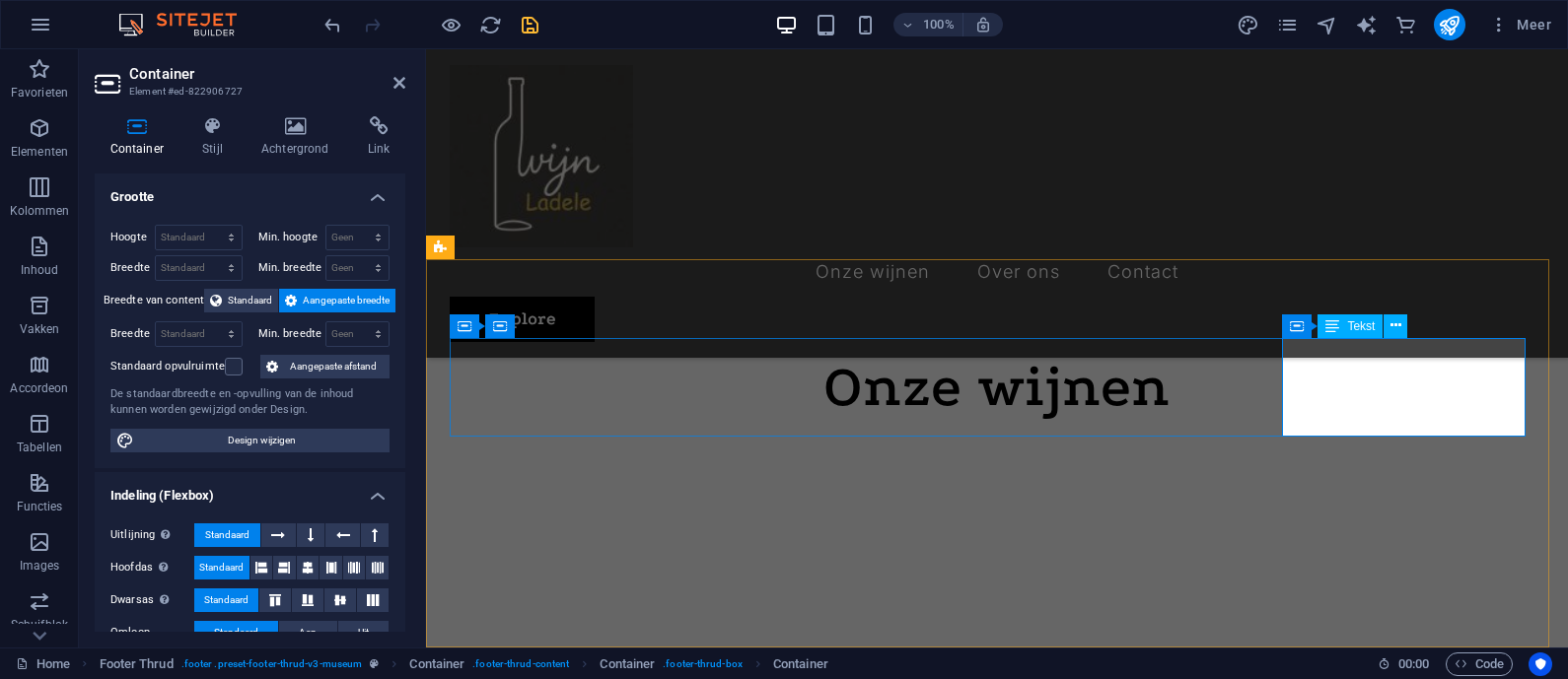 click on "Lorejlsafdj;Wijnladele Onze wijnen Over ons Contact Drs. J. van Disweg 2F Broek in Waterland Broek in Waterland 1151-DA
0123 - 456789
Alle rechten voorbehouden.    Wijnladele   Legal Notice  |  Privacy Policy" at bounding box center [997, 2553] 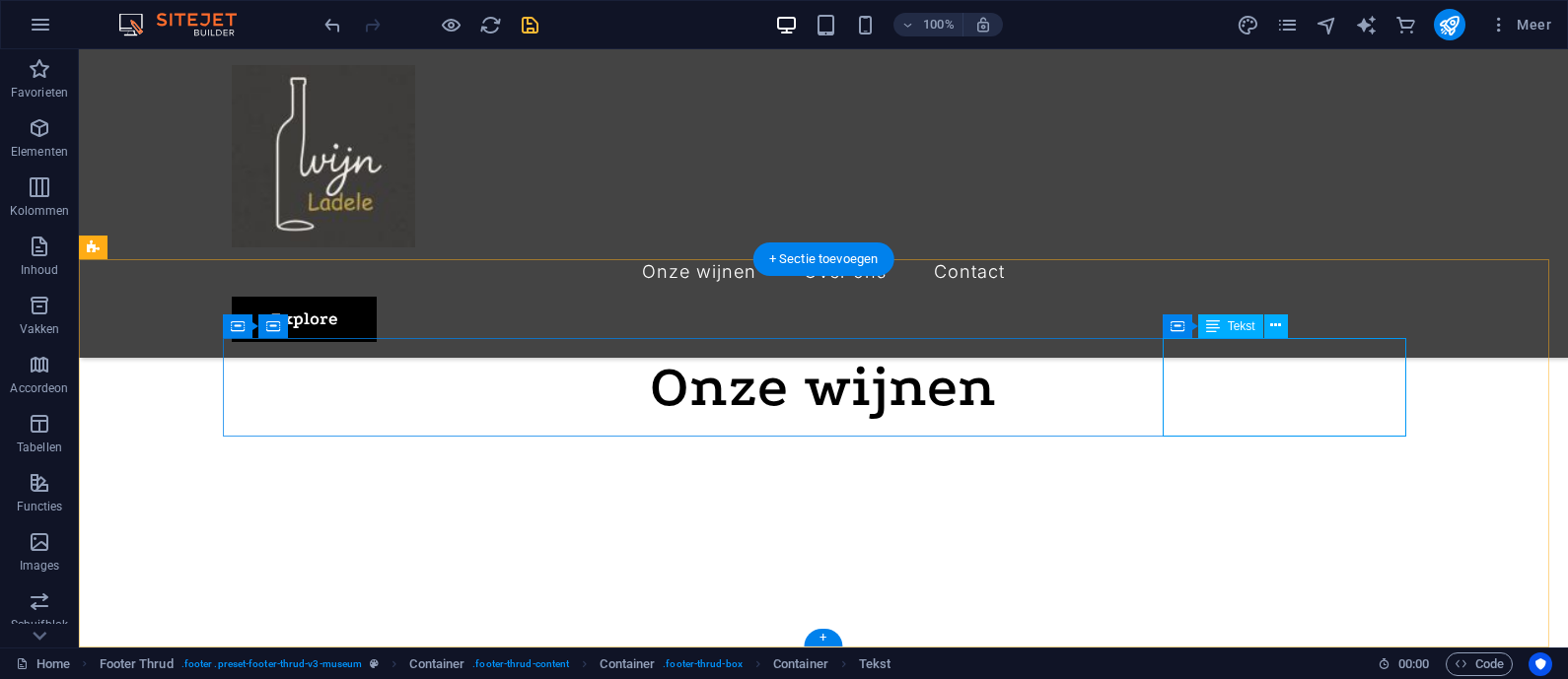 click on "Drs. J. van Disweg 2F Broek in Waterland Broek in Waterland 1151-DA
0123 - 456789" at bounding box center [823, 2464] 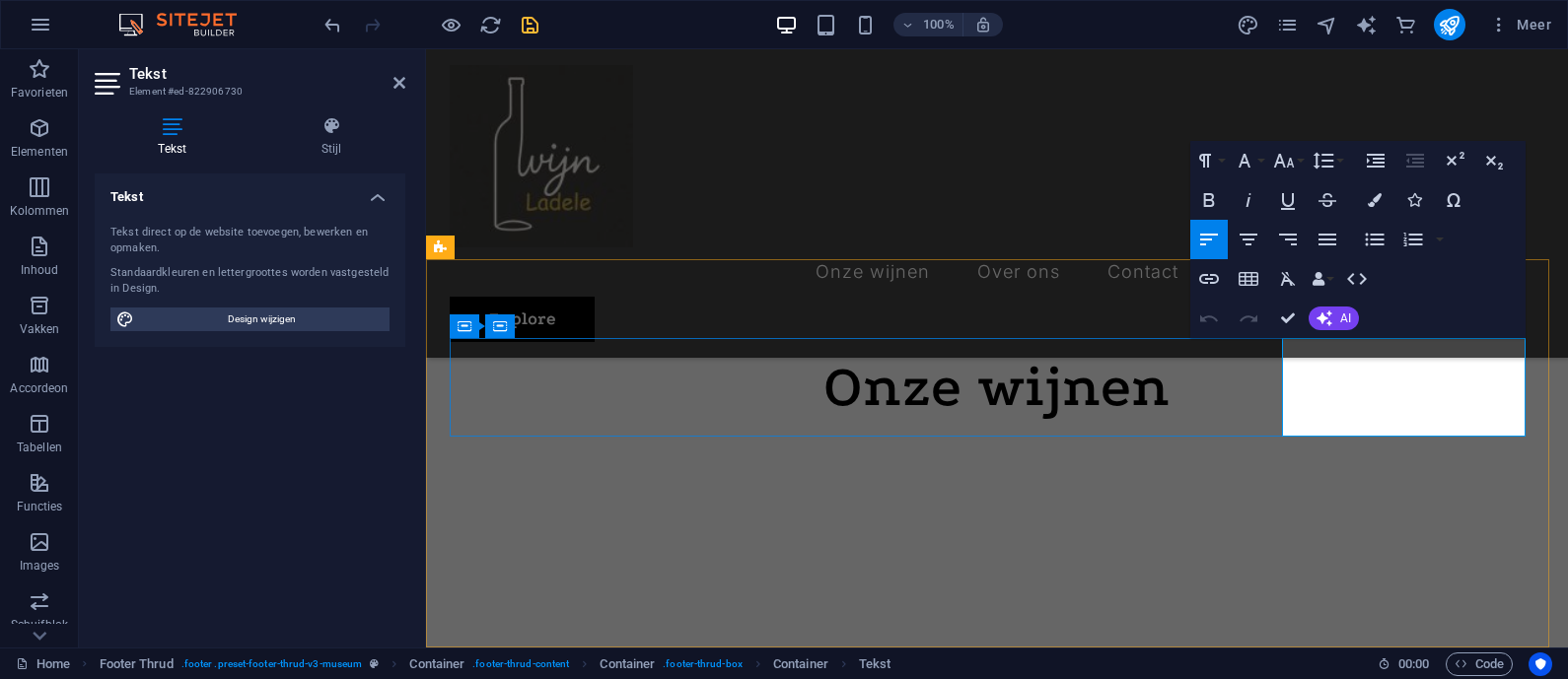 click on "Broek in Waterland" at bounding box center [478, 2451] 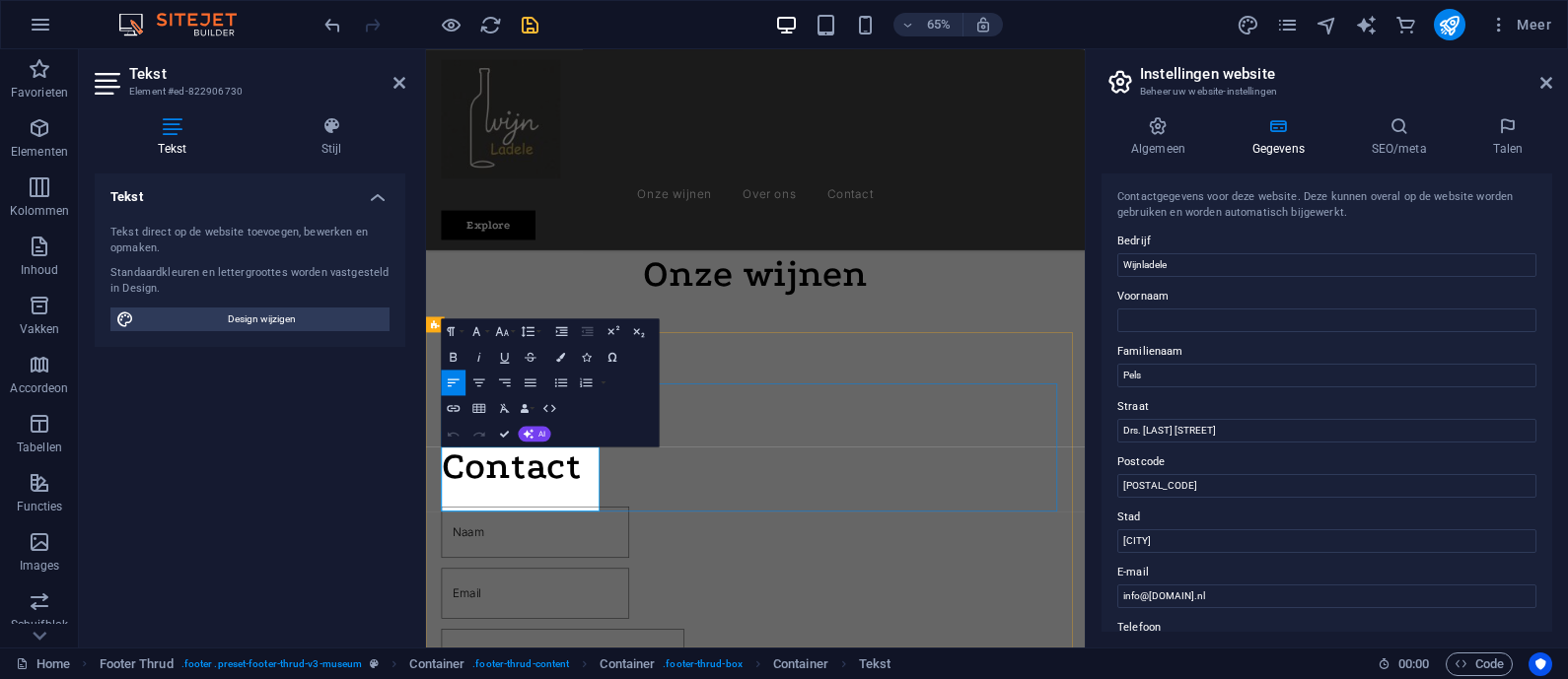 click on "Drs. J. van Disweg 2F Broek in Waterland" at bounding box center [933, 2448] 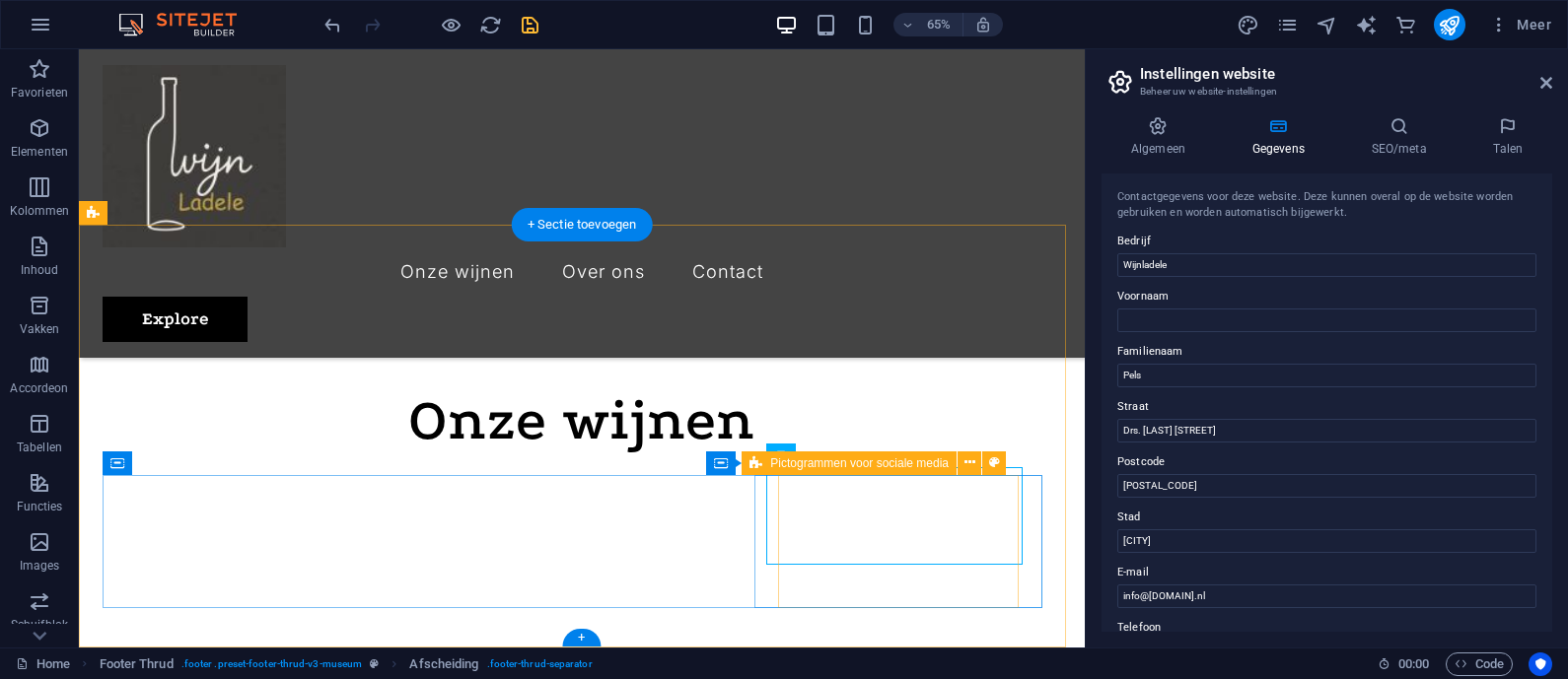 scroll, scrollTop: 1603, scrollLeft: 0, axis: vertical 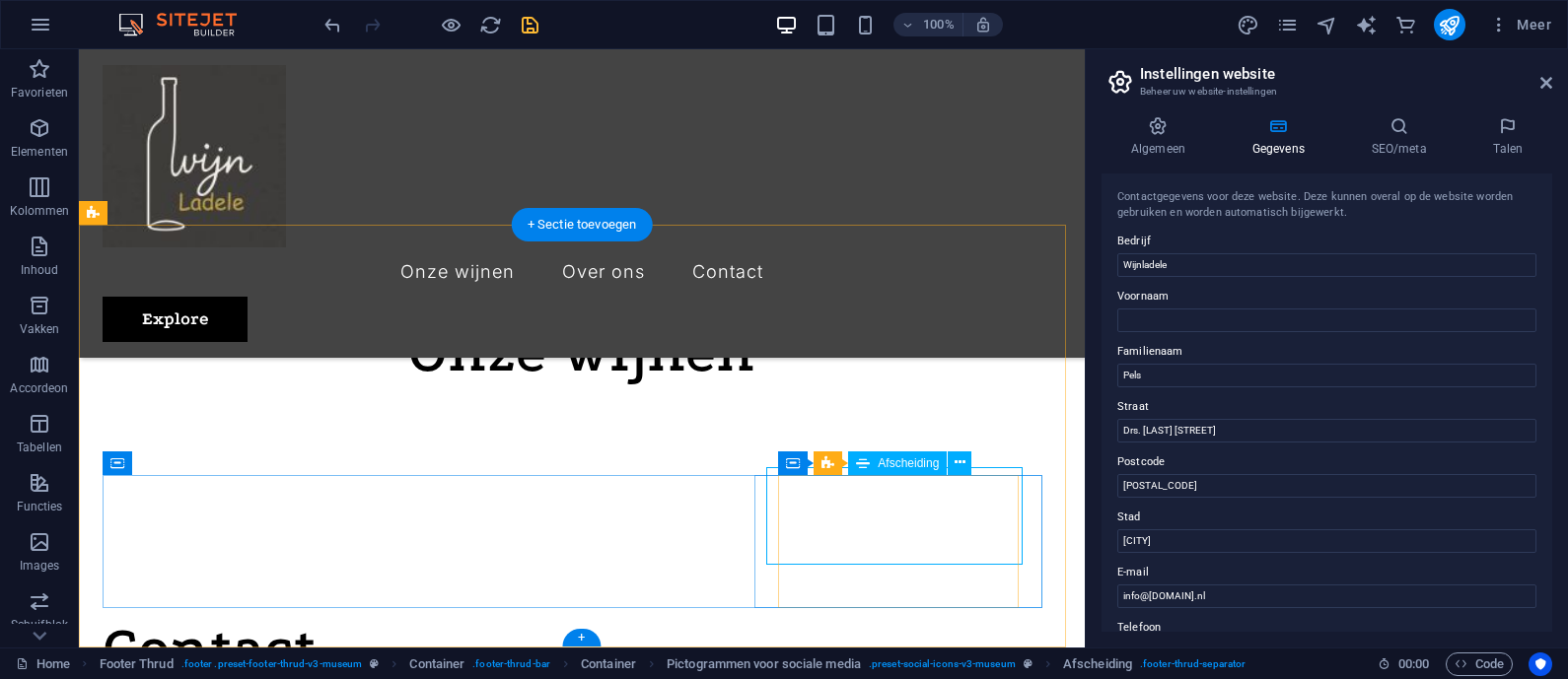 click at bounding box center (578, 2593) 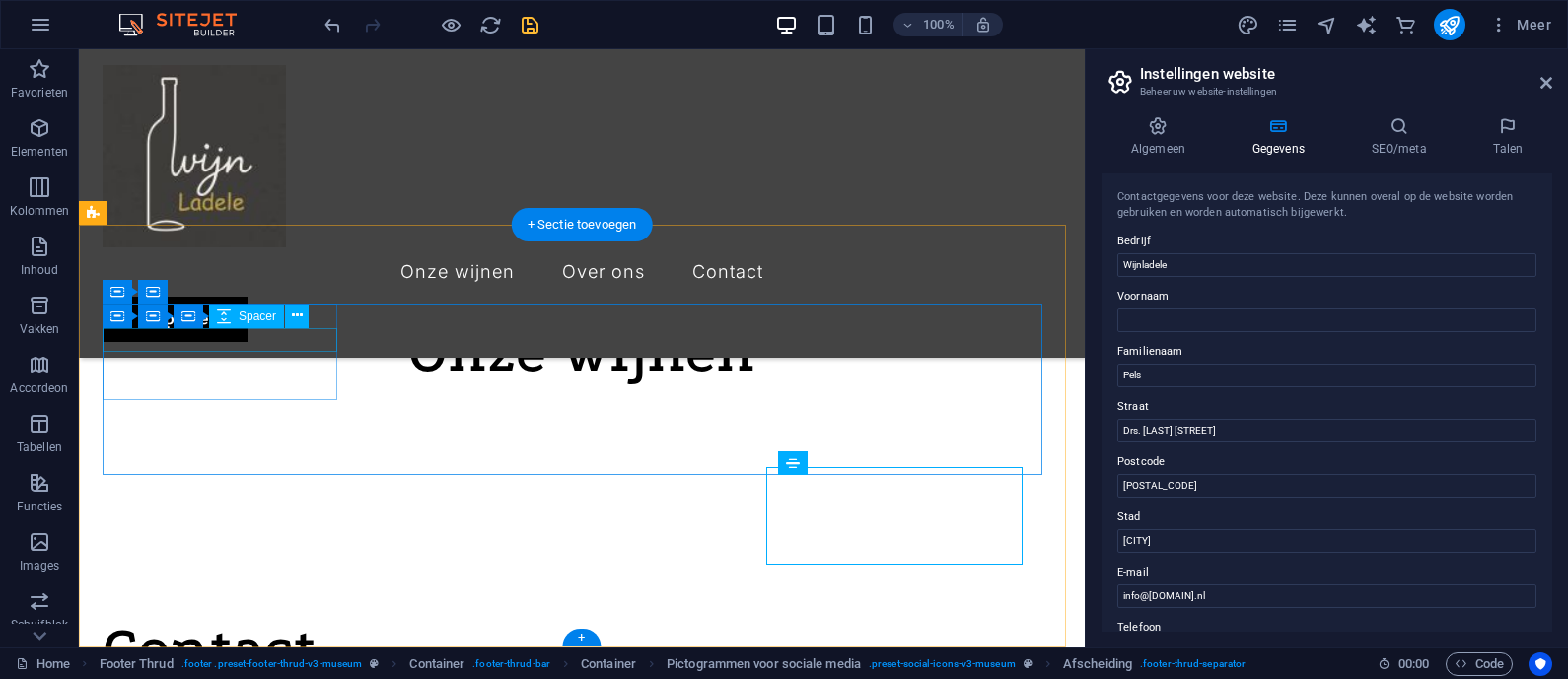 click at bounding box center [582, 2279] 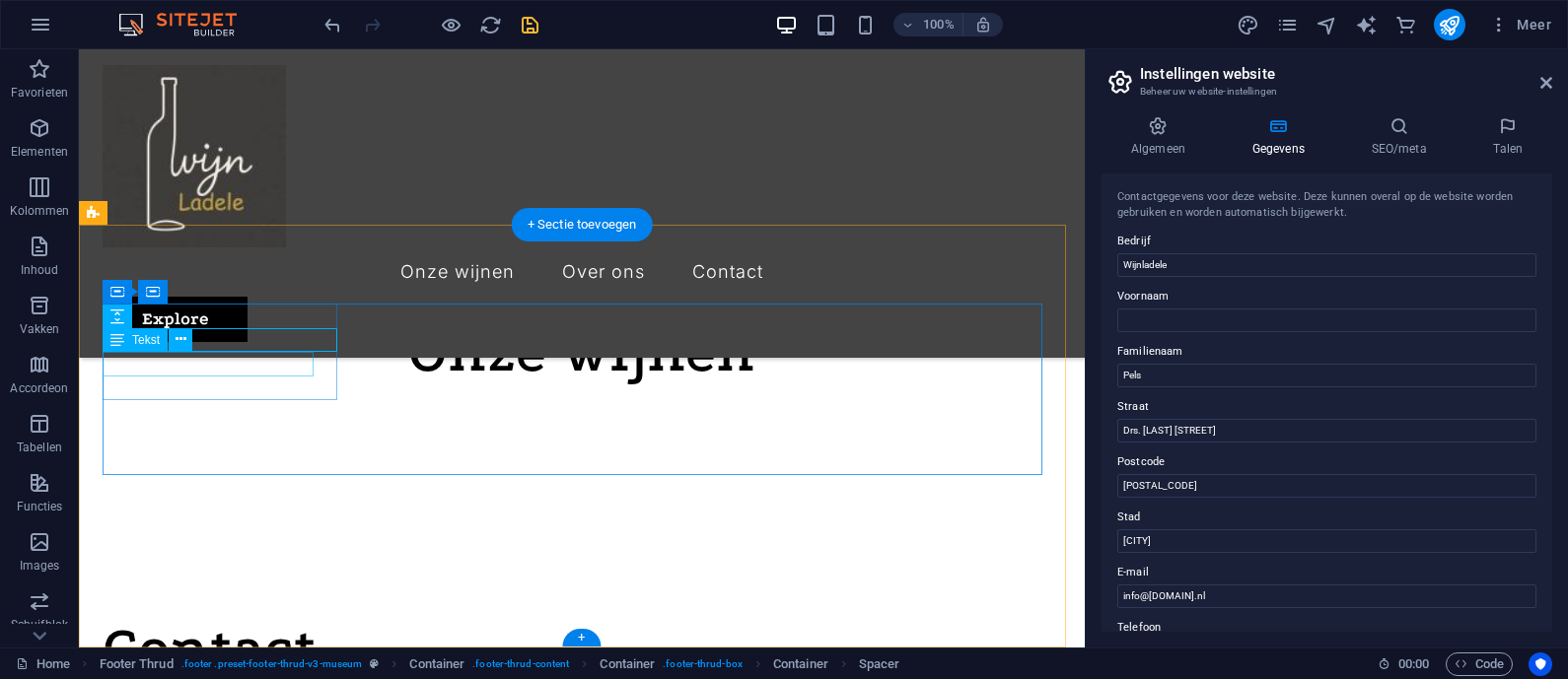 click on "Lorejlsafdj;Wijnladele" at bounding box center [582, 2303] 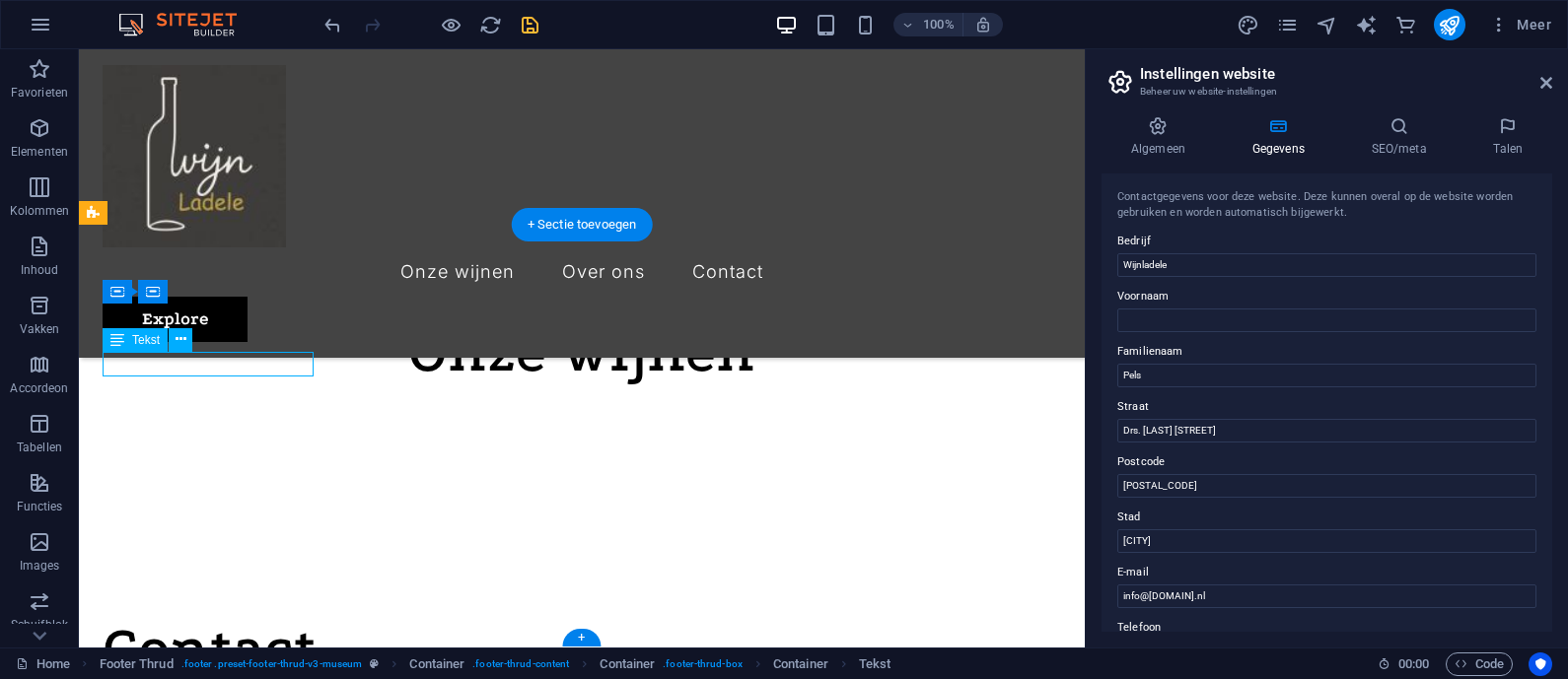 click on "Lorejlsafdj;Wijnladele" at bounding box center [582, 2303] 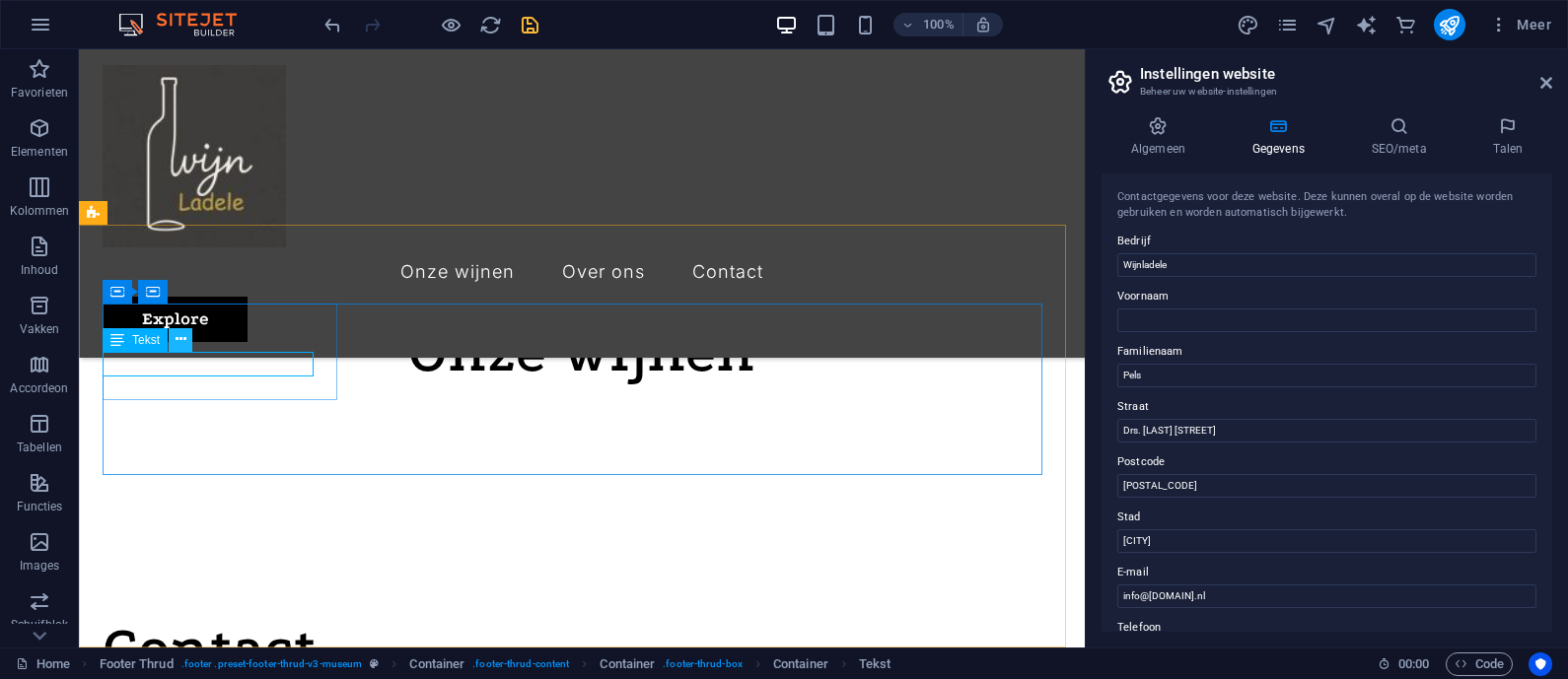 click at bounding box center [180, 339] 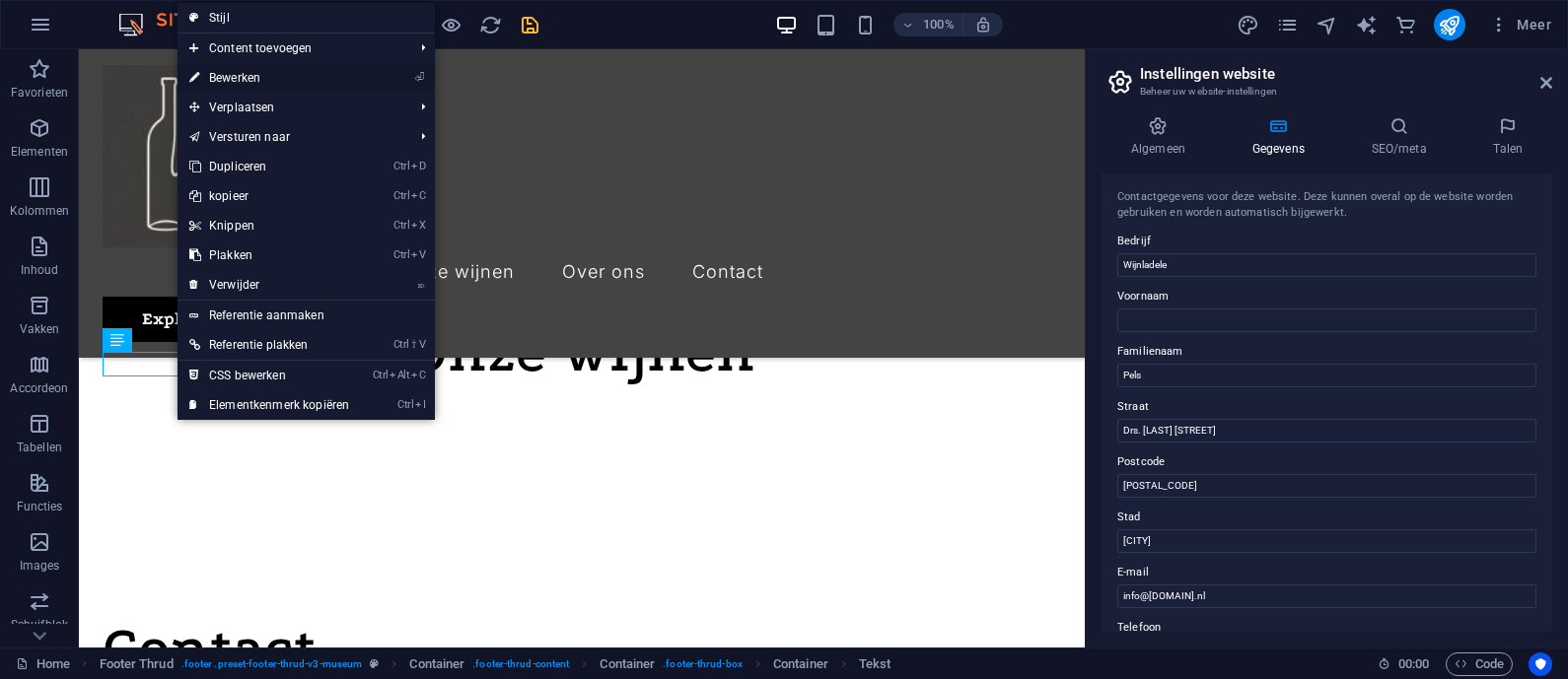 click on "⏎  Bewerken" at bounding box center (269, 78) 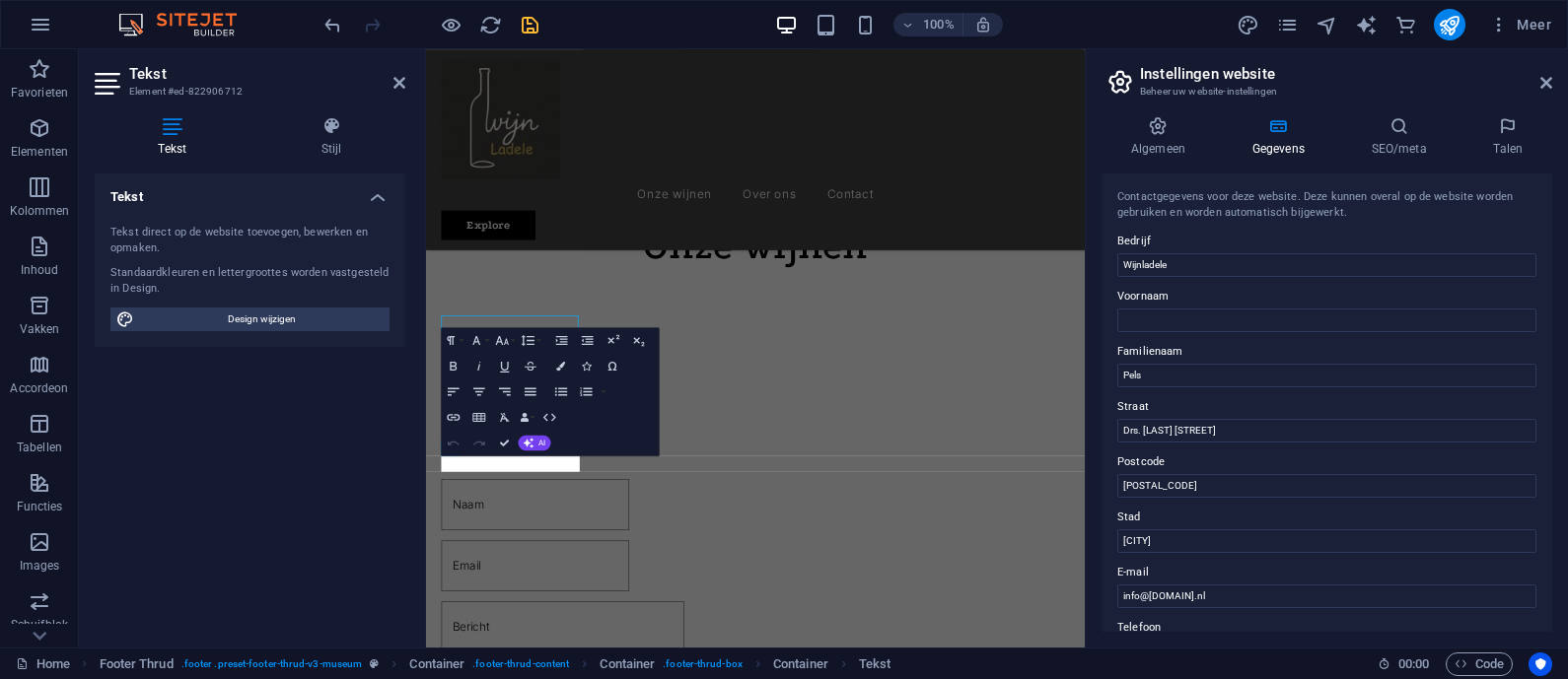 scroll, scrollTop: 1497, scrollLeft: 0, axis: vertical 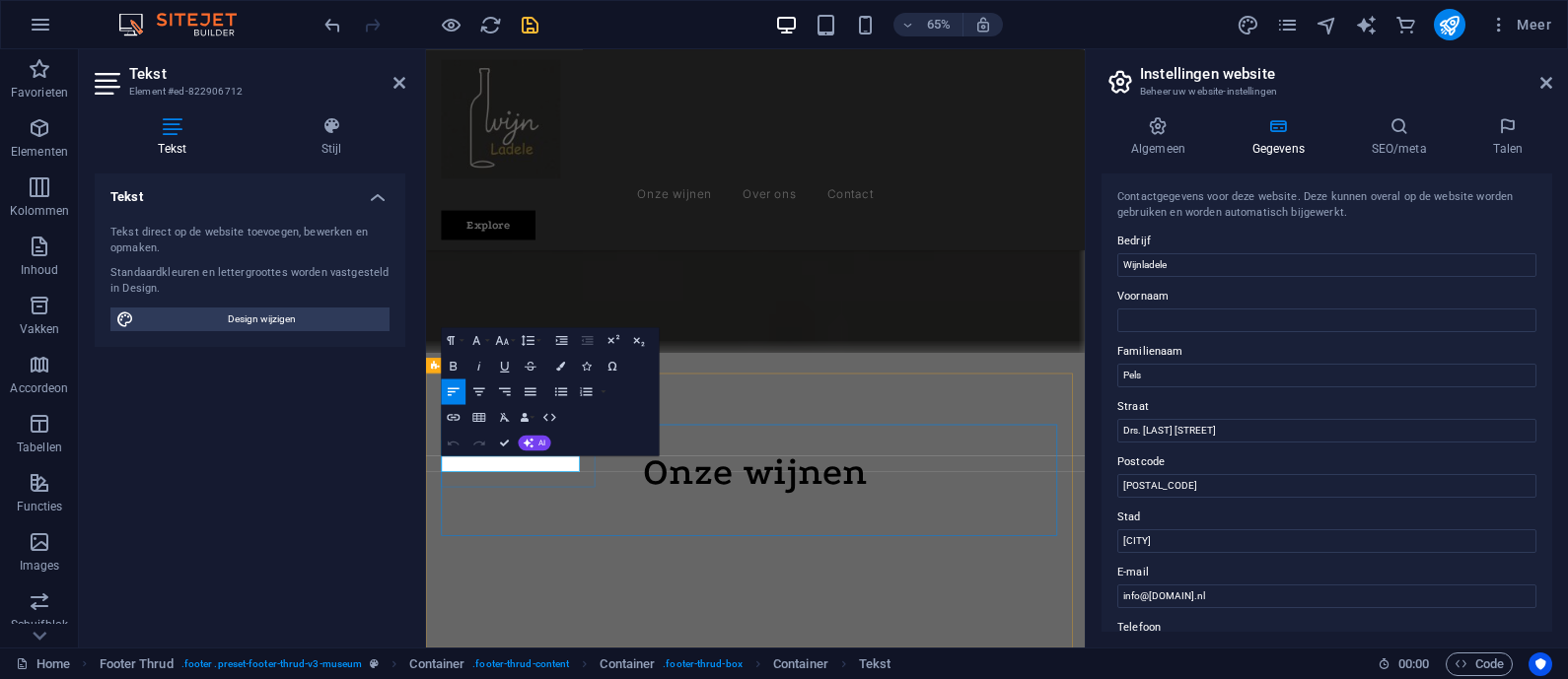click on "Lorejlsafdj;Wijnladele" at bounding box center (933, 2625) 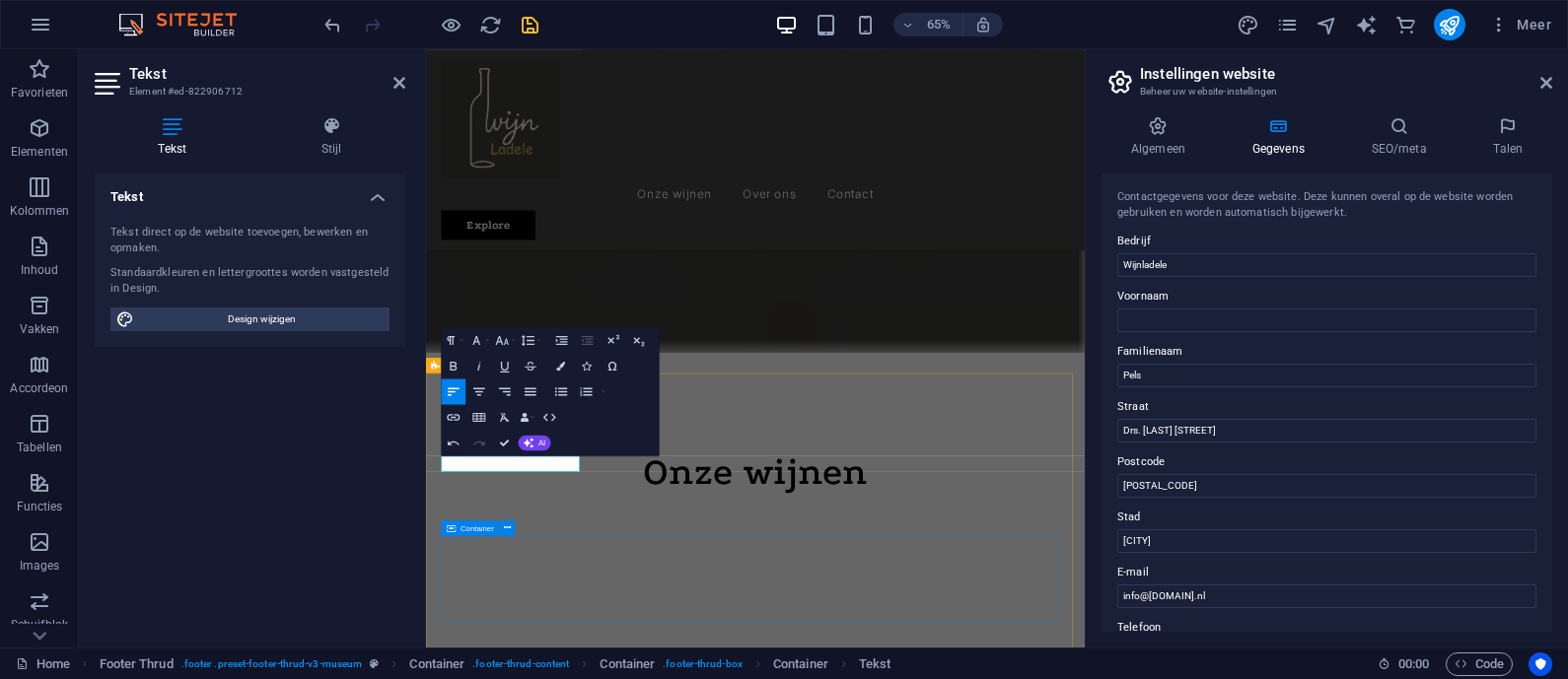 drag, startPoint x: 969, startPoint y: 917, endPoint x: 1128, endPoint y: 611, distance: 344.8434 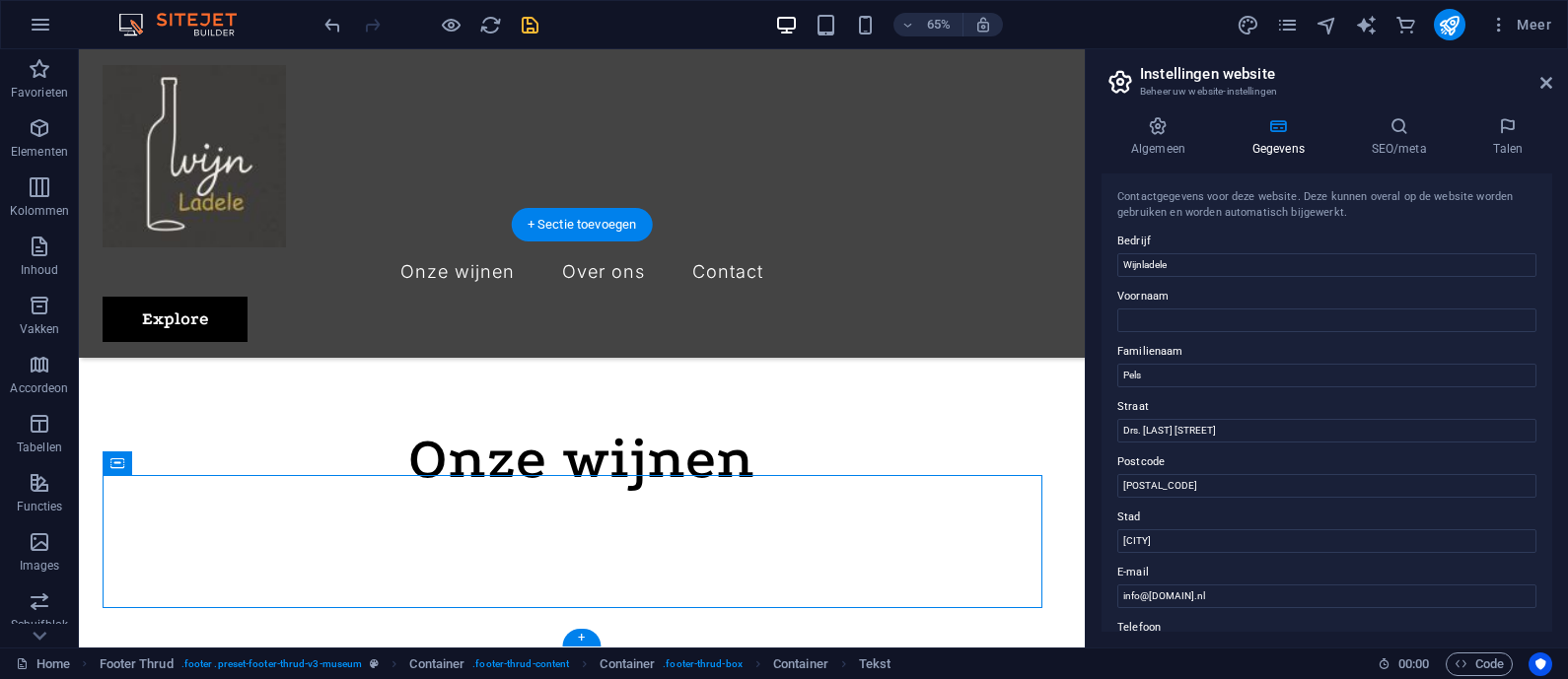 scroll, scrollTop: 1603, scrollLeft: 0, axis: vertical 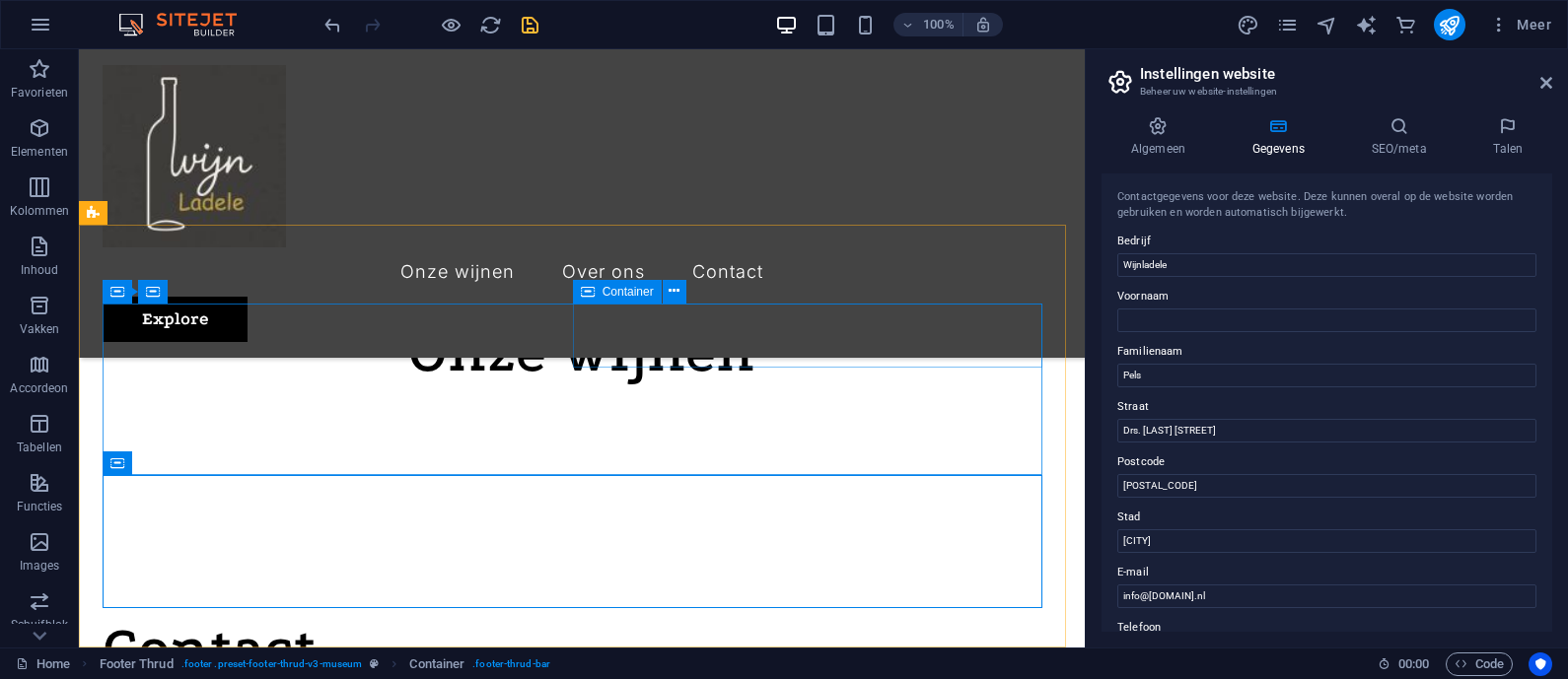 click at bounding box center (588, 292) 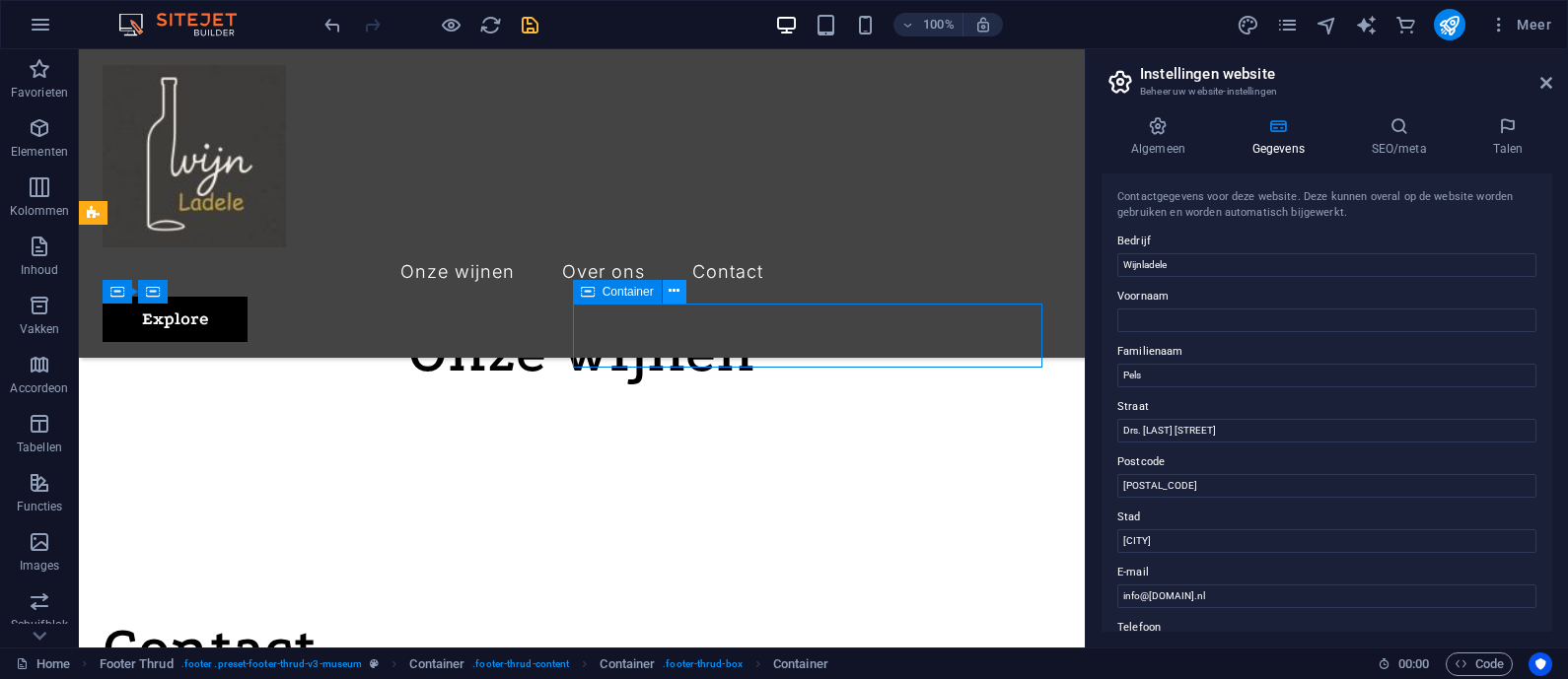click at bounding box center (675, 292) 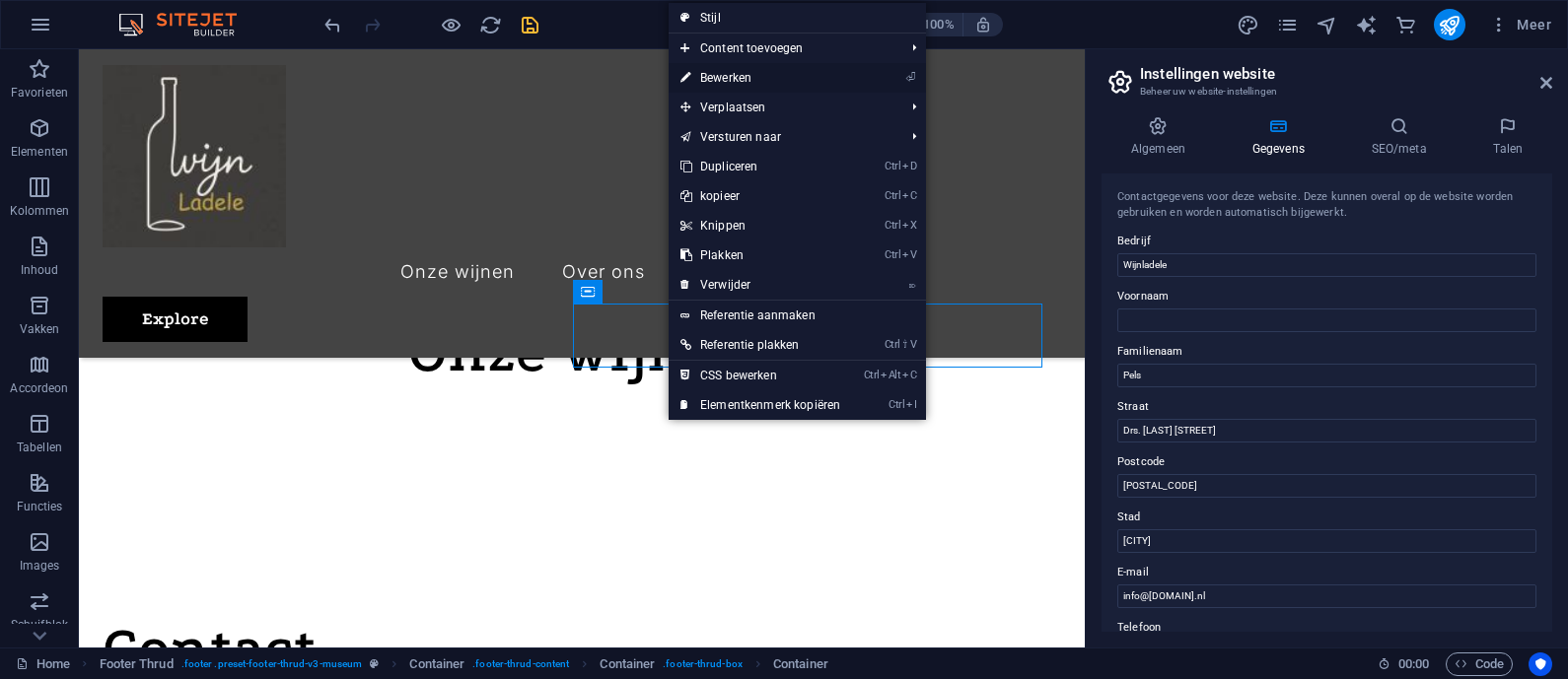 drag, startPoint x: 744, startPoint y: 75, endPoint x: 604, endPoint y: 606, distance: 549.1457 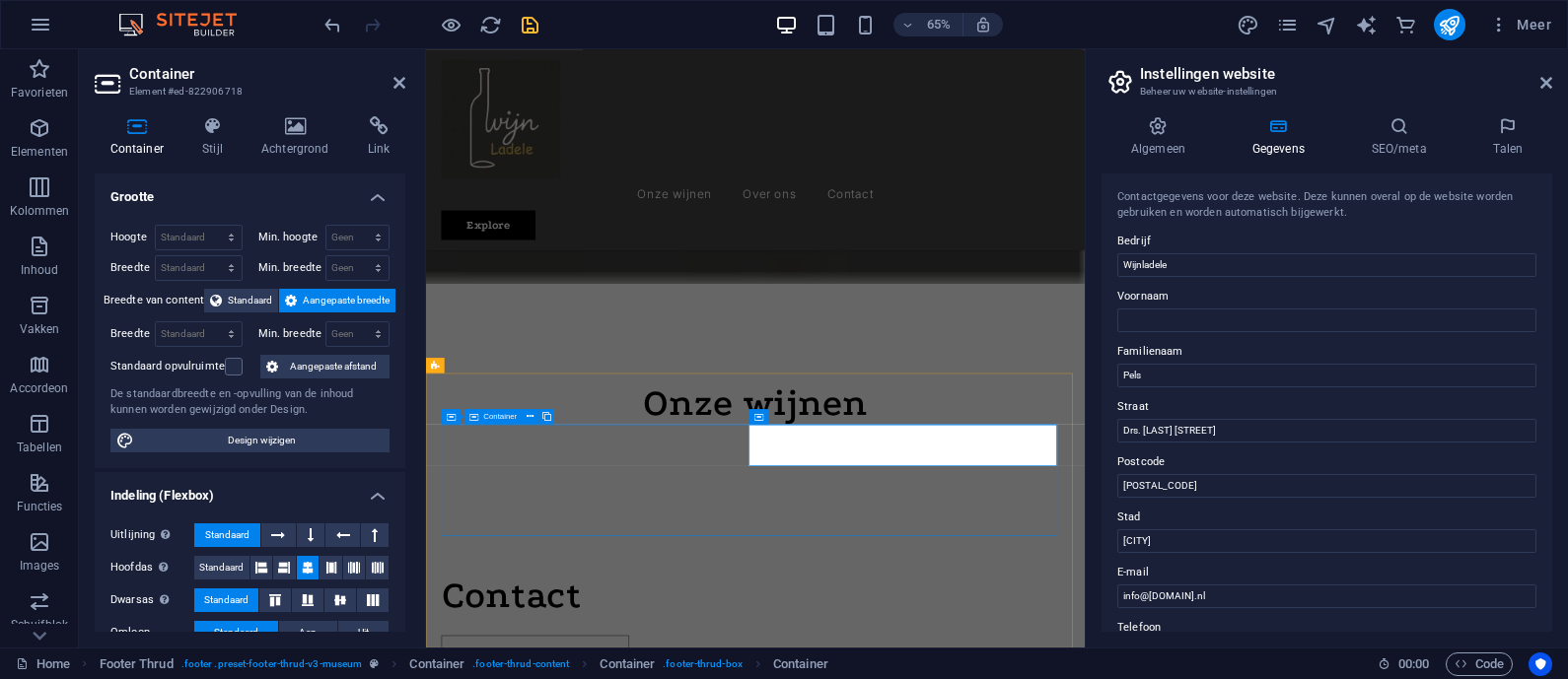 scroll, scrollTop: 1497, scrollLeft: 0, axis: vertical 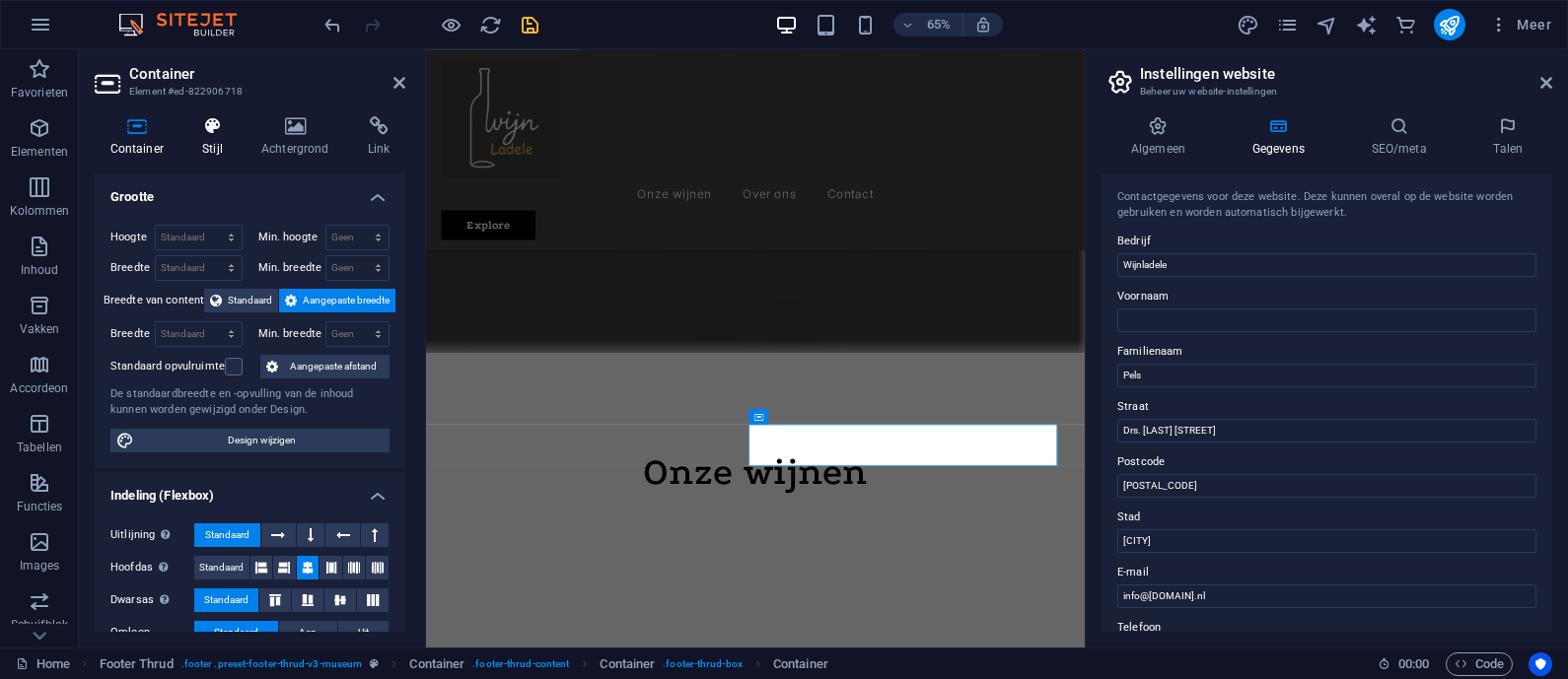 click at bounding box center [213, 126] 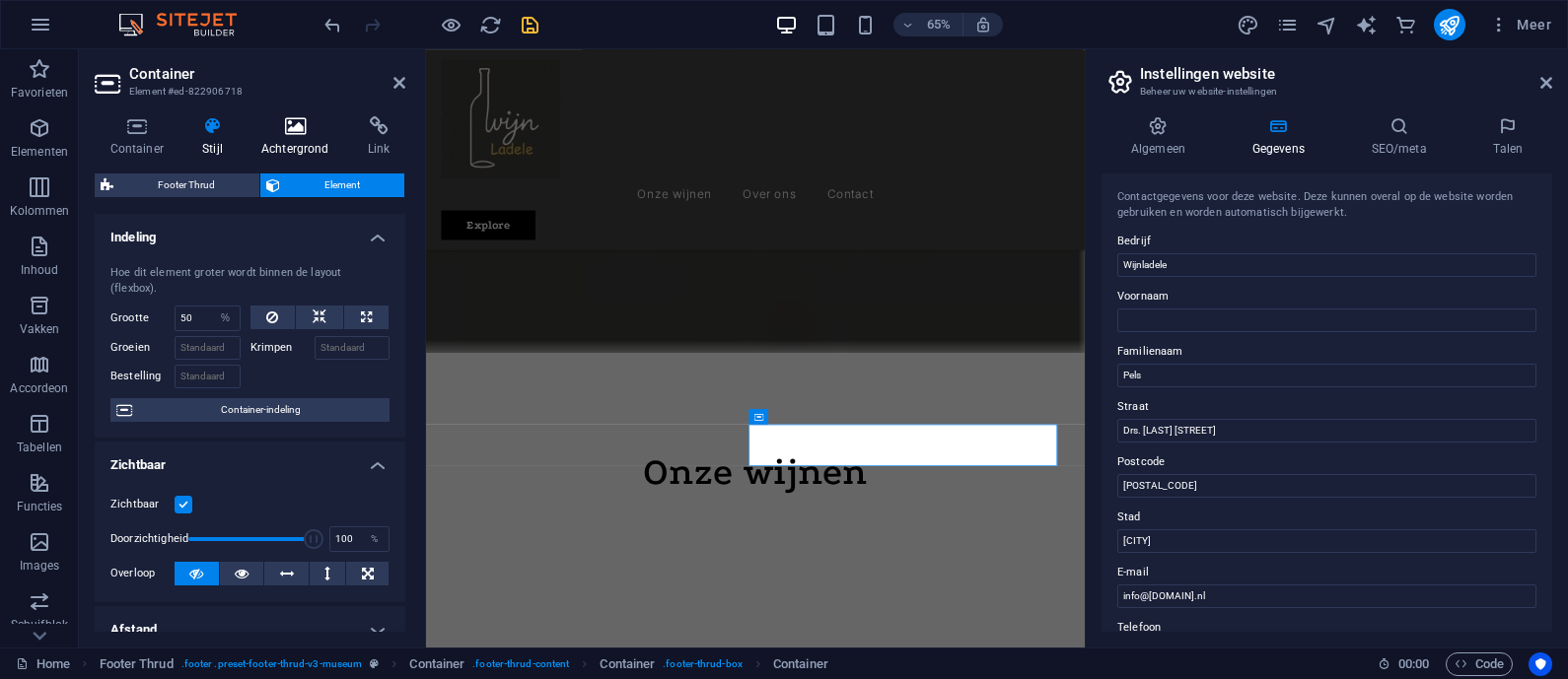 click at bounding box center (295, 126) 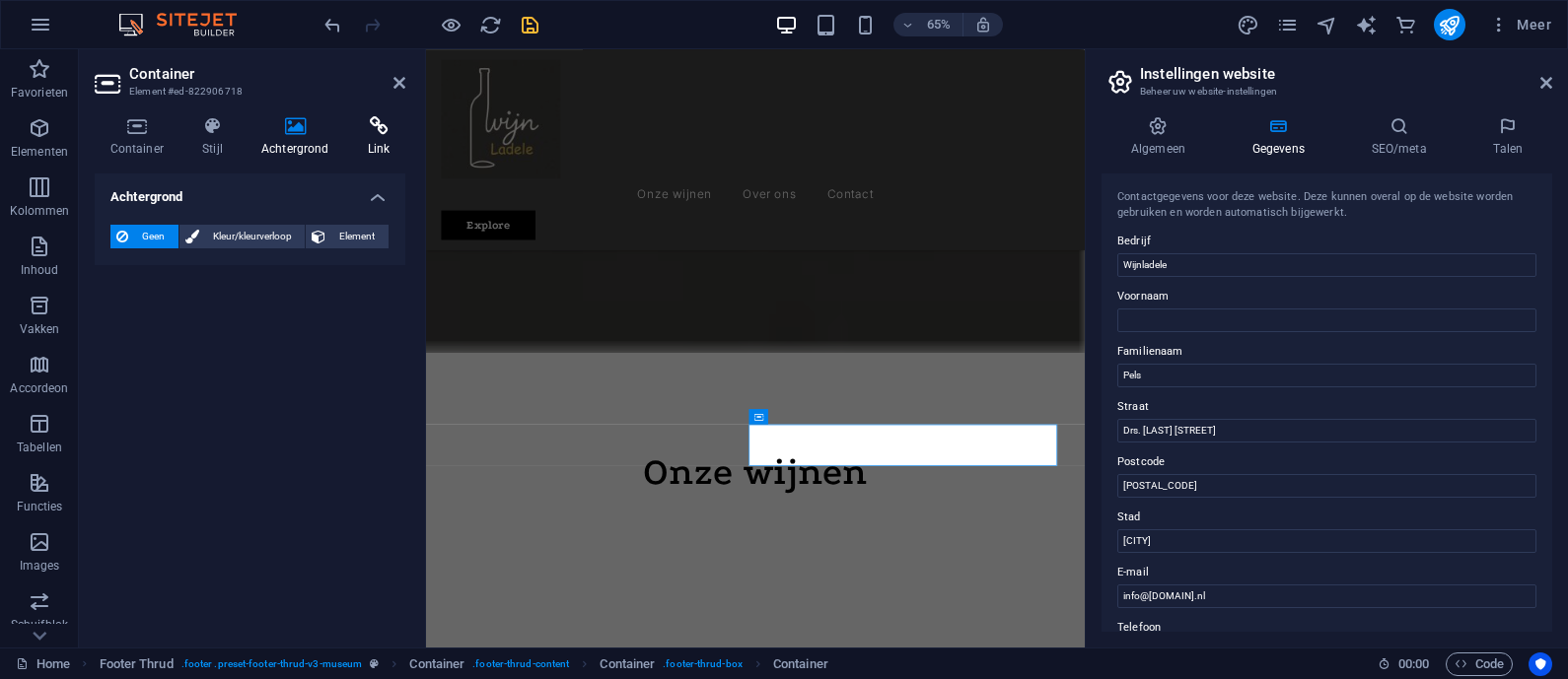 click on "Link" at bounding box center (379, 137) 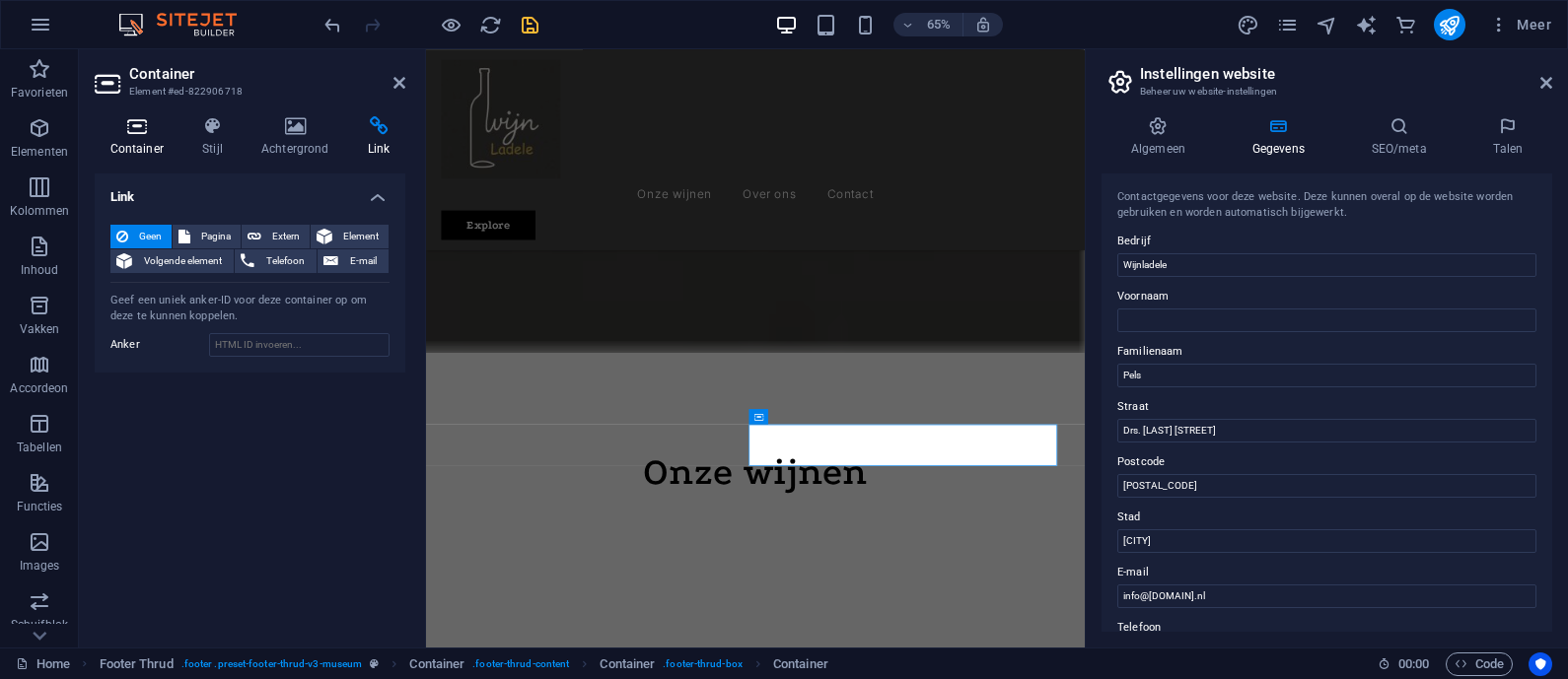 click at bounding box center (137, 126) 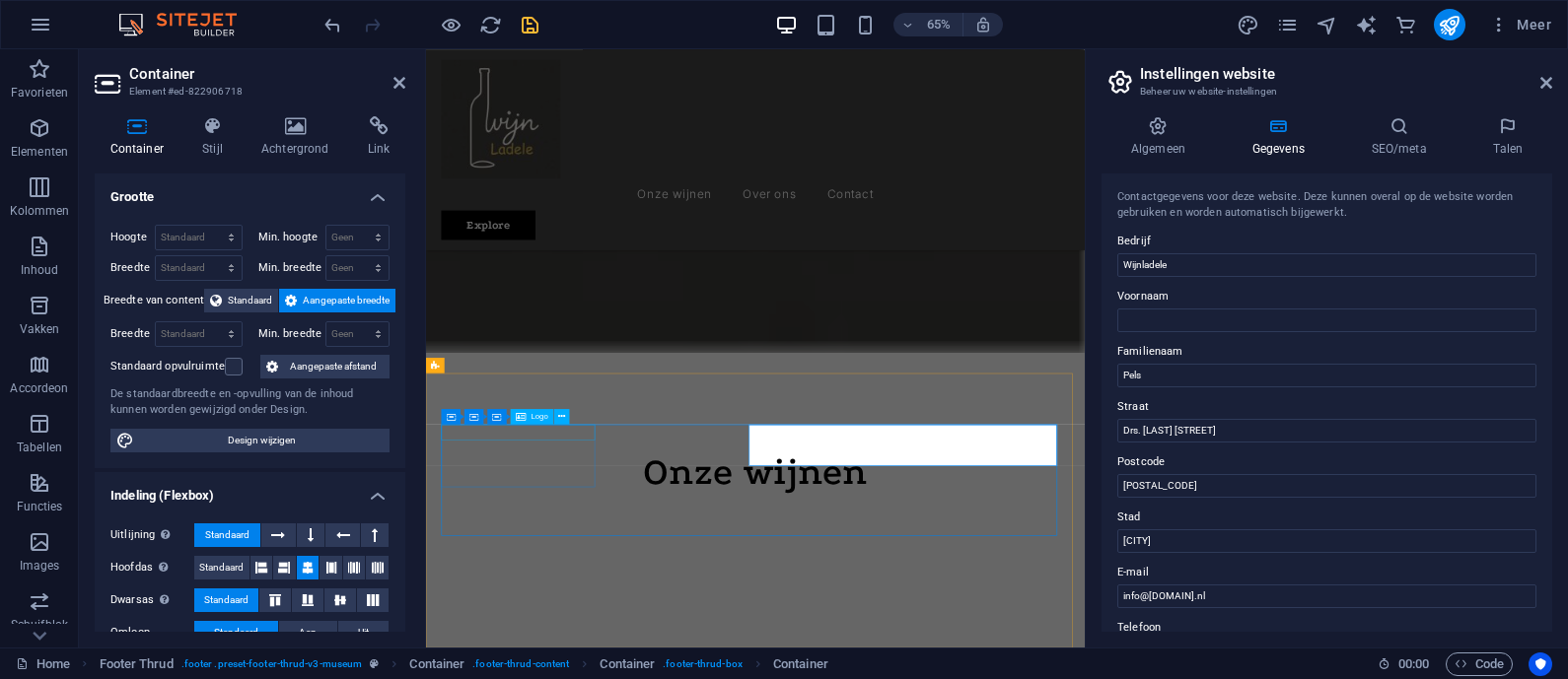 drag, startPoint x: 581, startPoint y: 637, endPoint x: 873, endPoint y: 430, distance: 357.929 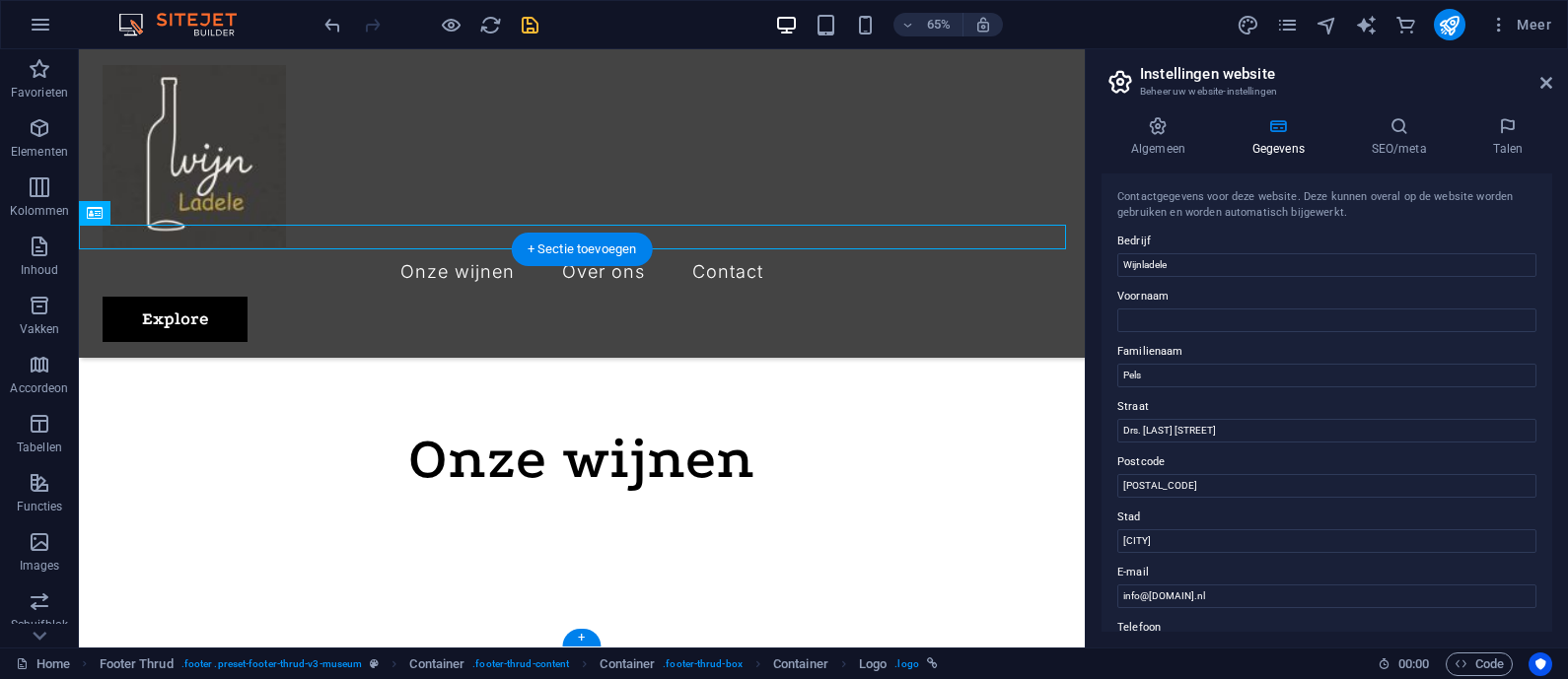 scroll, scrollTop: 1603, scrollLeft: 0, axis: vertical 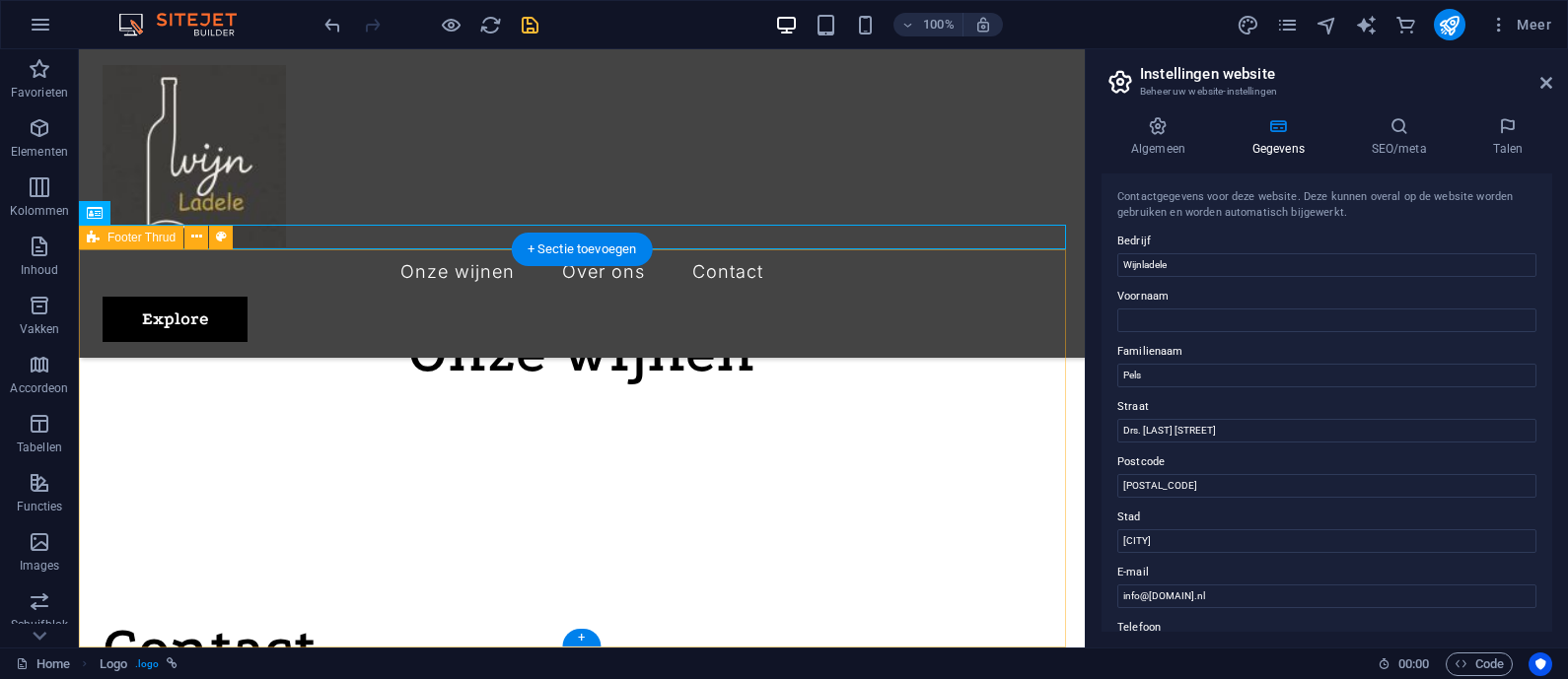 click on "Wijnladele Onze wijnen Over ons Contact Drs. J. van Disweg 2F Broek in Waterland 1151-DA
0123 - 456789 Alle rechten voorbehouden.    Wijnladele   Legal Notice  |  Privacy Policy" at bounding box center [582, 2543] 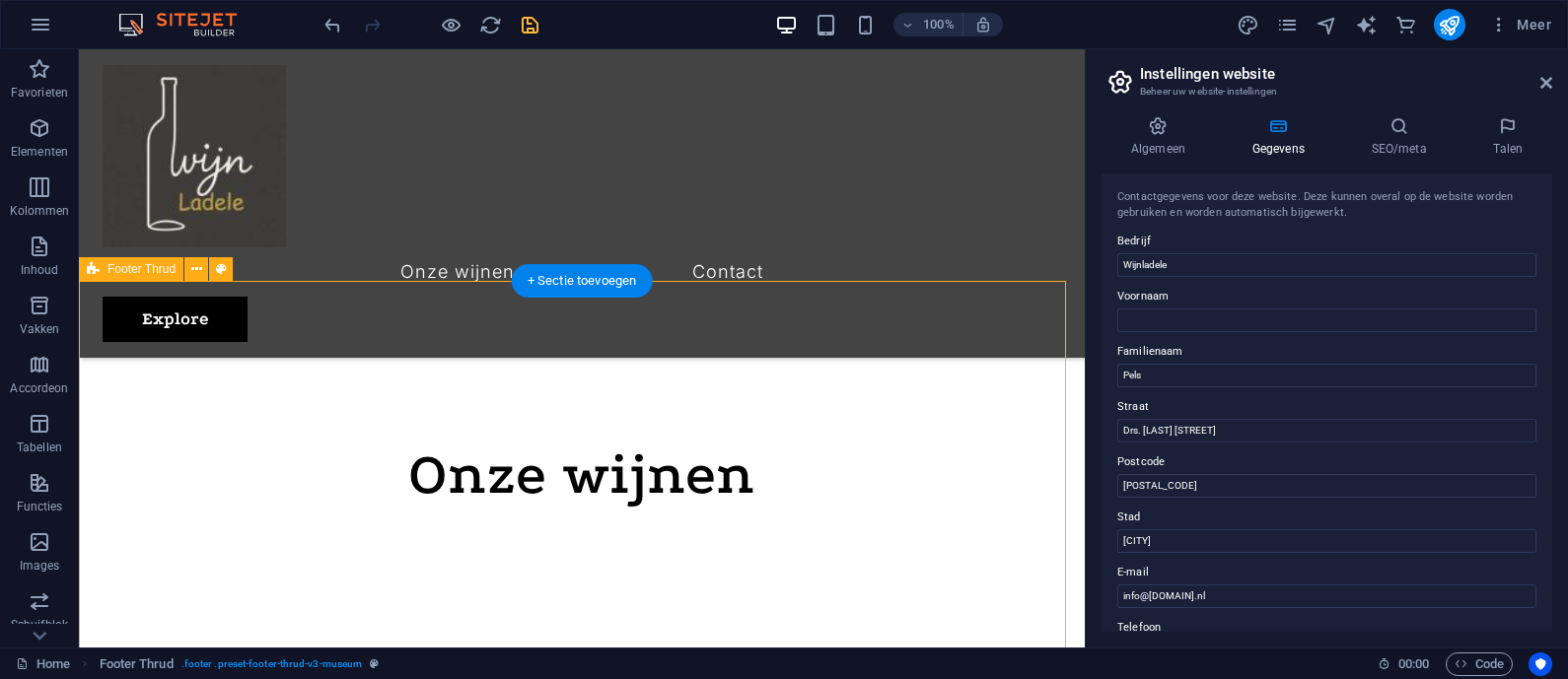 scroll, scrollTop: 1480, scrollLeft: 0, axis: vertical 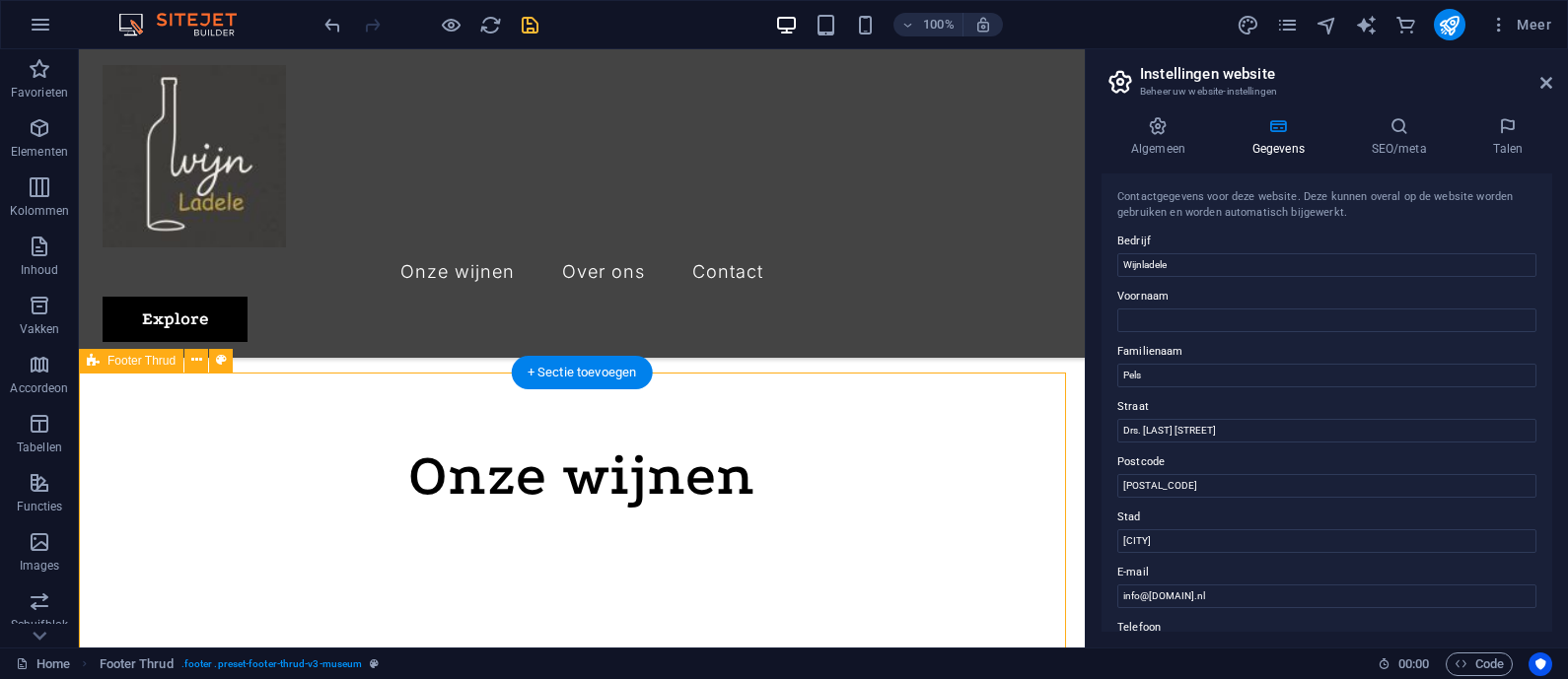 click on "Wijnladele Onze wijnen Over ons Contact Drs. J. van Disweg 2F Broek in Waterland 1151-DA
0123 - 456789 Alle rechten voorbehouden.    Wijnladele   Legal Notice  |  Privacy Policy" at bounding box center (582, 2666) 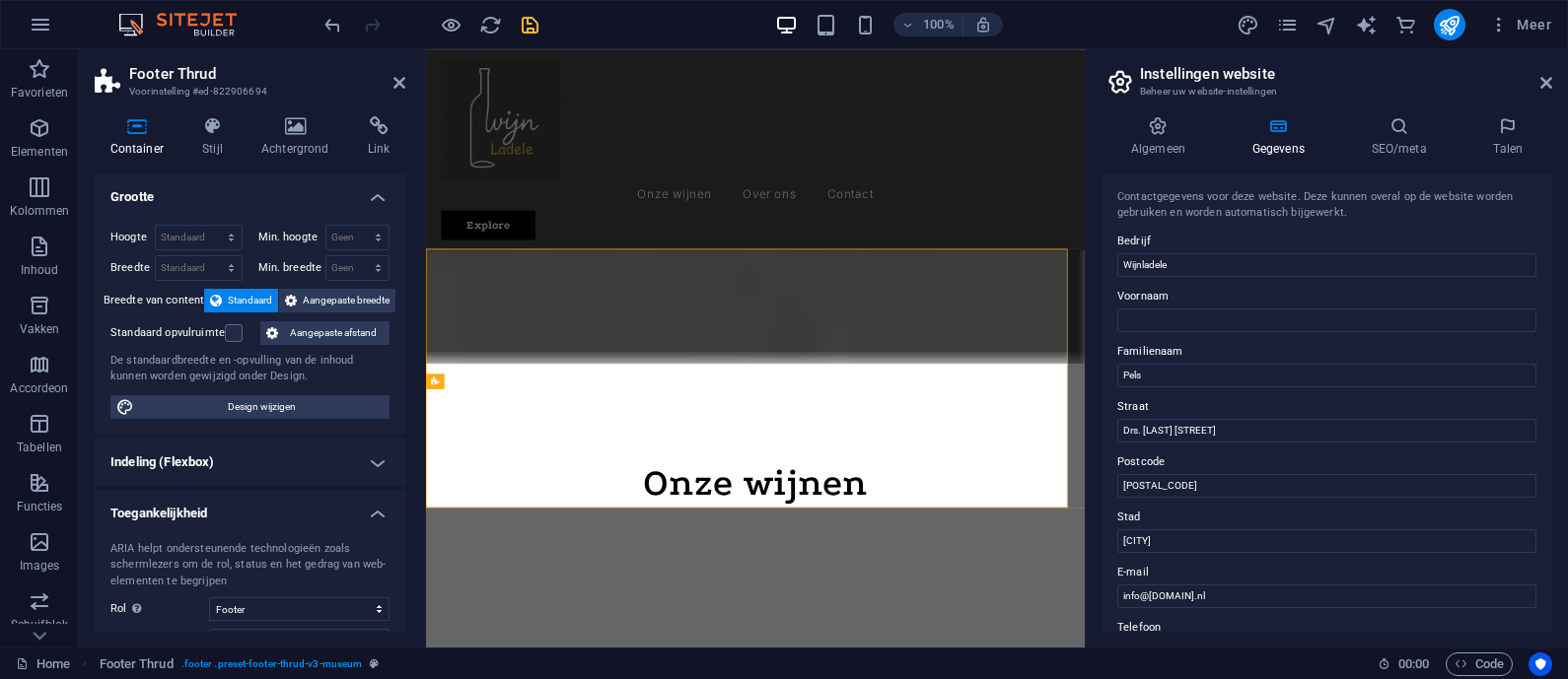 scroll, scrollTop: 1497, scrollLeft: 0, axis: vertical 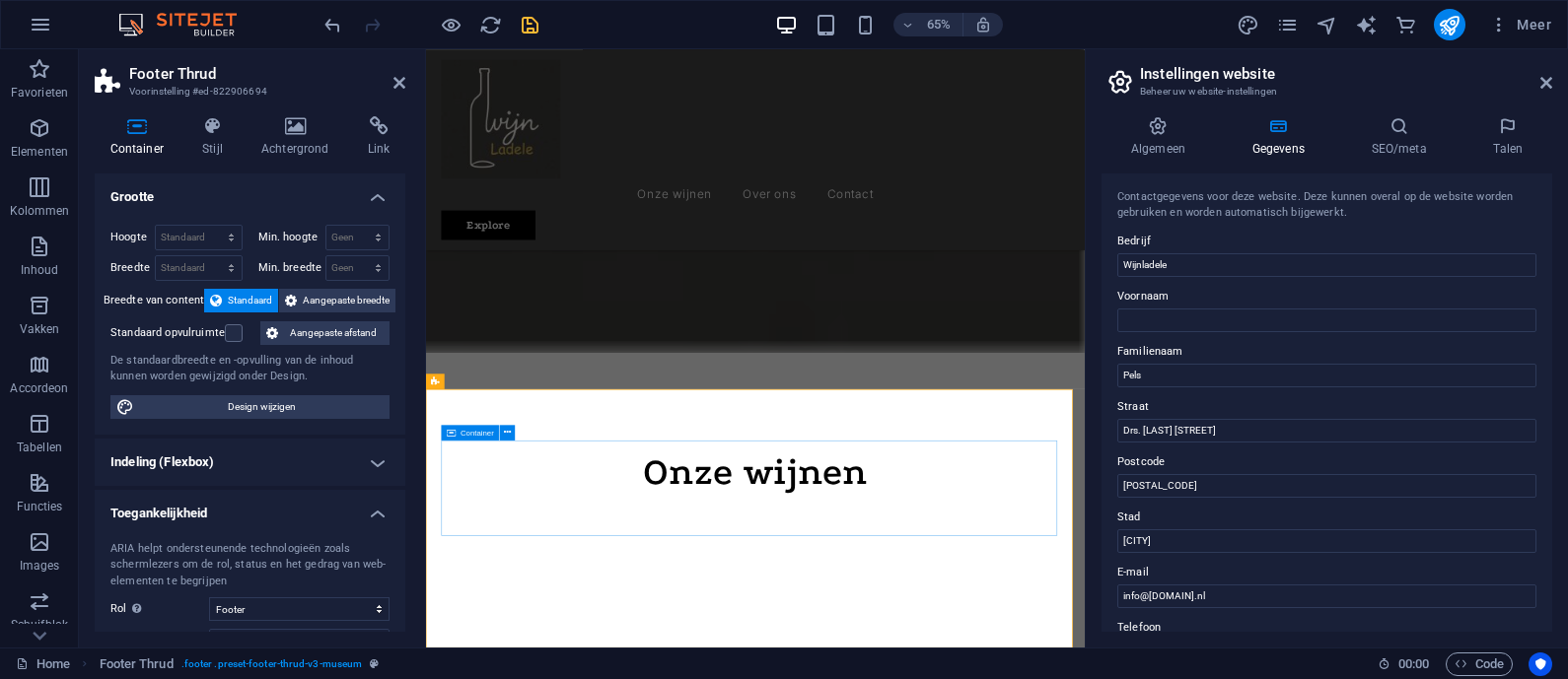click on "Container" at bounding box center (470, 433) 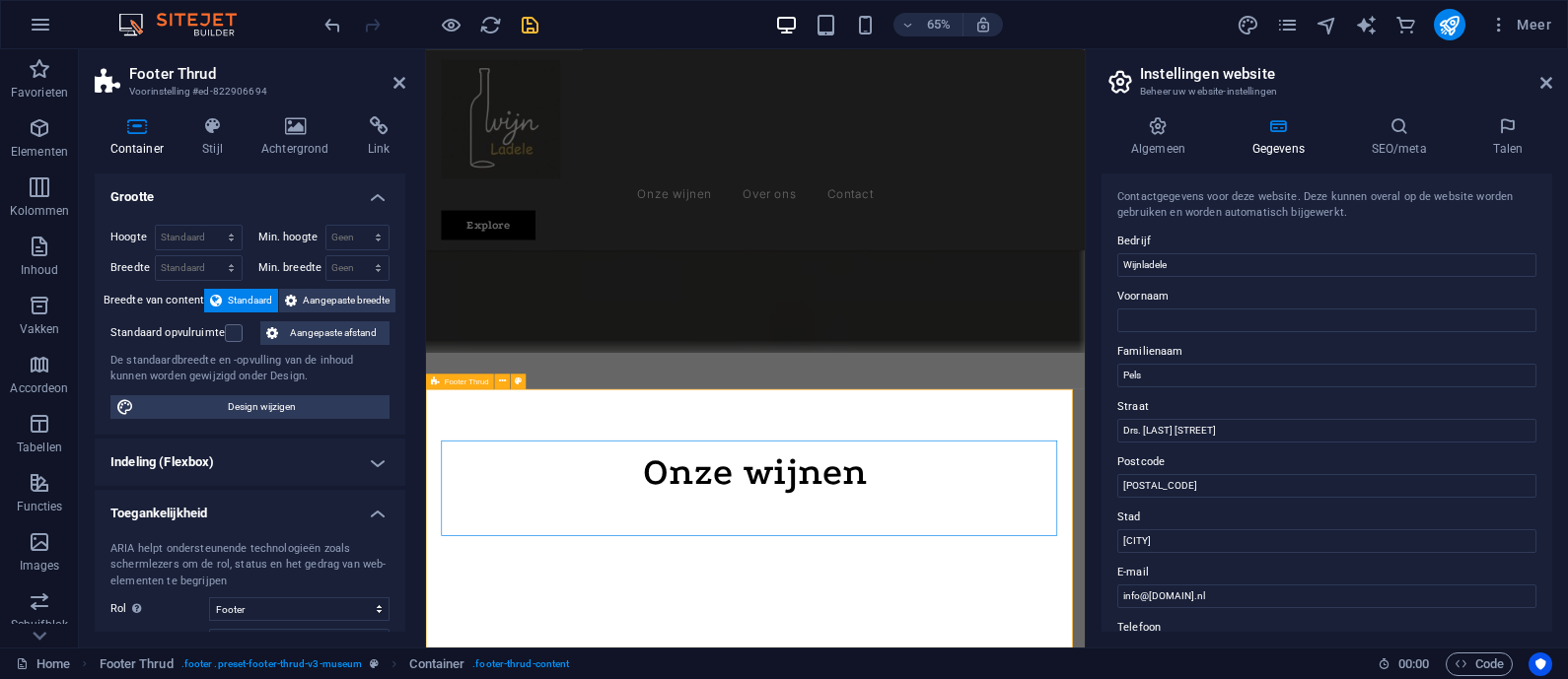 click on "Wijnladele Onze wijnen Over ons Contact Drs. J. van Disweg 2F Broek in Waterland 1151-DA
0123 - 456789 Alle rechten voorbehouden.    Wijnladele   Legal Notice  |  Privacy Policy" at bounding box center [933, 2865] 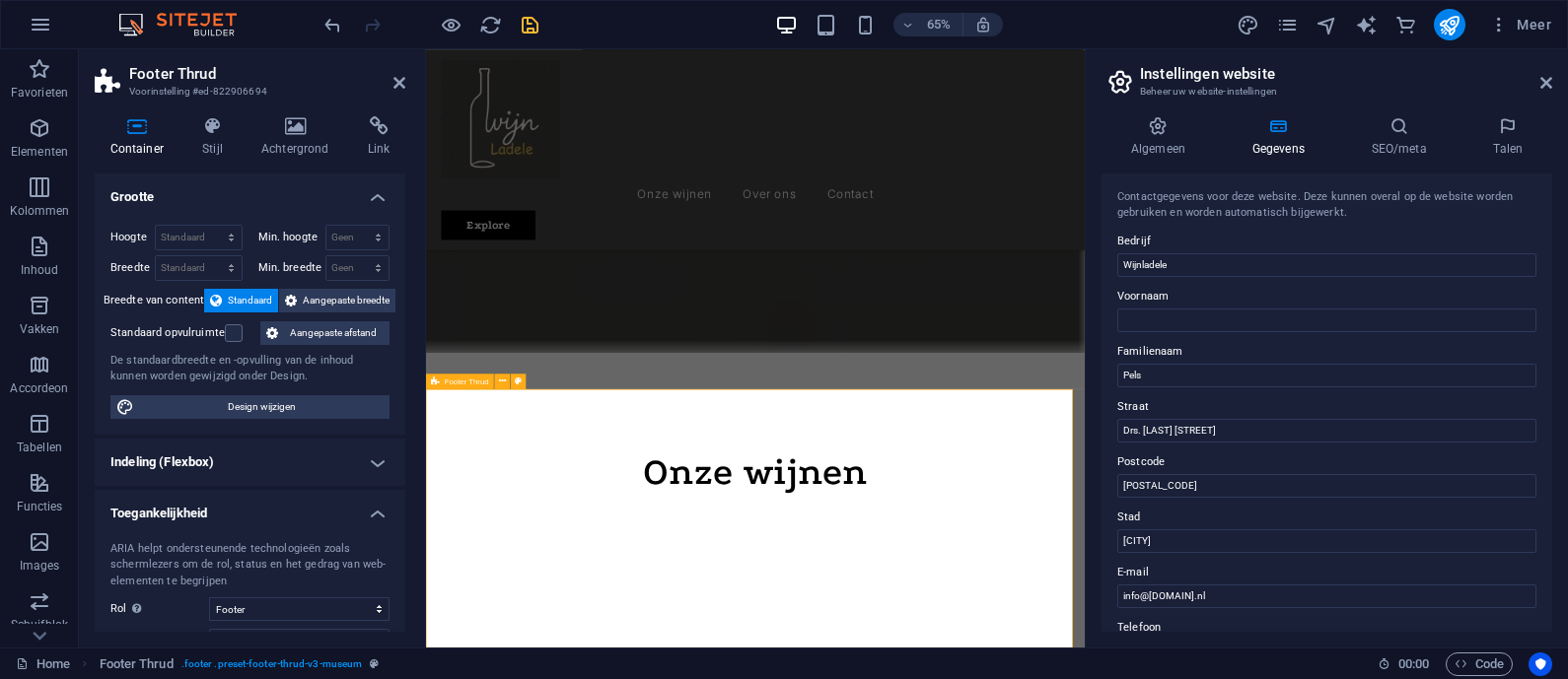 click on "Wijnladele Onze wijnen Over ons Contact Drs. J. van Disweg 2F Broek in Waterland 1151-DA
0123 - 456789 Alle rechten voorbehouden.    Wijnladele   Legal Notice  |  Privacy Policy" at bounding box center [933, 2865] 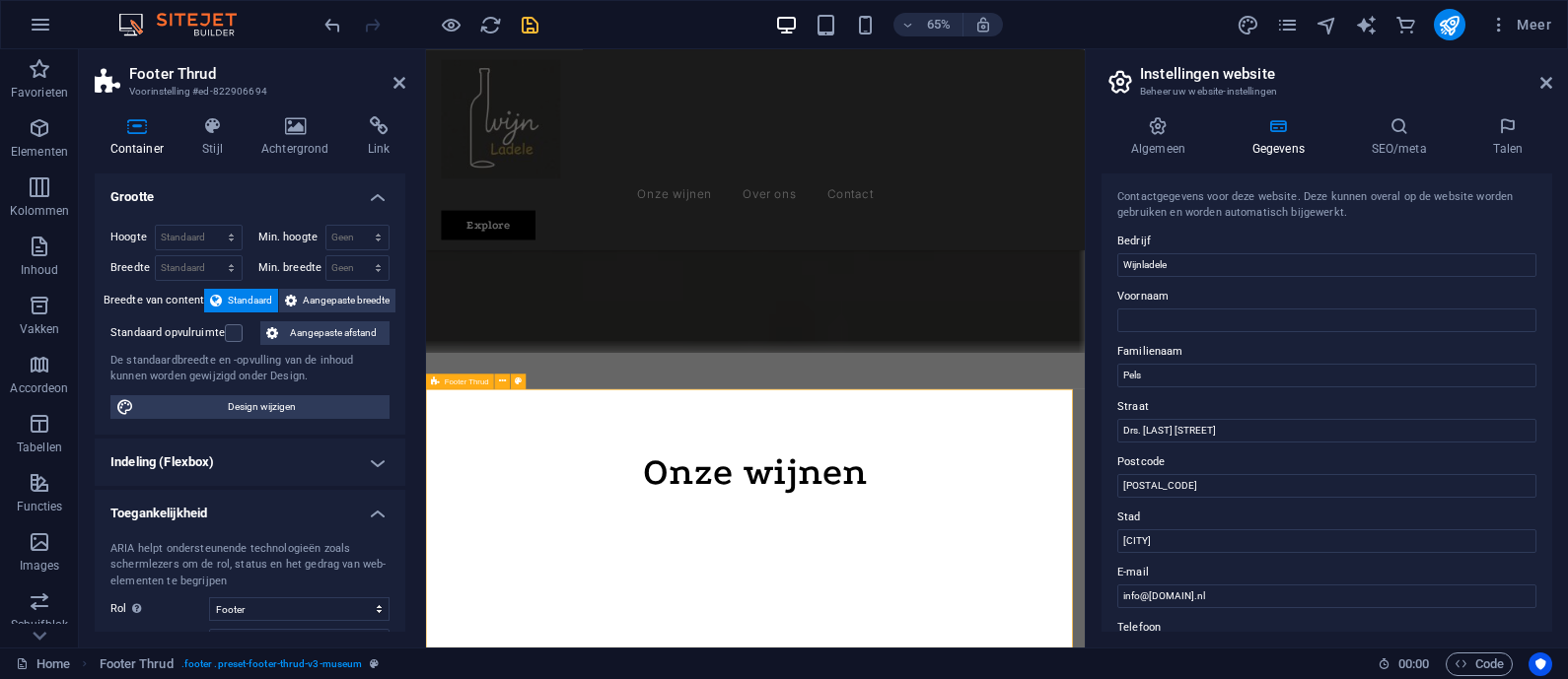 click on "Wijnladele Onze wijnen Over ons Contact Drs. J. van Disweg 2F Broek in Waterland 1151-DA
0123 - 456789 Alle rechten voorbehouden.    Wijnladele   Legal Notice  |  Privacy Policy" at bounding box center [933, 2865] 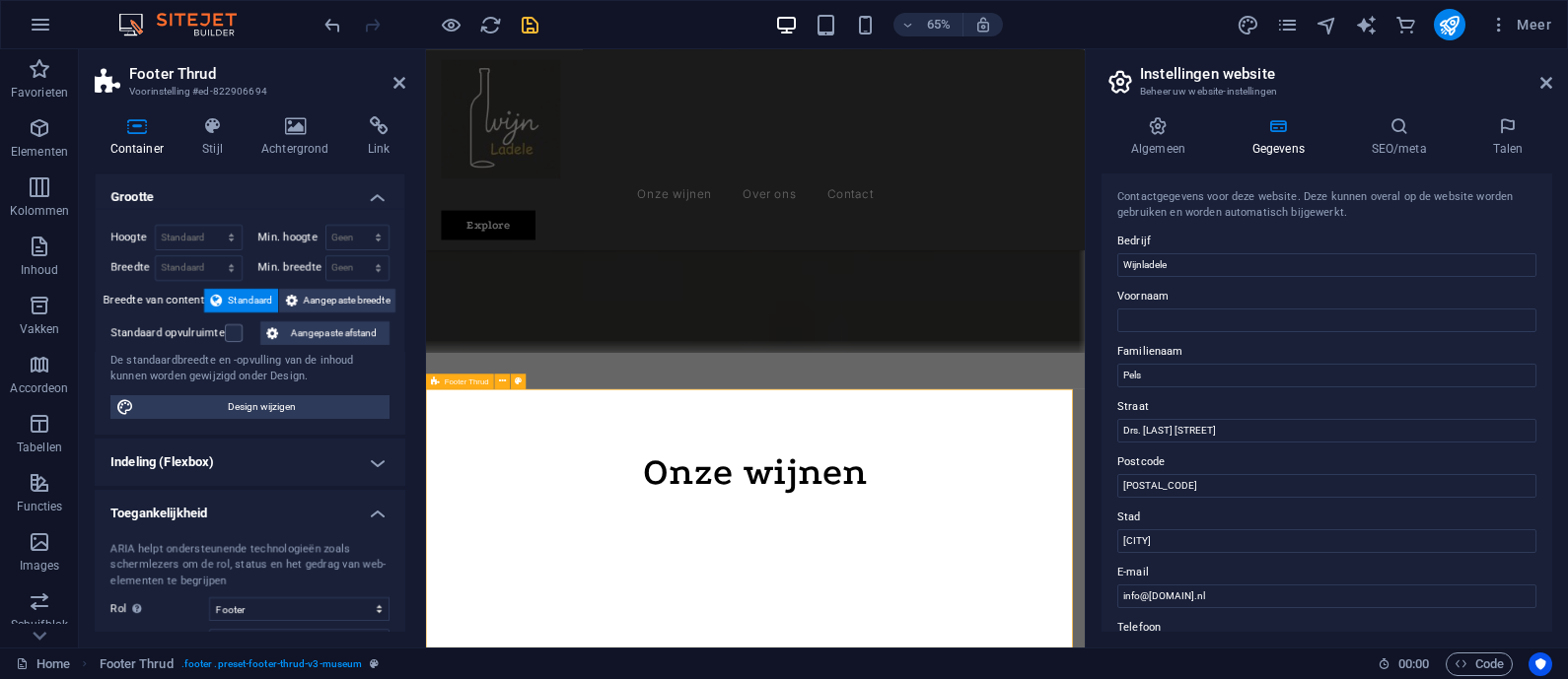 click on "Wijnladele Onze wijnen Over ons Contact Drs. J. van Disweg 2F Broek in Waterland 1151-DA
0123 - 456789 Alle rechten voorbehouden.    Wijnladele   Legal Notice  |  Privacy Policy" at bounding box center [933, 2865] 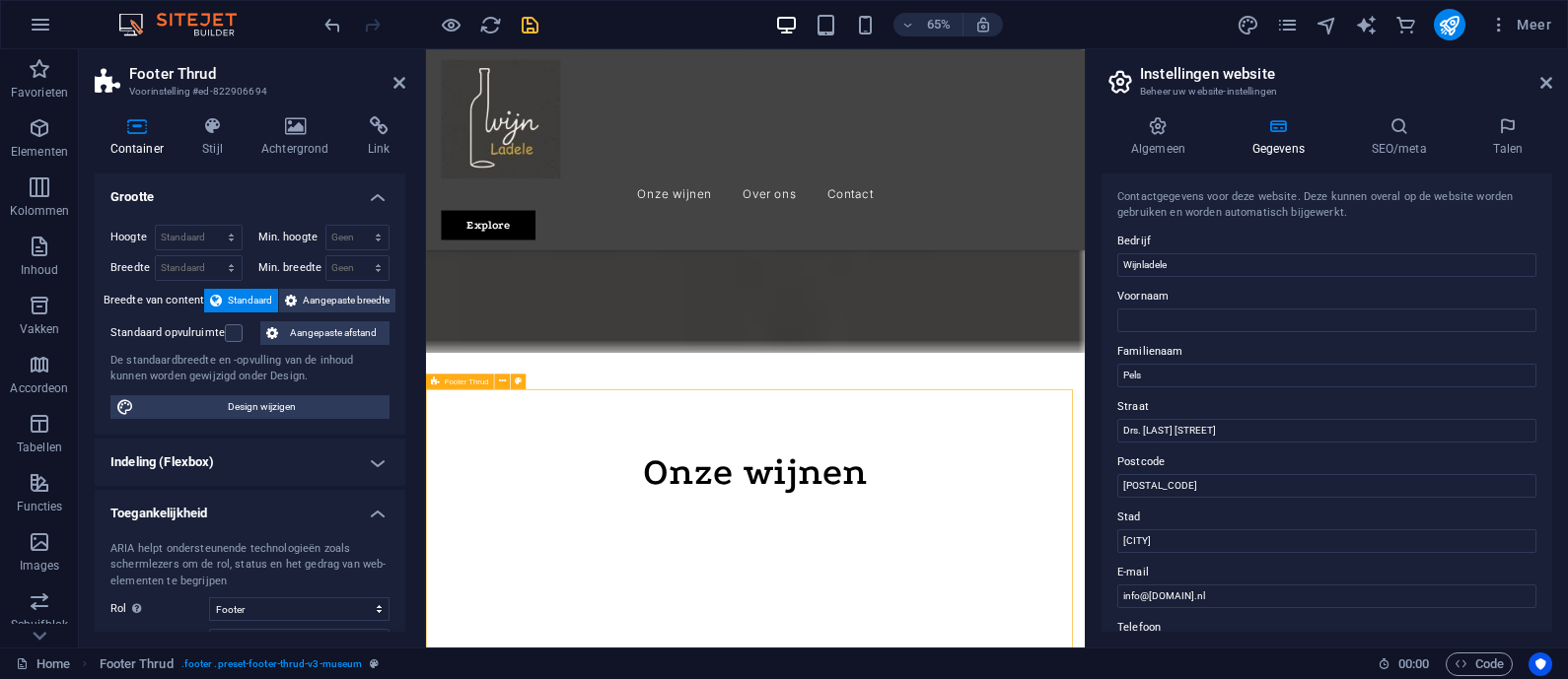 click on "Wijnladele Onze wijnen Over ons Contact Drs. J. van Disweg 2F Broek in Waterland 1151-DA
0123 - 456789 Alle rechten voorbehouden.    Wijnladele   Legal Notice  |  Privacy Policy" at bounding box center [933, 2865] 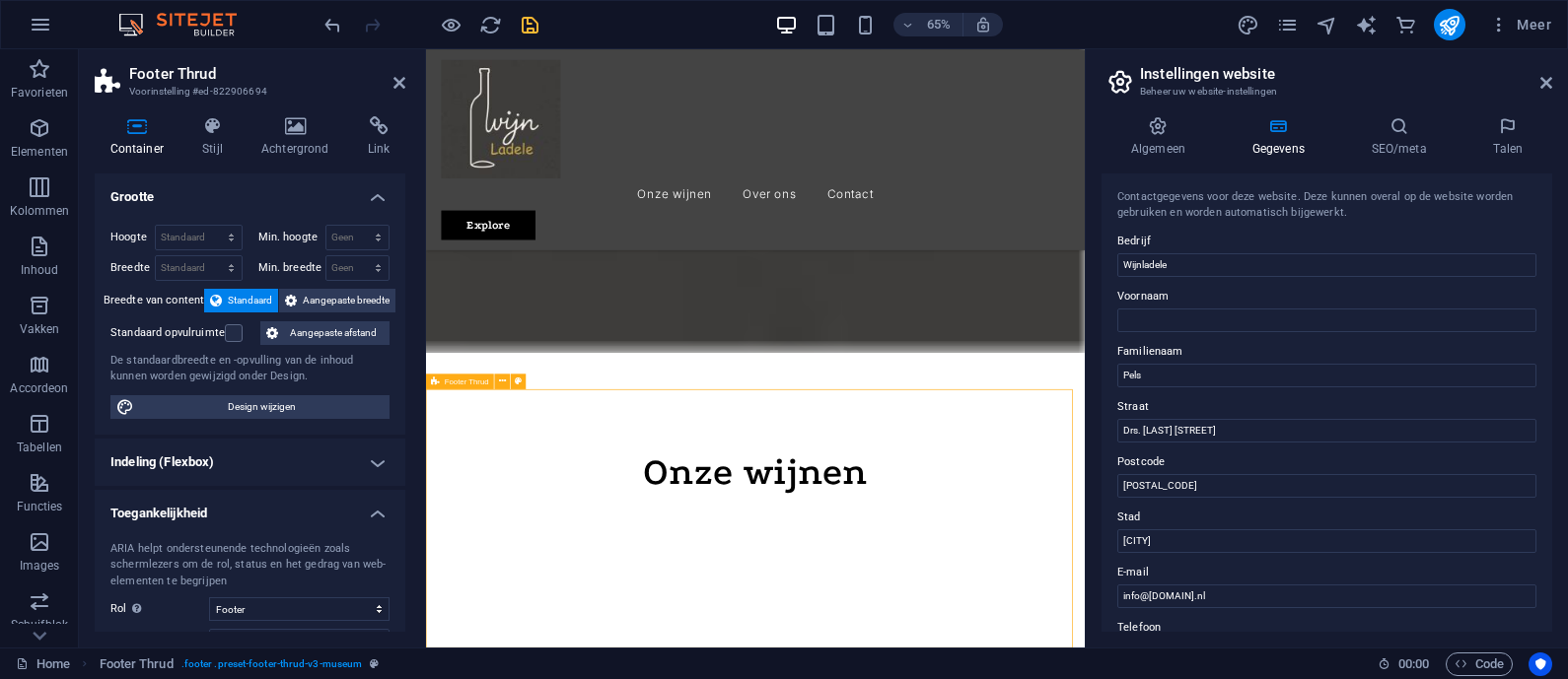 click on "Wijnladele Onze wijnen Over ons Contact Drs. J. van Disweg 2F Broek in Waterland 1151-DA
0123 - 456789 Alle rechten voorbehouden.    Wijnladele   Legal Notice  |  Privacy Policy" at bounding box center (933, 2865) 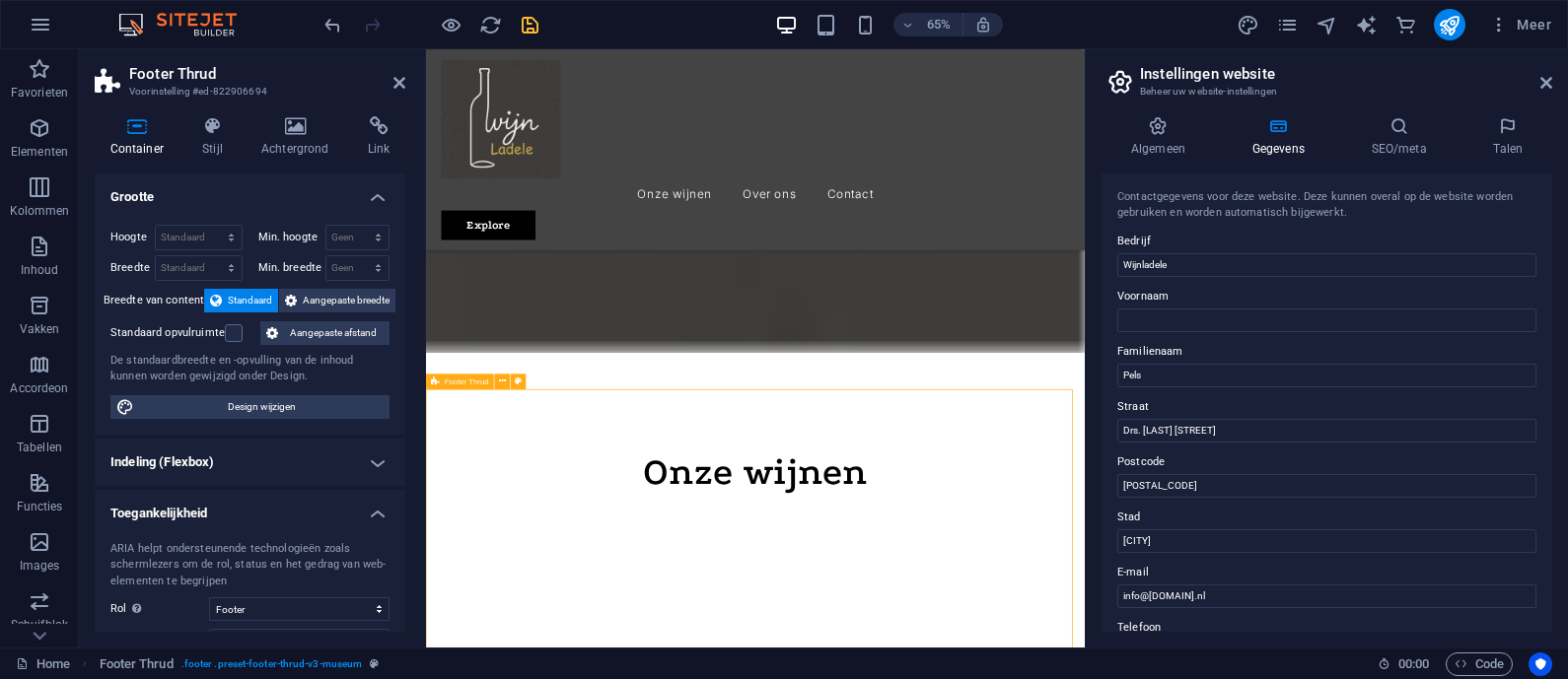 click on "Wijnladele Onze wijnen Over ons Contact Drs. J. van Disweg 2F Broek in Waterland 1151-DA
0123 - 456789 Alle rechten voorbehouden.    Wijnladele   Legal Notice  |  Privacy Policy" at bounding box center [933, 2865] 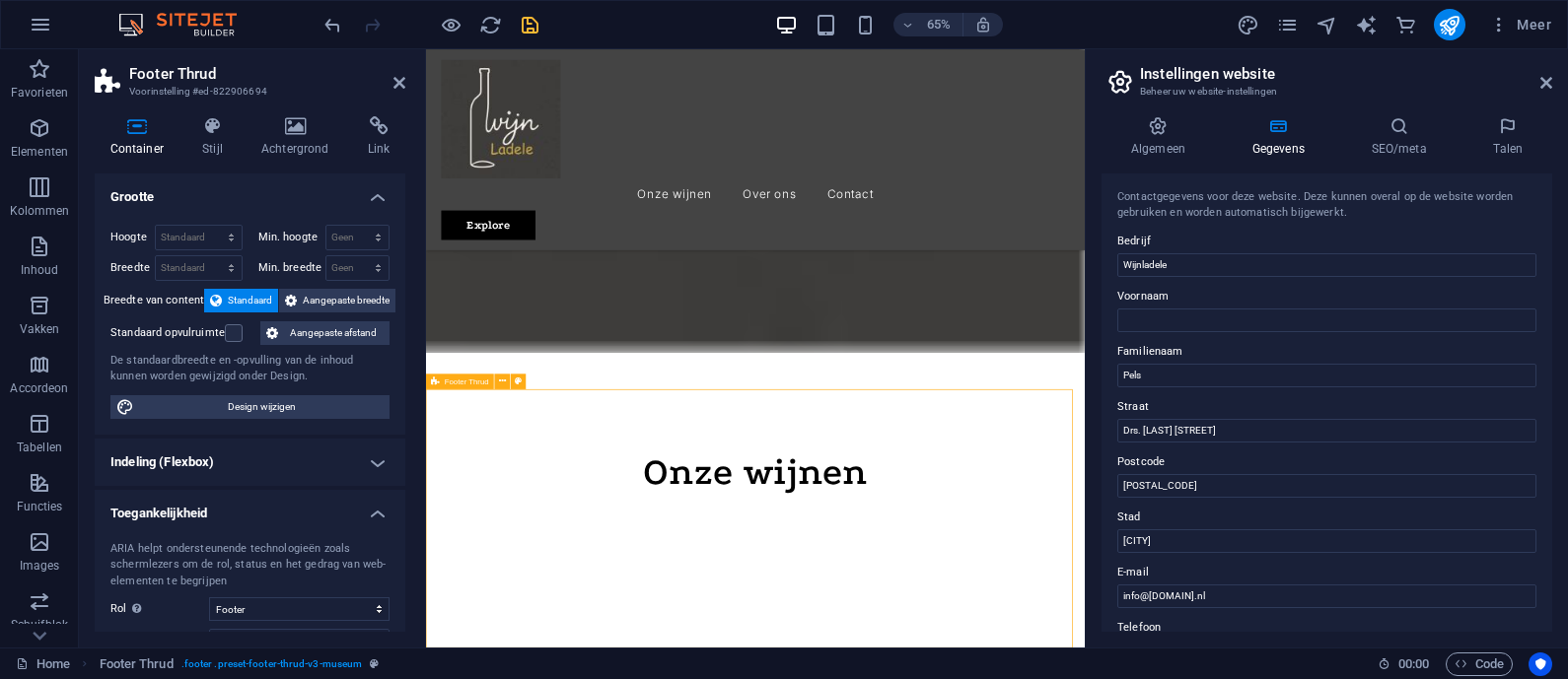 click on "Wijnladele Onze wijnen Over ons Contact Drs. J. van Disweg 2F Broek in Waterland 1151-DA
0123 - 456789 Alle rechten voorbehouden.    Wijnladele   Legal Notice  |  Privacy Policy" at bounding box center (933, 2865) 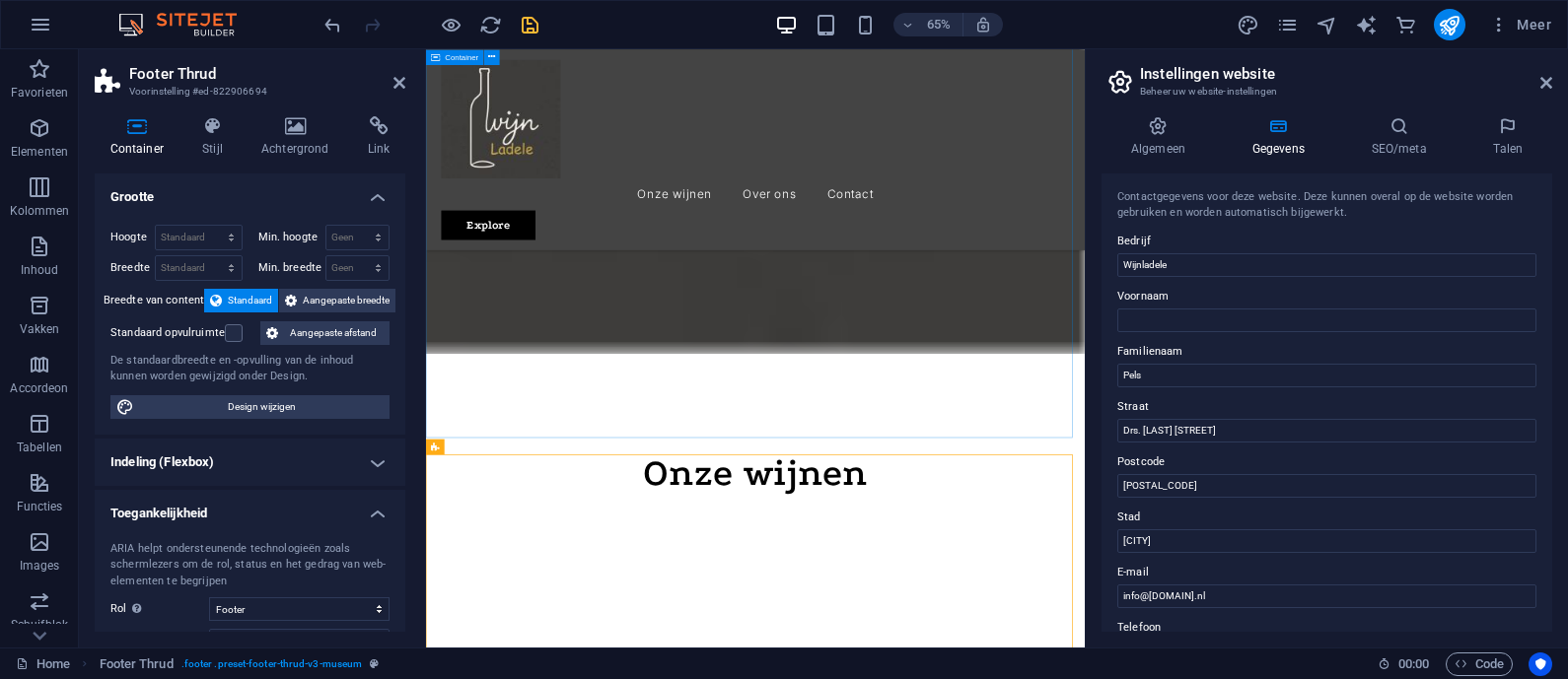 scroll, scrollTop: 1497, scrollLeft: 0, axis: vertical 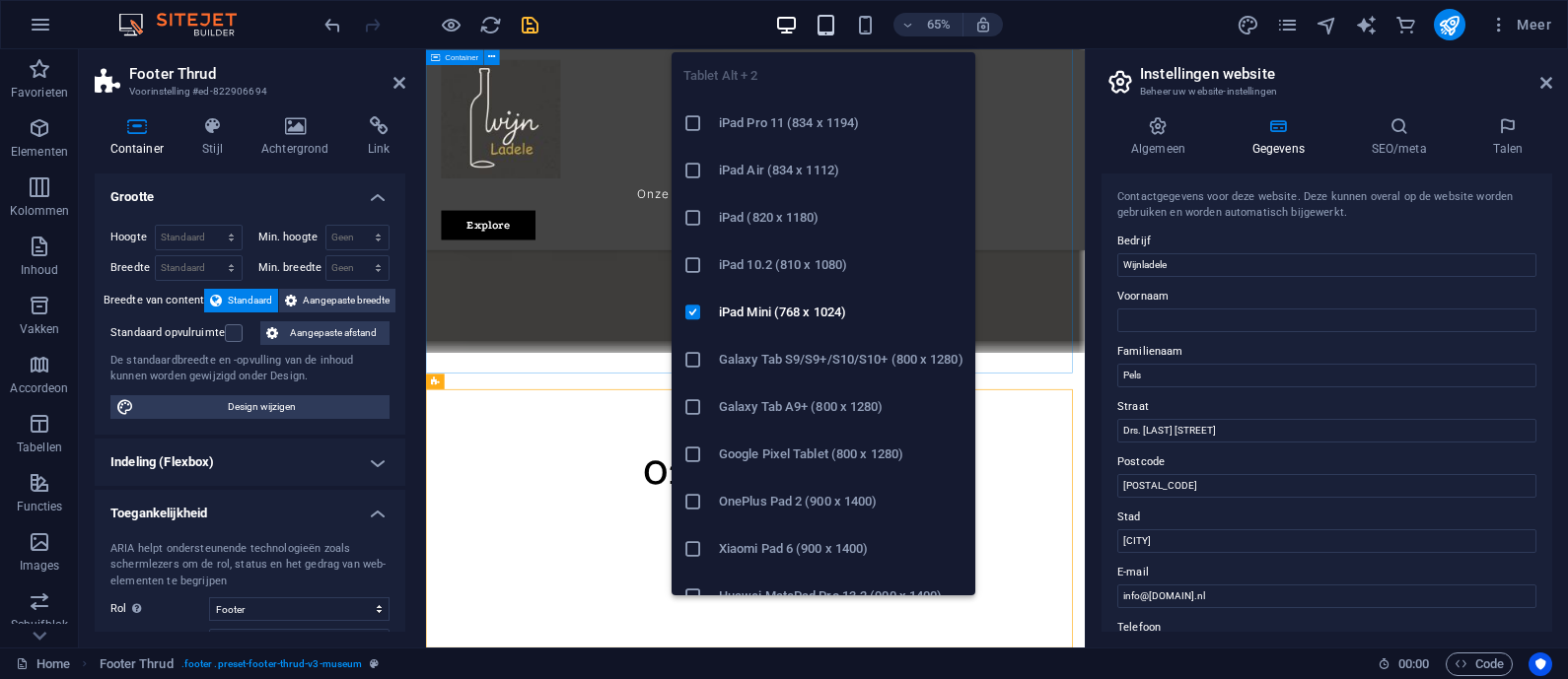 click at bounding box center [825, 25] 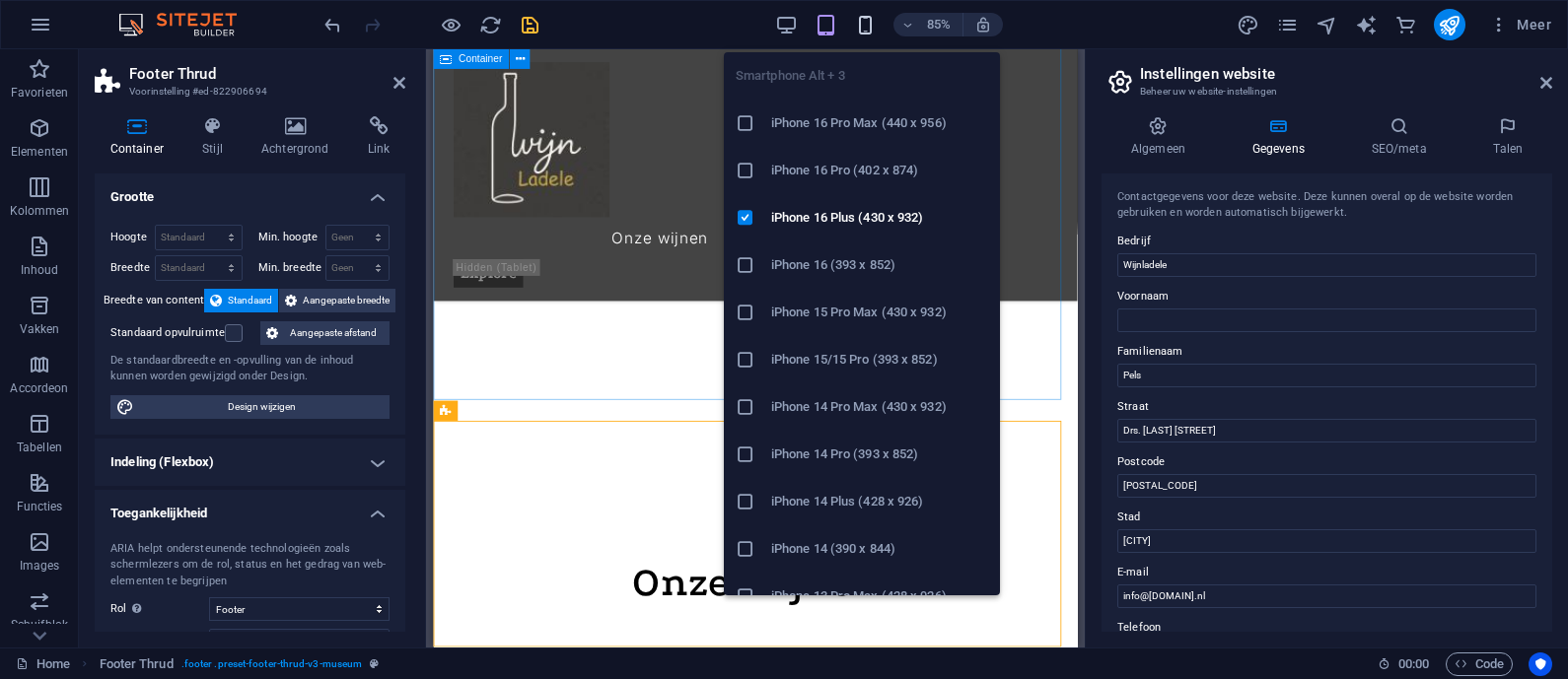 click at bounding box center (865, 25) 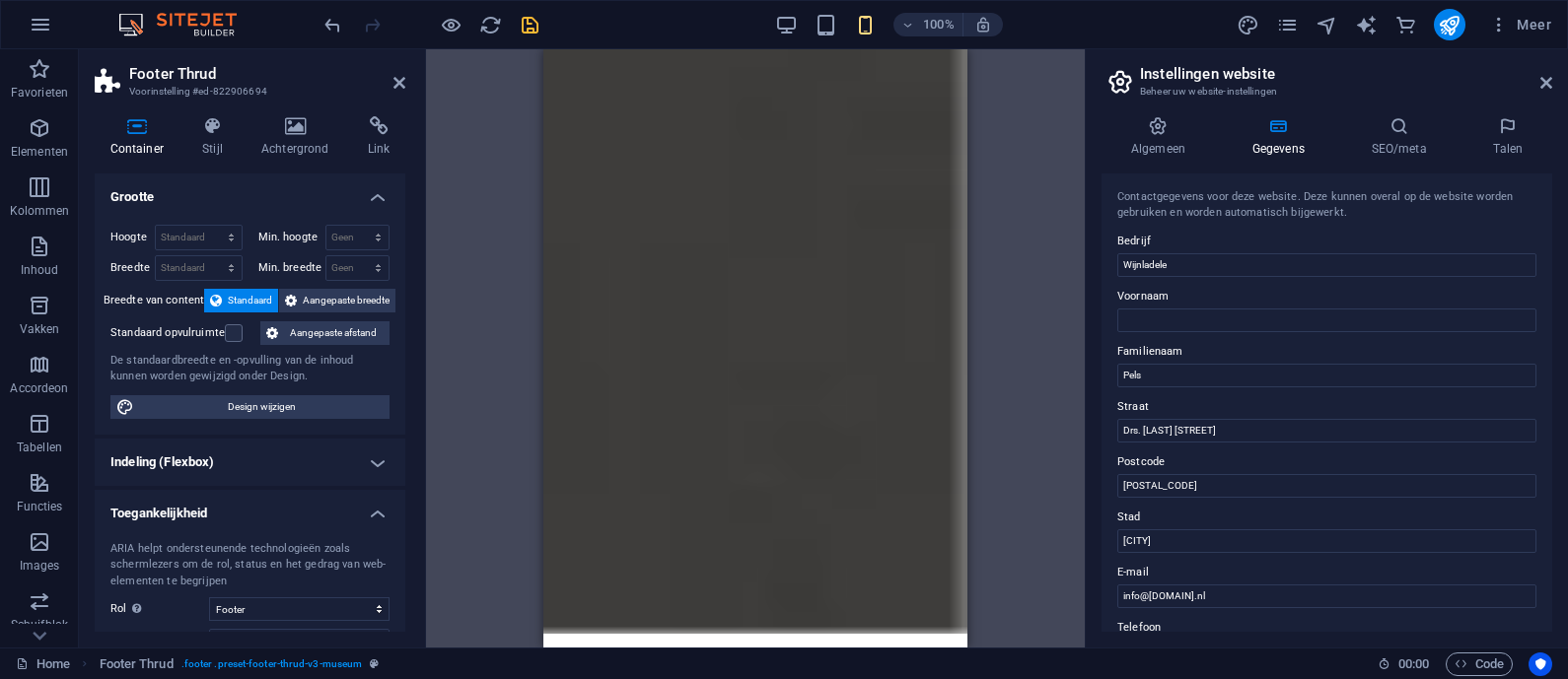 scroll, scrollTop: 287, scrollLeft: 0, axis: vertical 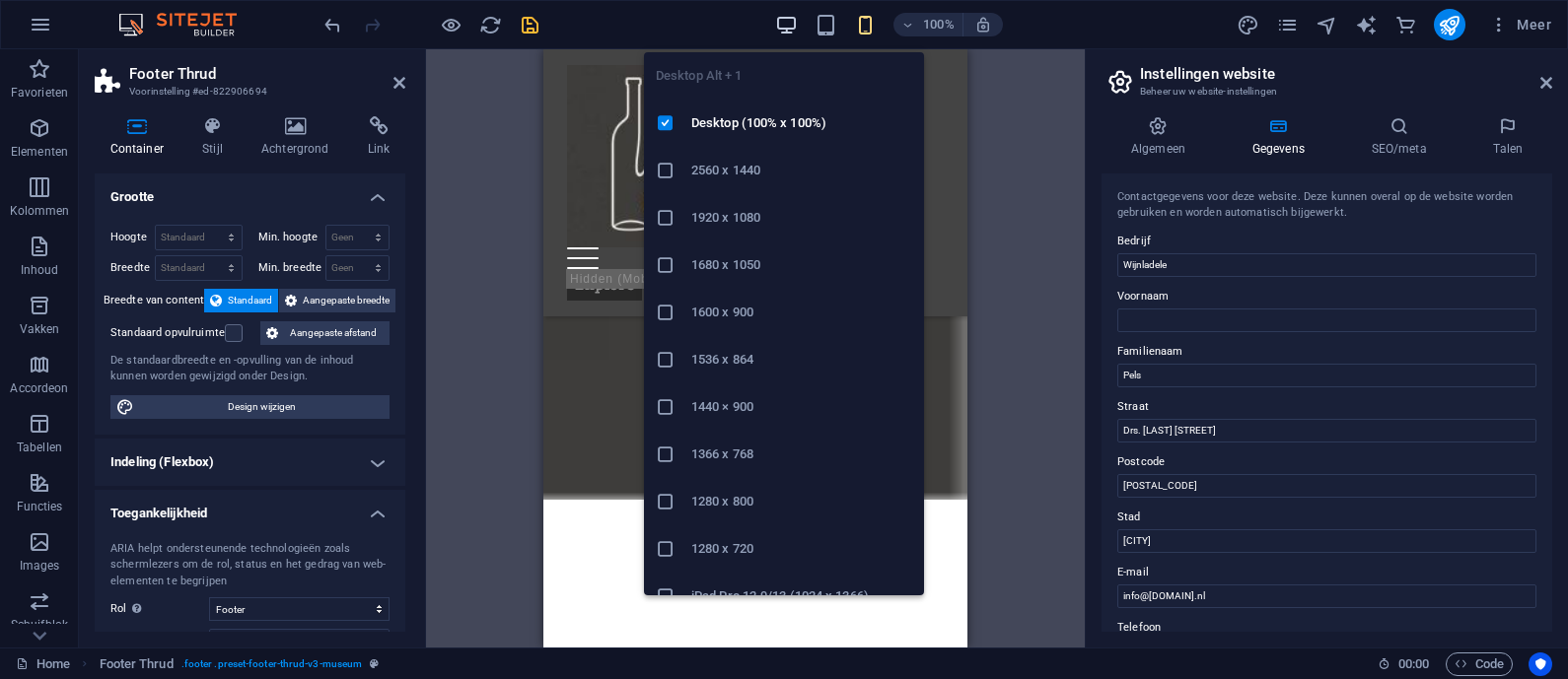 click at bounding box center [786, 25] 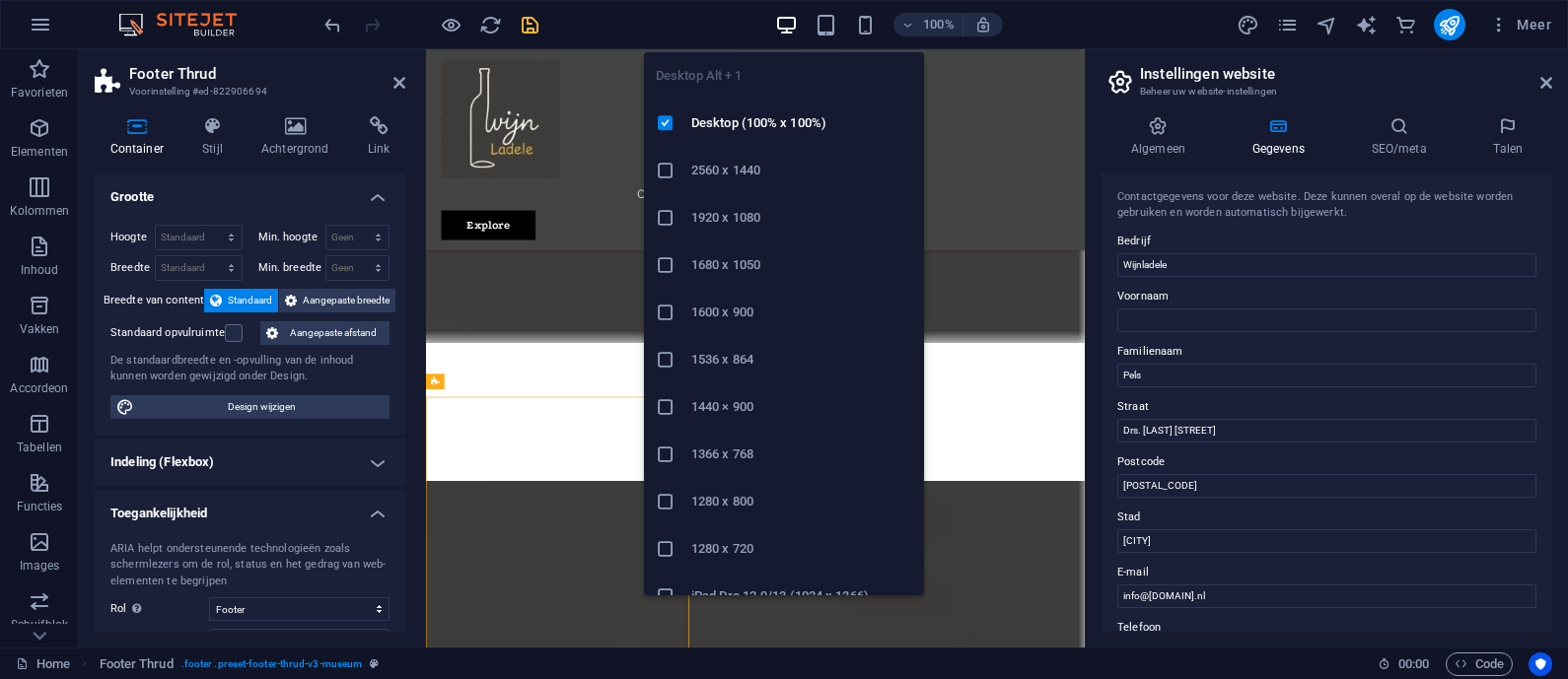 scroll, scrollTop: 1481, scrollLeft: 0, axis: vertical 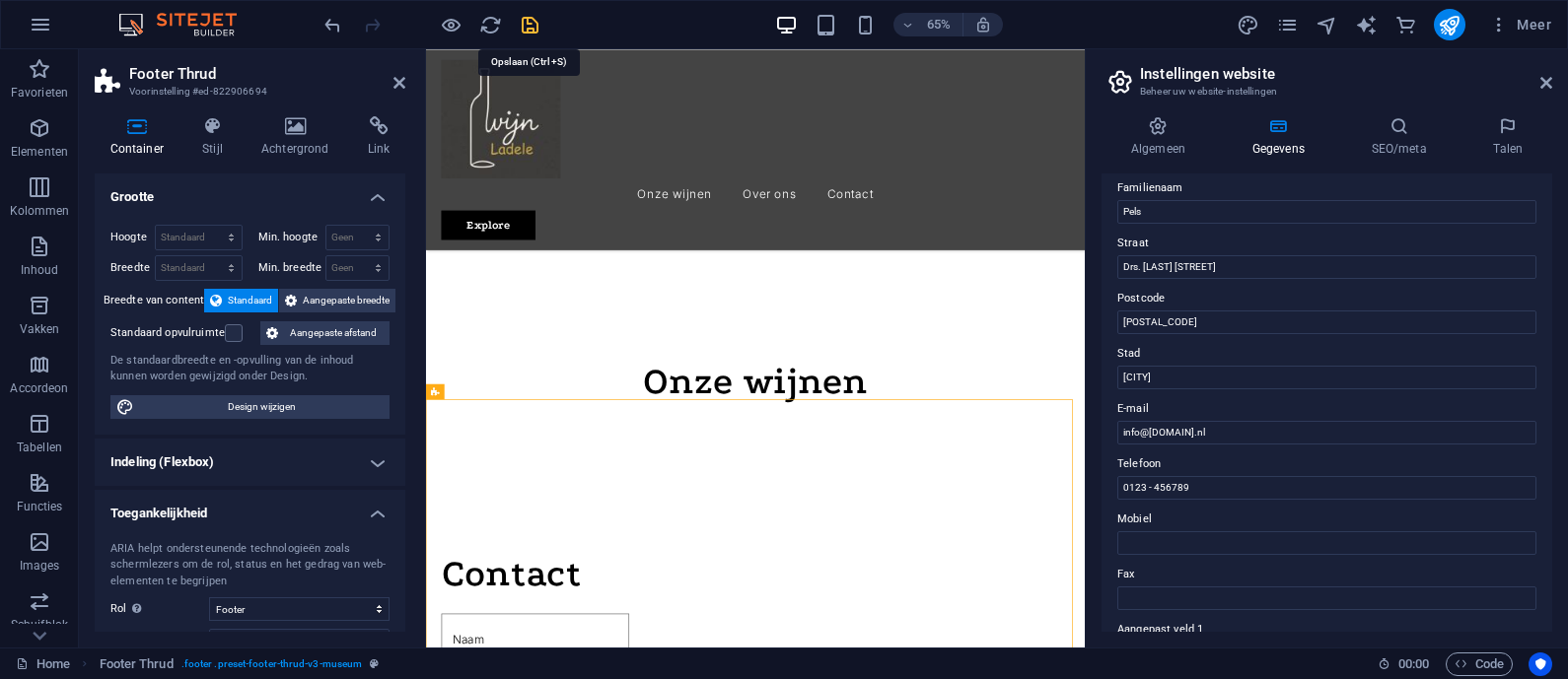 click at bounding box center (530, 25) 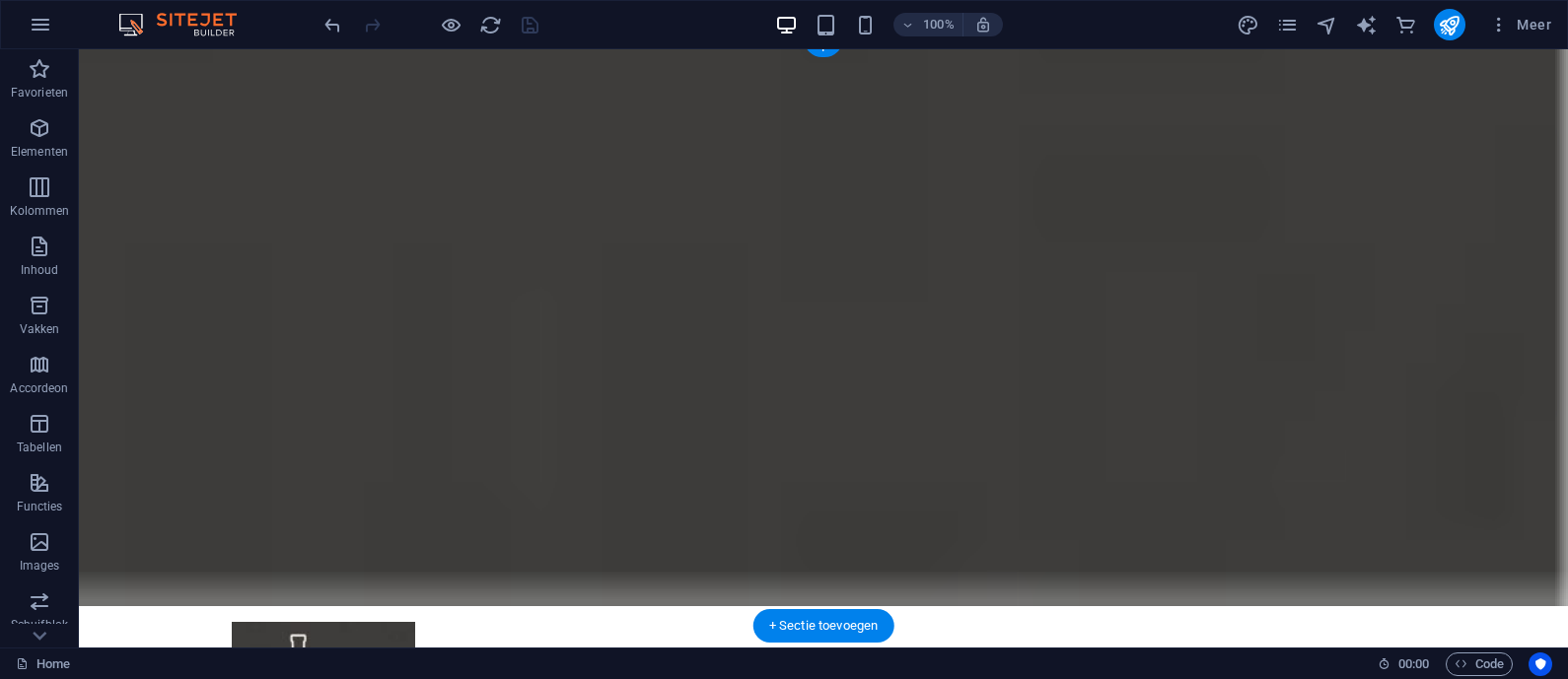 scroll, scrollTop: 0, scrollLeft: 0, axis: both 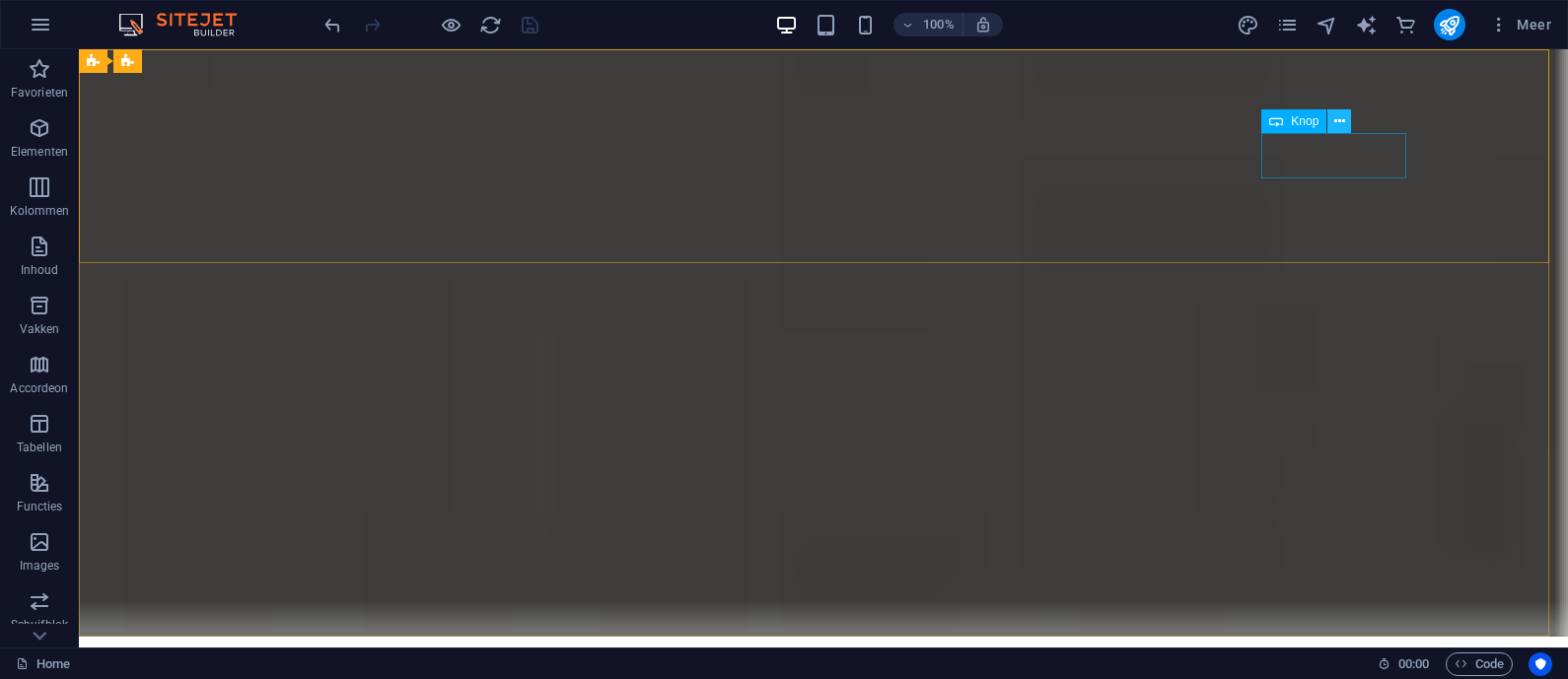 click at bounding box center (1339, 121) 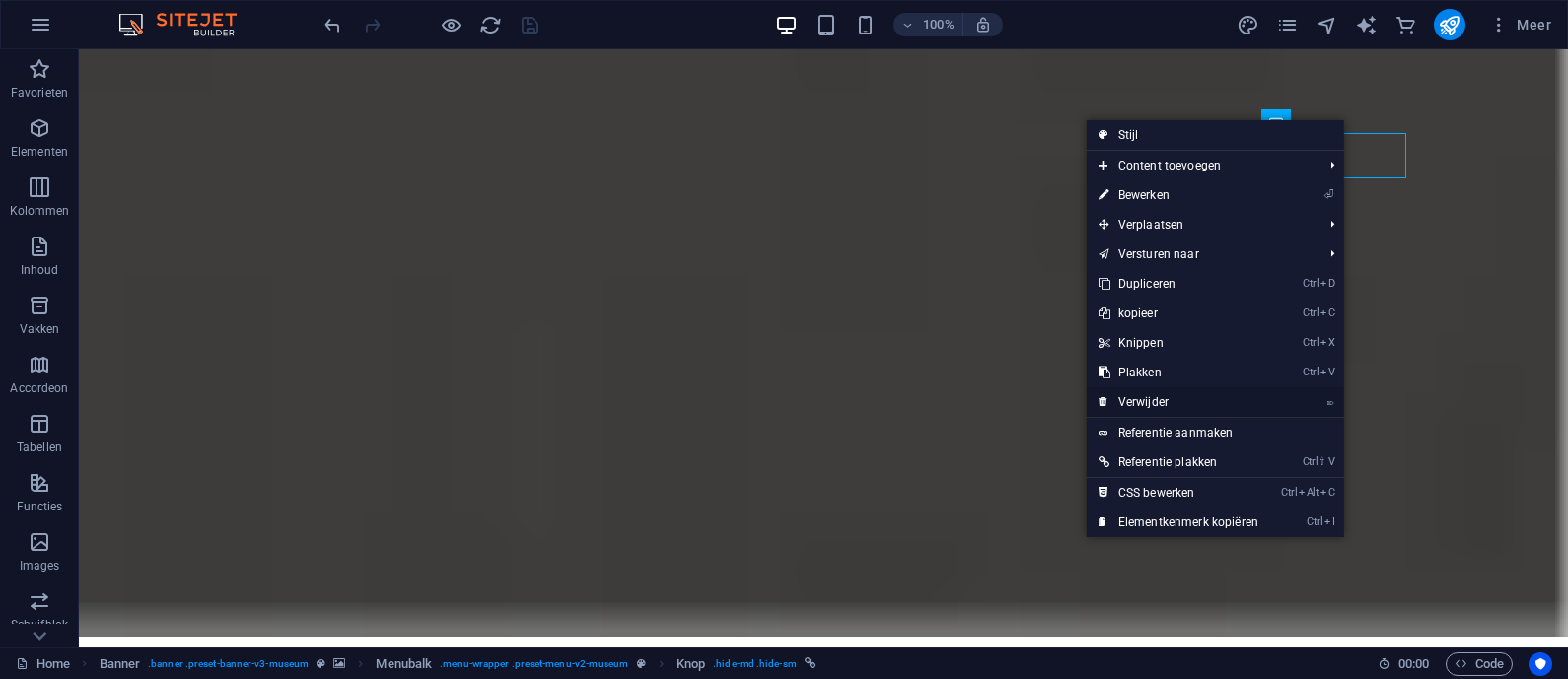 click on "⌦  Verwijder" at bounding box center (1178, 402) 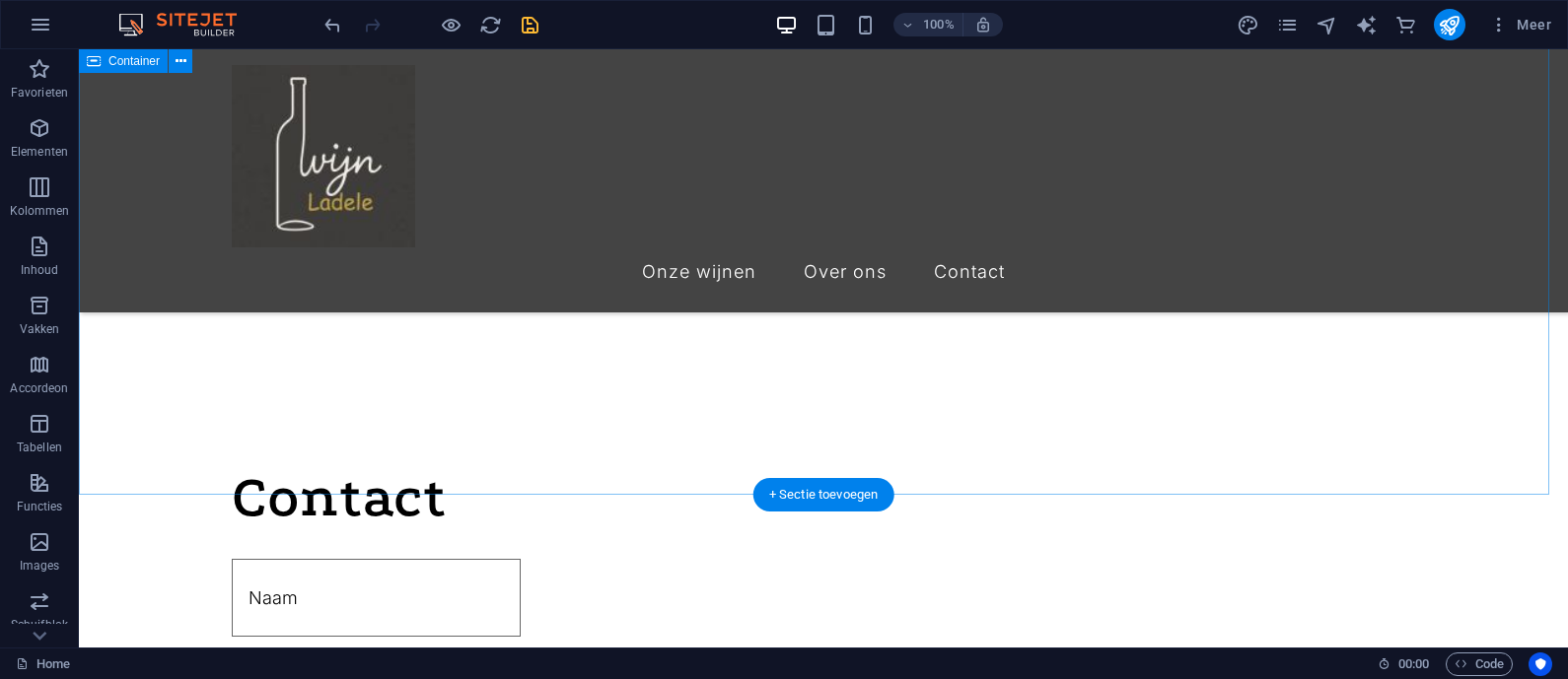 scroll, scrollTop: 1560, scrollLeft: 0, axis: vertical 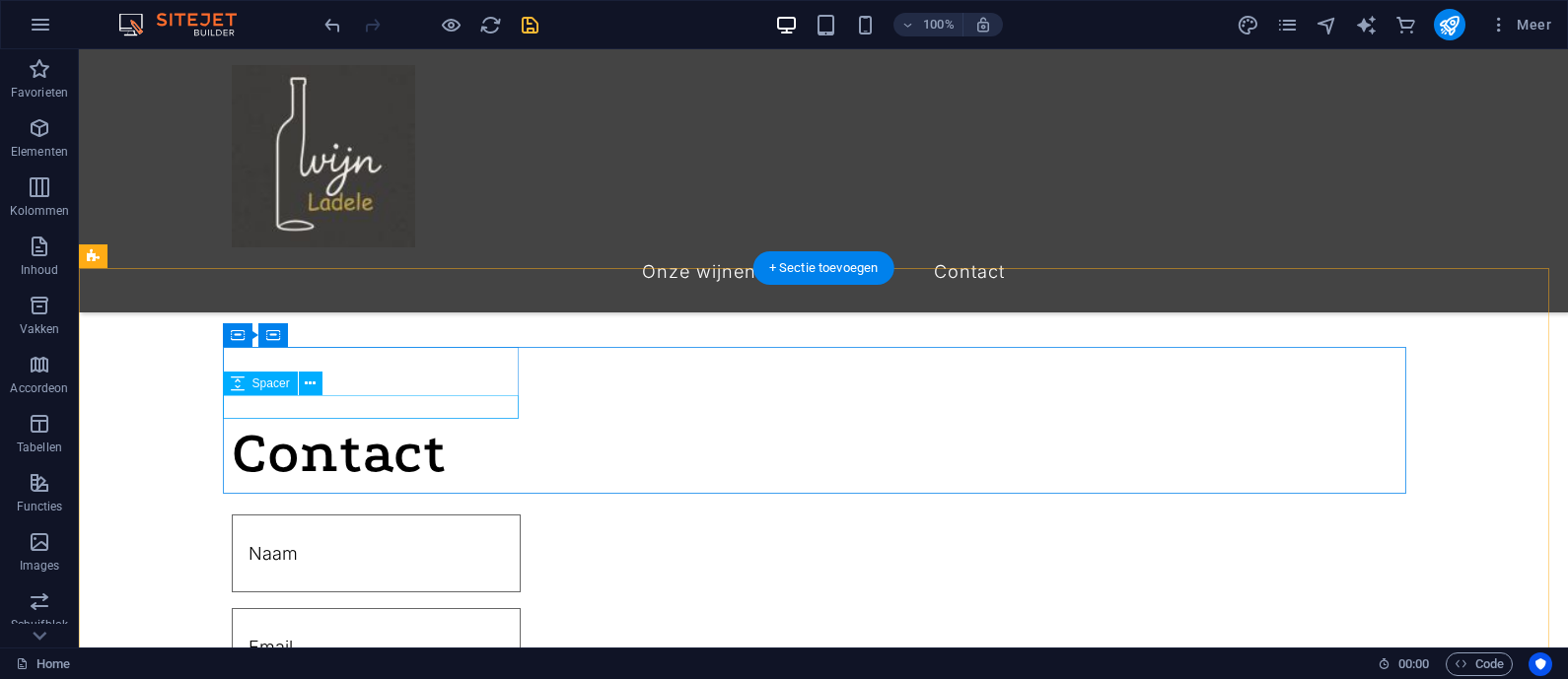 click at bounding box center [823, 2108] 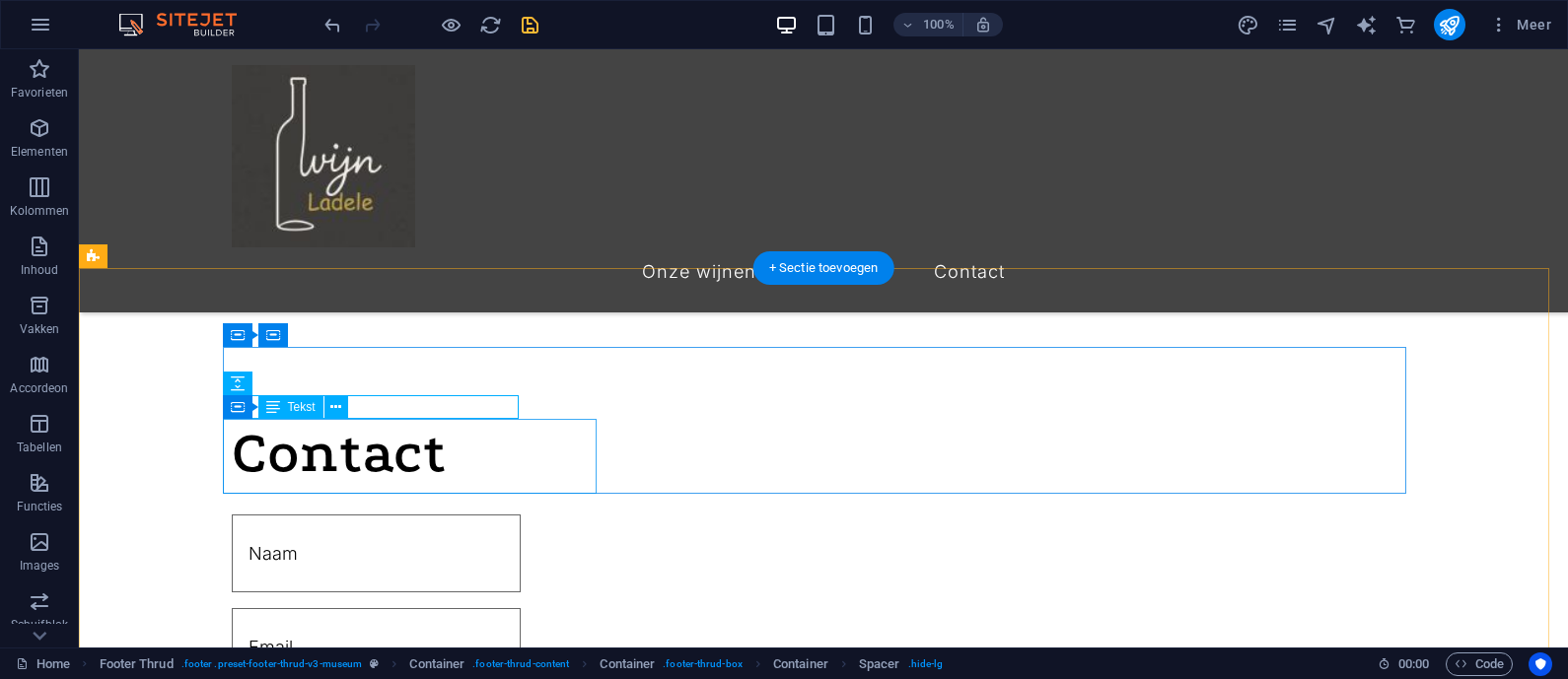 click on "Drs. J. van Disweg 2F Broek in Waterland Broek in Waterland 1151-DA
0123 - 456789" at bounding box center [823, 2222] 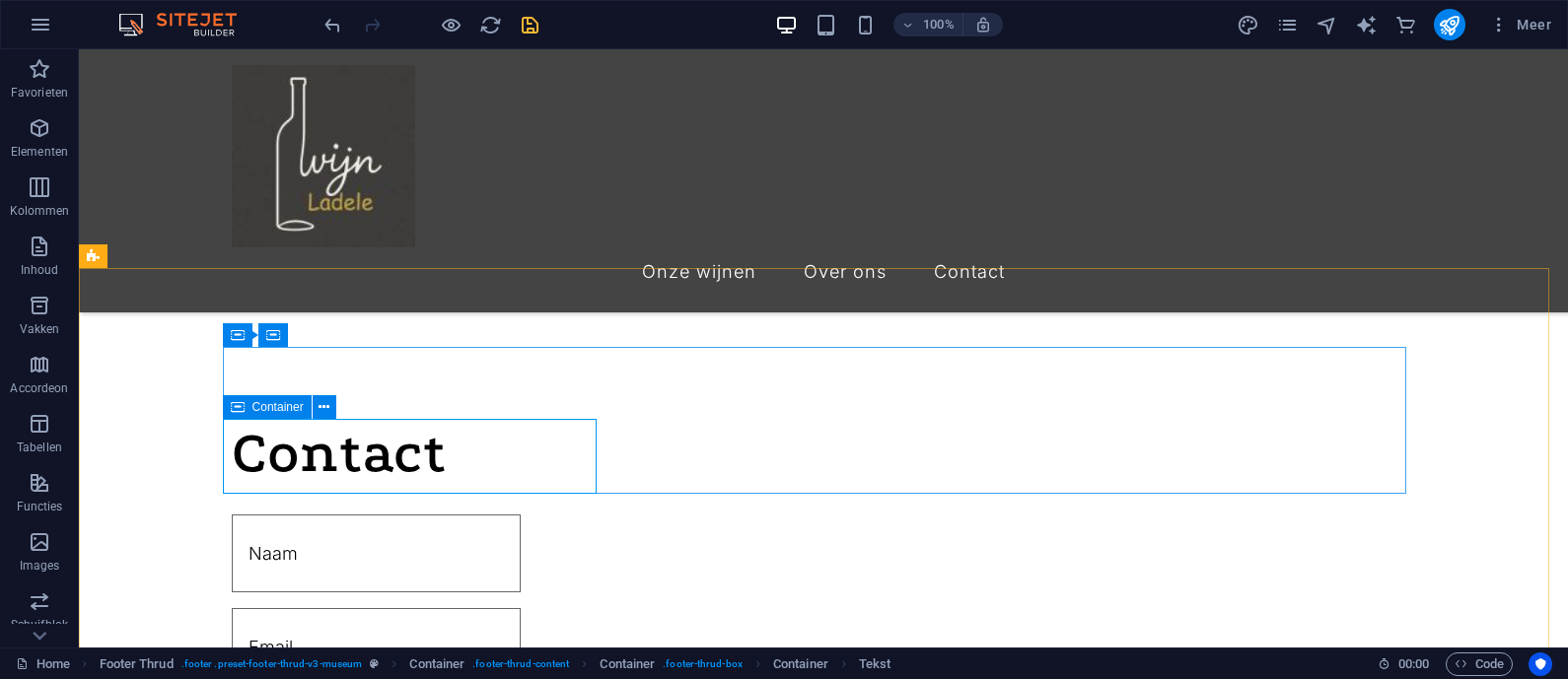 click at bounding box center [238, 407] 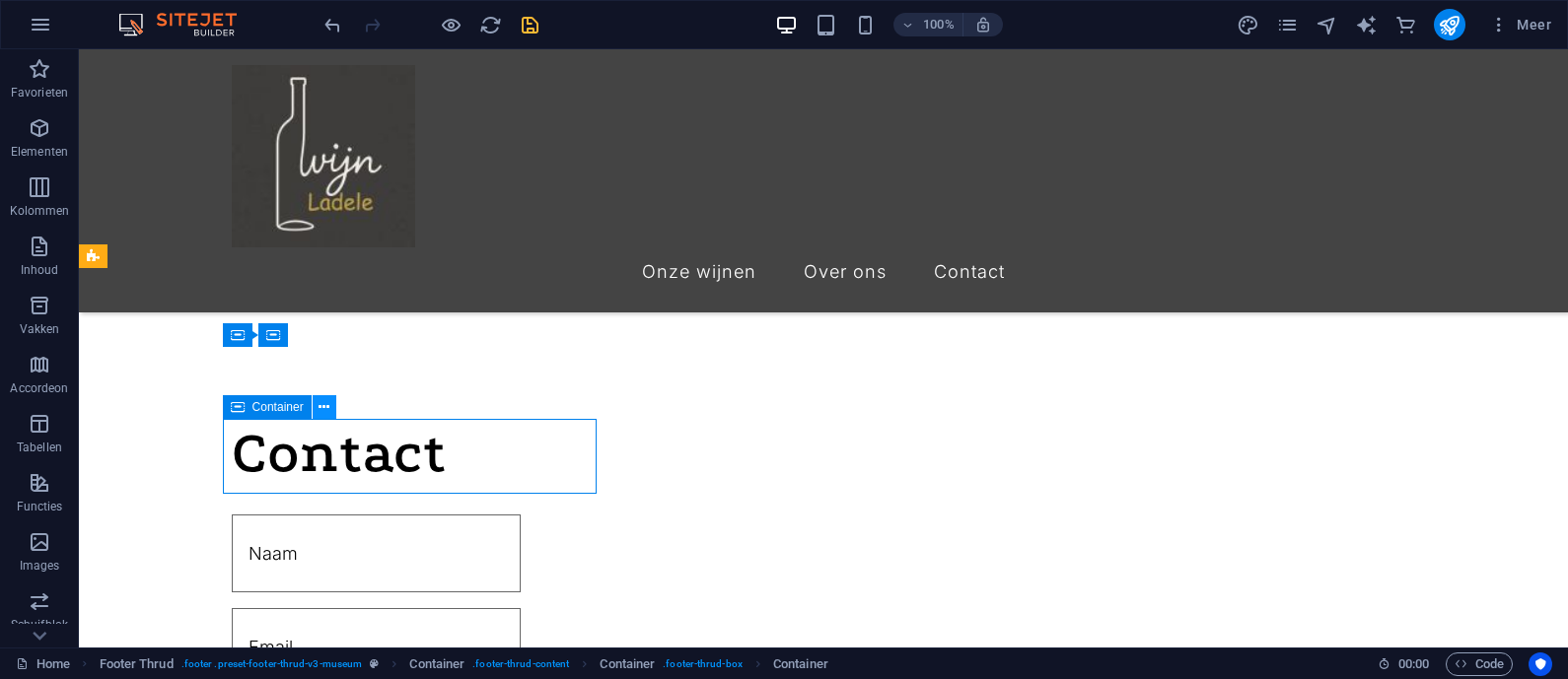 click at bounding box center [323, 407] 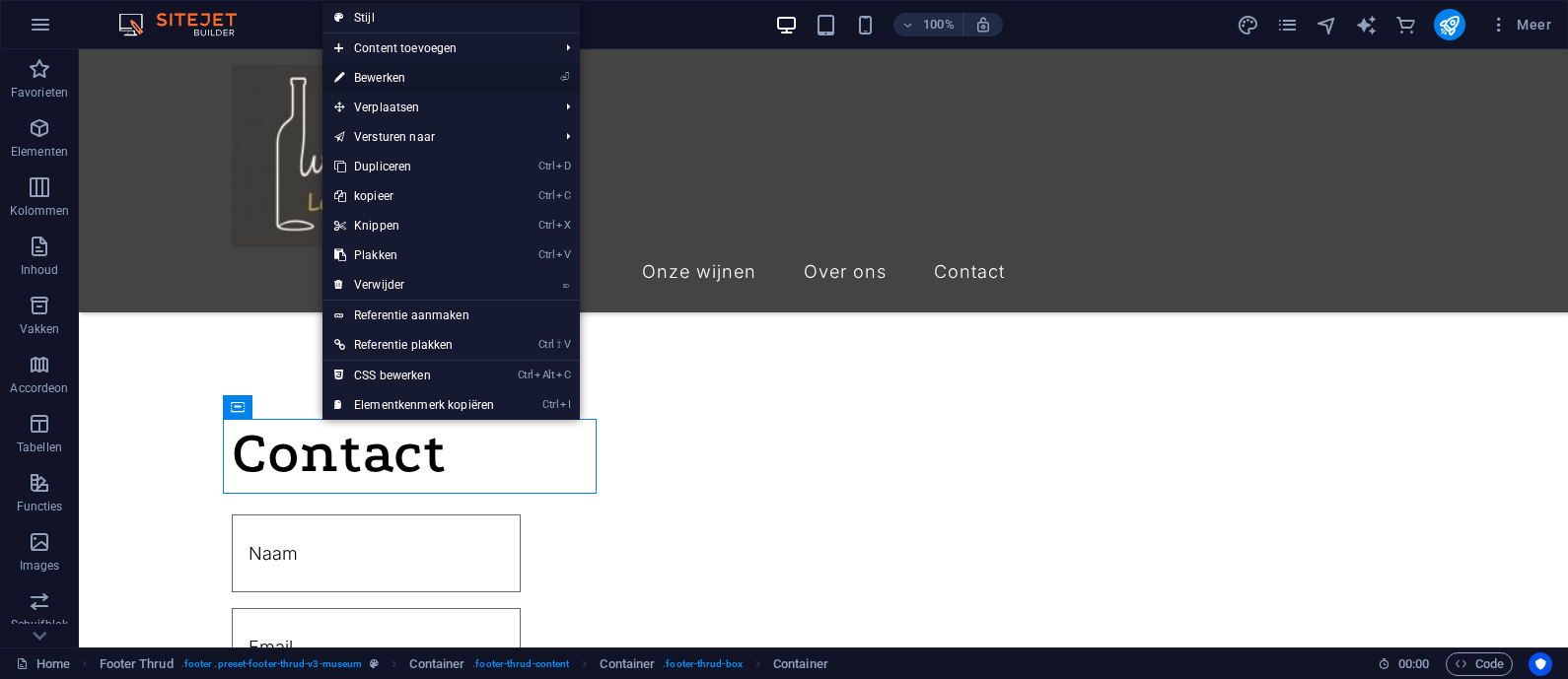 click on "⏎  Bewerken" at bounding box center (414, 78) 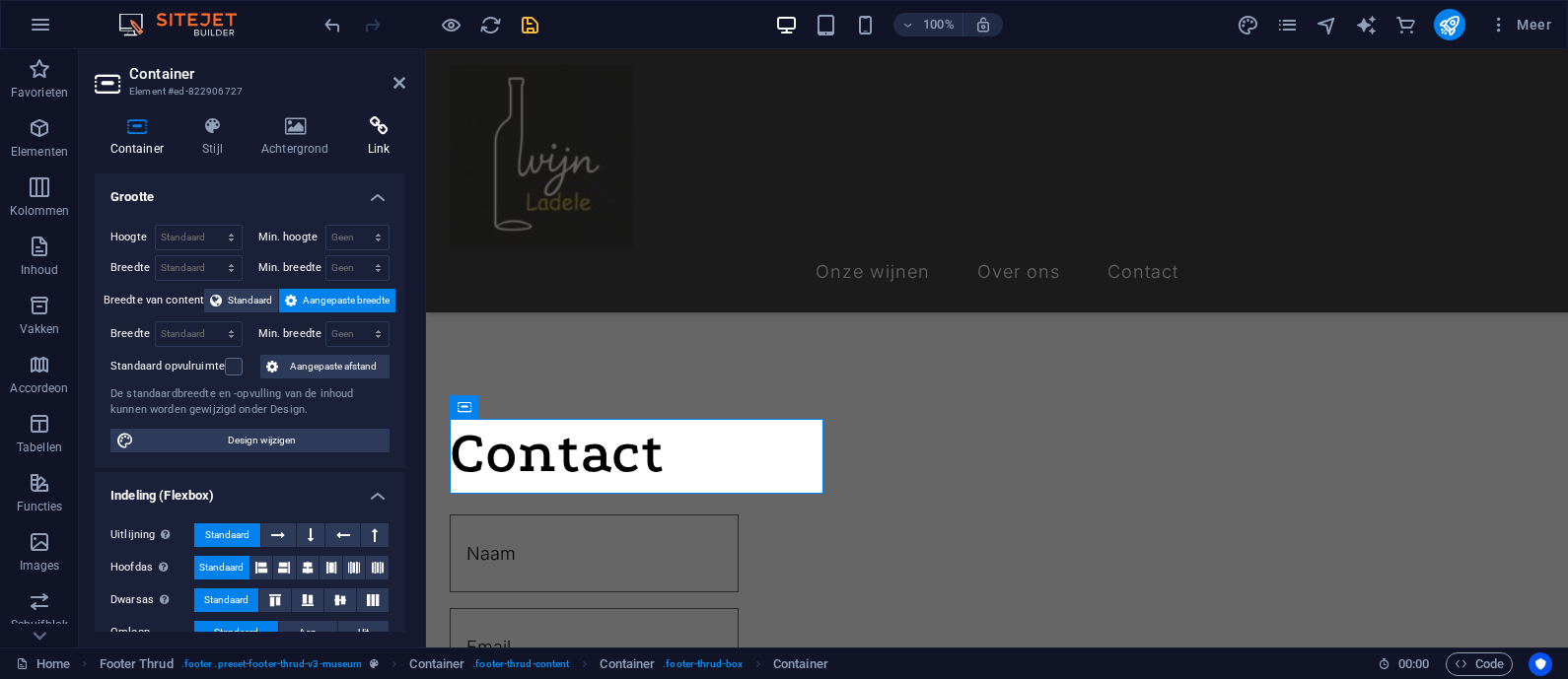 click at bounding box center (379, 126) 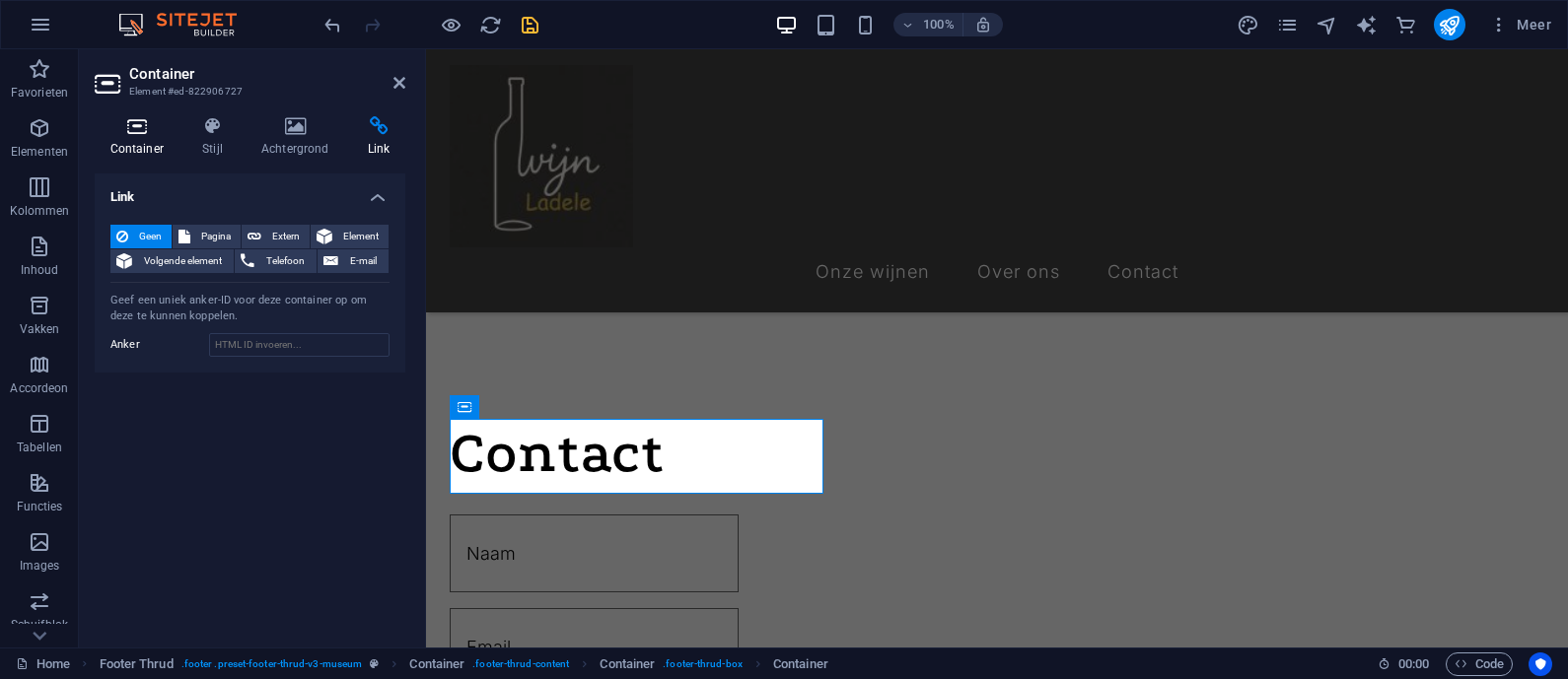 click at bounding box center (137, 126) 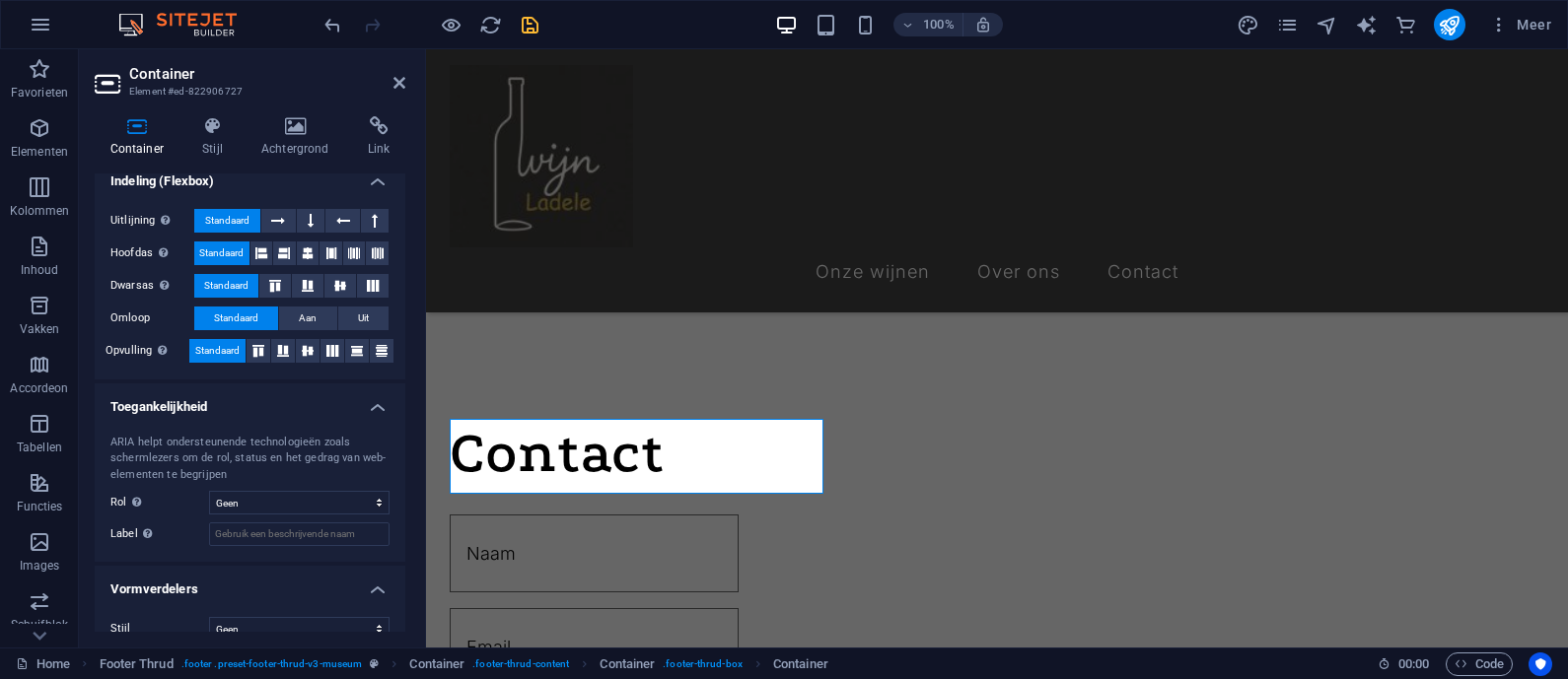 scroll, scrollTop: 336, scrollLeft: 0, axis: vertical 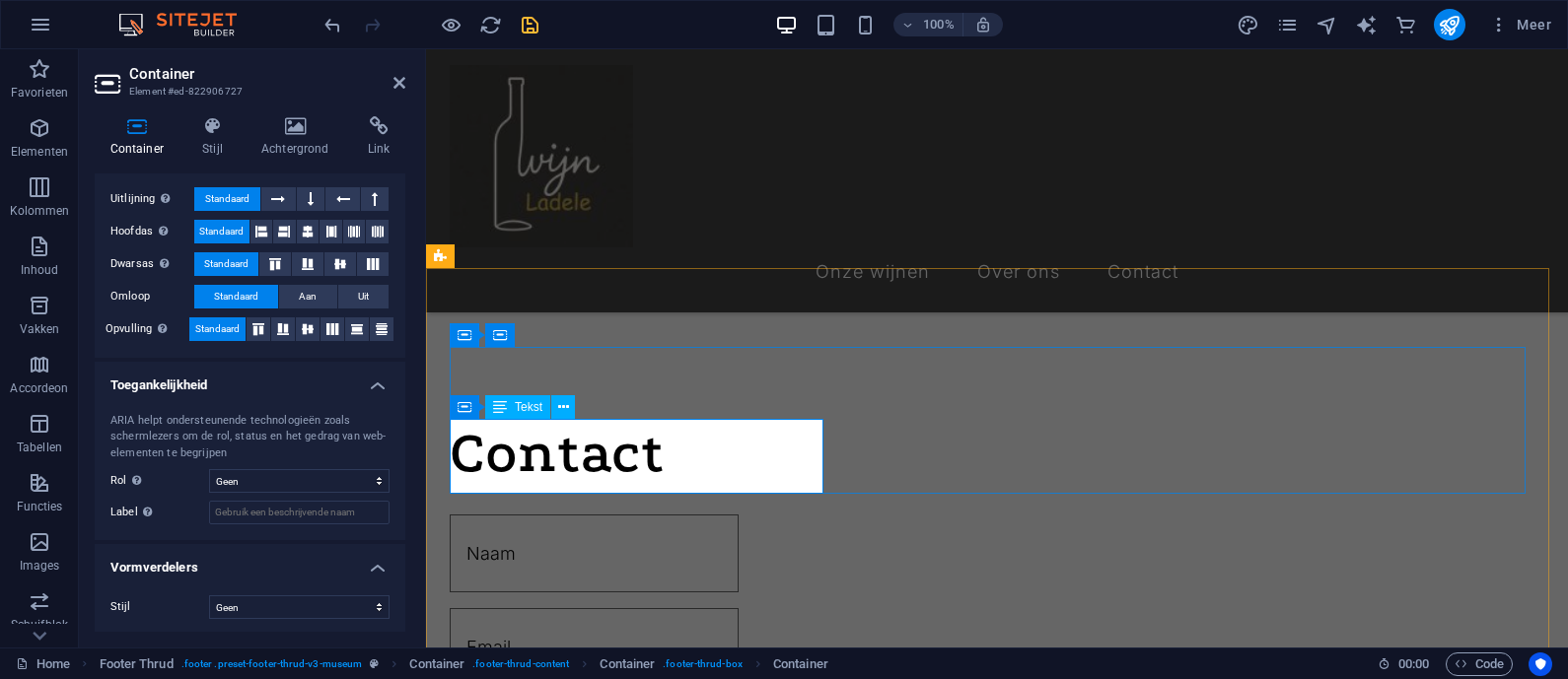 click on "Drs. J. van Disweg 2F Broek in Waterland Broek in Waterland 1151-DA
0123 - 456789" at bounding box center [997, 2222] 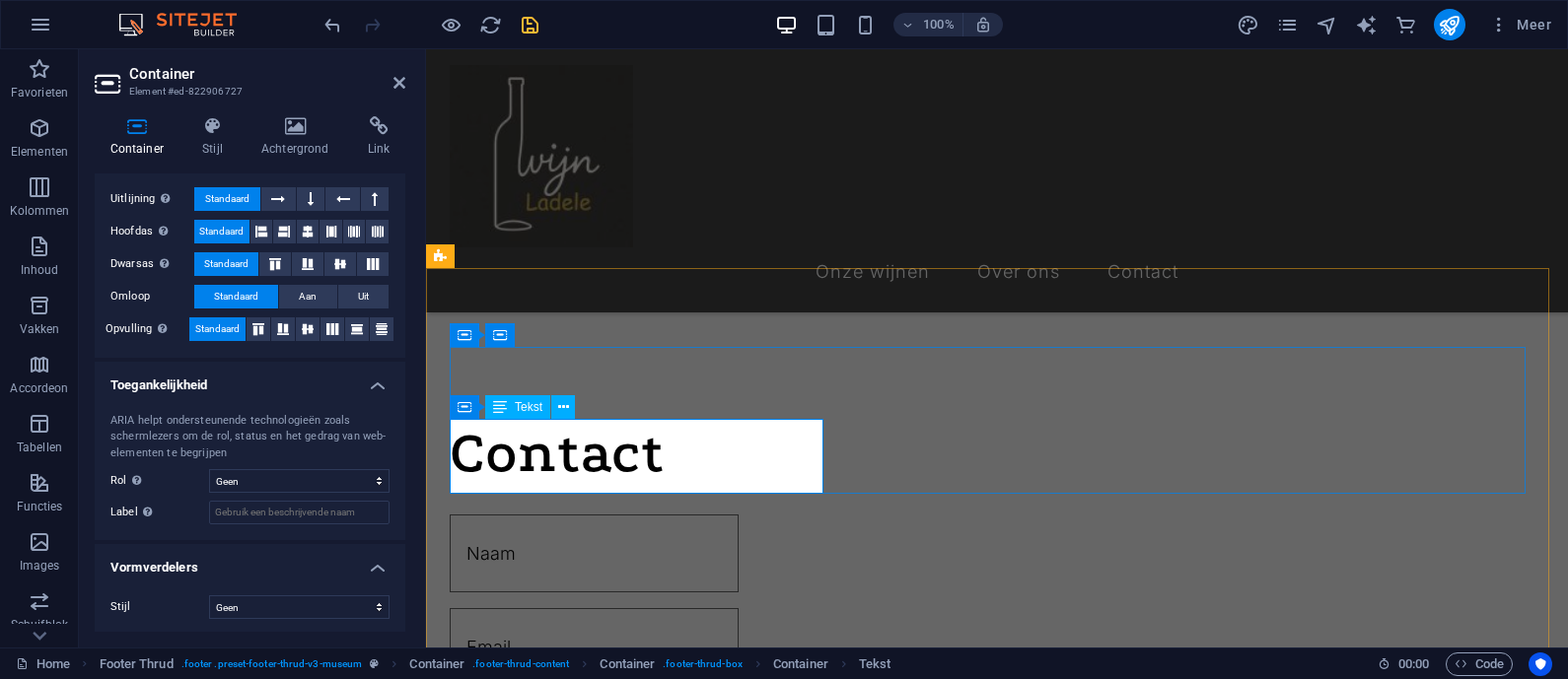 click on "Tekst" at bounding box center (529, 407) 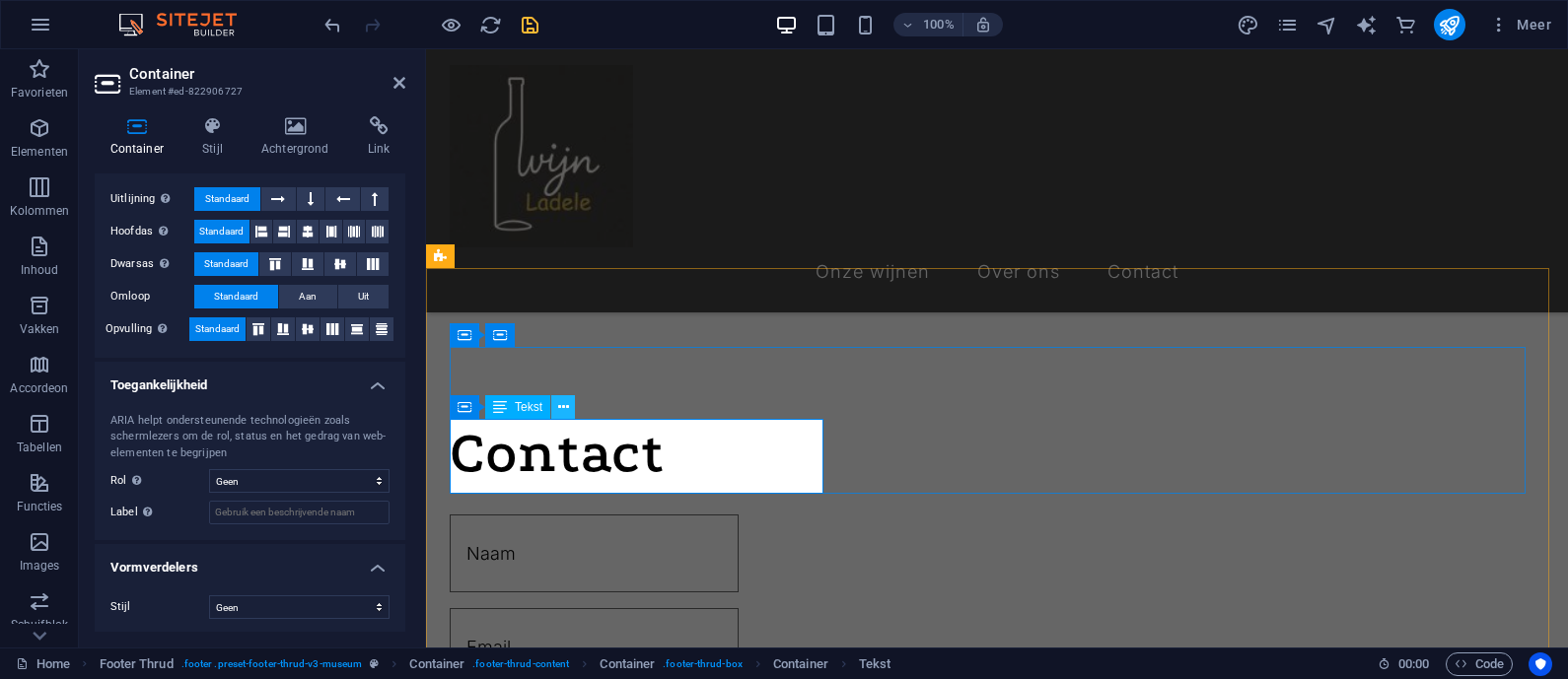 click at bounding box center [563, 407] 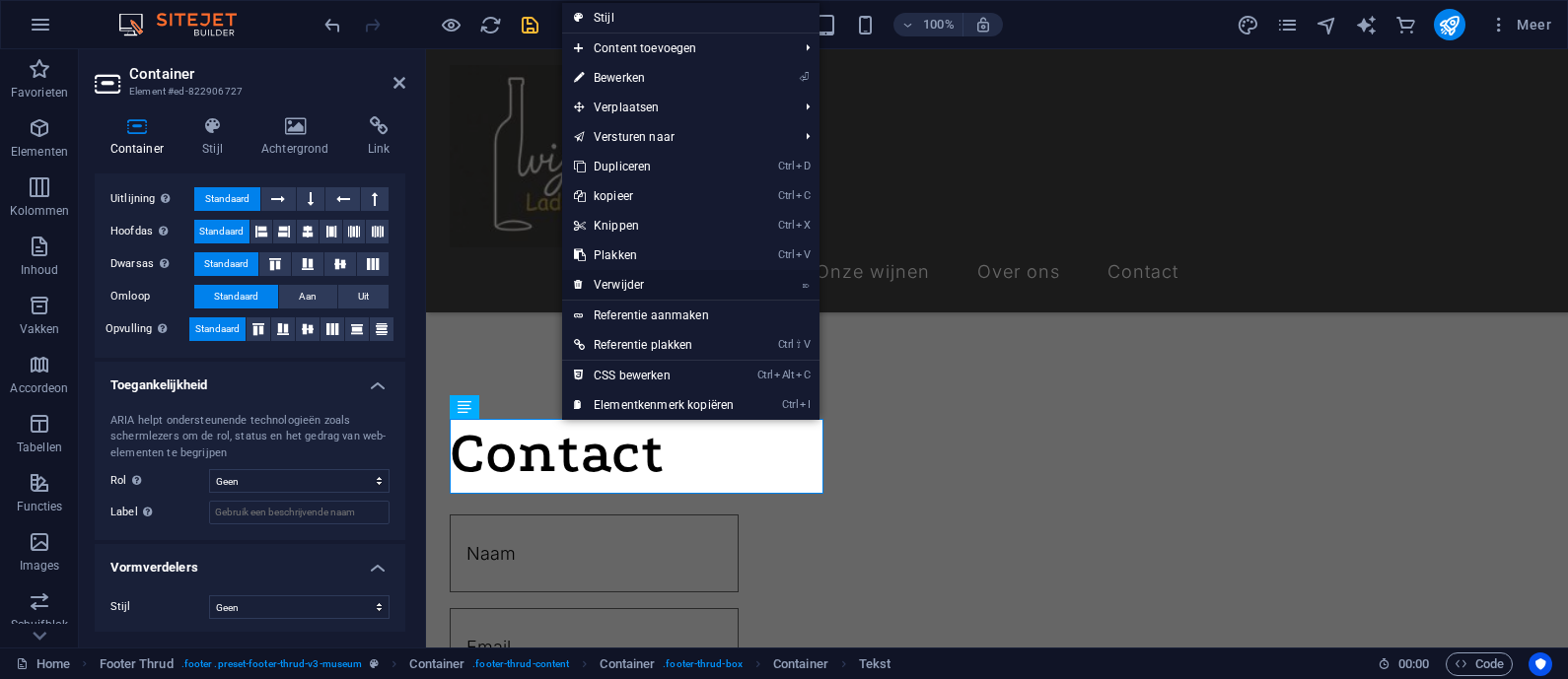 click on "⌦  Verwijder" at bounding box center [654, 285] 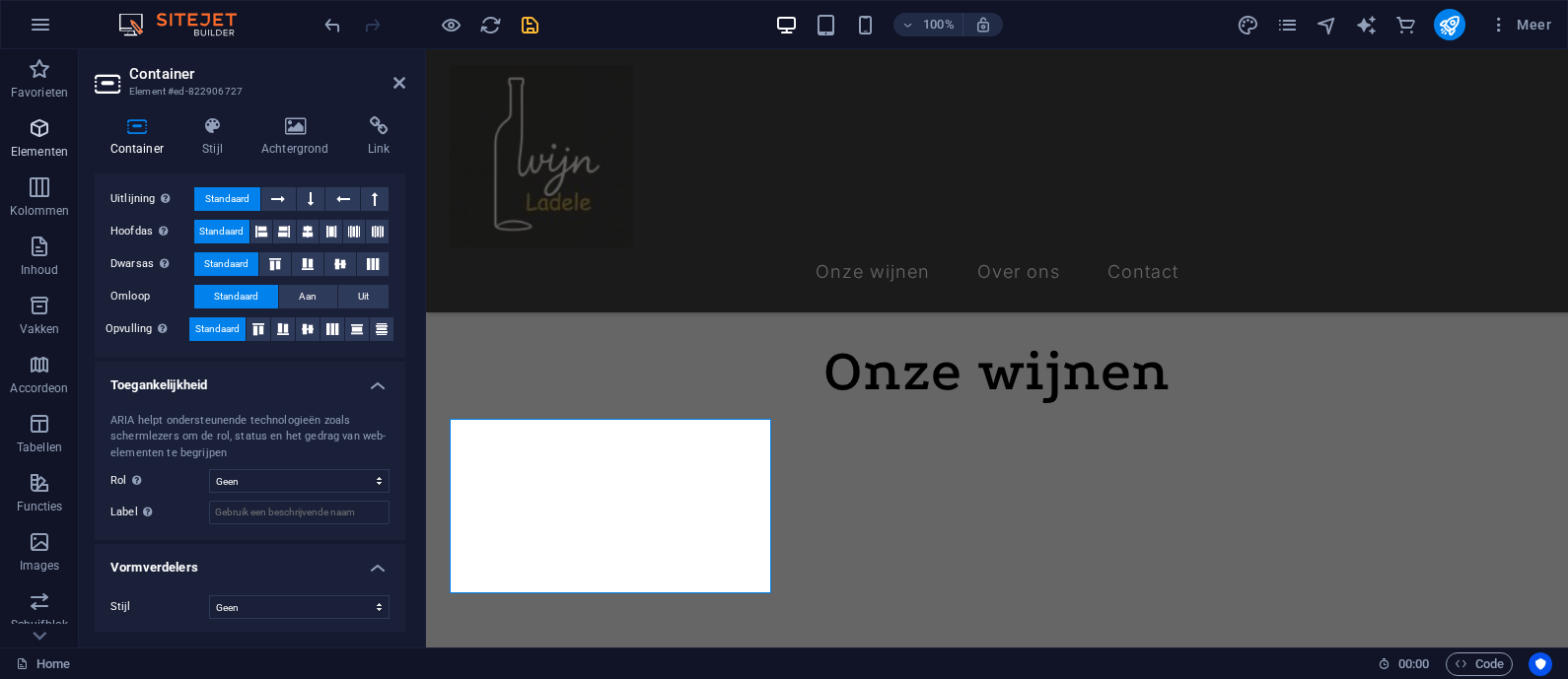 click at bounding box center [39, 128] 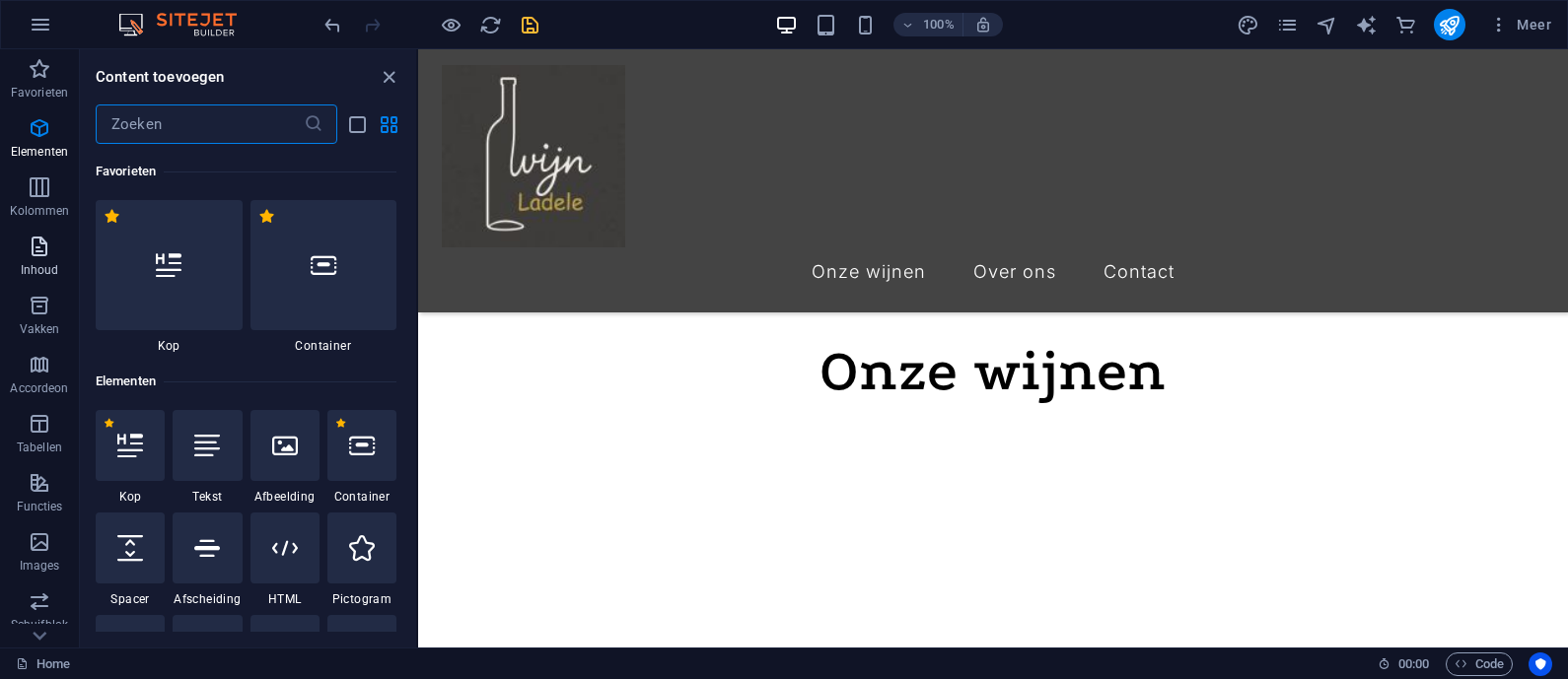 click at bounding box center [39, 246] 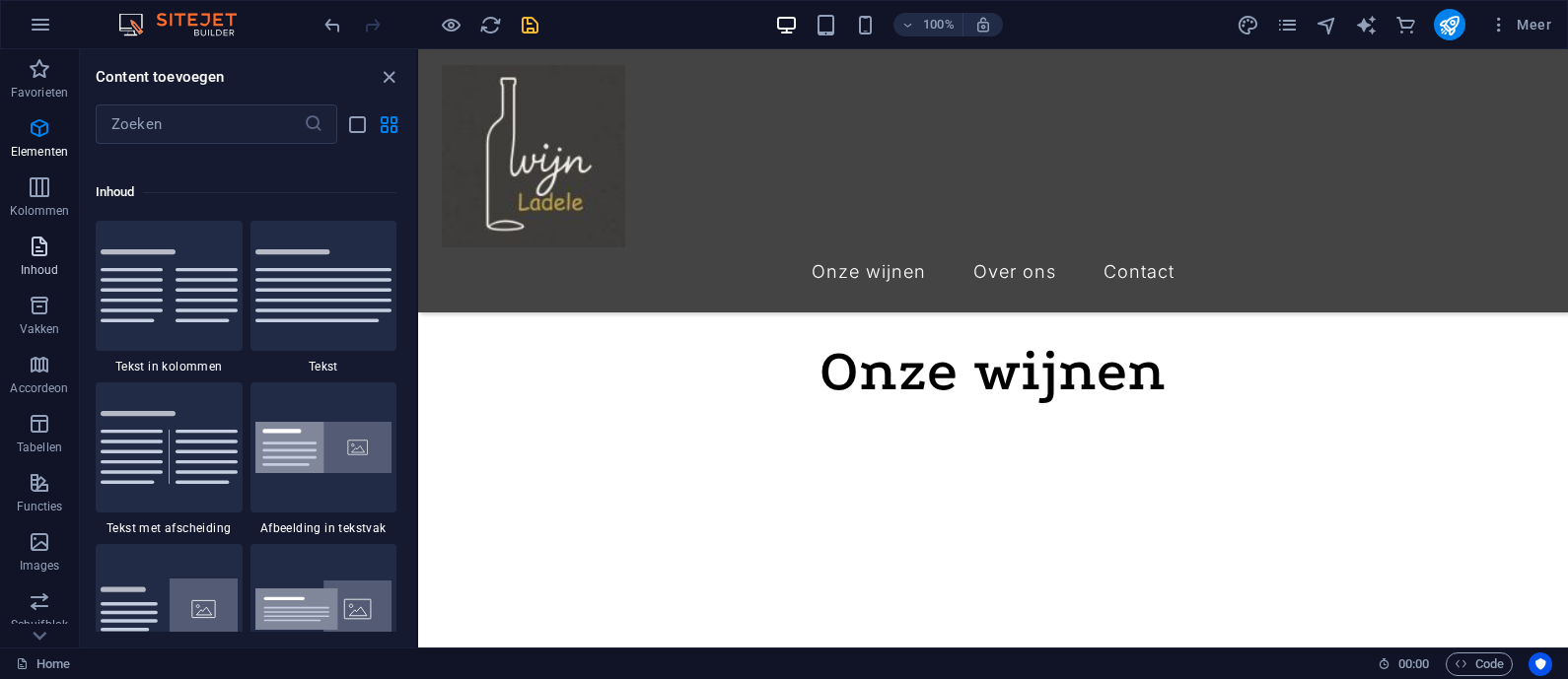 scroll, scrollTop: 3447, scrollLeft: 0, axis: vertical 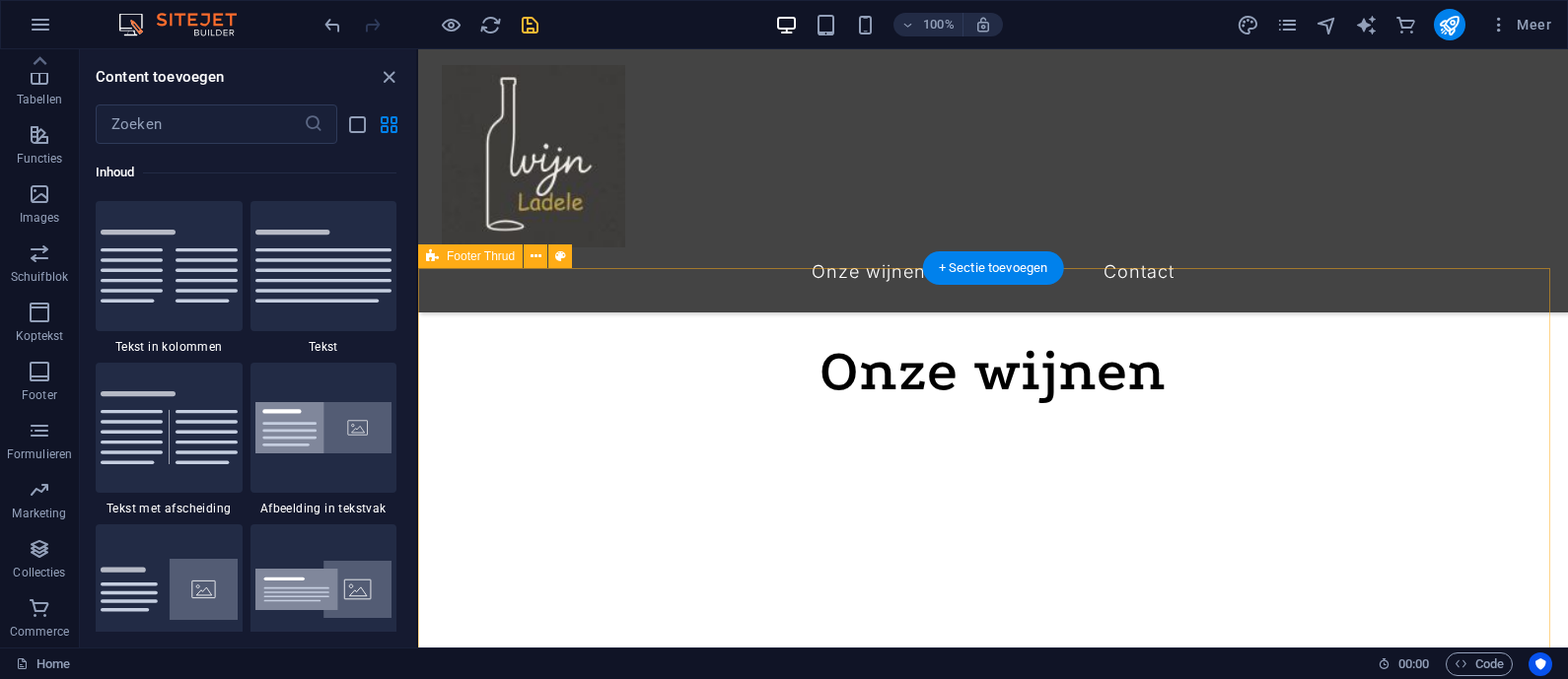 click on "Wijnladele Onze wijnen Over ons Contact Sleep content hierheen of  Elementen toevoegen  Klembord plakken Alle rechten voorbehouden.    Wijnladele   Legal Notice  |  Privacy Policy" at bounding box center [993, 2570] 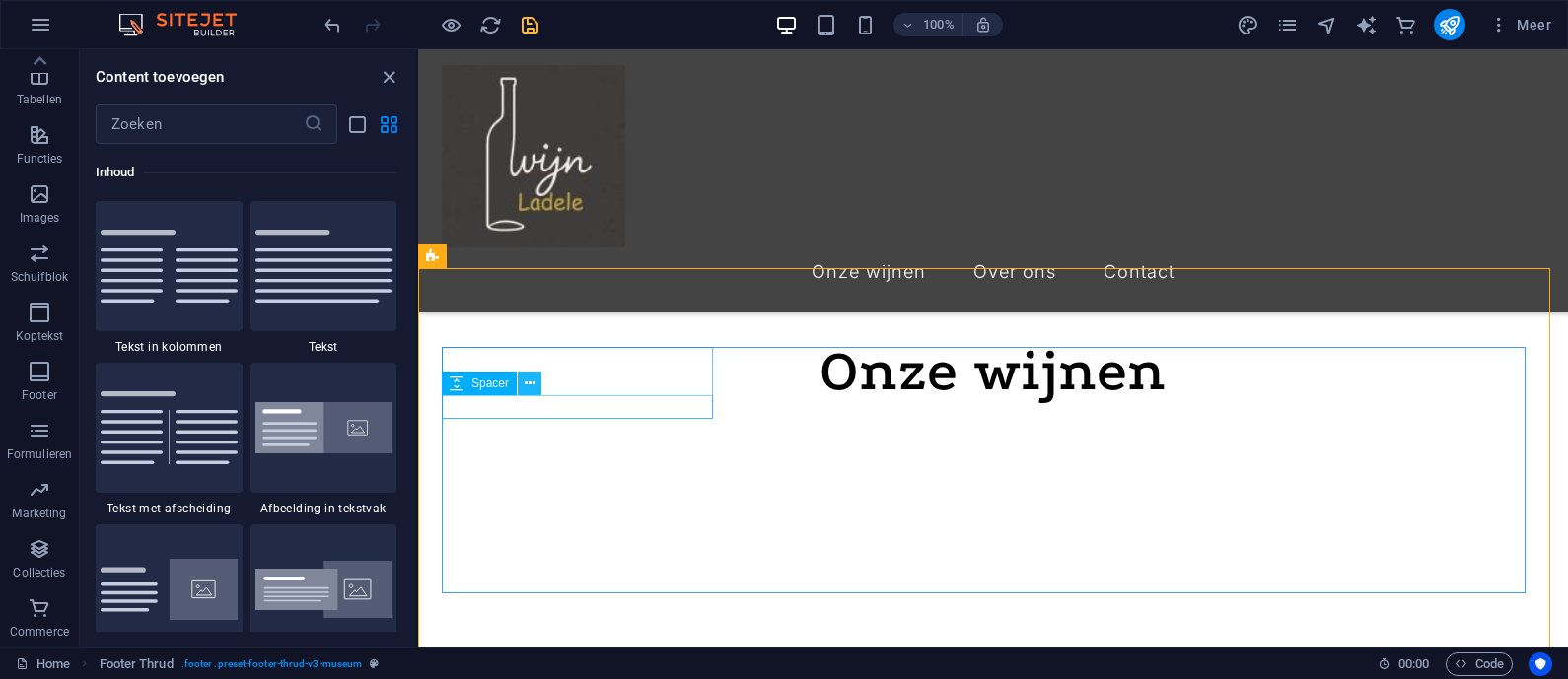 click at bounding box center [530, 383] 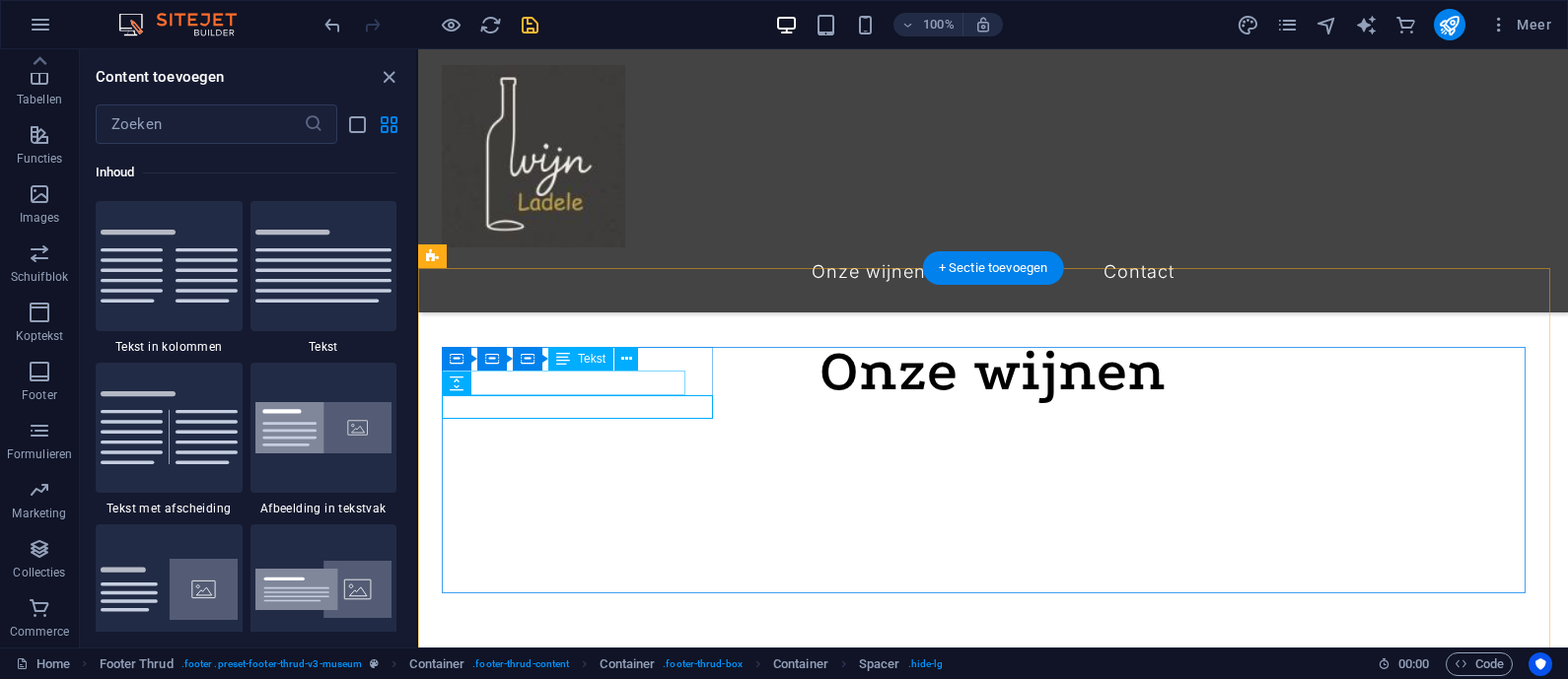 click on "Wijnladele" at bounding box center (993, 2297) 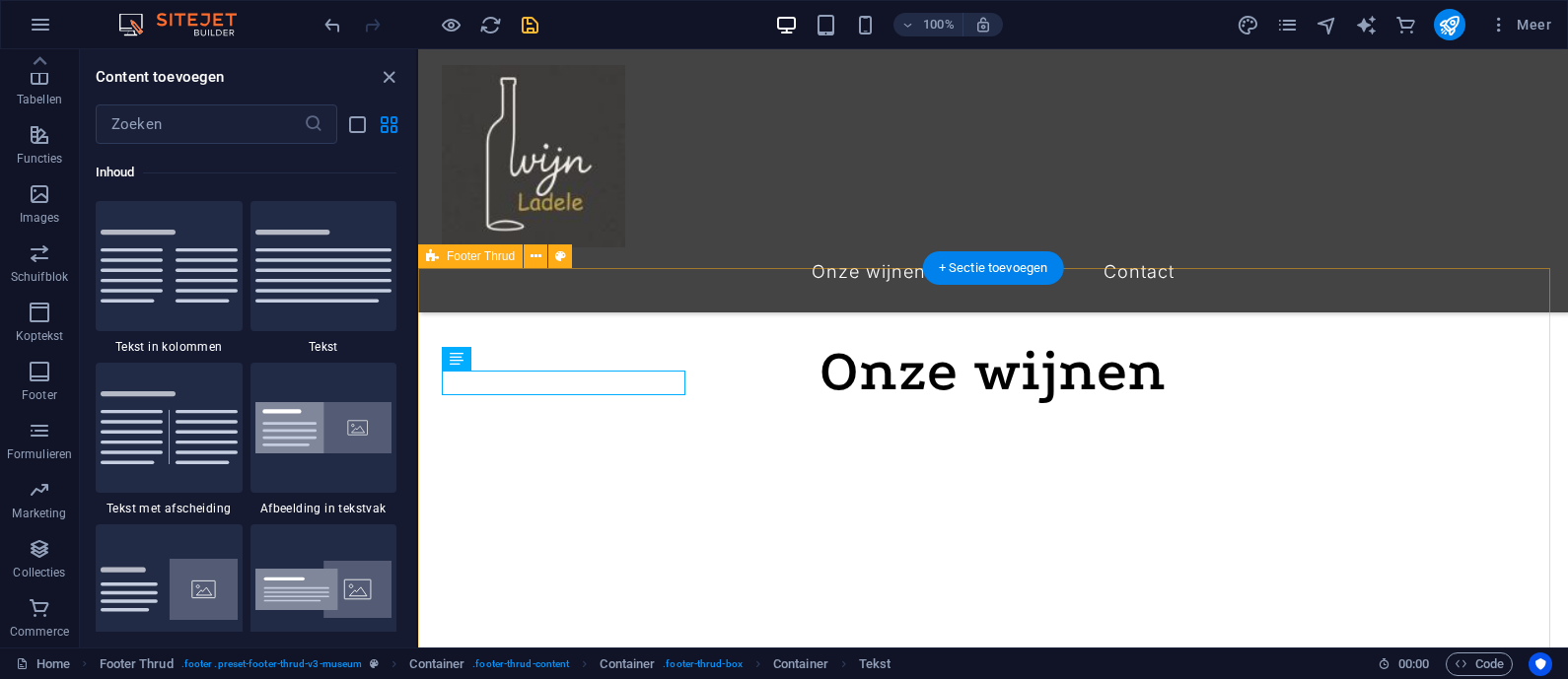 click on "Wijnladele Onze wijnen Over ons Contact Sleep content hierheen of  Elementen toevoegen  Klembord plakken Alle rechten voorbehouden.    Wijnladele   Legal Notice  |  Privacy Policy" at bounding box center [993, 2570] 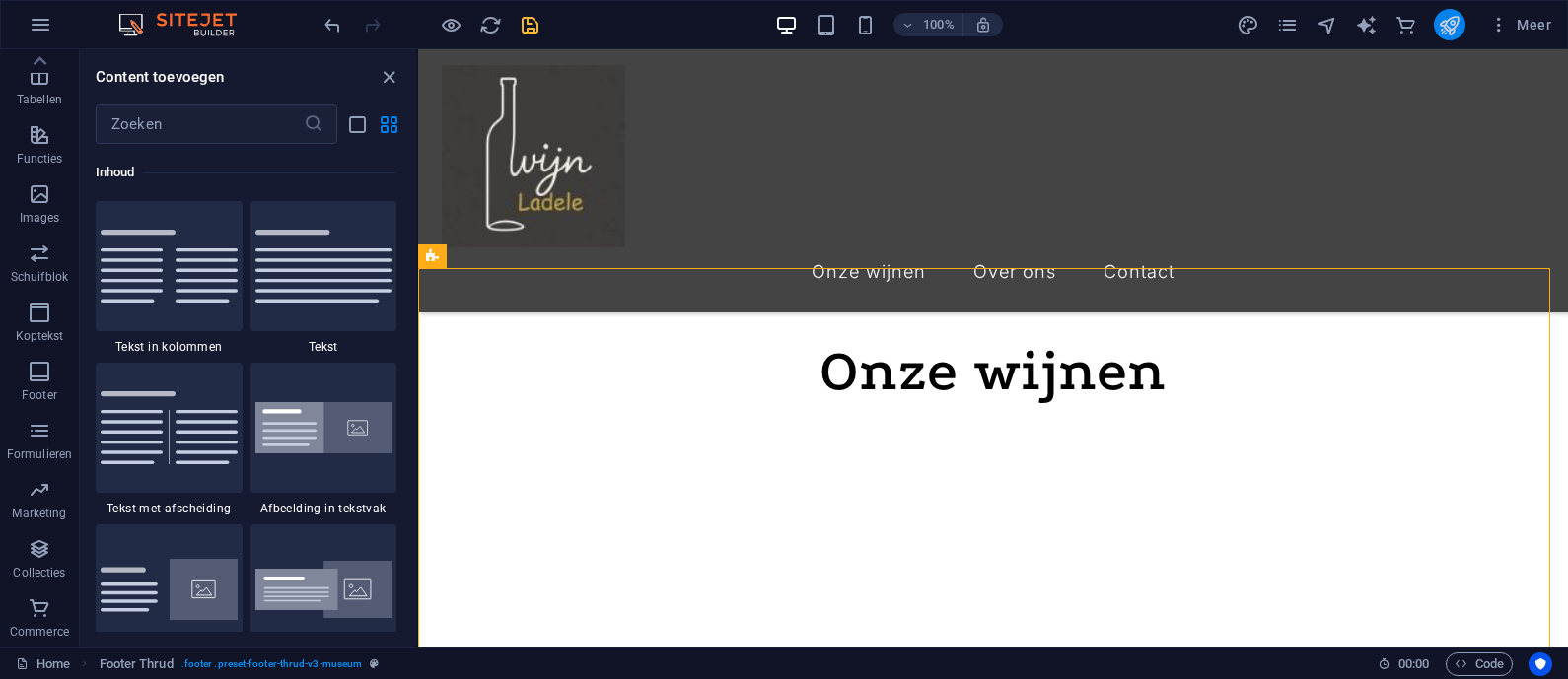 click at bounding box center [1449, 25] 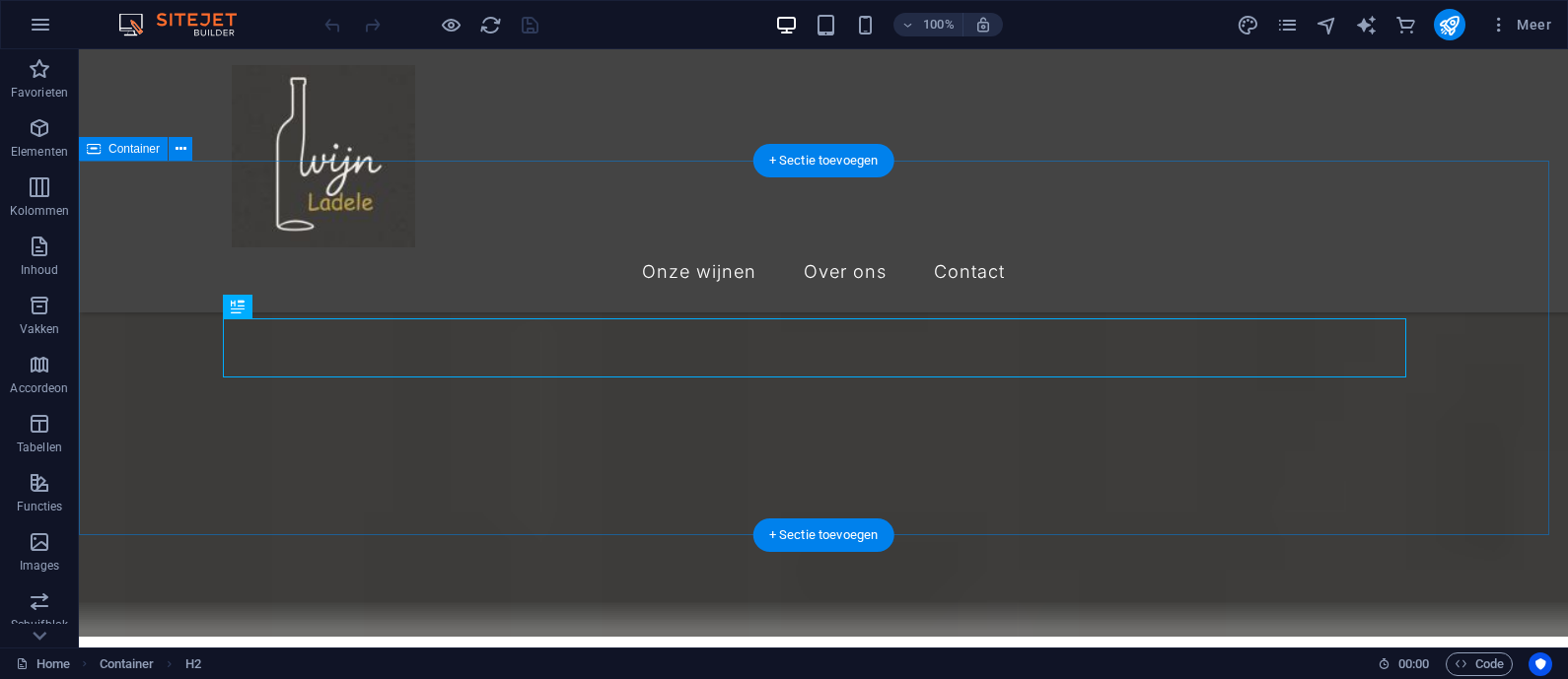 scroll, scrollTop: 475, scrollLeft: 0, axis: vertical 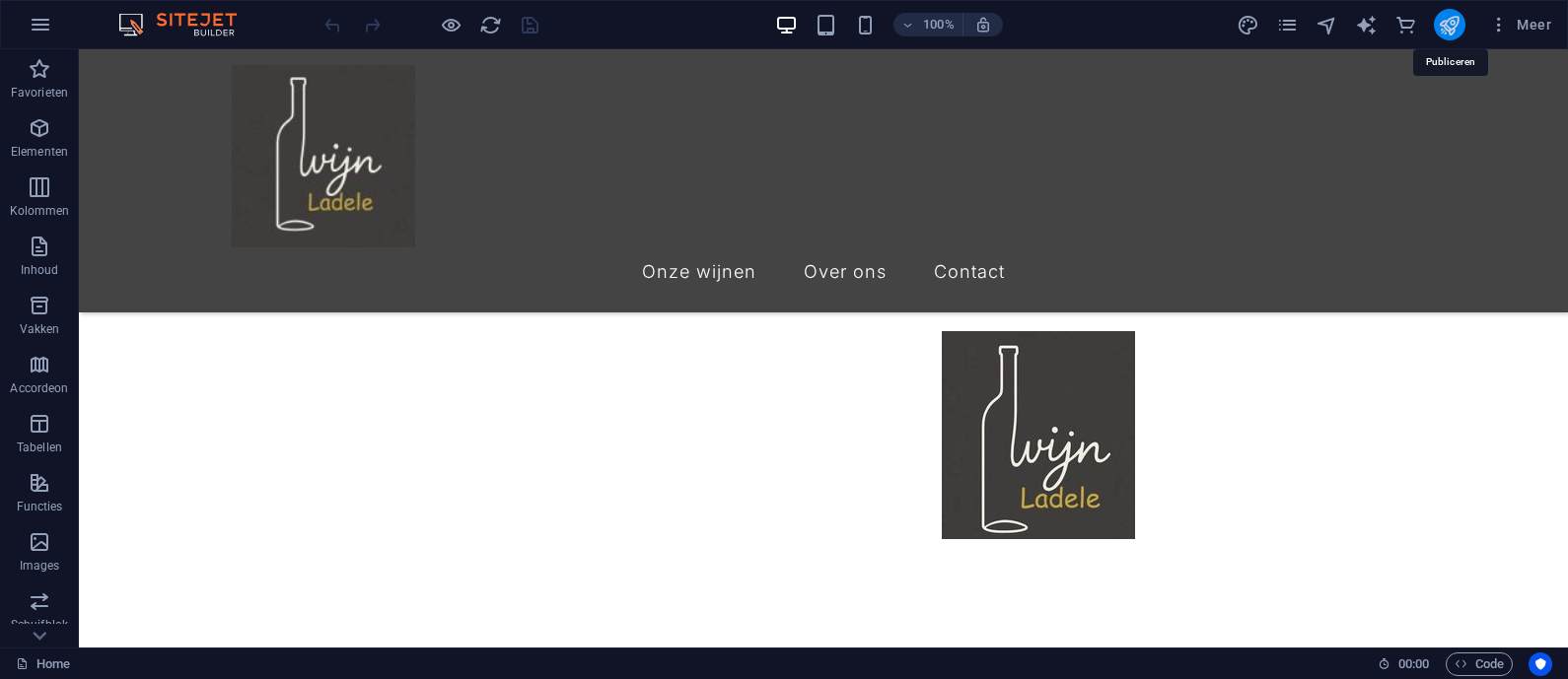 click at bounding box center [1449, 25] 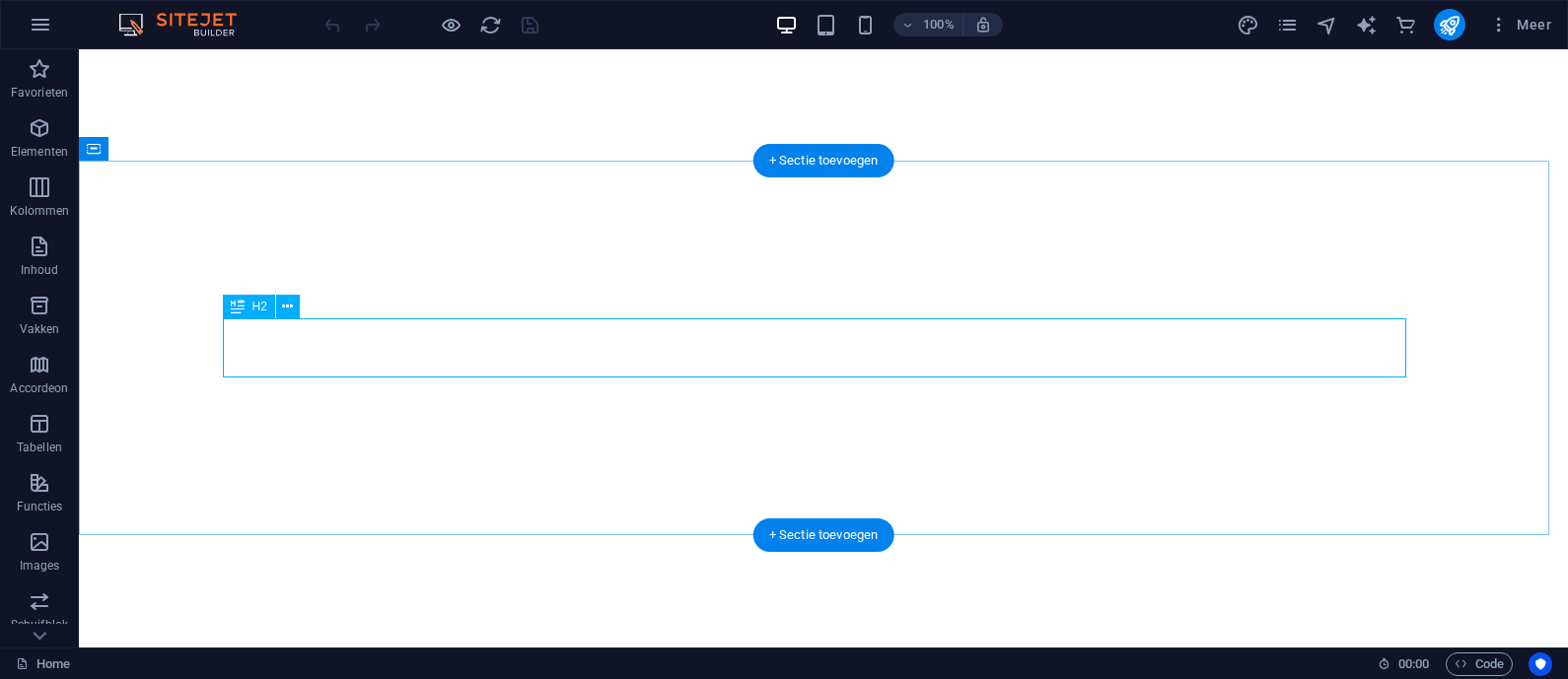 scroll, scrollTop: 0, scrollLeft: 0, axis: both 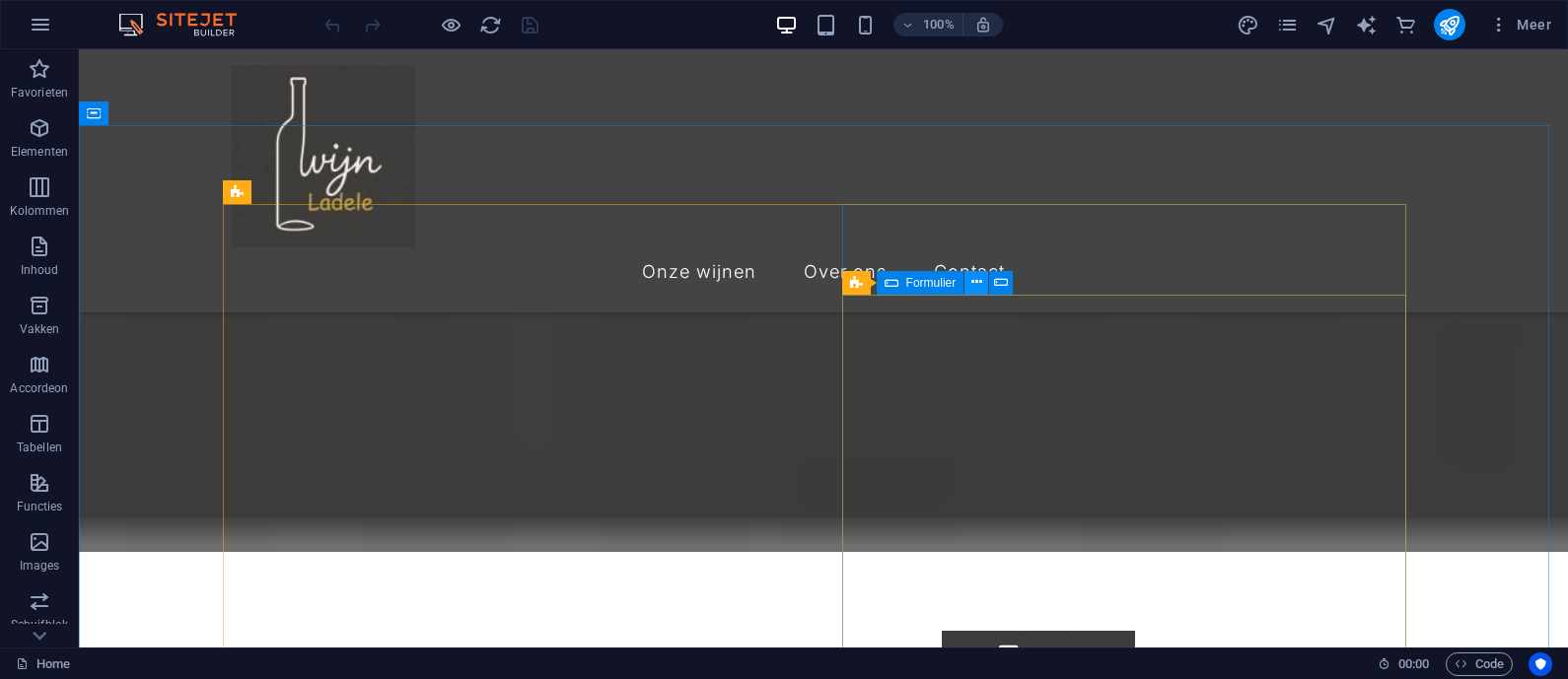click at bounding box center (976, 282) 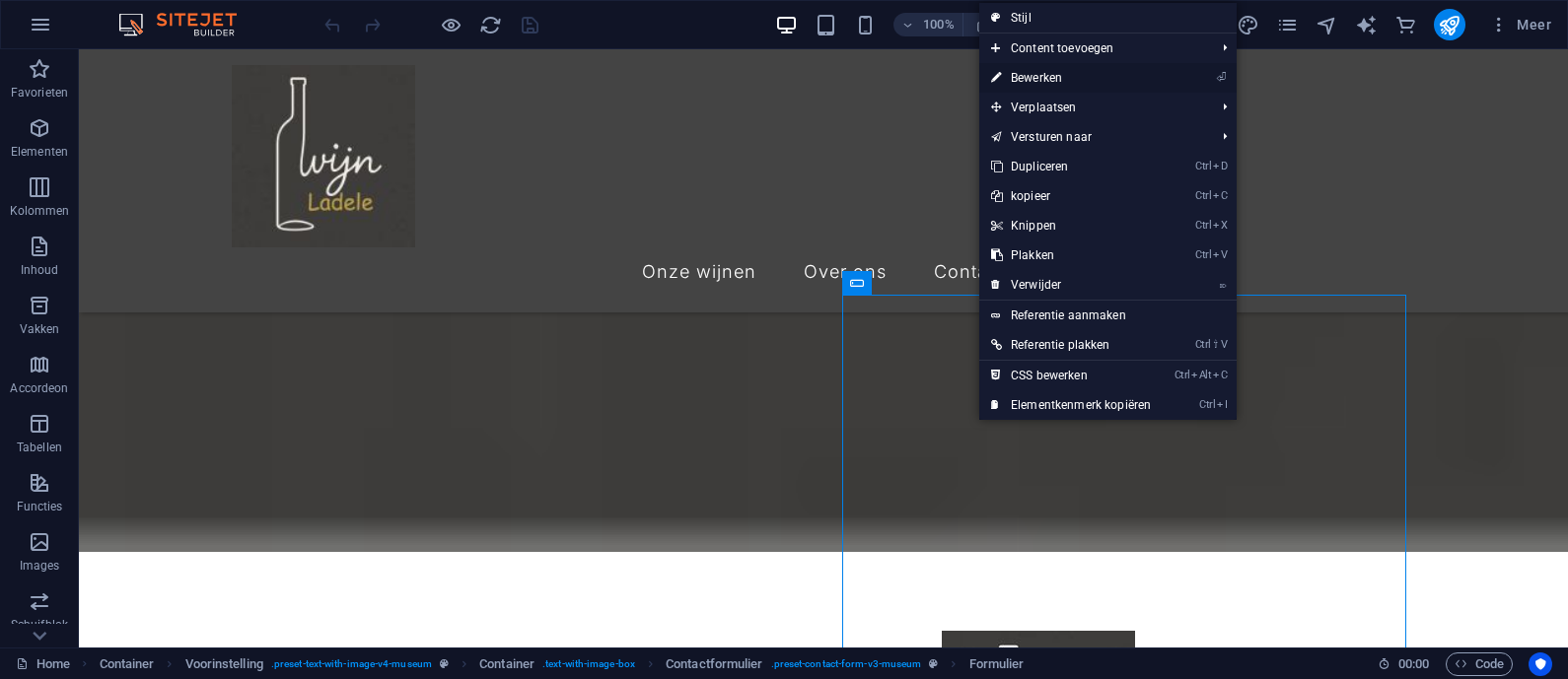 click on "⏎  Bewerken" at bounding box center (1071, 78) 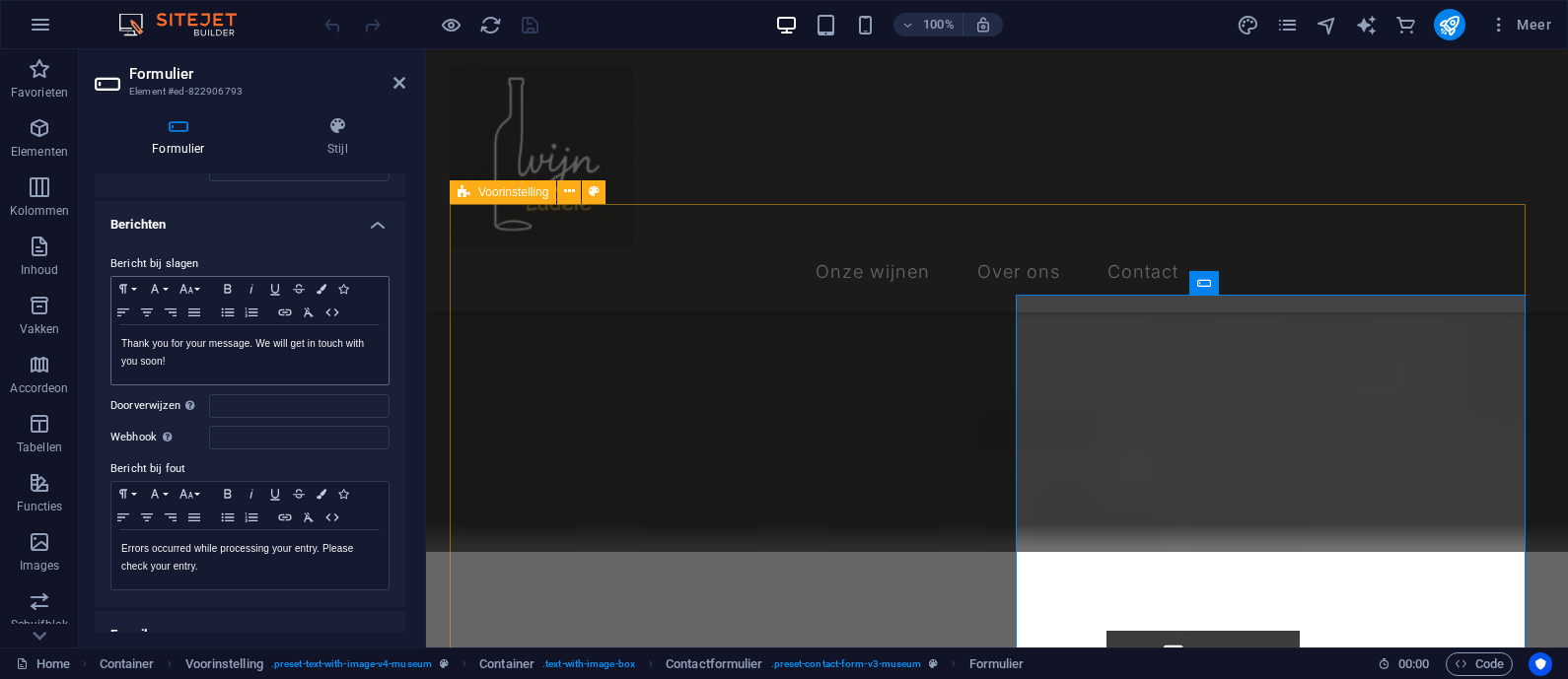 scroll, scrollTop: 0, scrollLeft: 0, axis: both 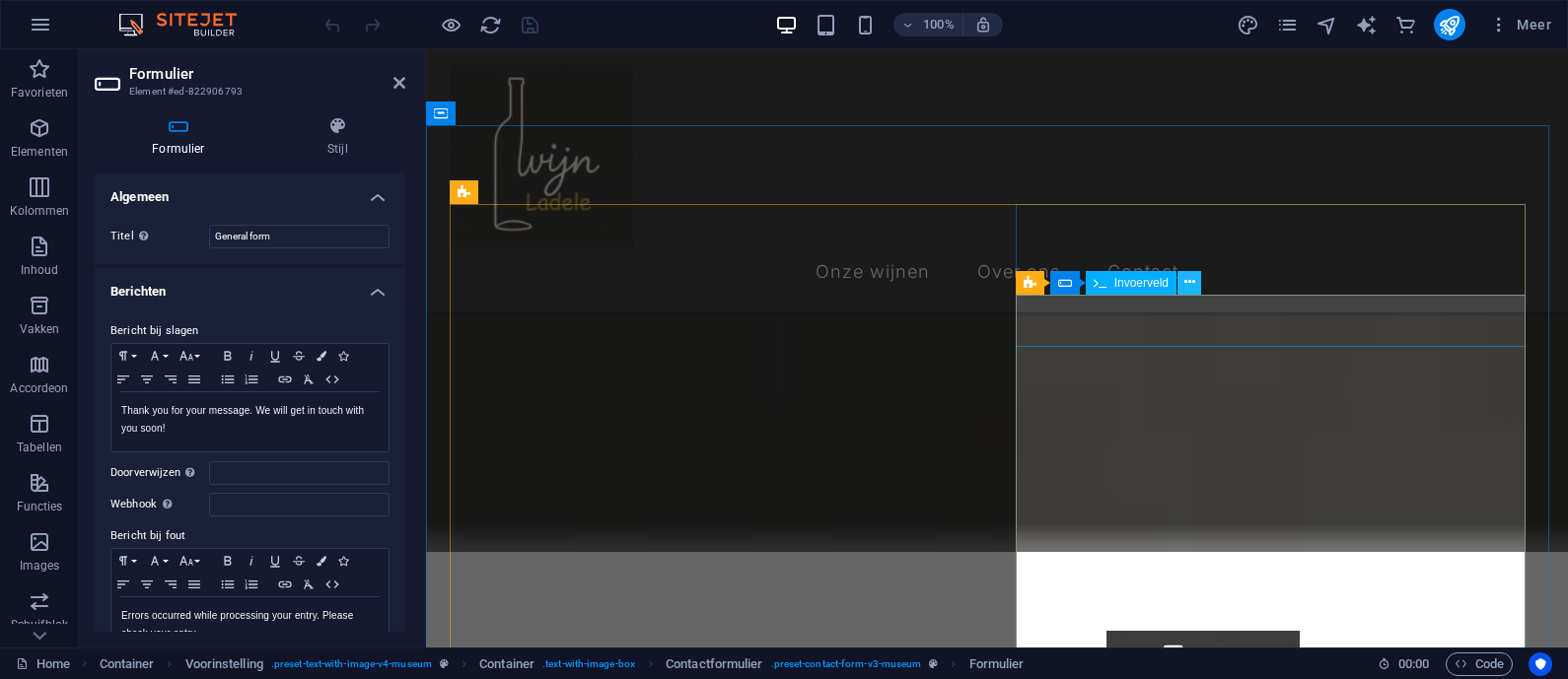click at bounding box center [1189, 282] 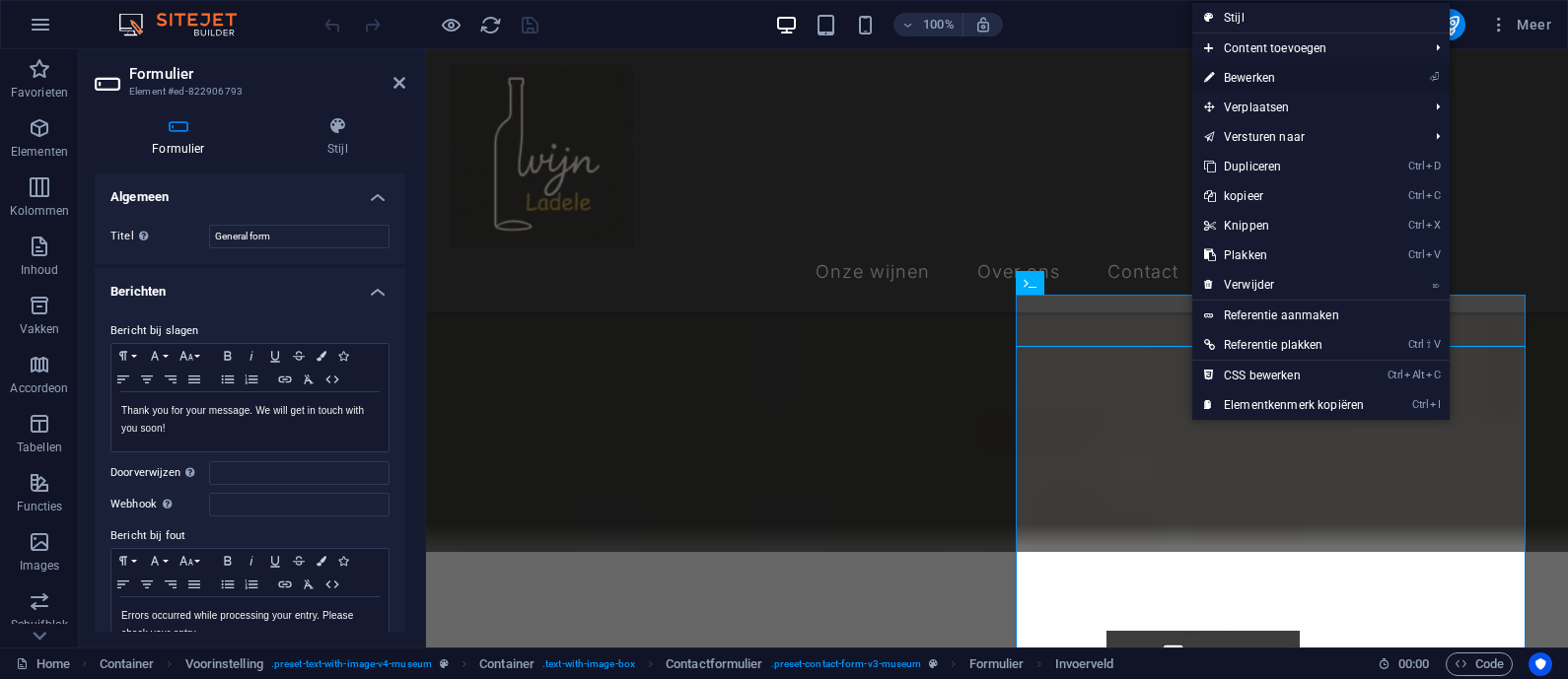 drag, startPoint x: 1294, startPoint y: 75, endPoint x: 867, endPoint y: 26, distance: 429.8023 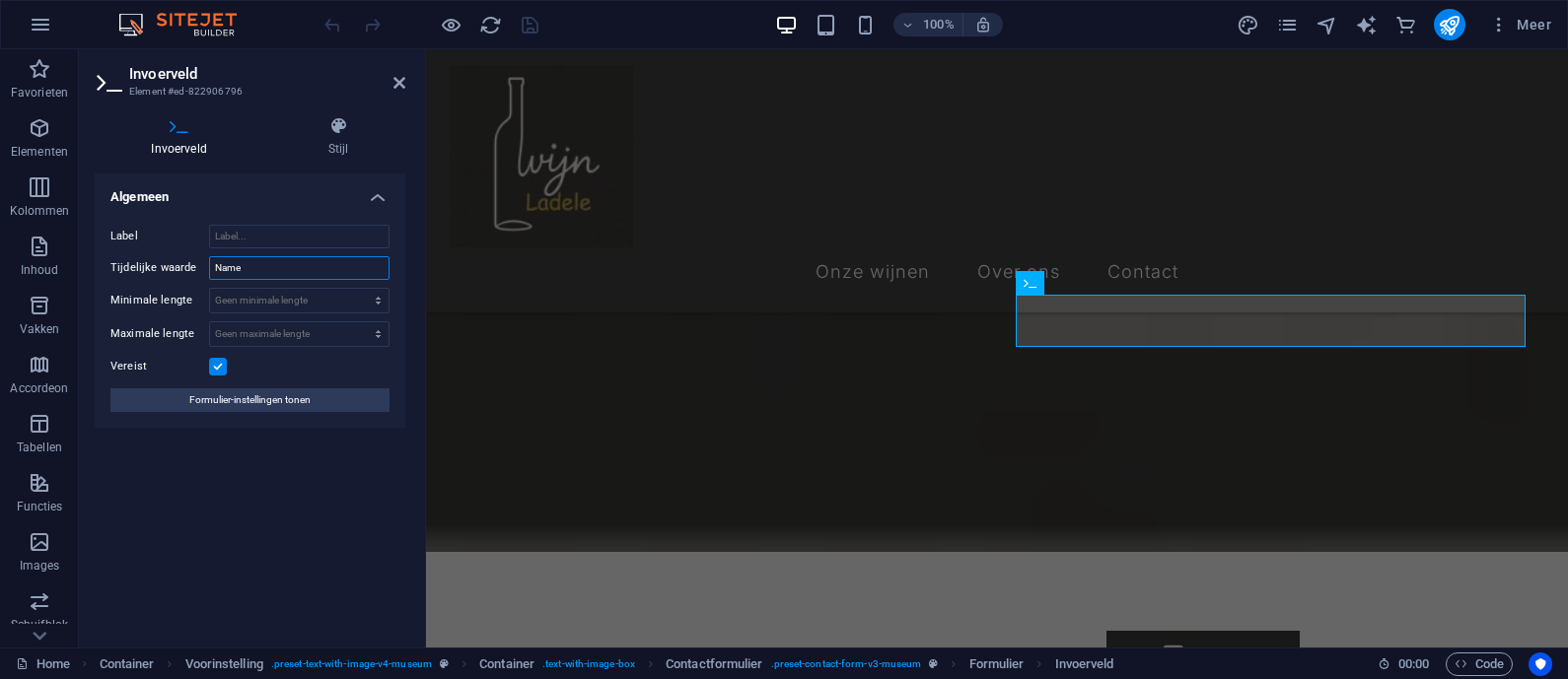 click on "Name" at bounding box center (299, 268) 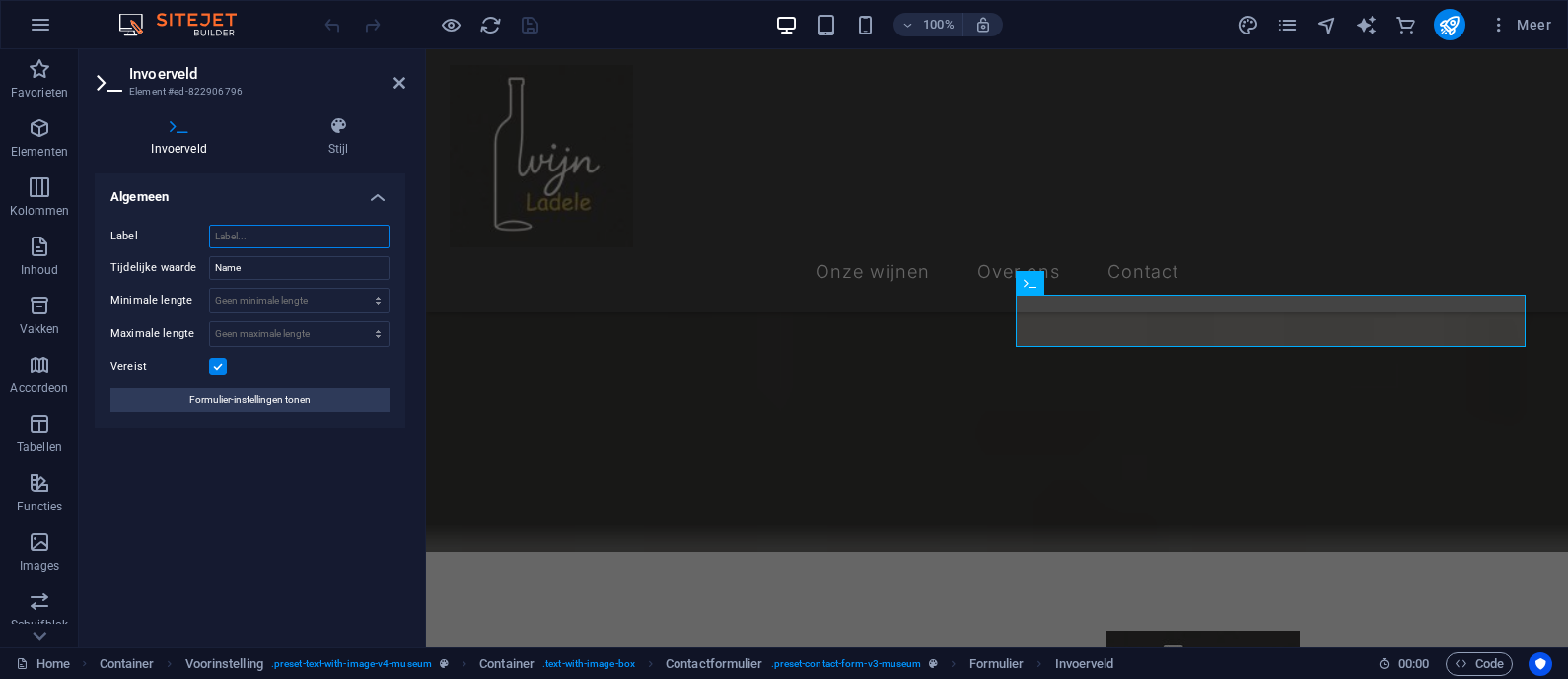 click on "Label" at bounding box center (299, 237) 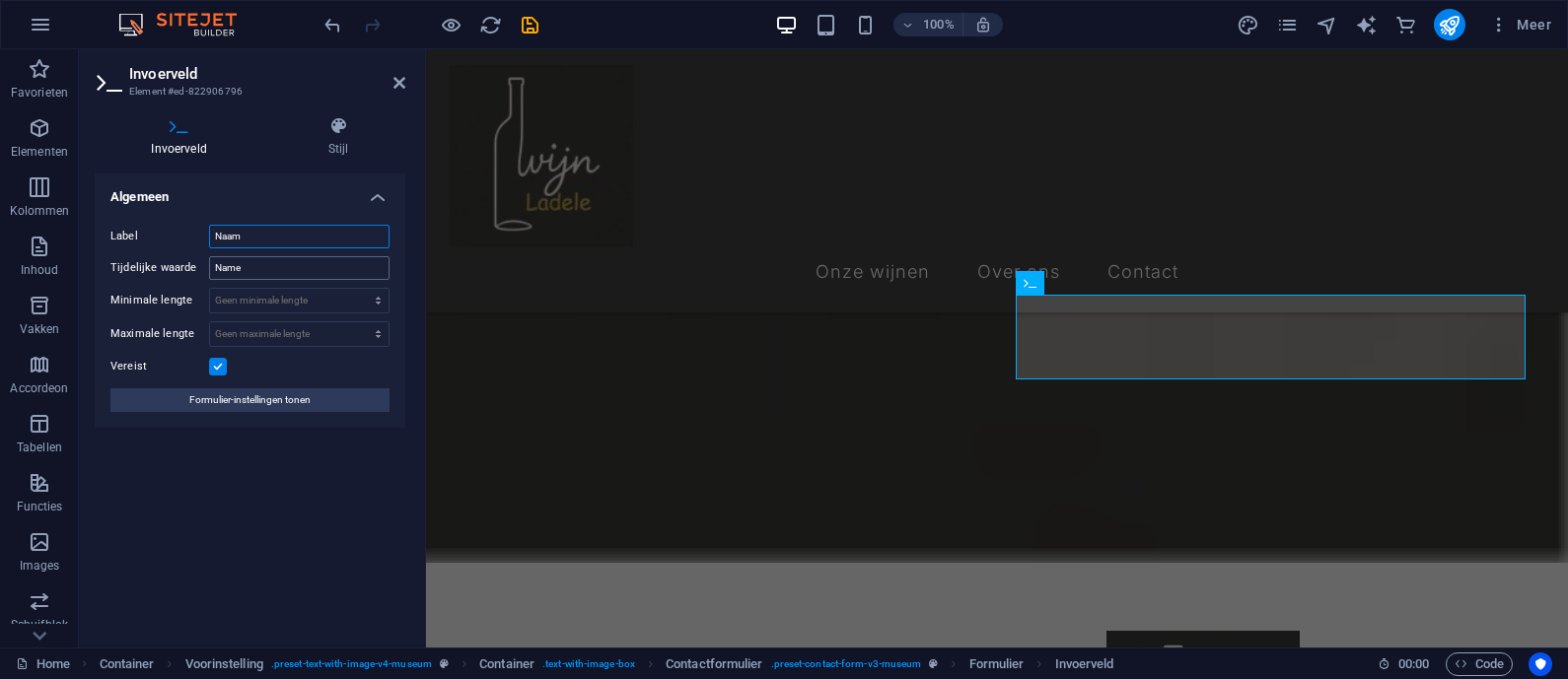 type on "Naam" 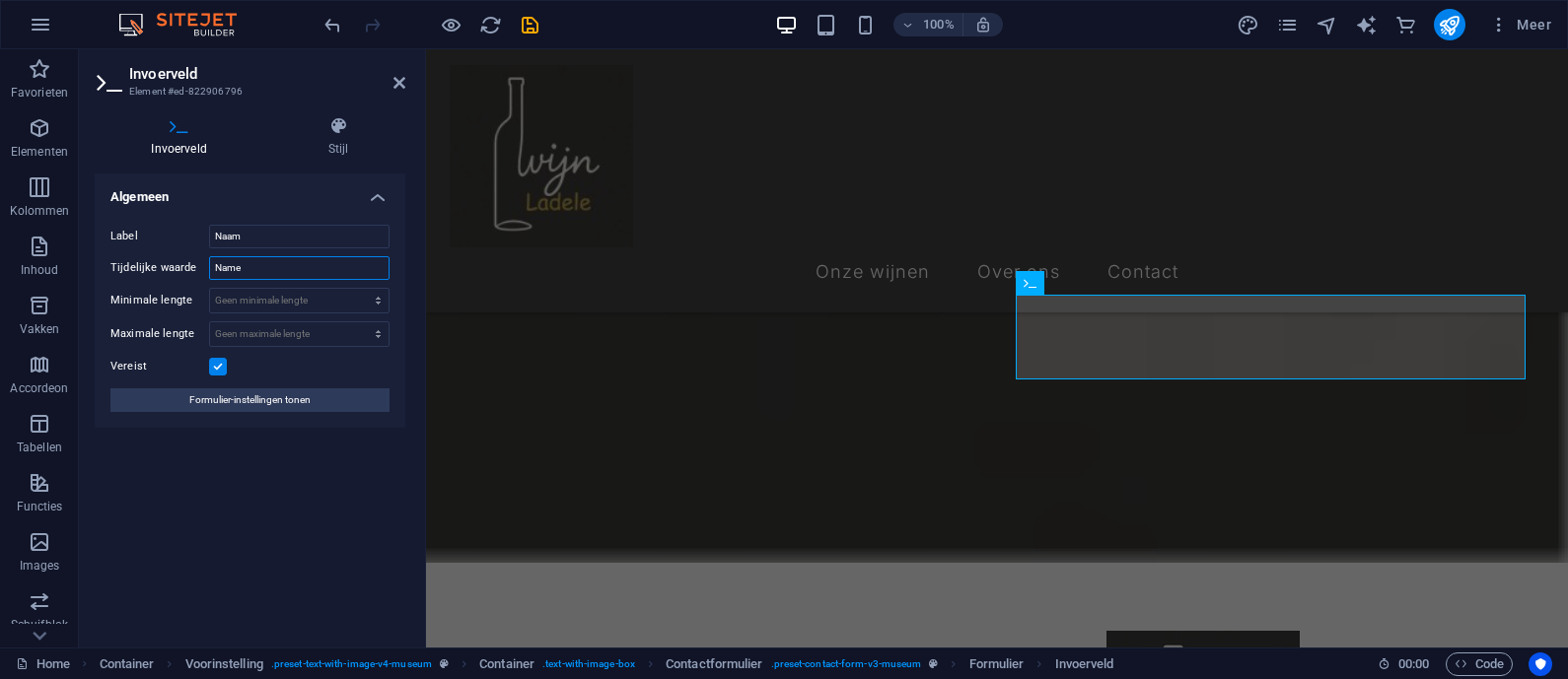 click on "Name" at bounding box center [299, 268] 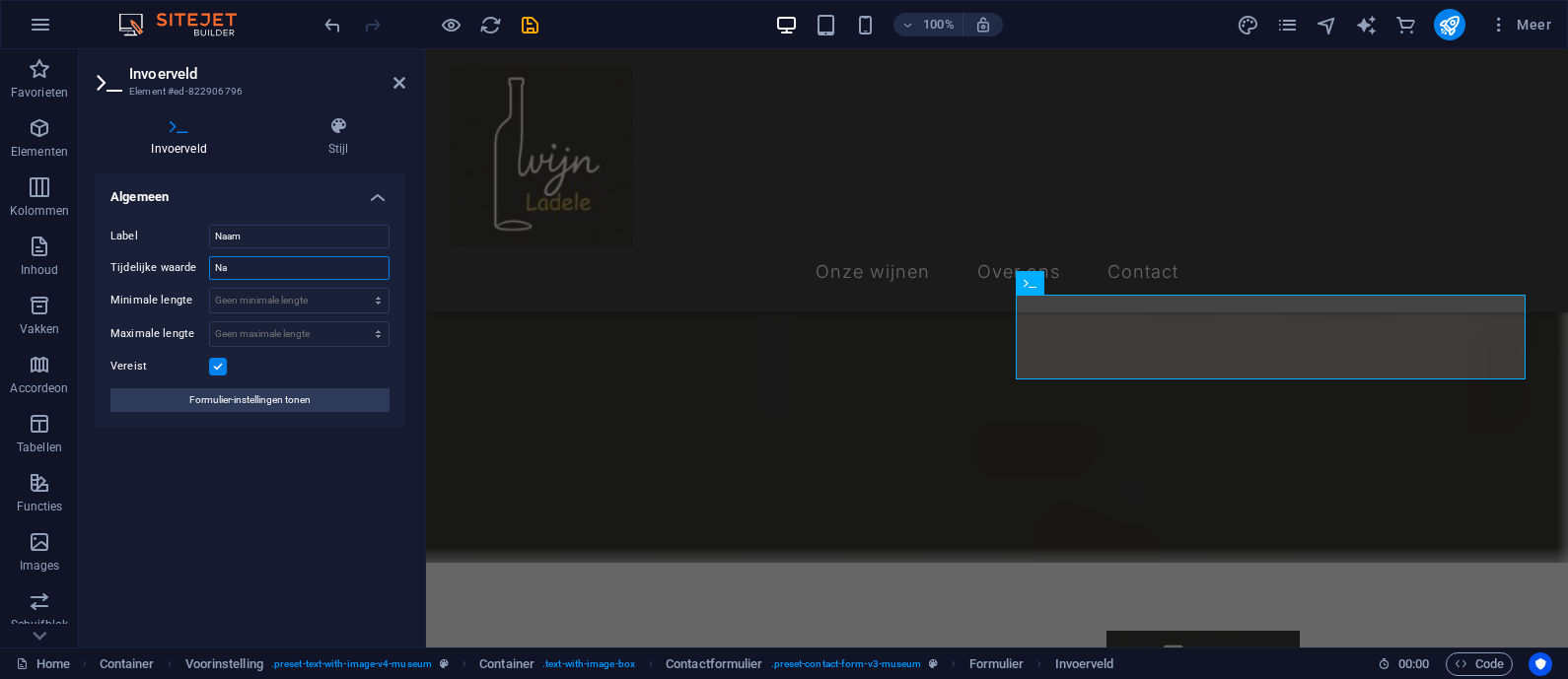 type on "N" 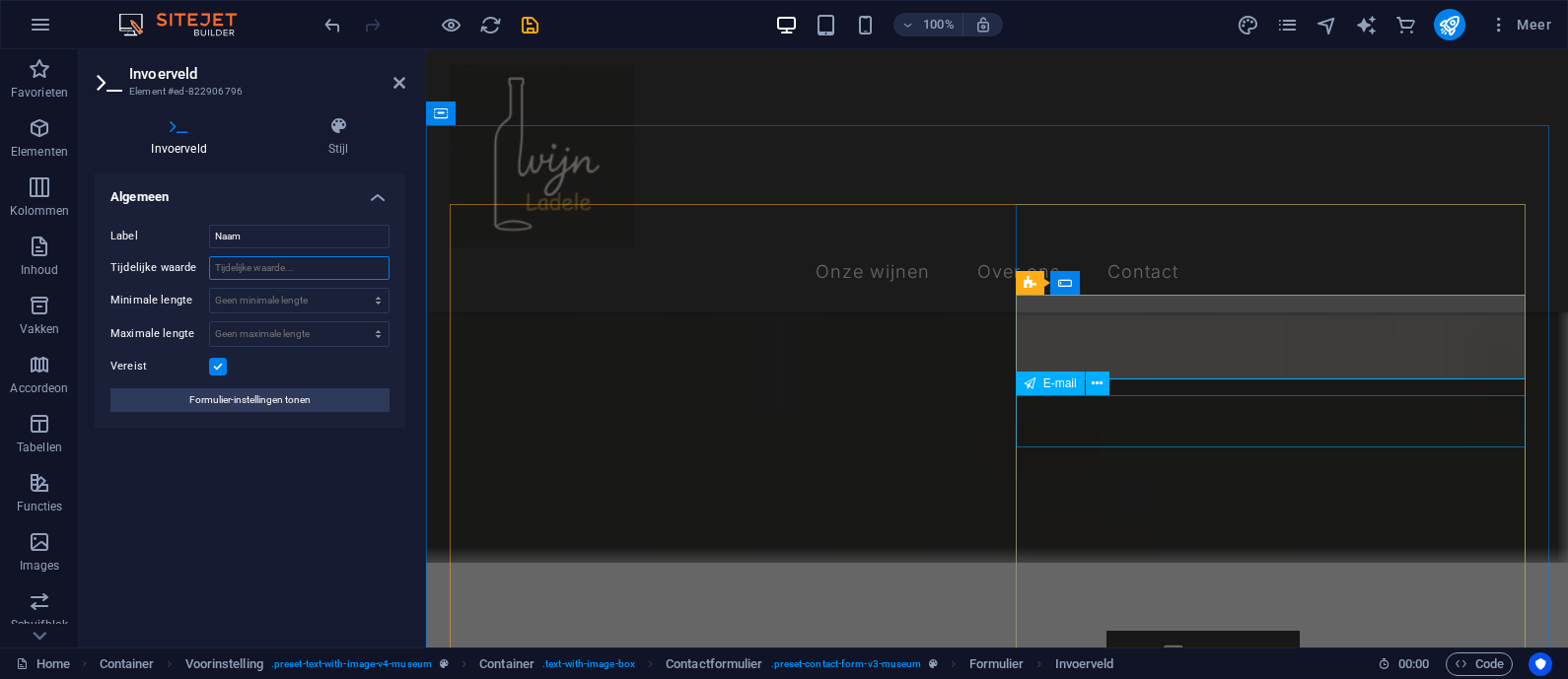 type 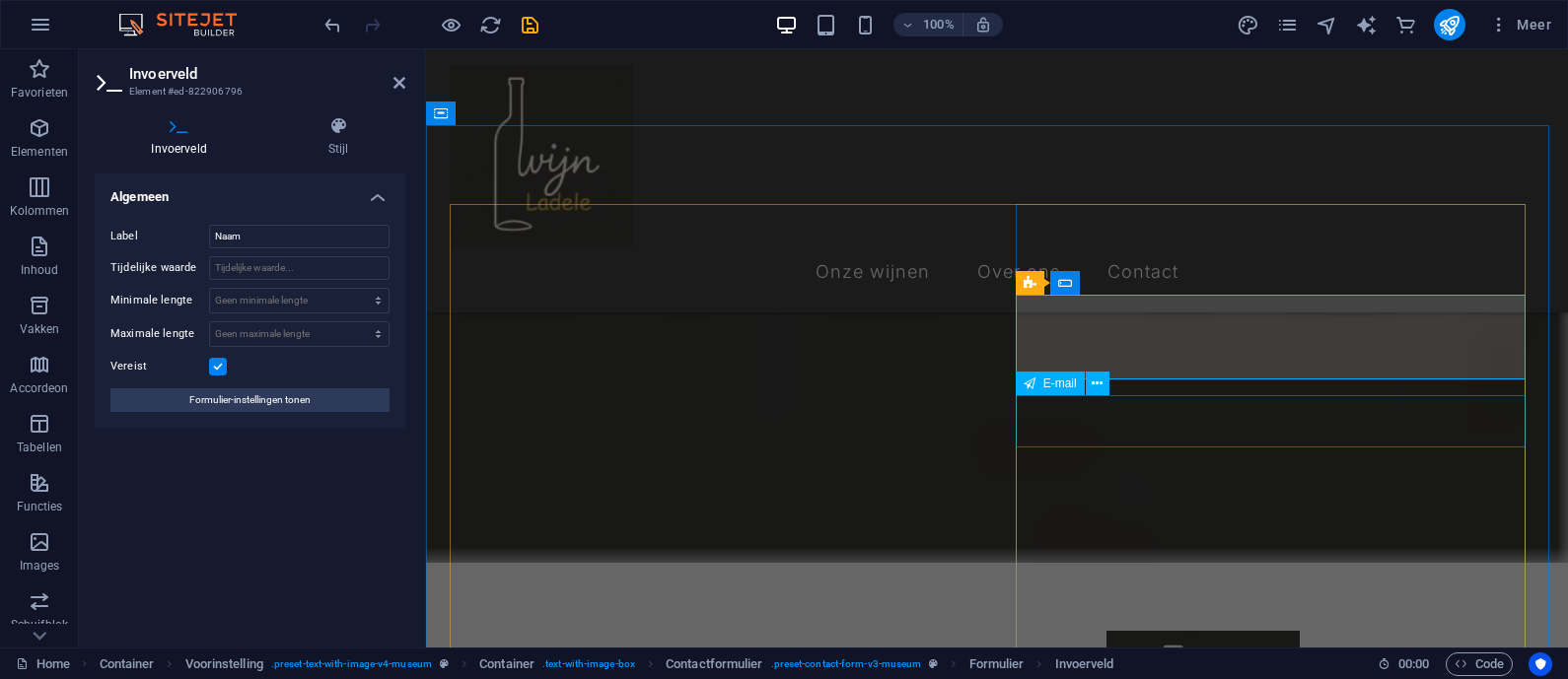 click at bounding box center [997, 1534] 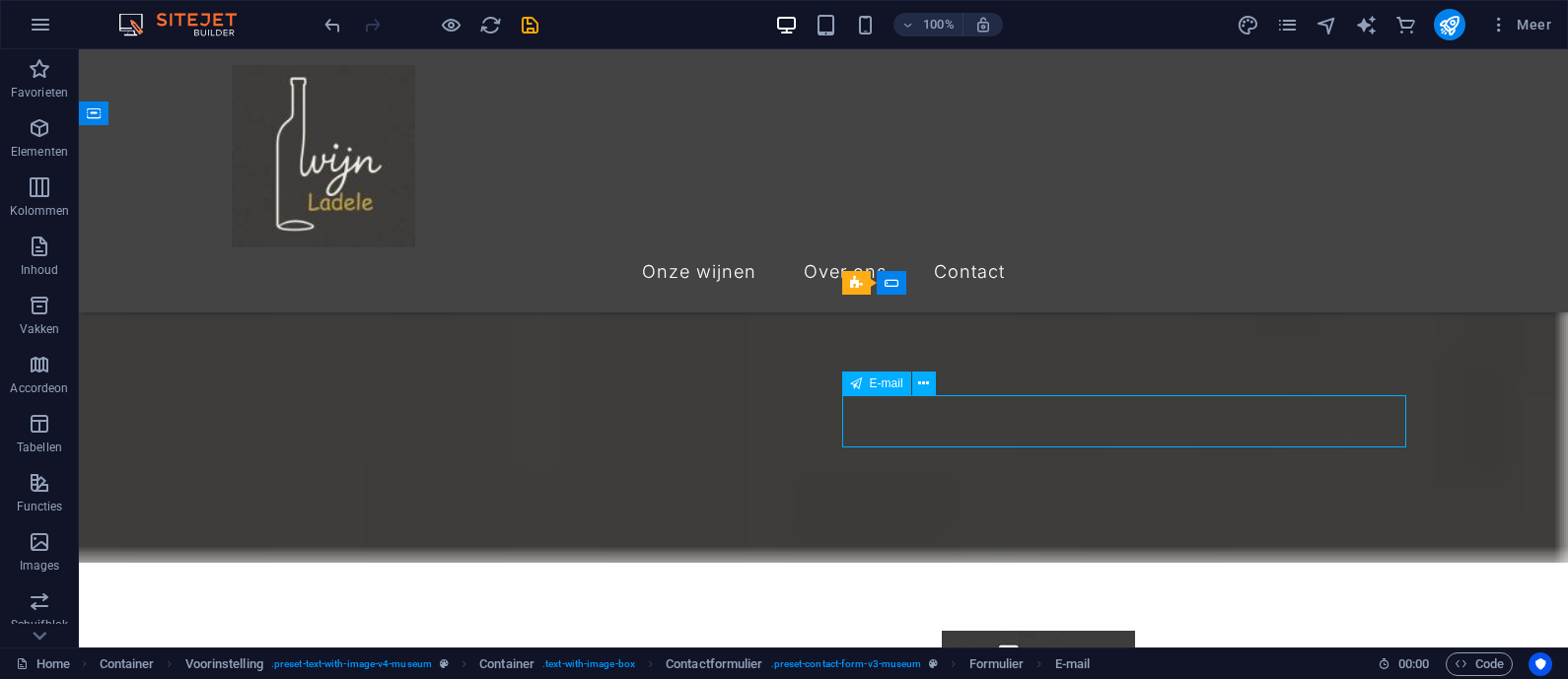 click at bounding box center [823, 1534] 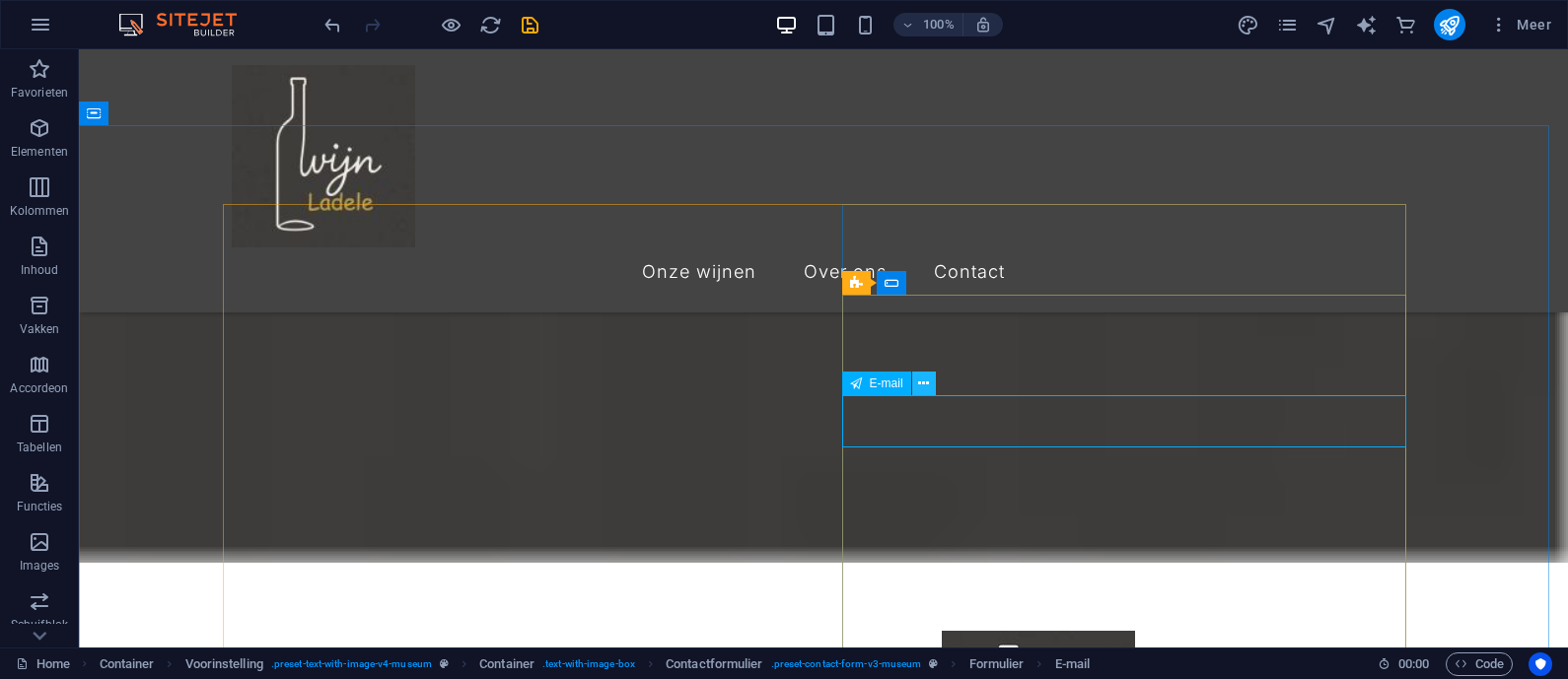 click at bounding box center [923, 383] 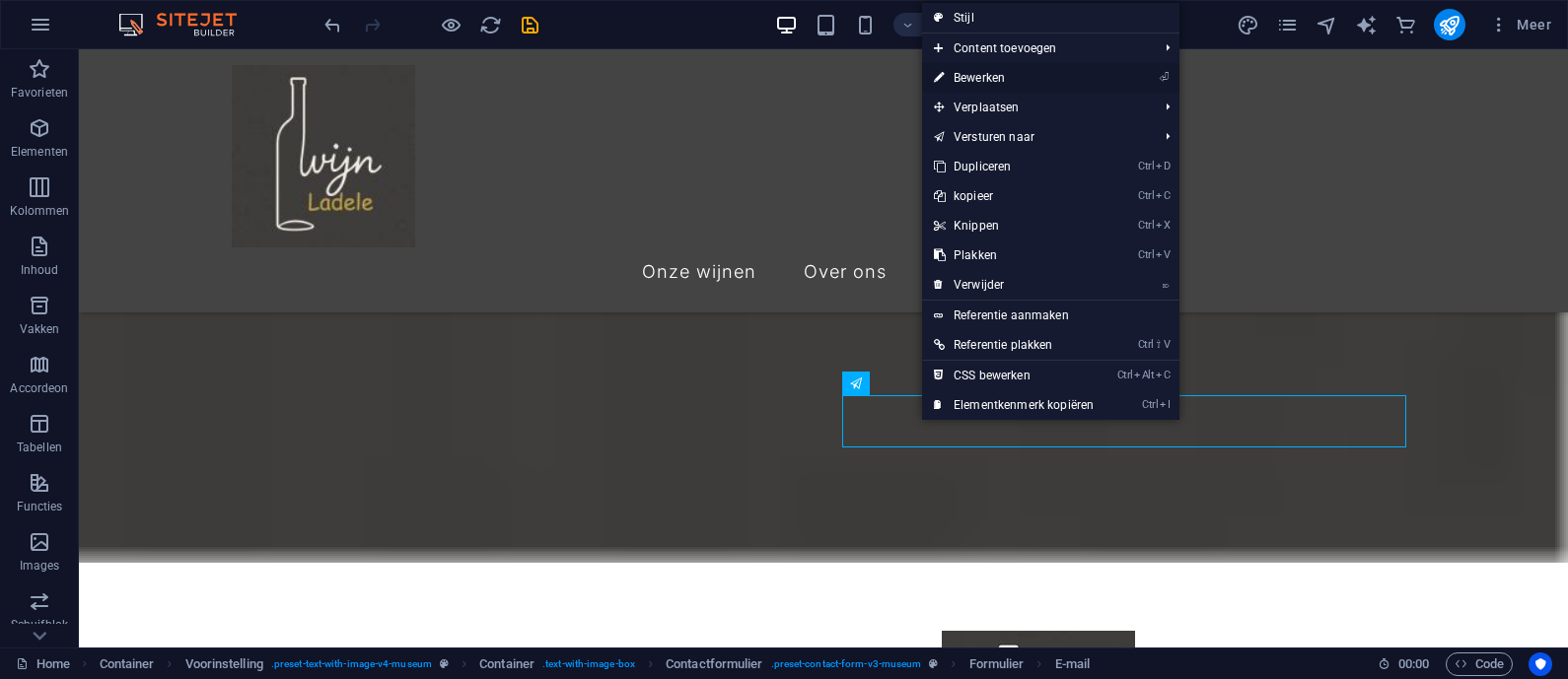 click on "⏎  Bewerken" at bounding box center [1014, 78] 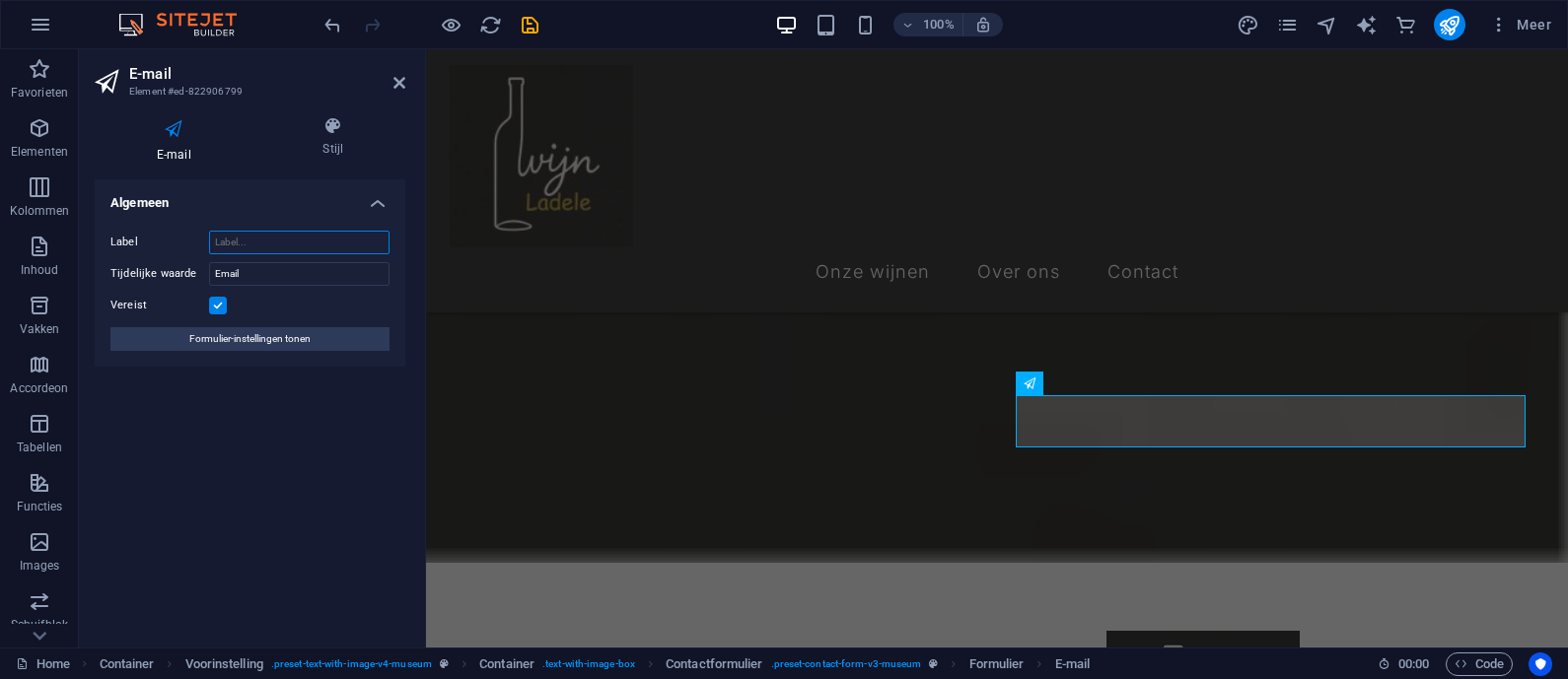 click on "Label" at bounding box center [299, 242] 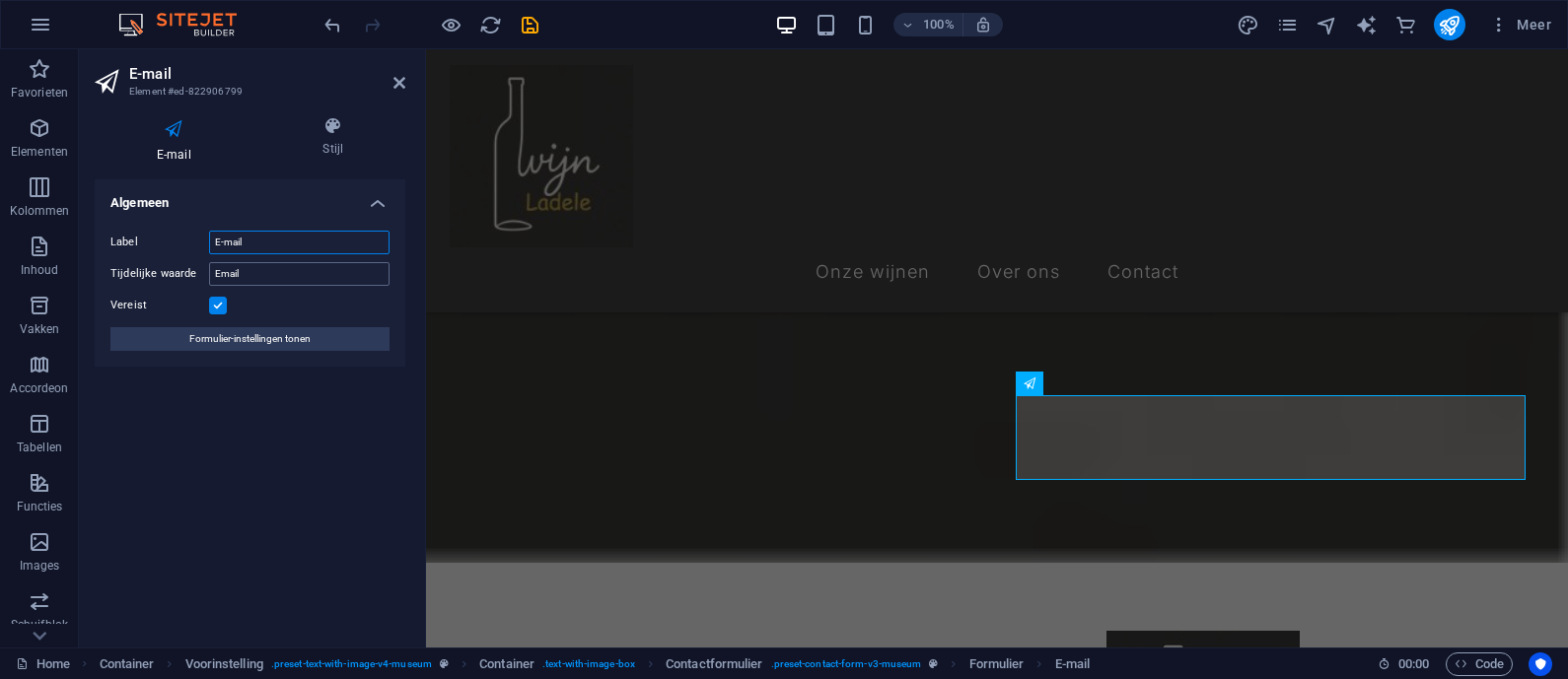 type on "E-mail" 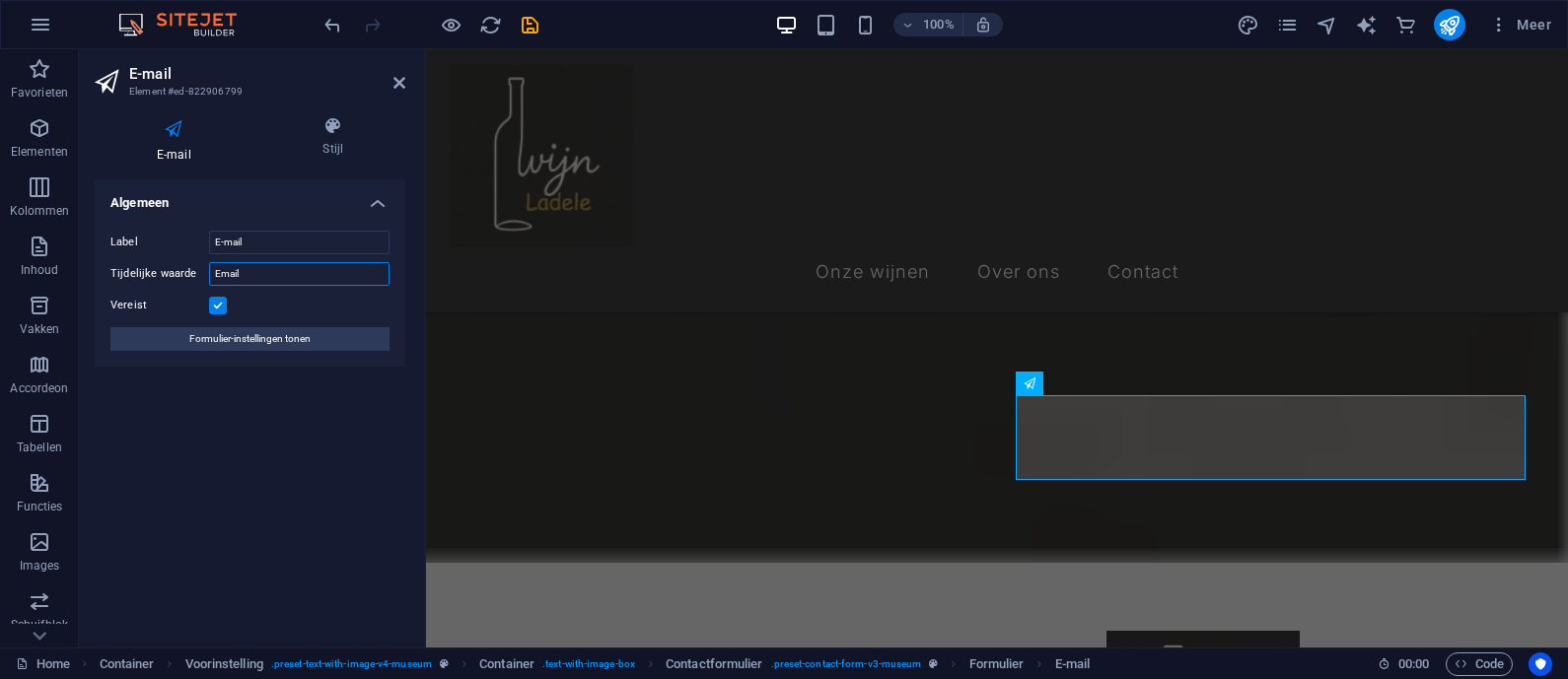 click on "Email" at bounding box center (299, 274) 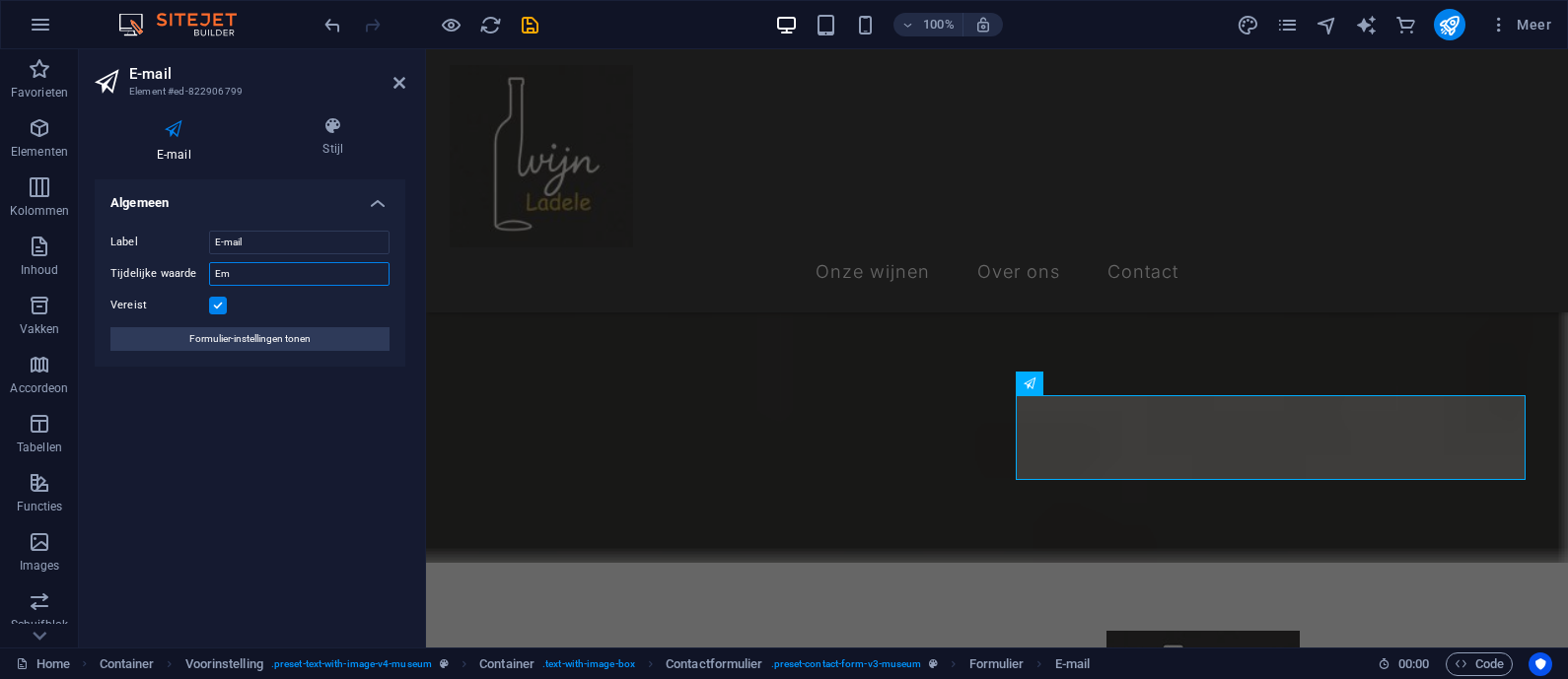 type on "E" 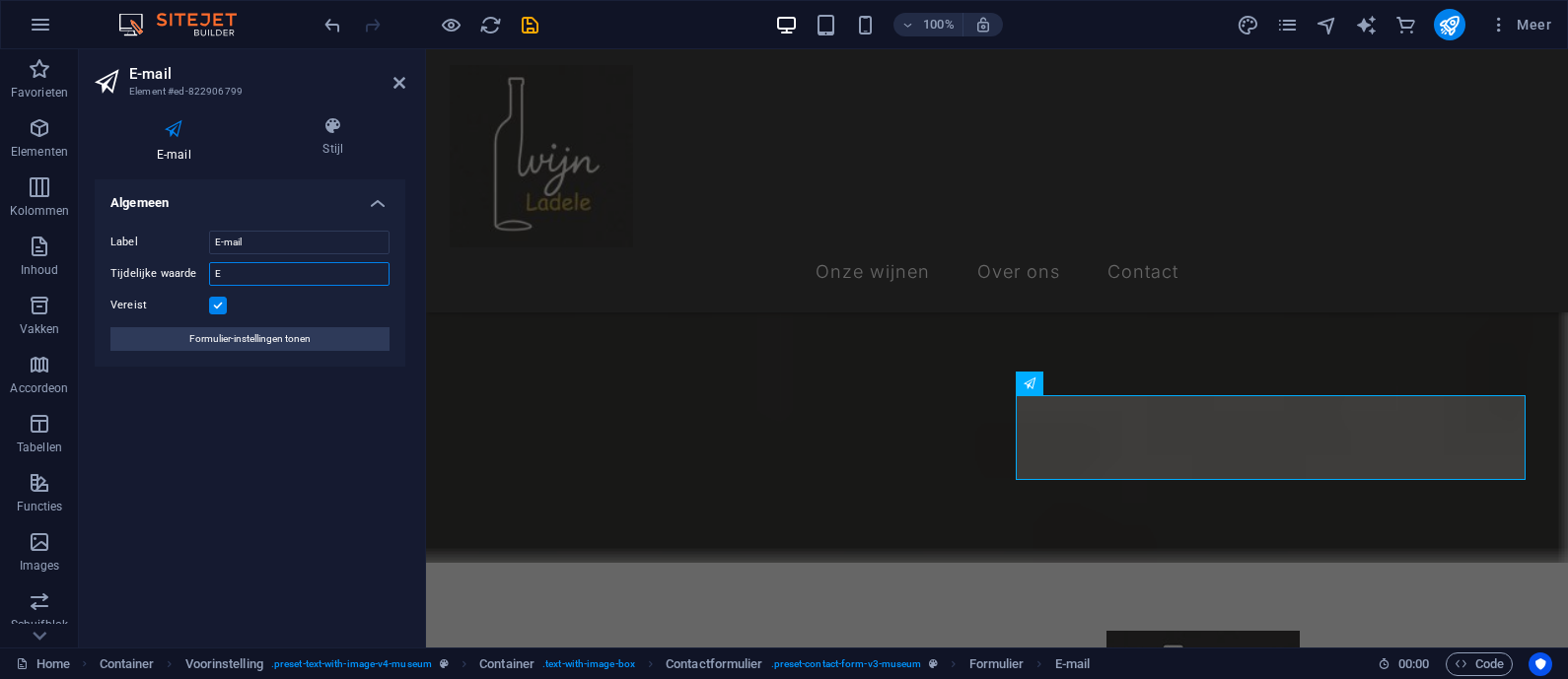 type 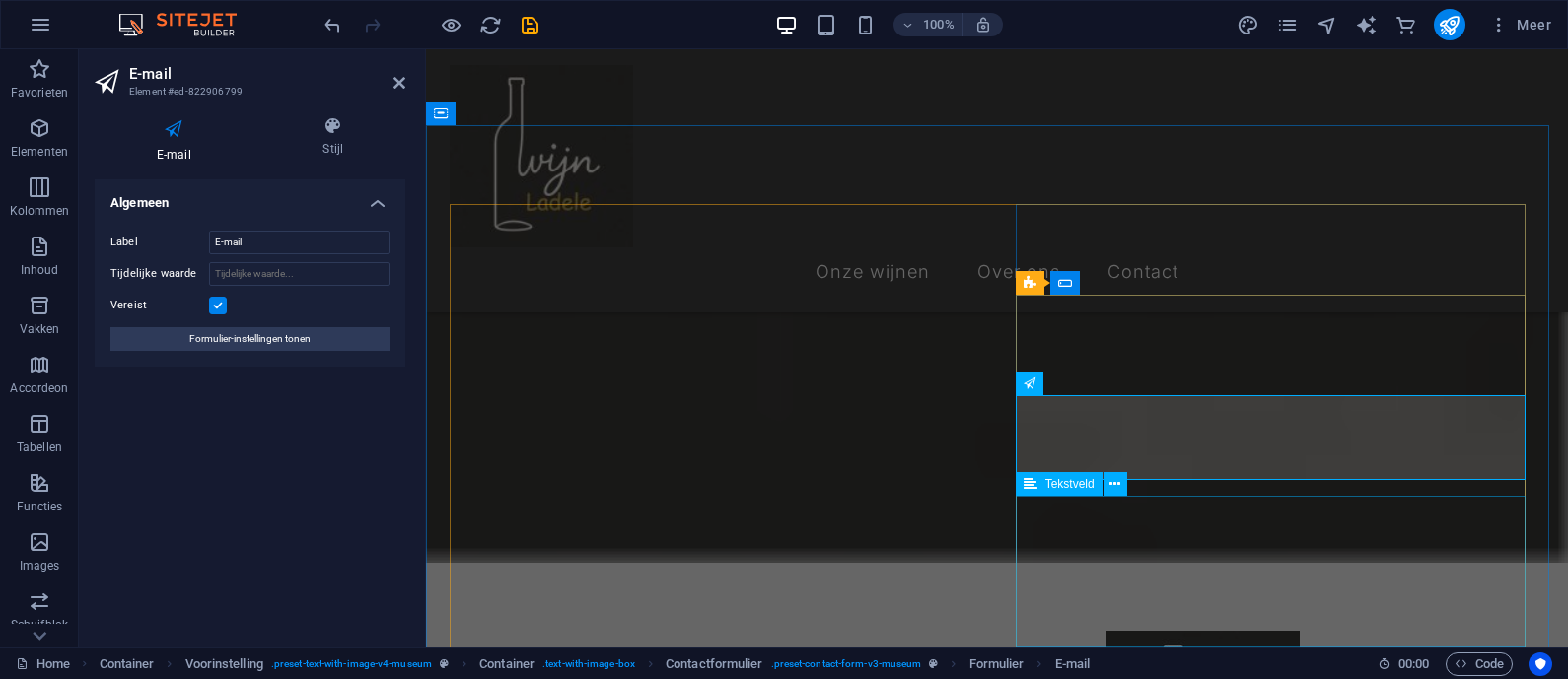 click at bounding box center [997, 1669] 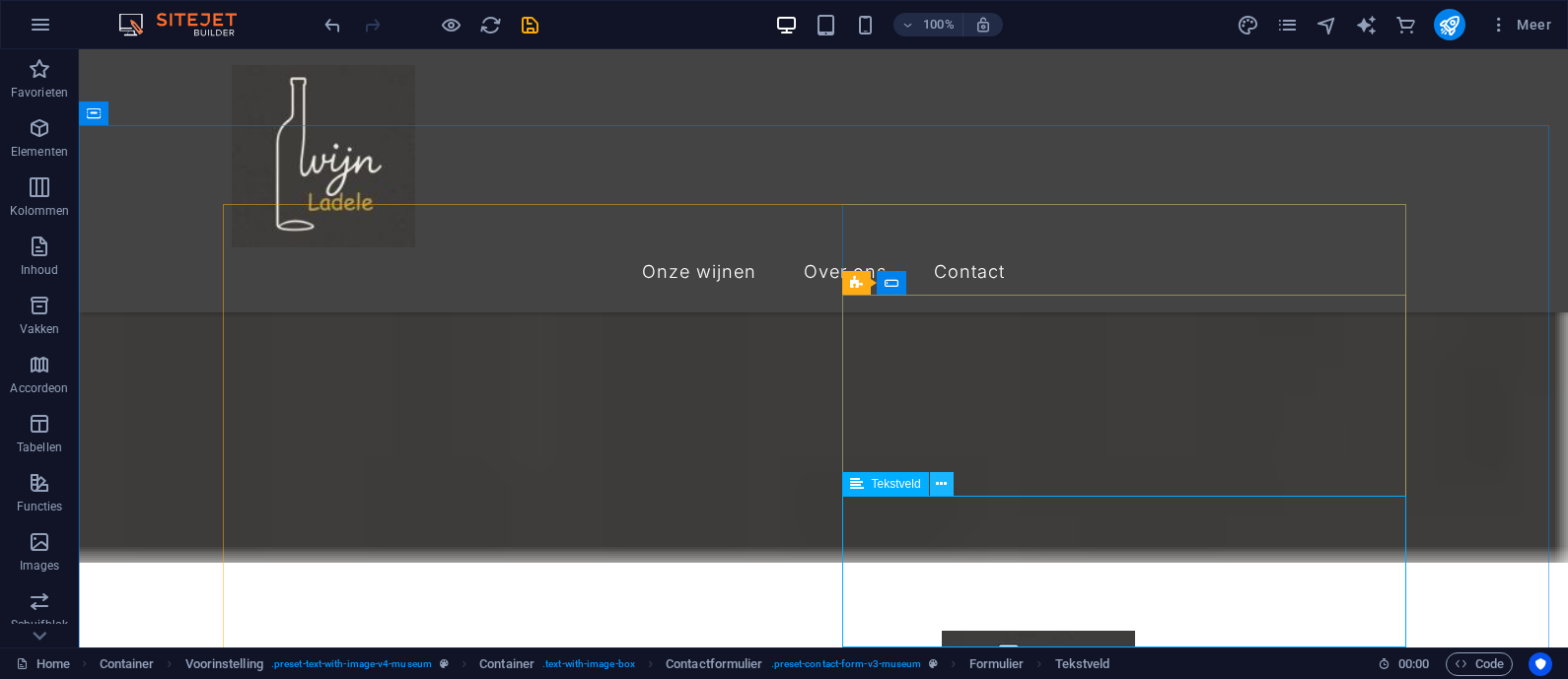 click at bounding box center [941, 484] 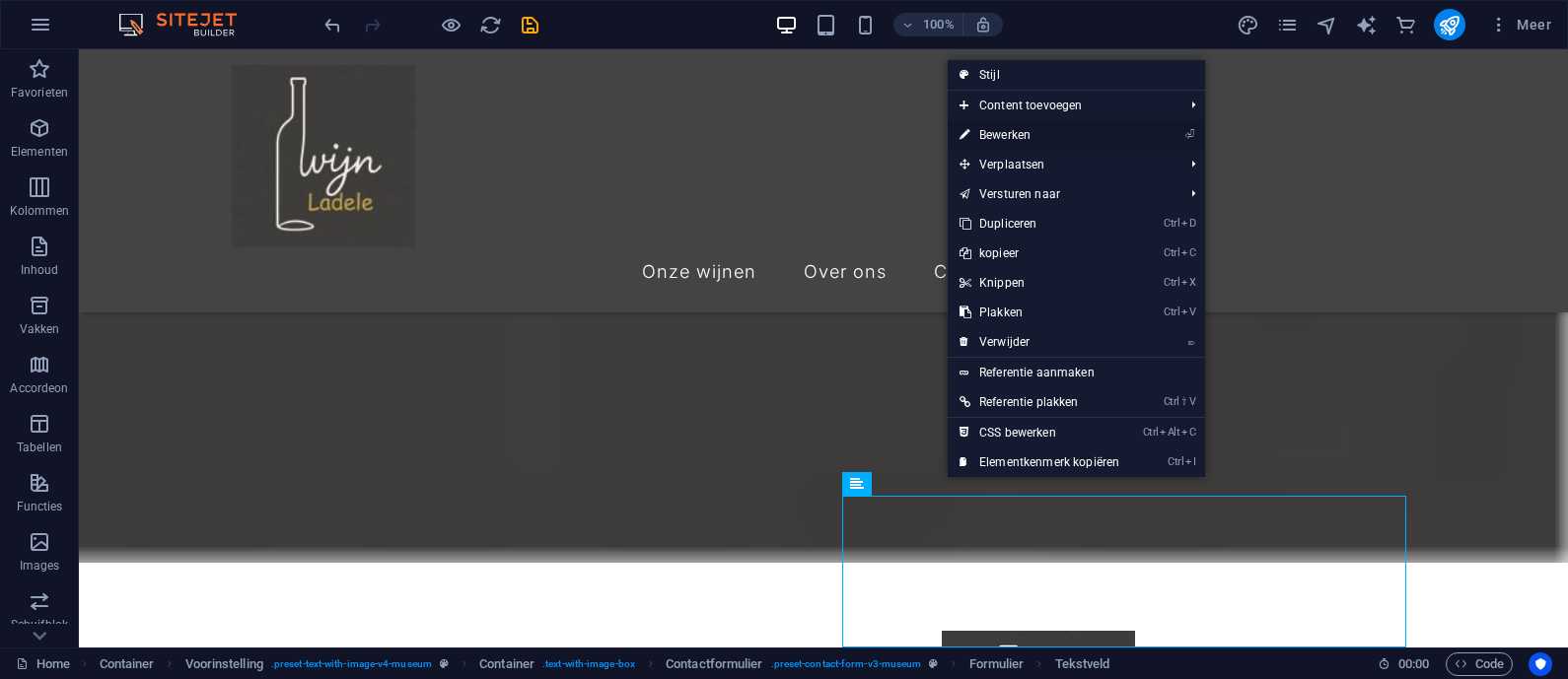 drag, startPoint x: 617, startPoint y: 74, endPoint x: 1043, endPoint y: 123, distance: 428.80882 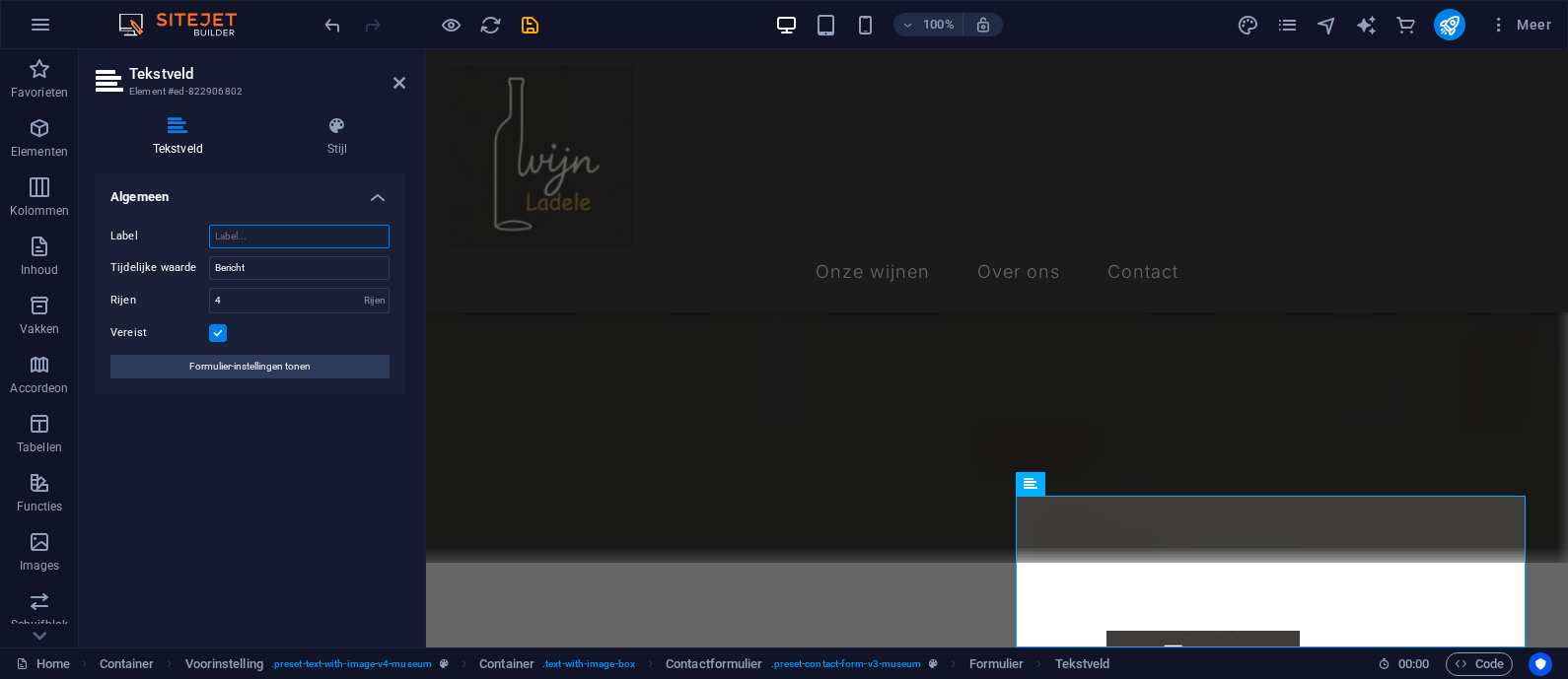 click on "Label" at bounding box center (299, 237) 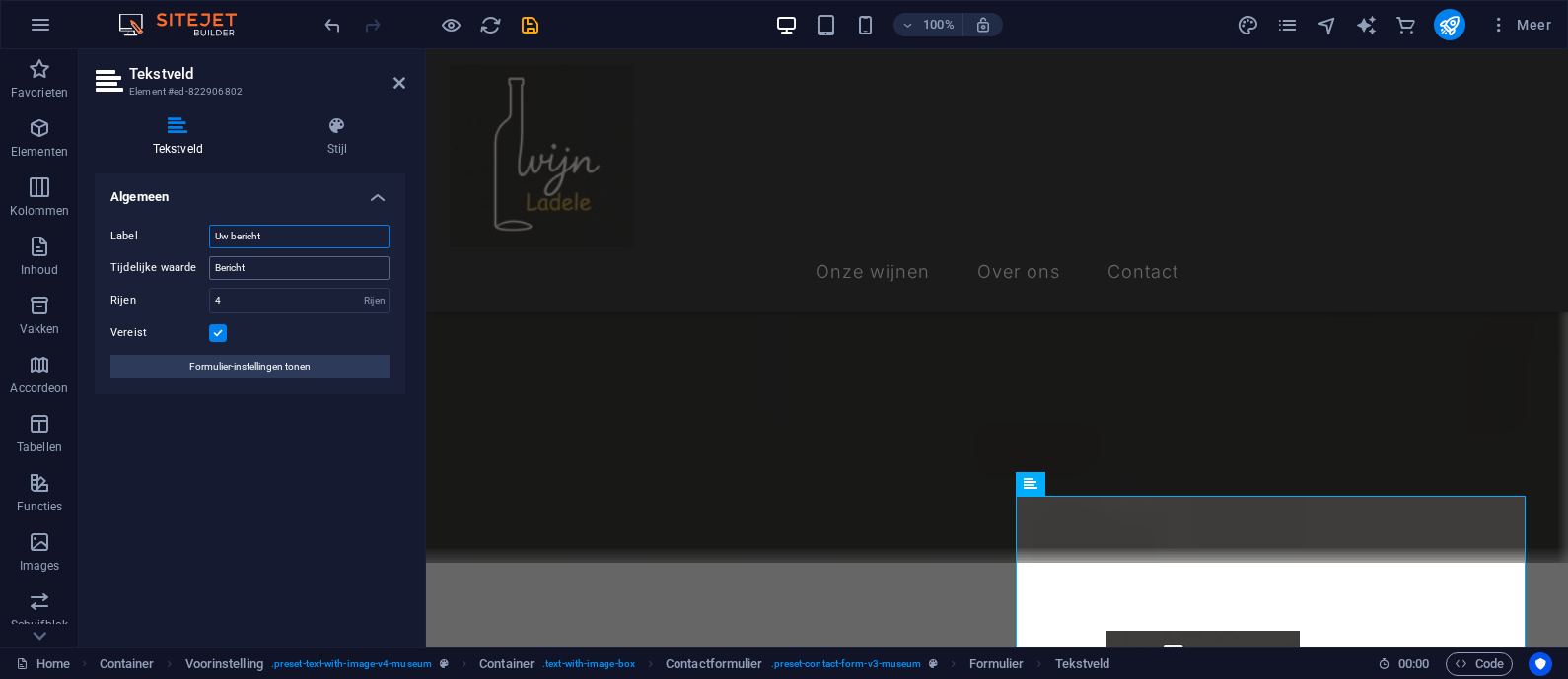 type on "Uw bericht" 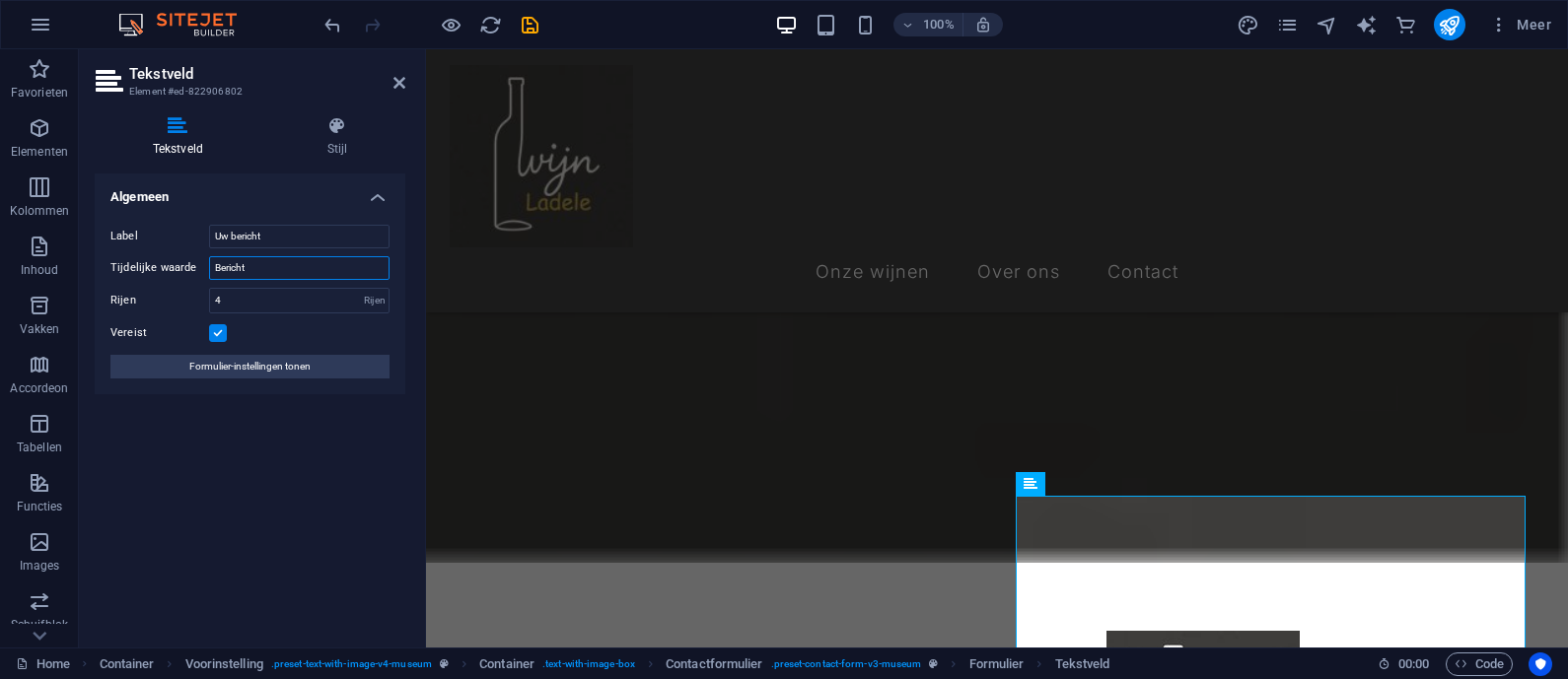 click on "Bericht" at bounding box center (299, 268) 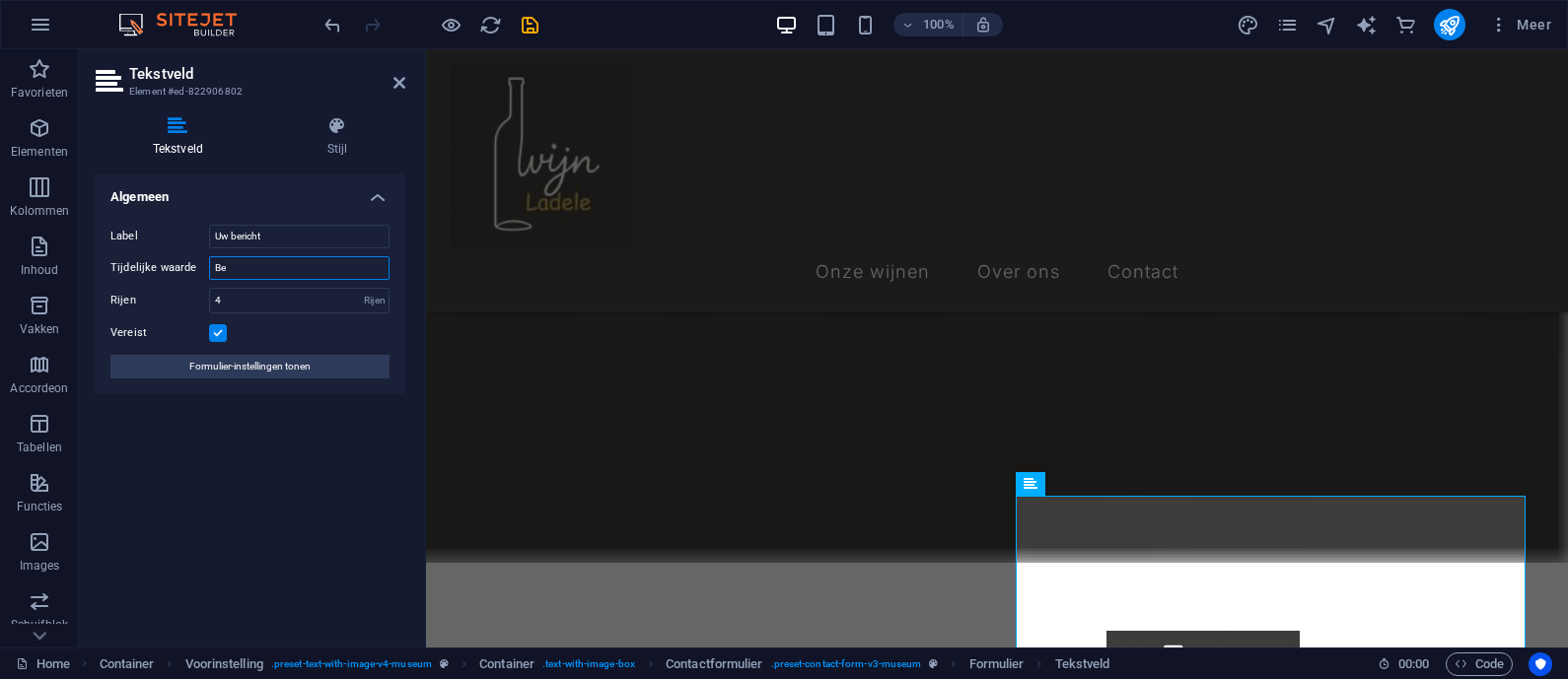 type on "B" 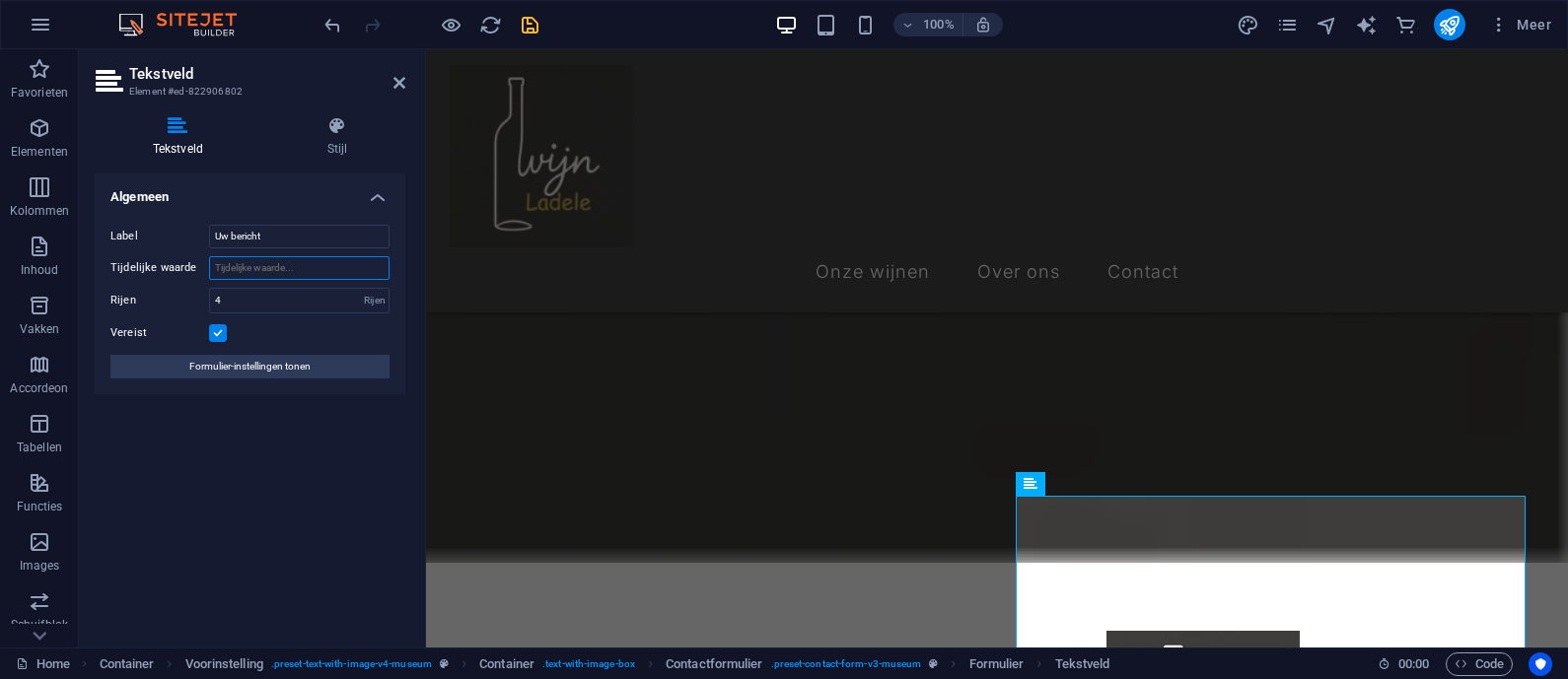 type 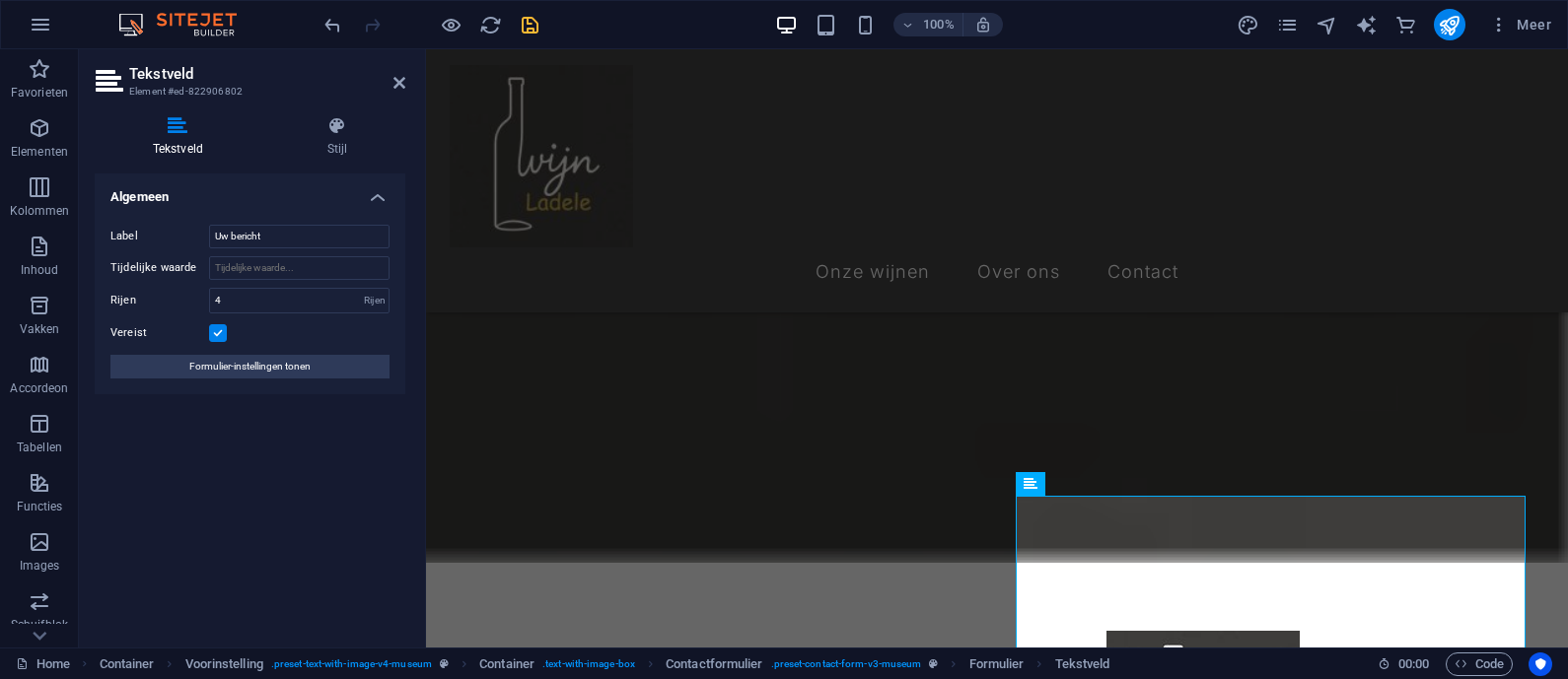 click at bounding box center [431, 25] 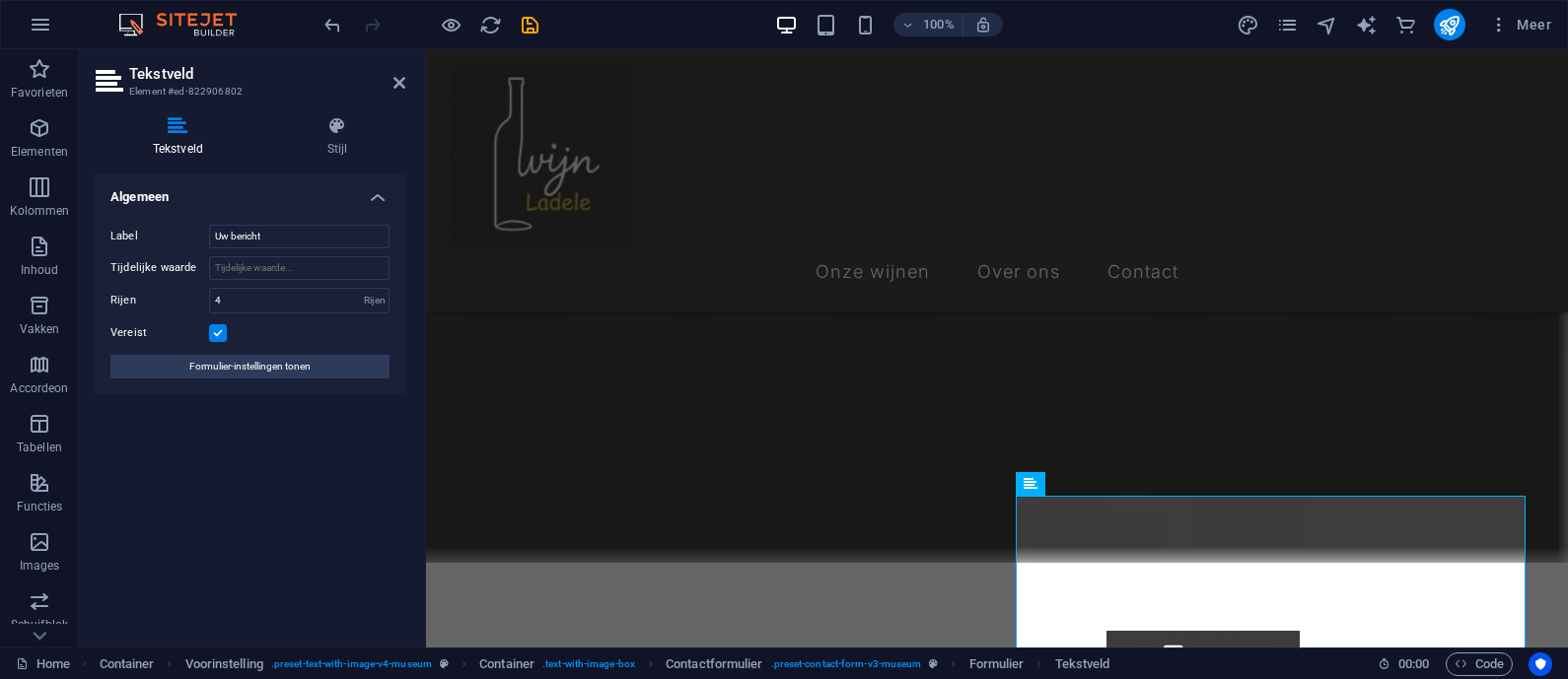 click at bounding box center [431, 25] 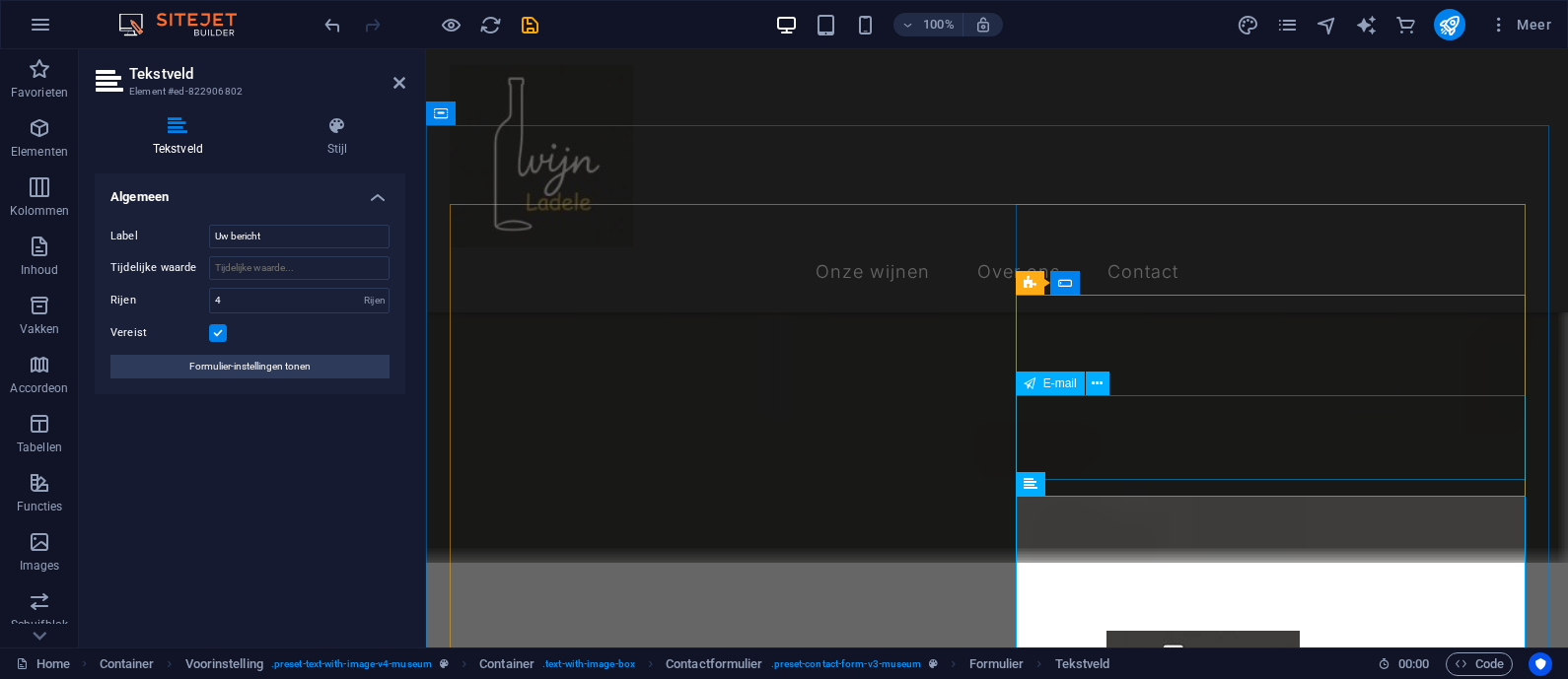 click on "E-mail" at bounding box center (997, 1534) 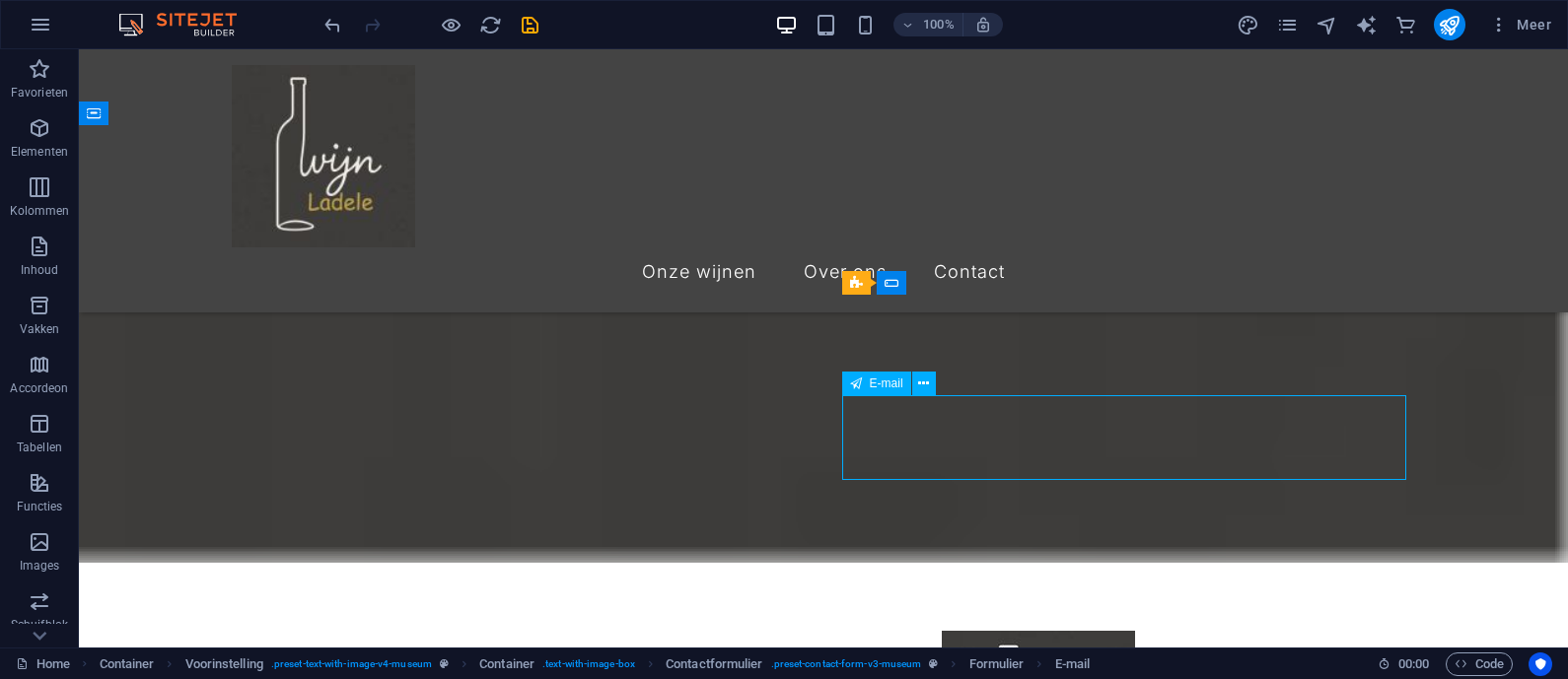 click on "E-mail" at bounding box center (823, 1534) 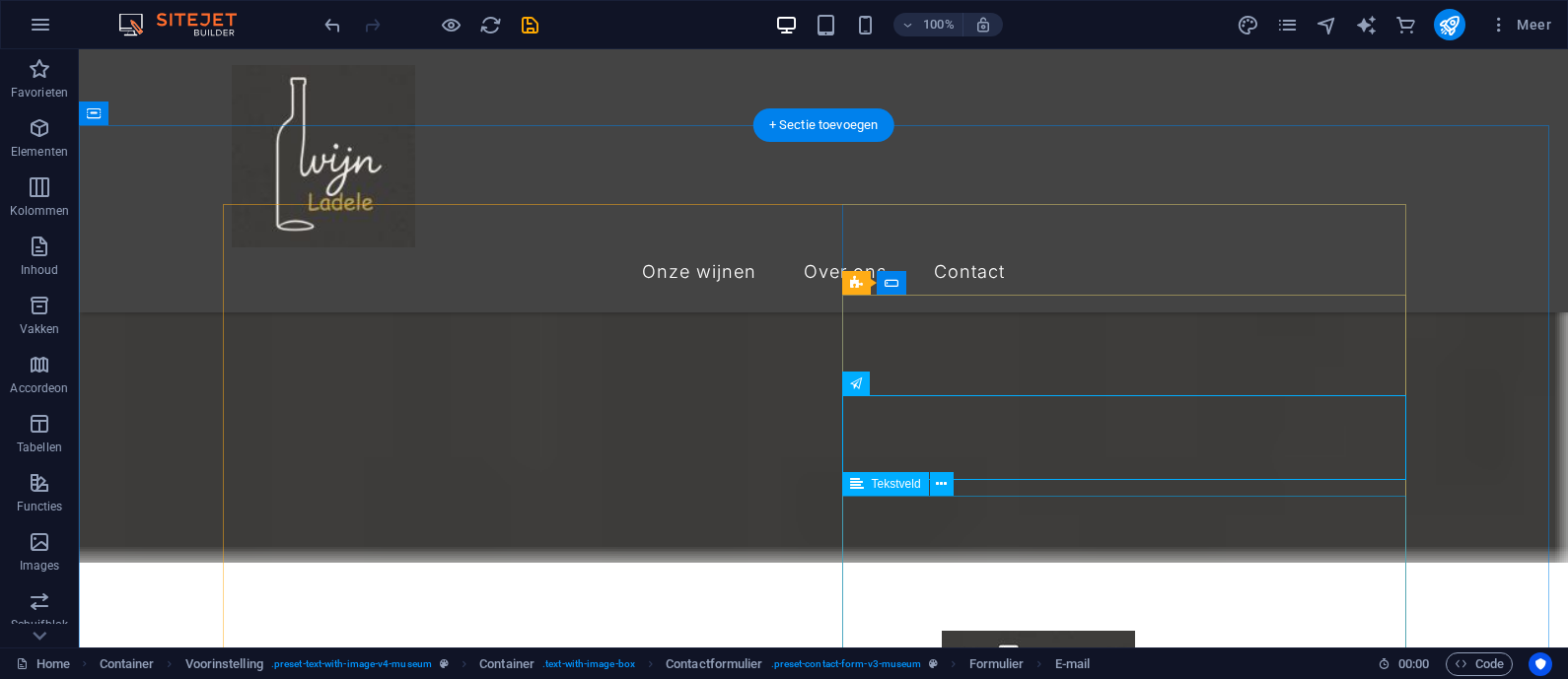 click on "Uw bericht" at bounding box center (823, 1673) 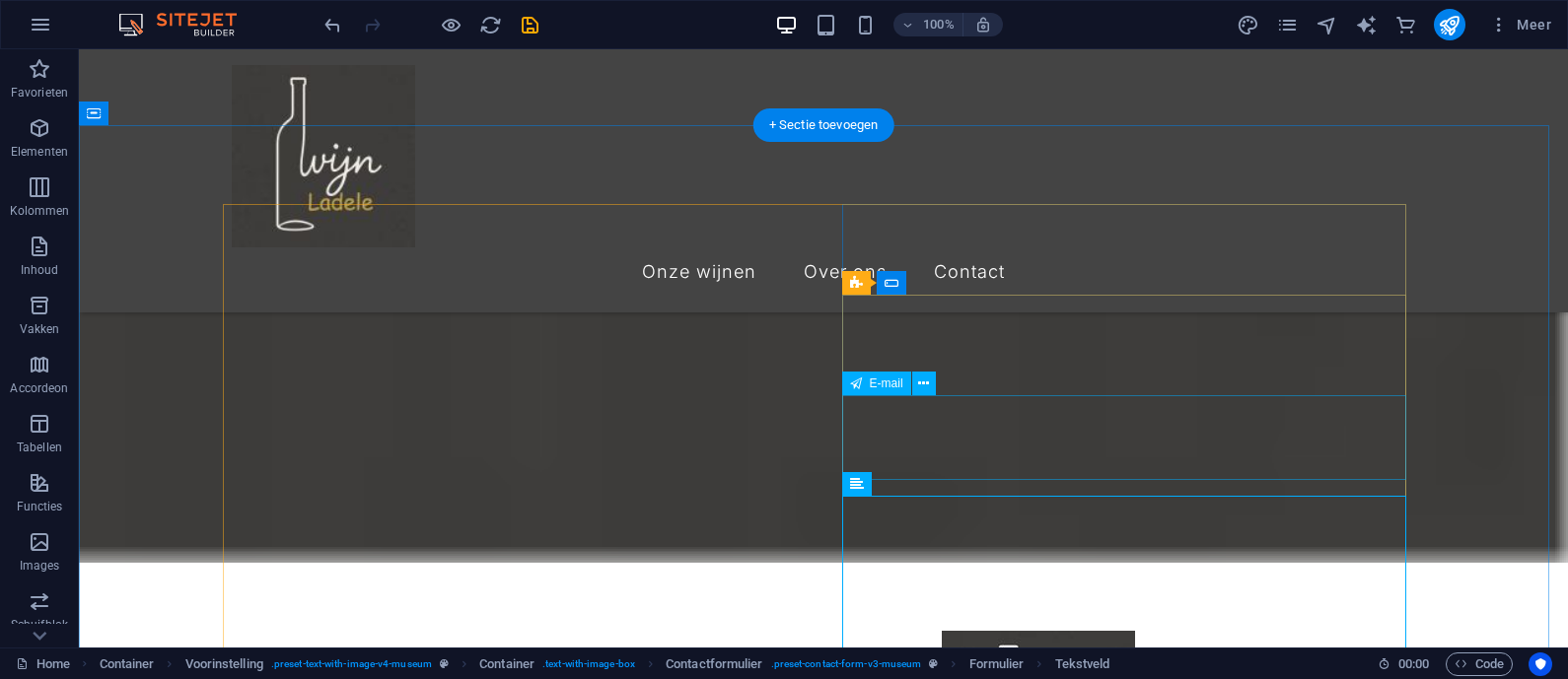 click on "E-mail" at bounding box center [823, 1534] 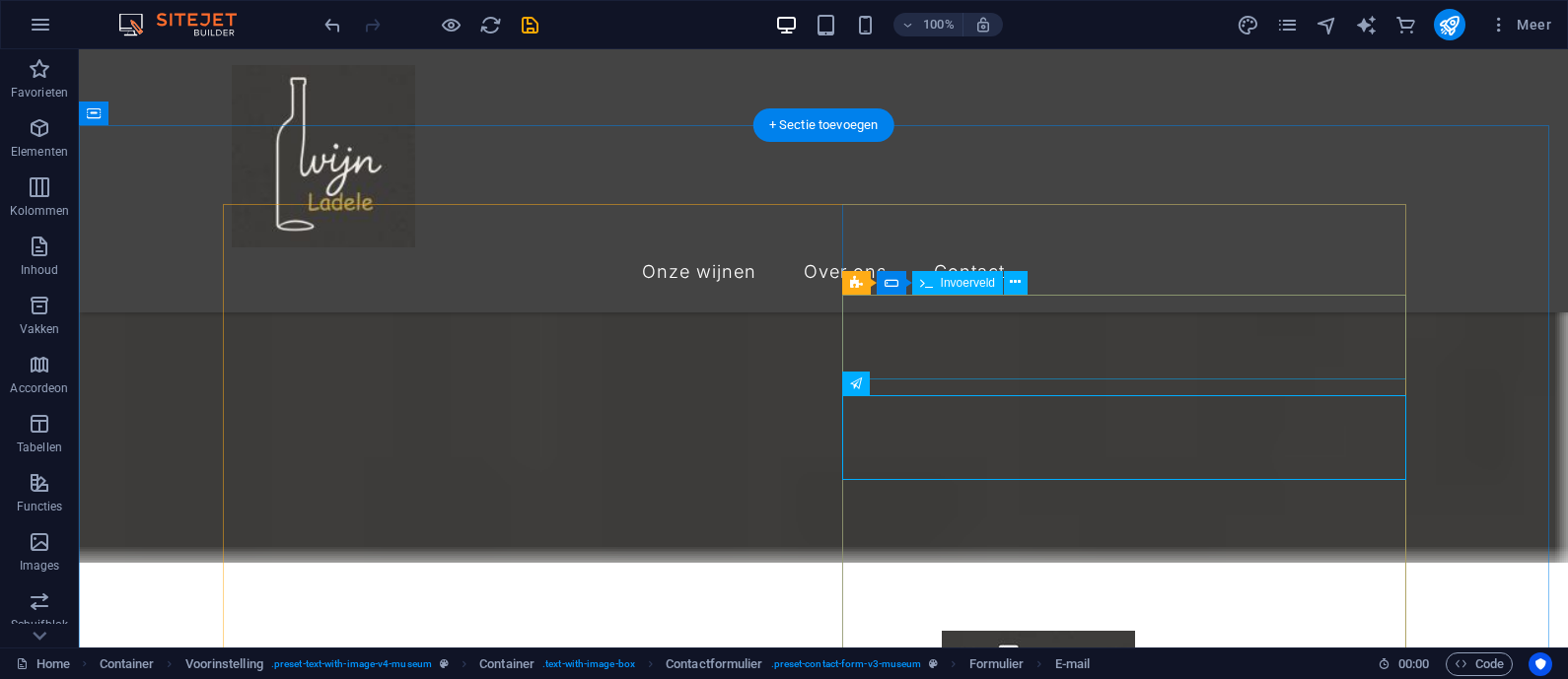 click on "Naam Naam" at bounding box center (823, 1441) 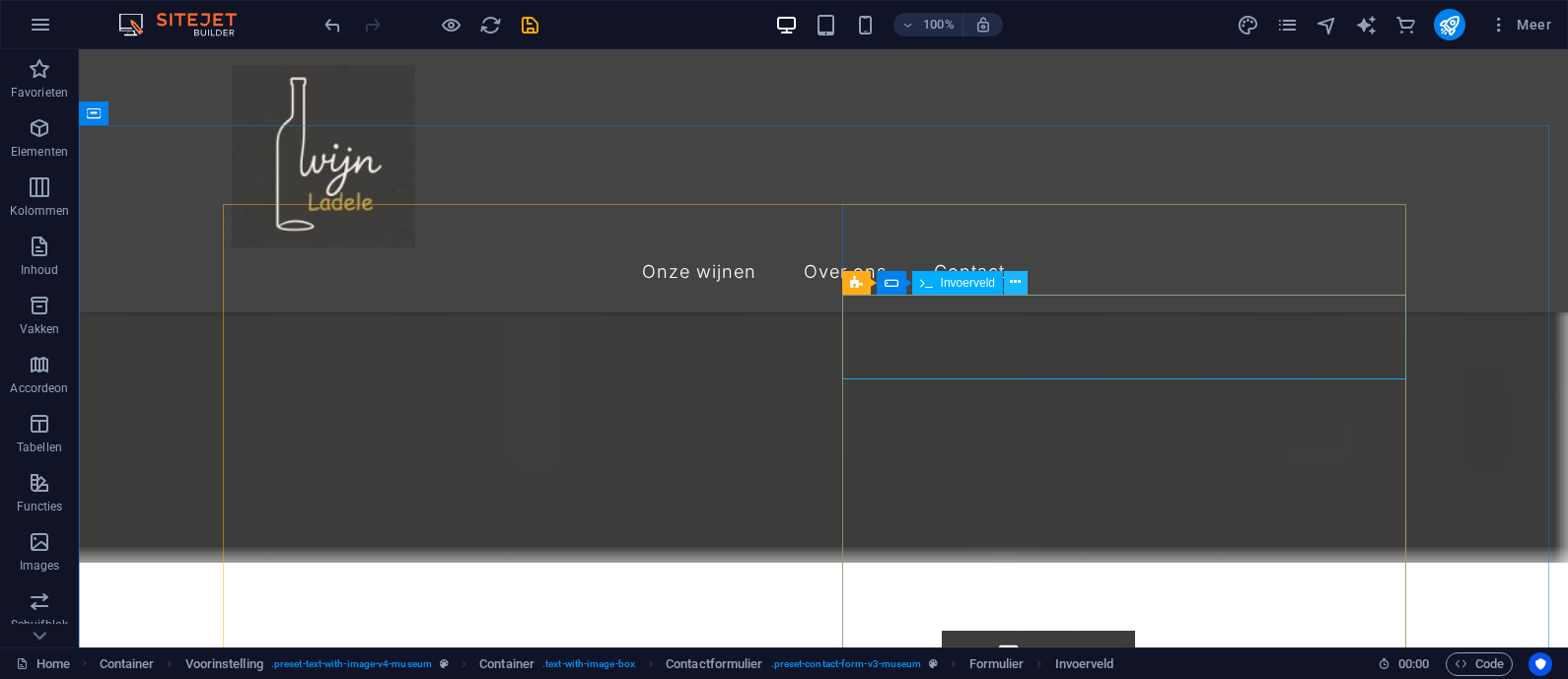 click at bounding box center (1015, 282) 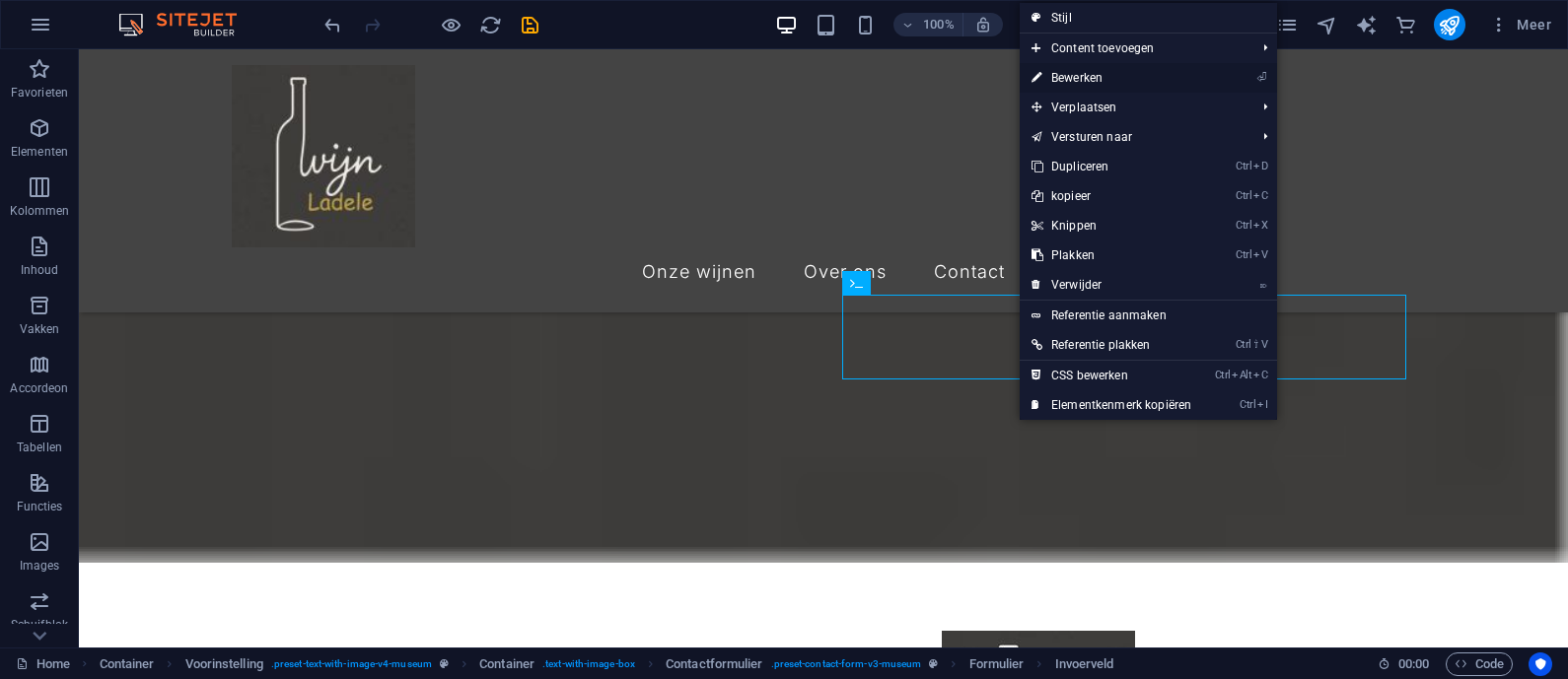 click on "⏎  Bewerken" at bounding box center (1111, 78) 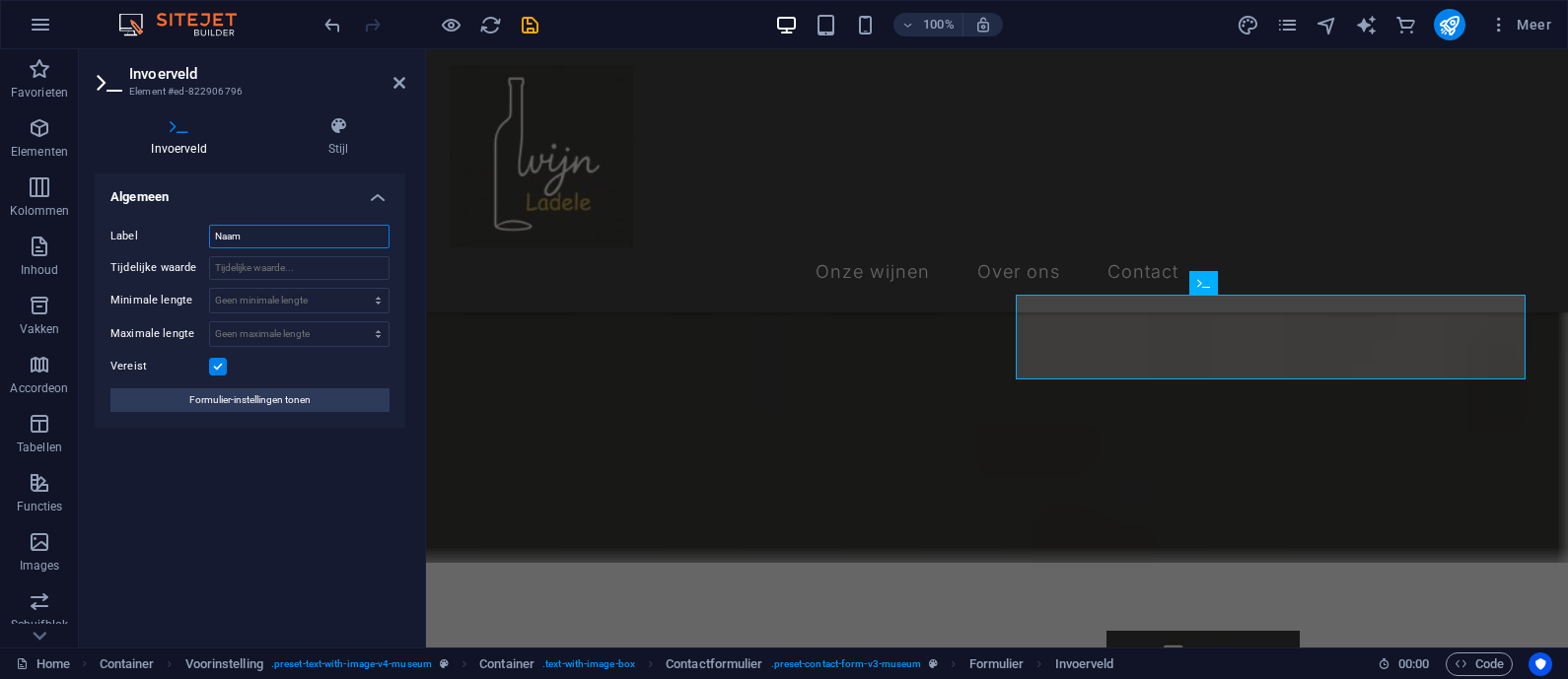 click on "Naam" at bounding box center (299, 237) 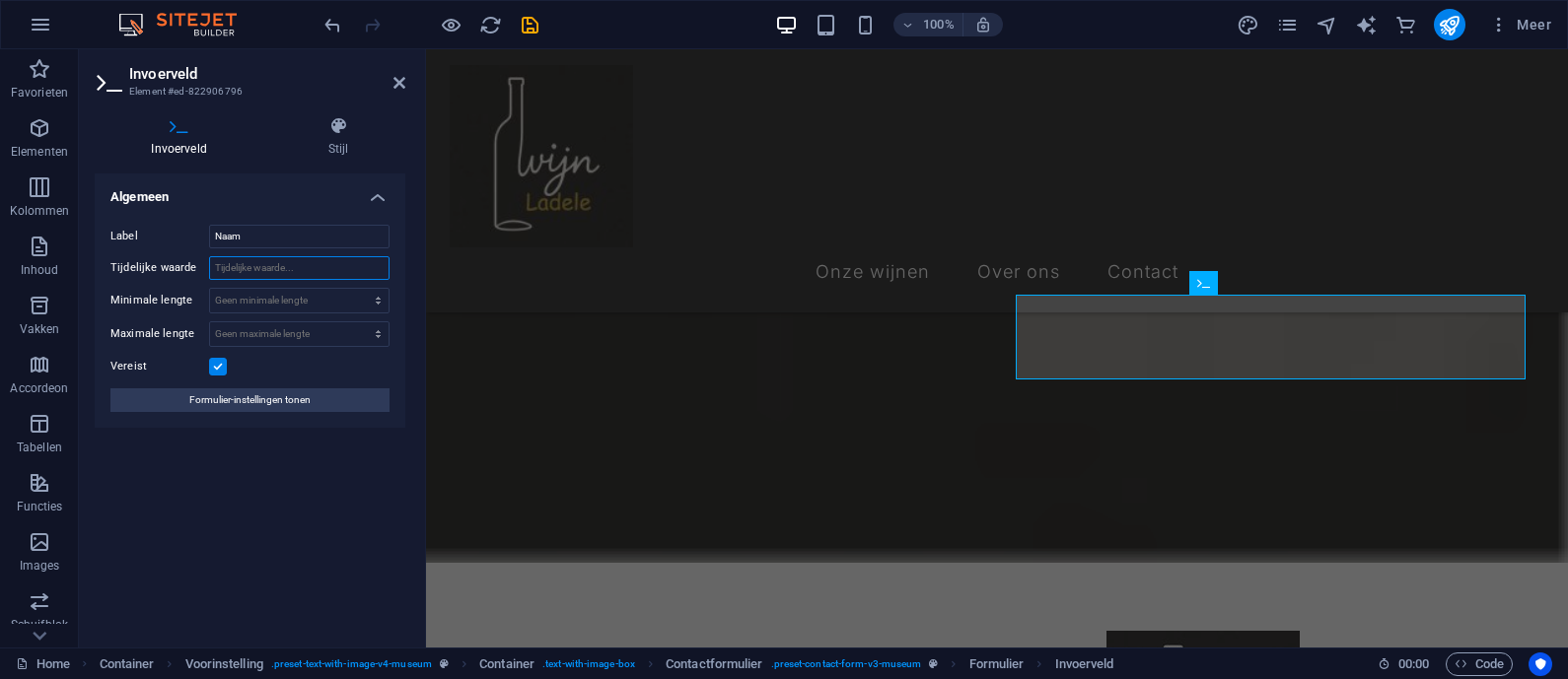 click on "Tijdelijke waarde" at bounding box center [299, 268] 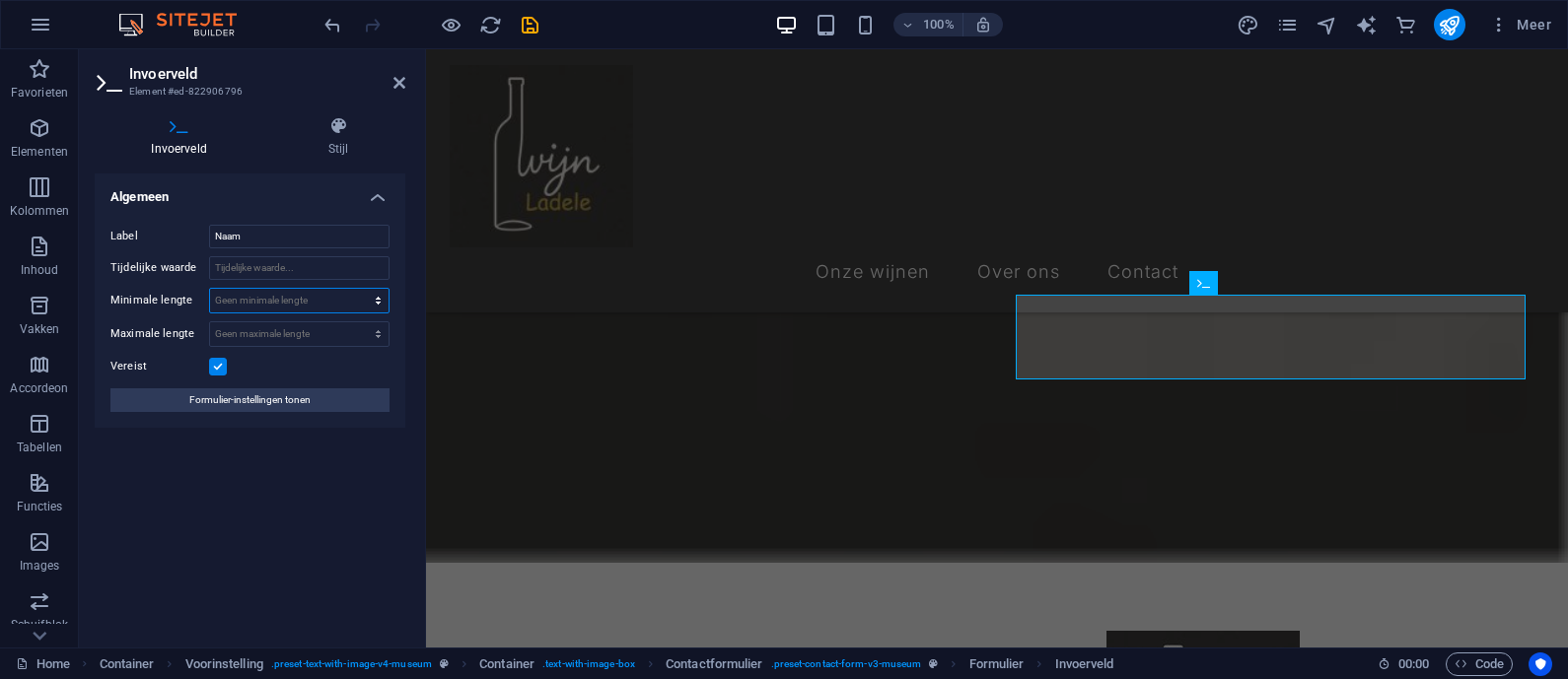 click on "Geen minimale lengte karakters" at bounding box center [299, 301] 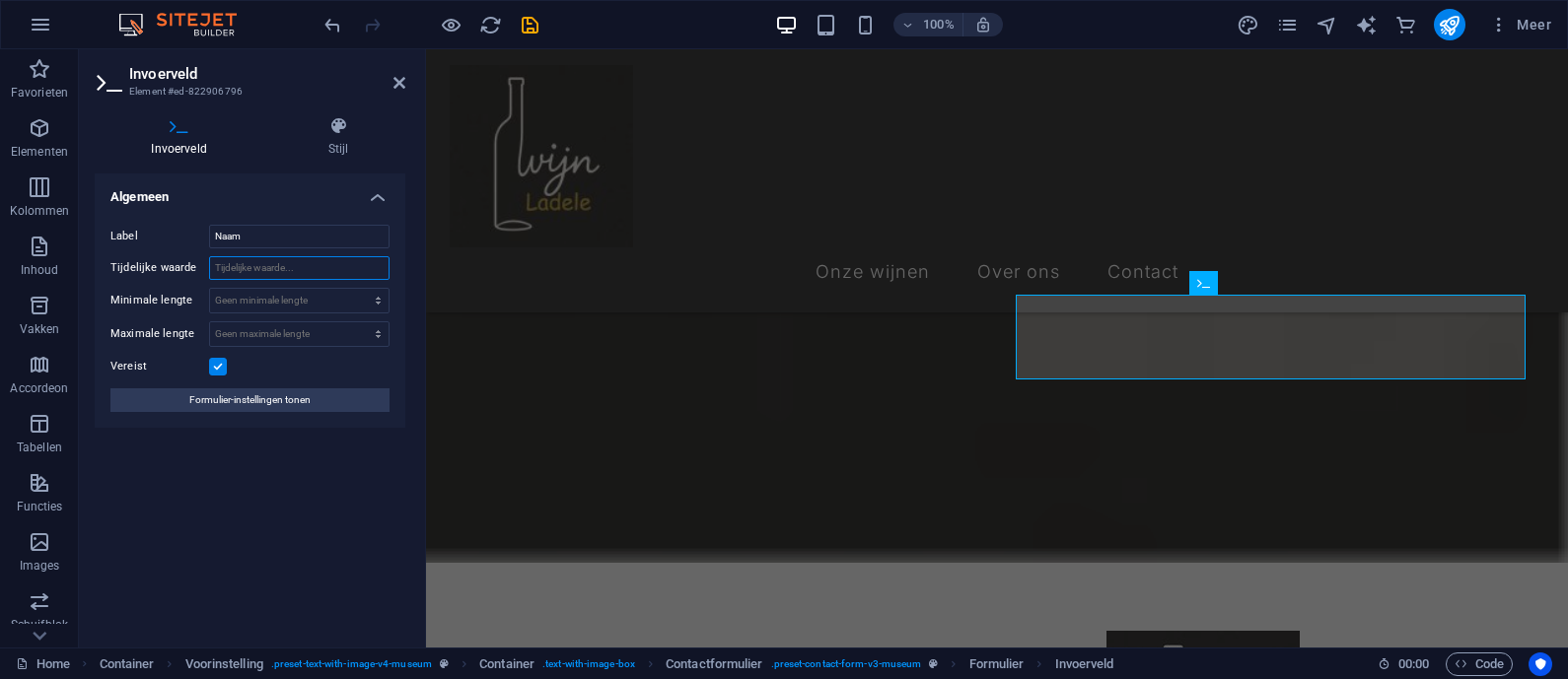 click on "Tijdelijke waarde" at bounding box center [299, 268] 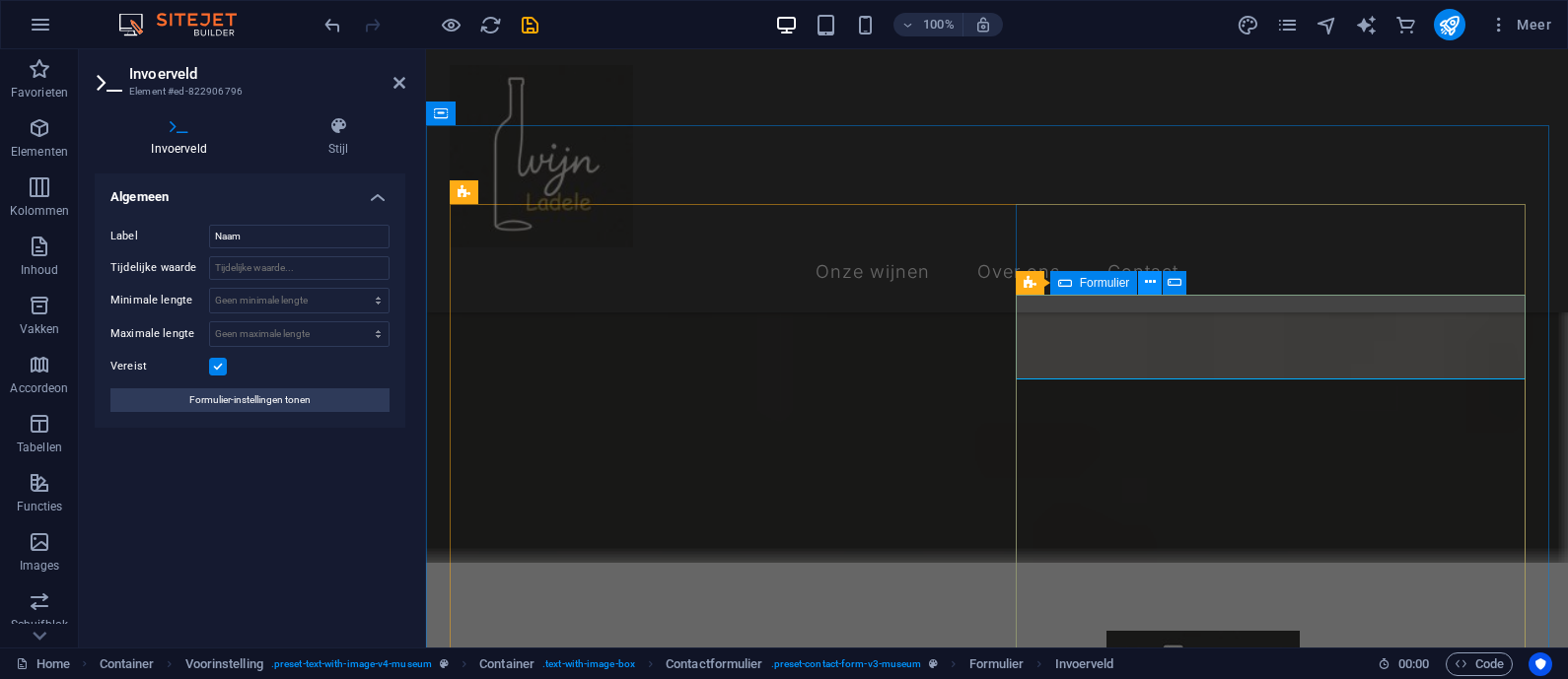 click at bounding box center [1150, 282] 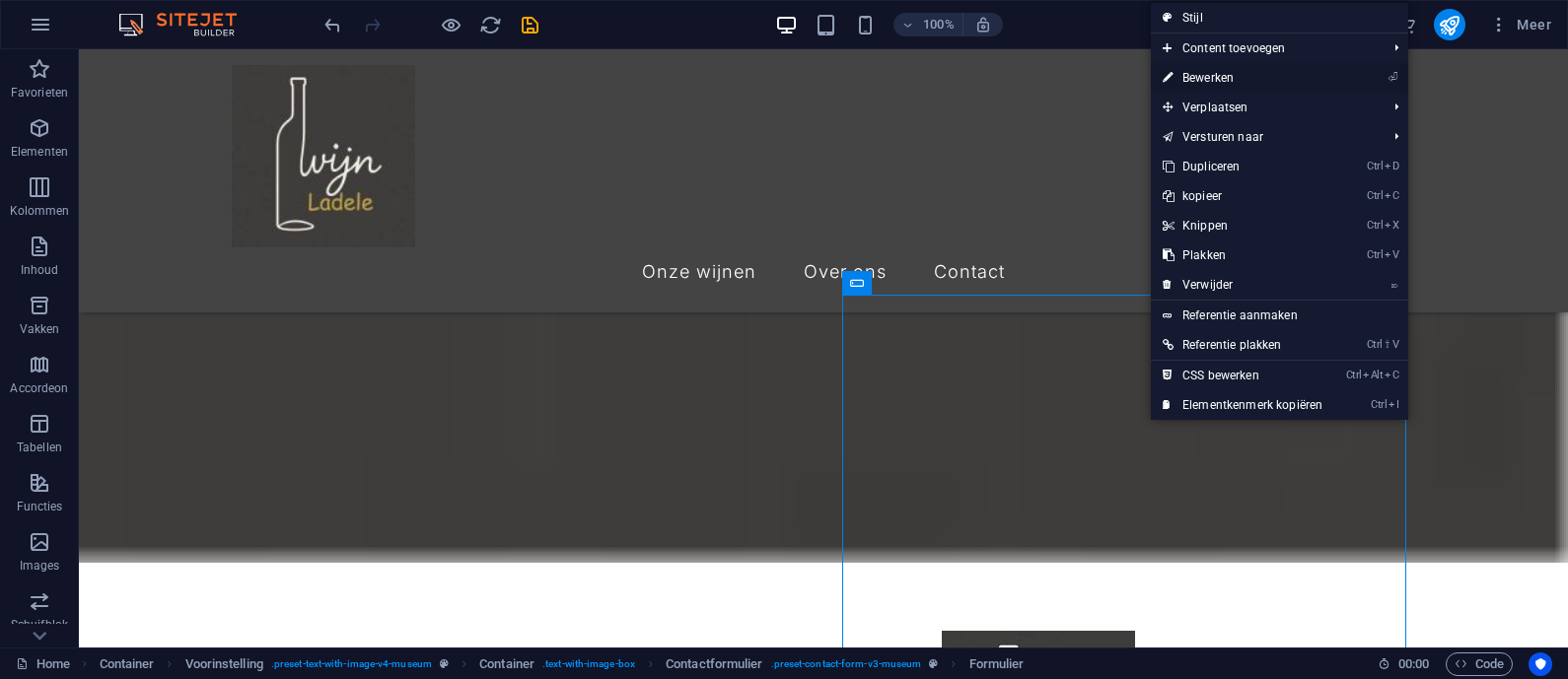 click on "⏎  Bewerken" at bounding box center [1243, 78] 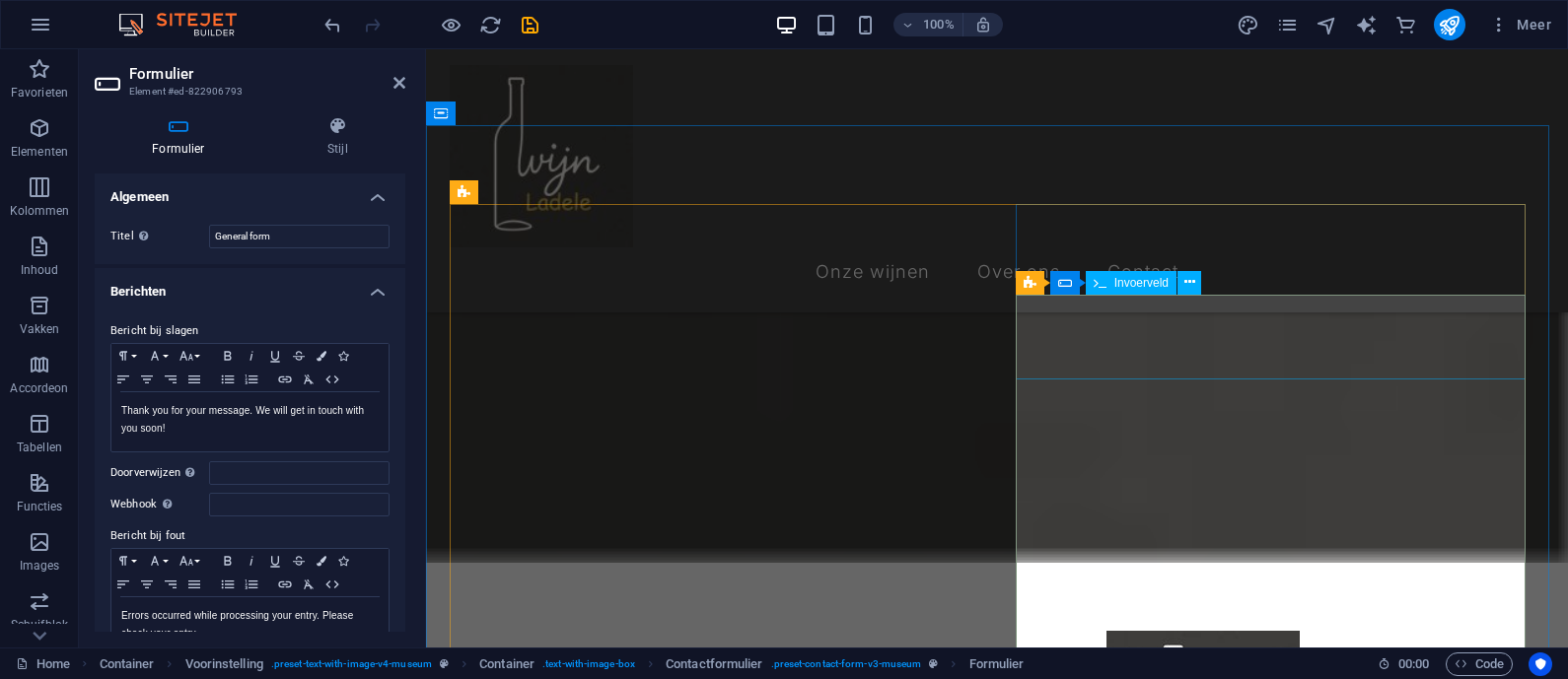 click on "Naam" at bounding box center (647, 1441) 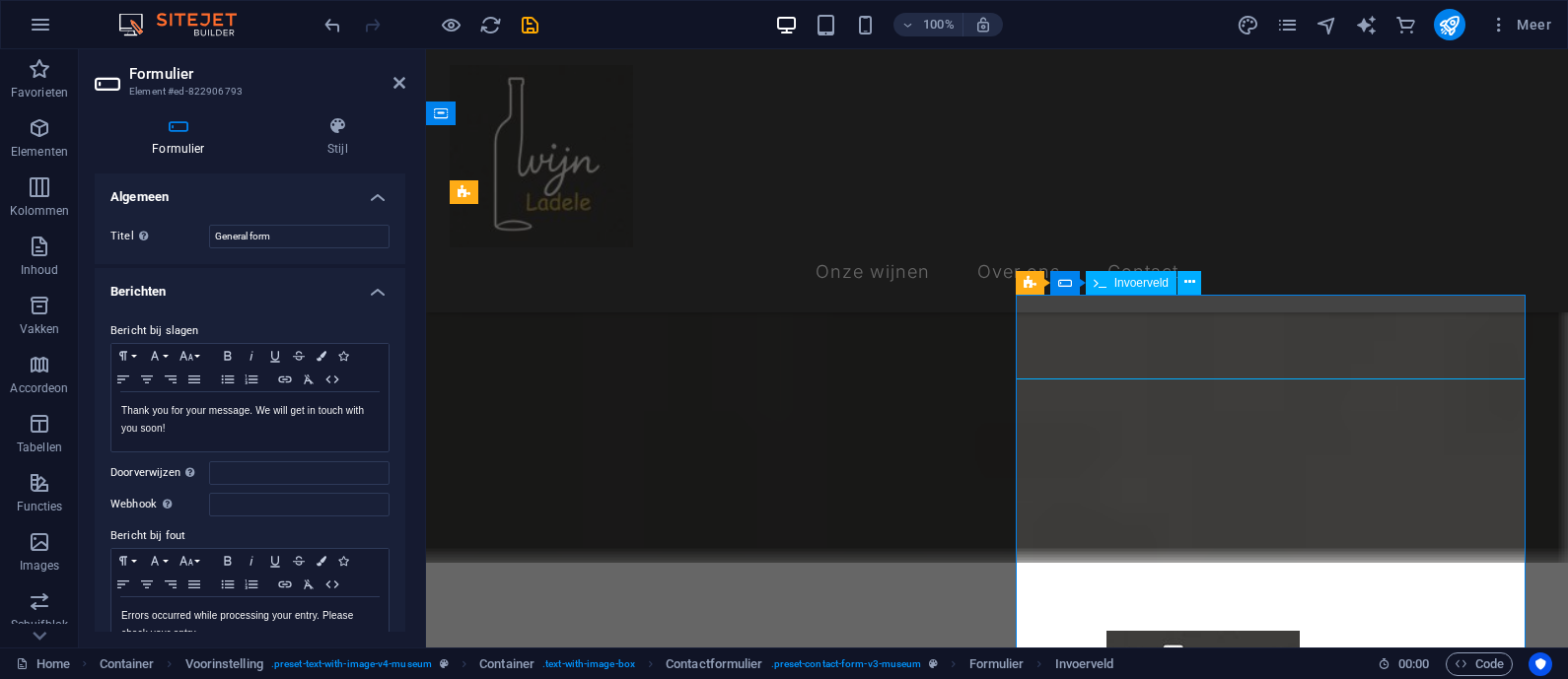 click on "Naam" at bounding box center (647, 1441) 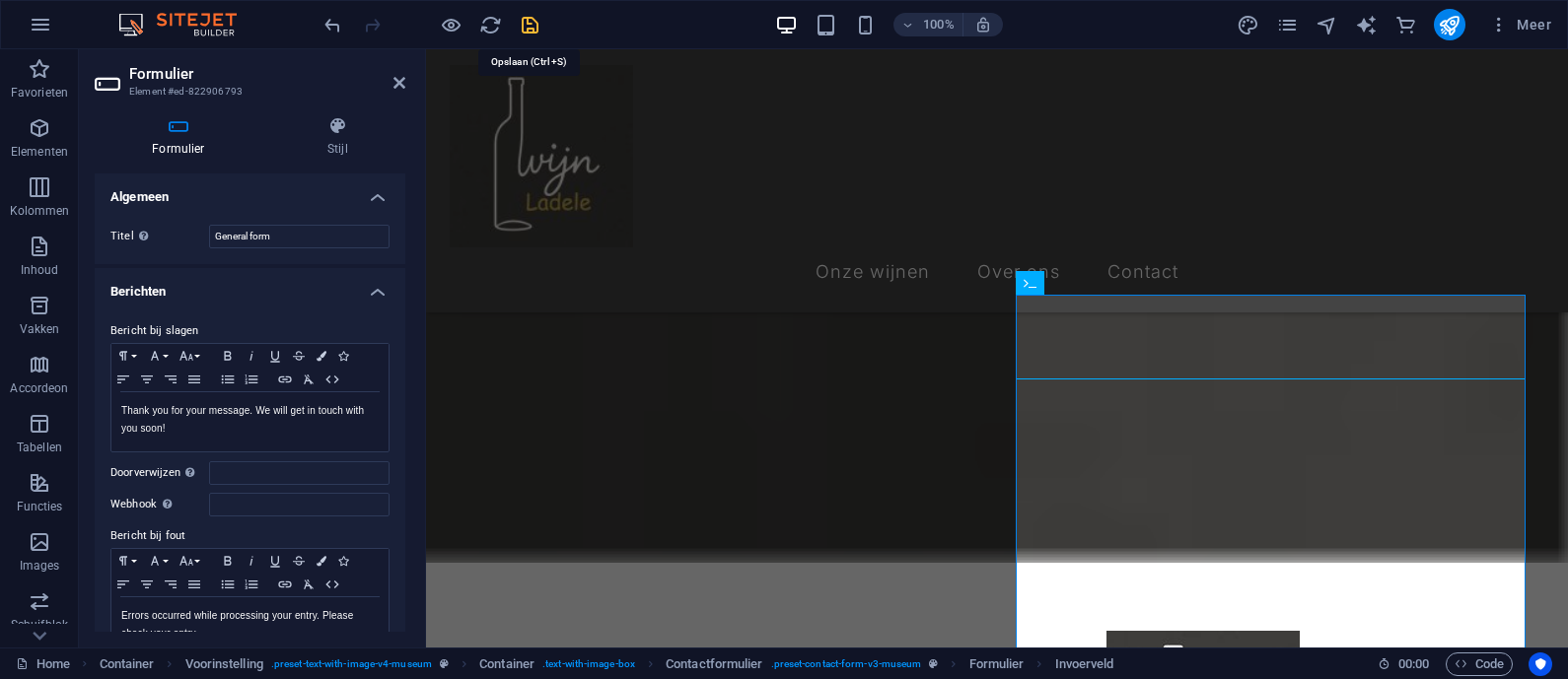 type 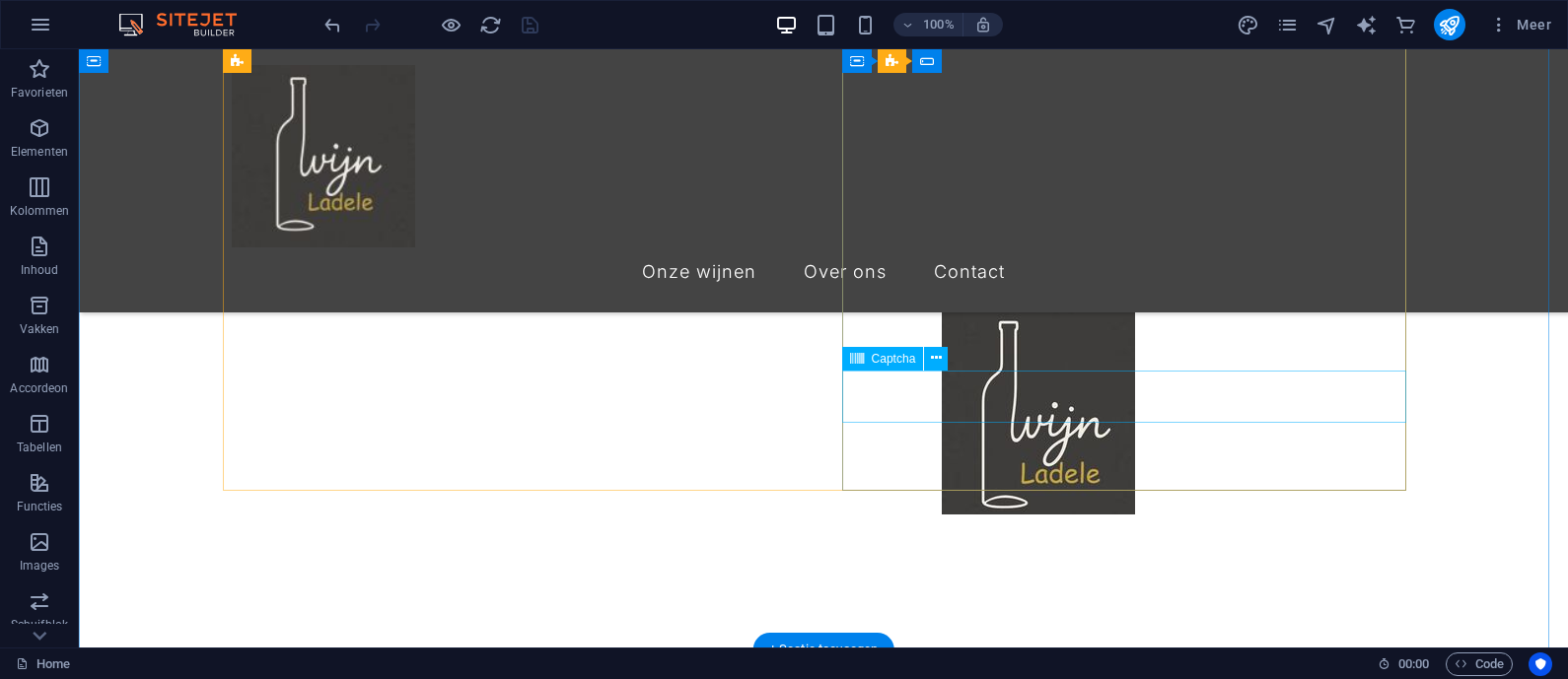 scroll, scrollTop: 1091, scrollLeft: 0, axis: vertical 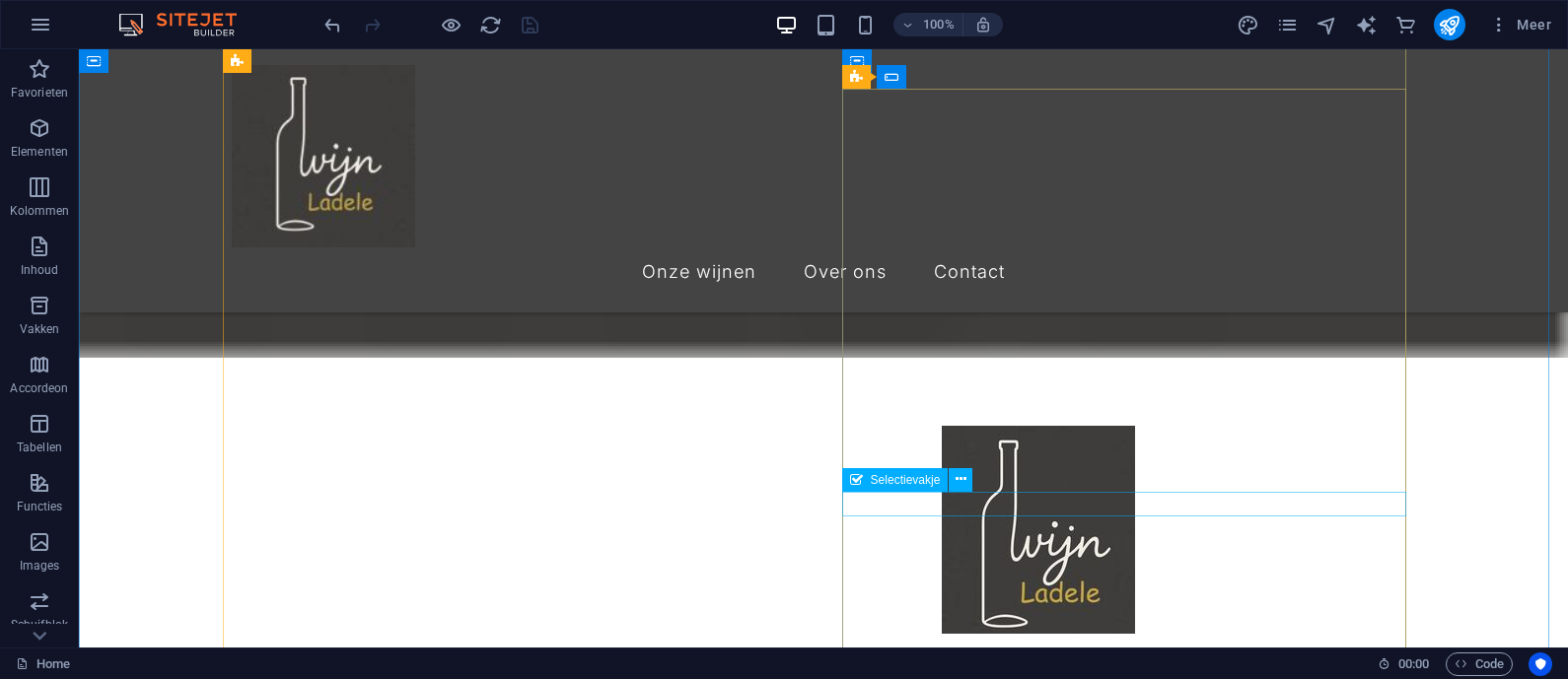 click on "I have read and understand the privacy policy." at bounding box center (823, 1579) 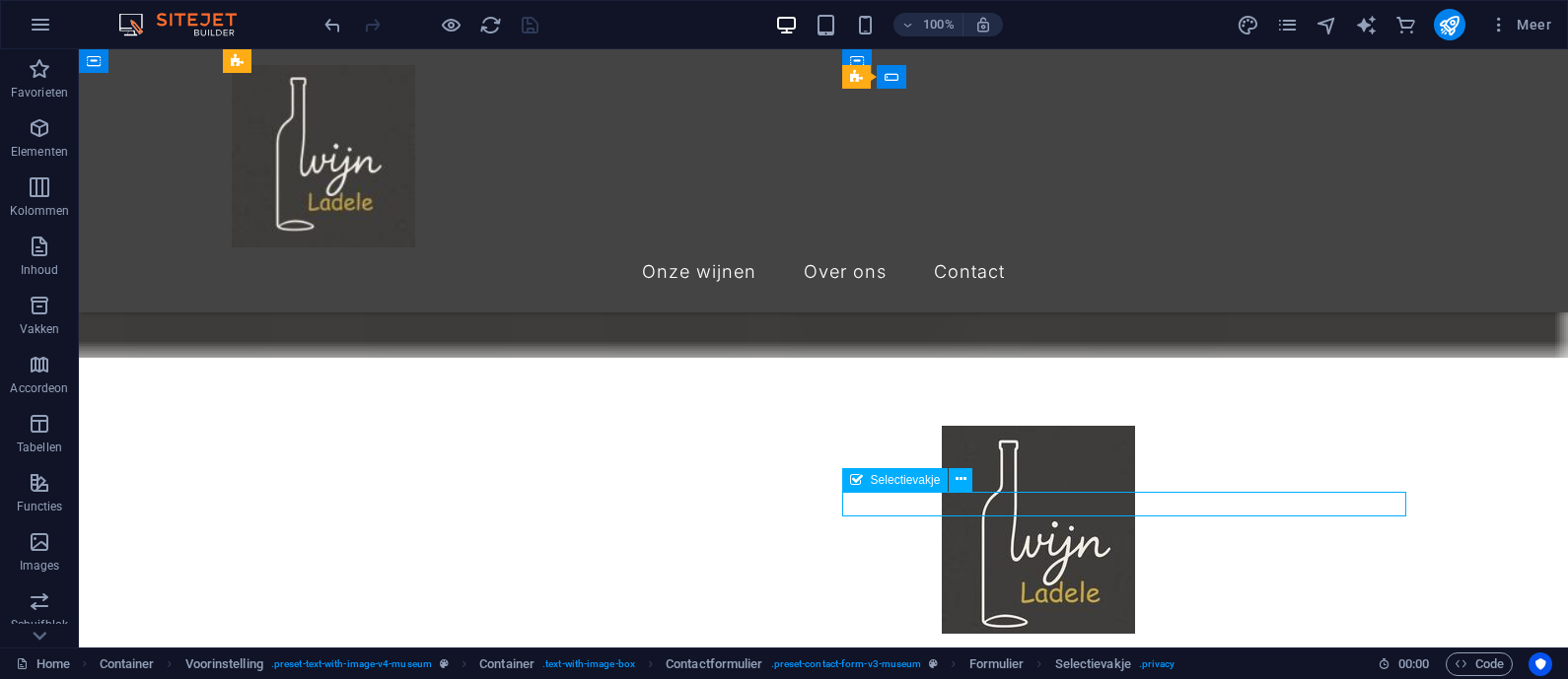 click on "I have read and understand the privacy policy." at bounding box center (823, 1579) 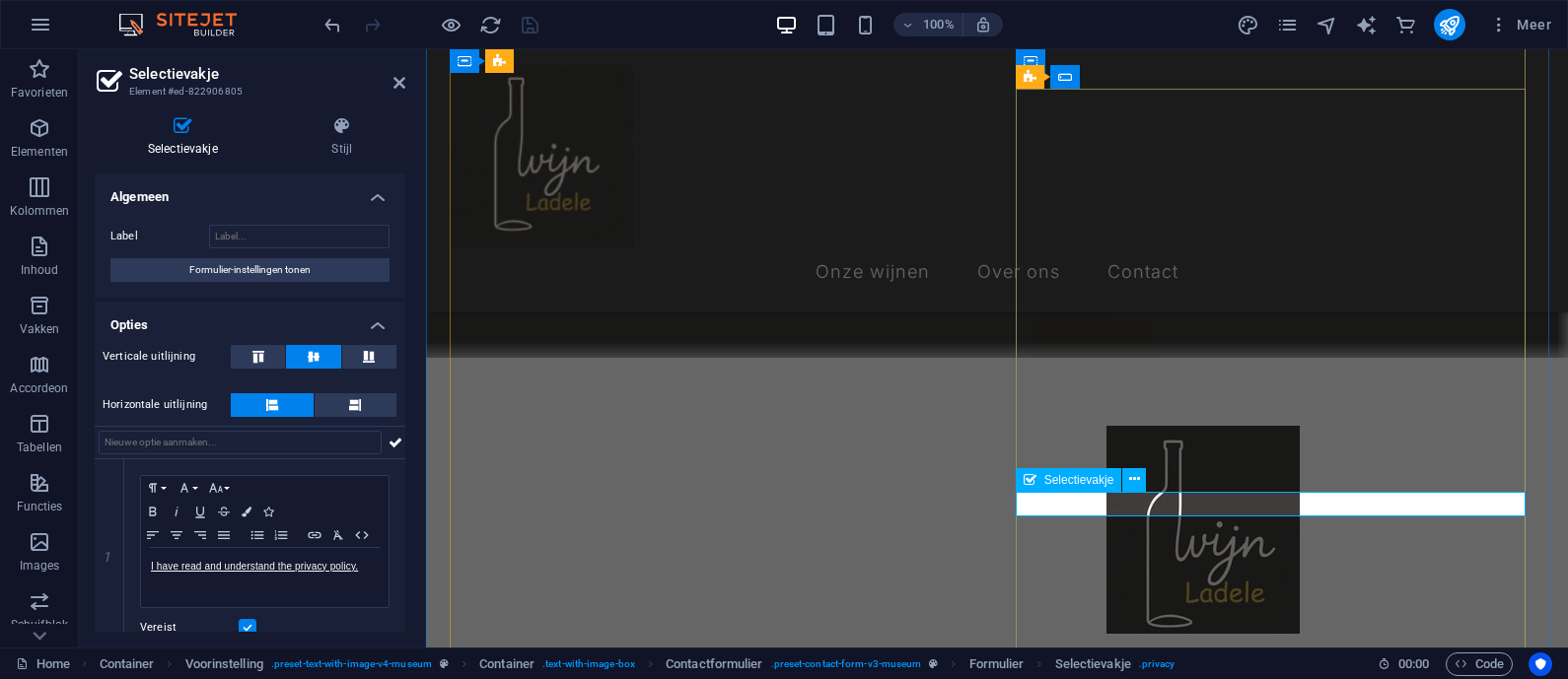 click on "I have read and understand the privacy policy." at bounding box center (997, 1579) 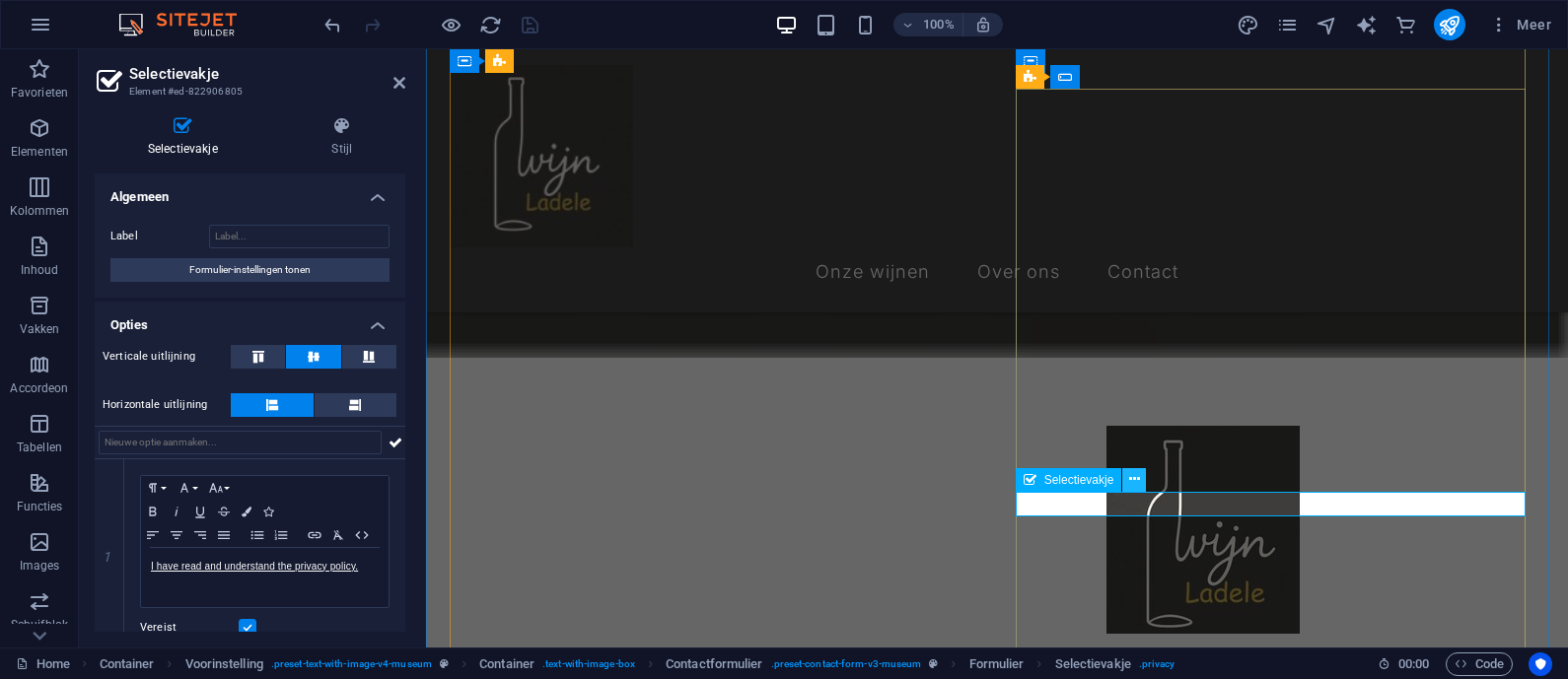 click at bounding box center (1134, 479) 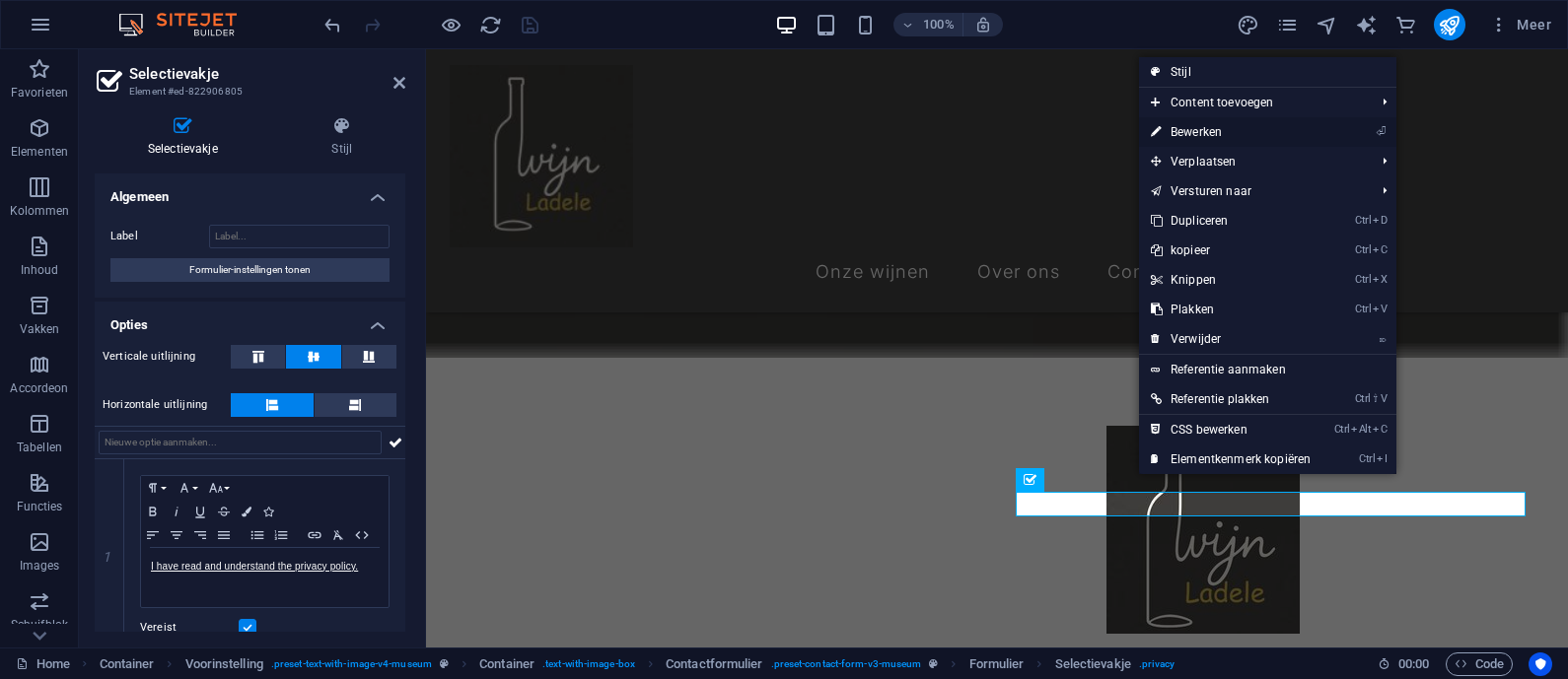 click on "⏎  Bewerken" at bounding box center [1231, 132] 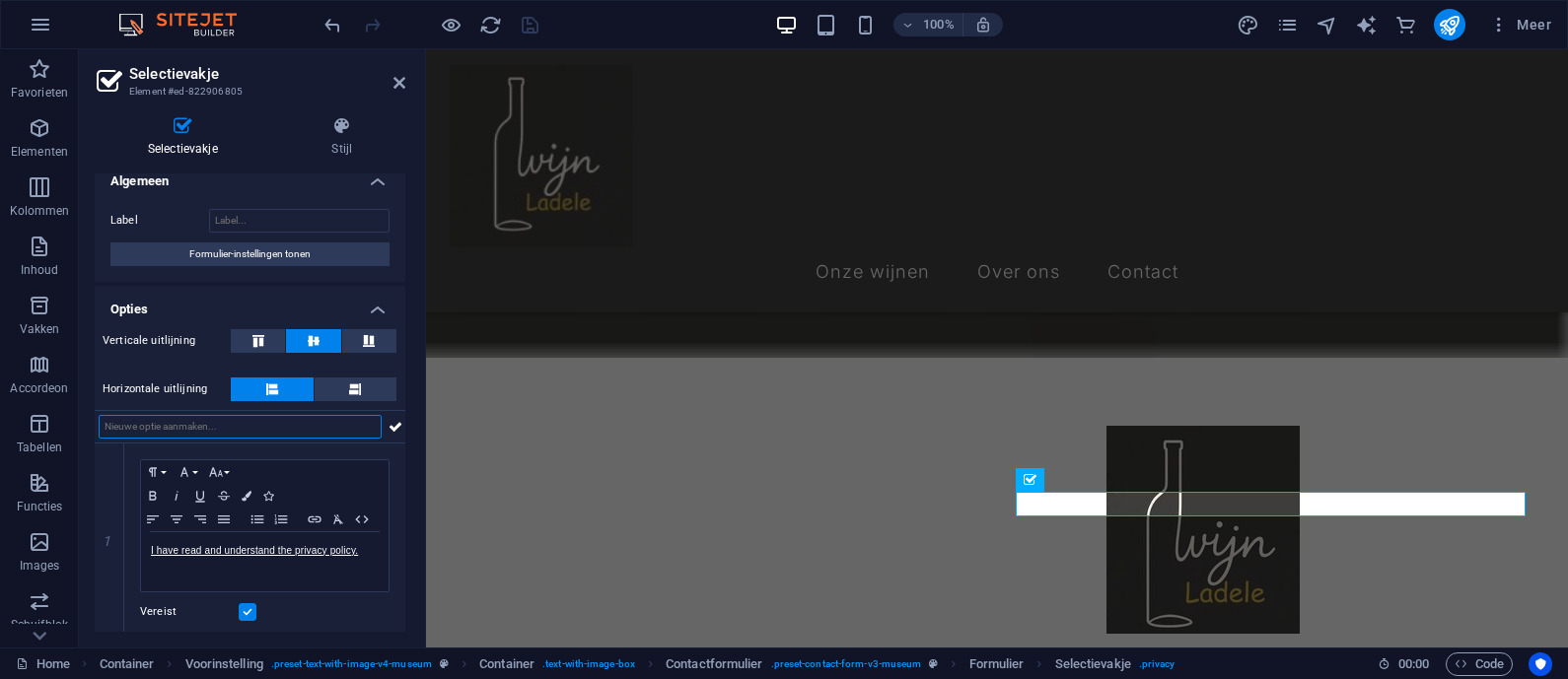 scroll, scrollTop: 22, scrollLeft: 0, axis: vertical 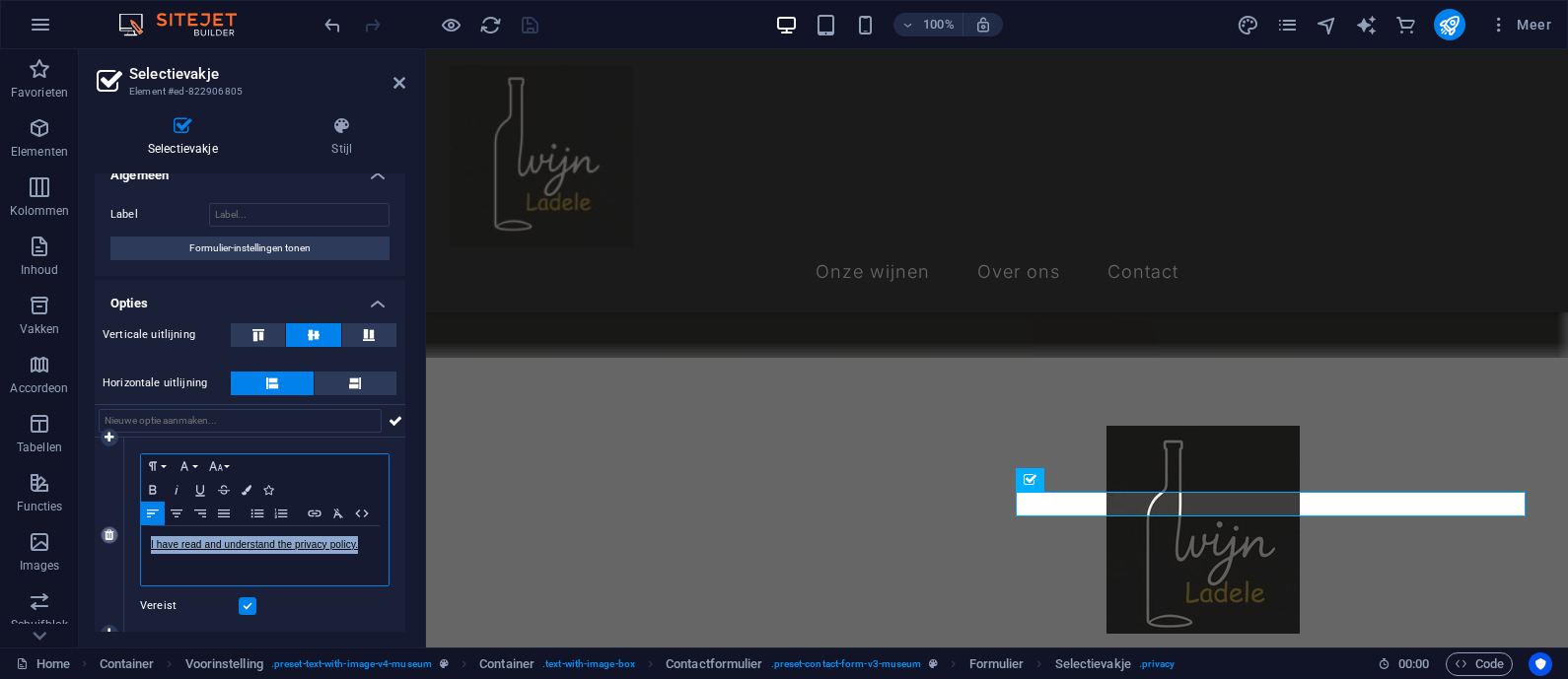 drag, startPoint x: 363, startPoint y: 540, endPoint x: 109, endPoint y: 540, distance: 254 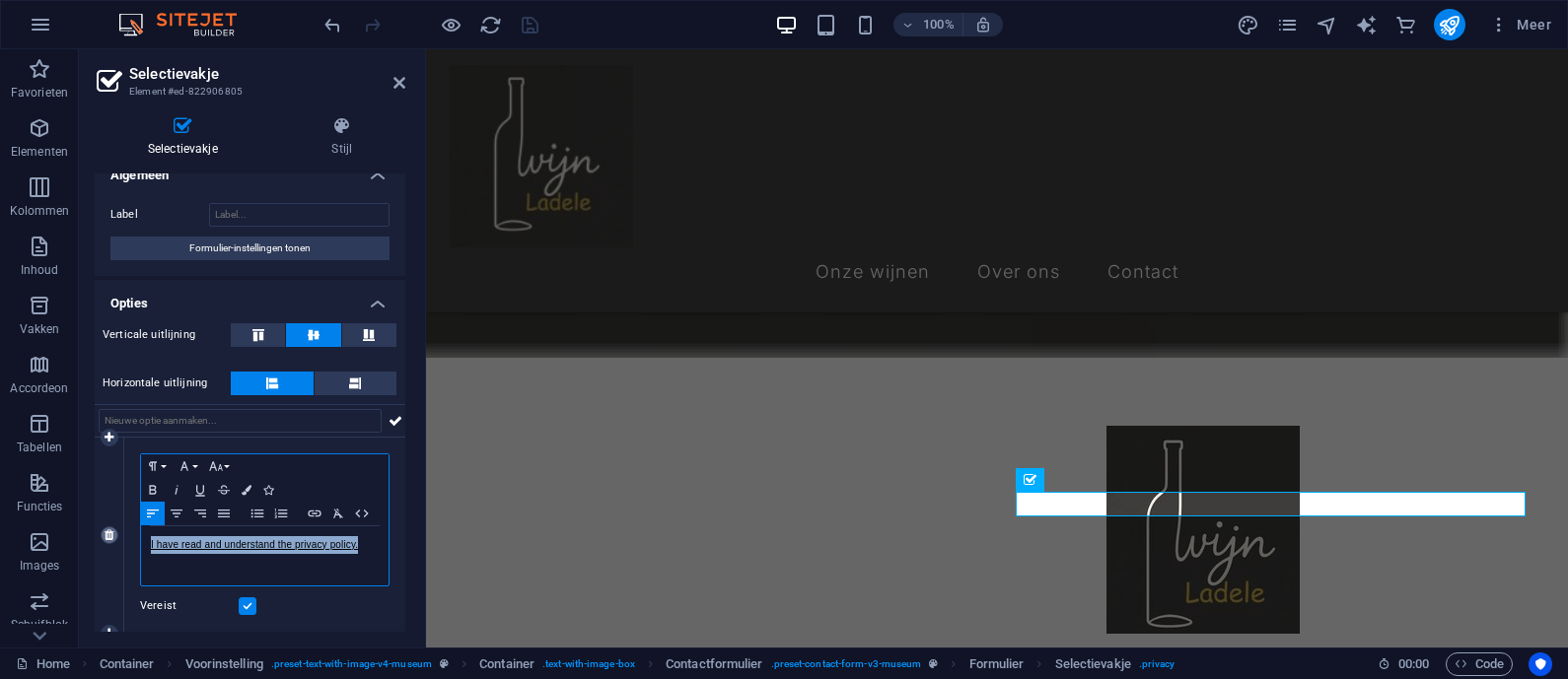 click on "1 Paragraph Format Normal Heading 1 Heading 2 Heading 3 Heading 4 Heading 5 Heading 6 Code Font Family Arial Georgia Impact Tahoma Times New Roman Verdana Font Size 8 9 10 11 12 14 18 24 30 36 48 60 72 96 Bold Italic Underline Strikethrough Colors Icons Align Left Align Center Align Right Align Justify Unordered List Ordered List Insert Link Clear Formatting HTML I have read and understand the privacy policy. Vereist" at bounding box center [249, 535] 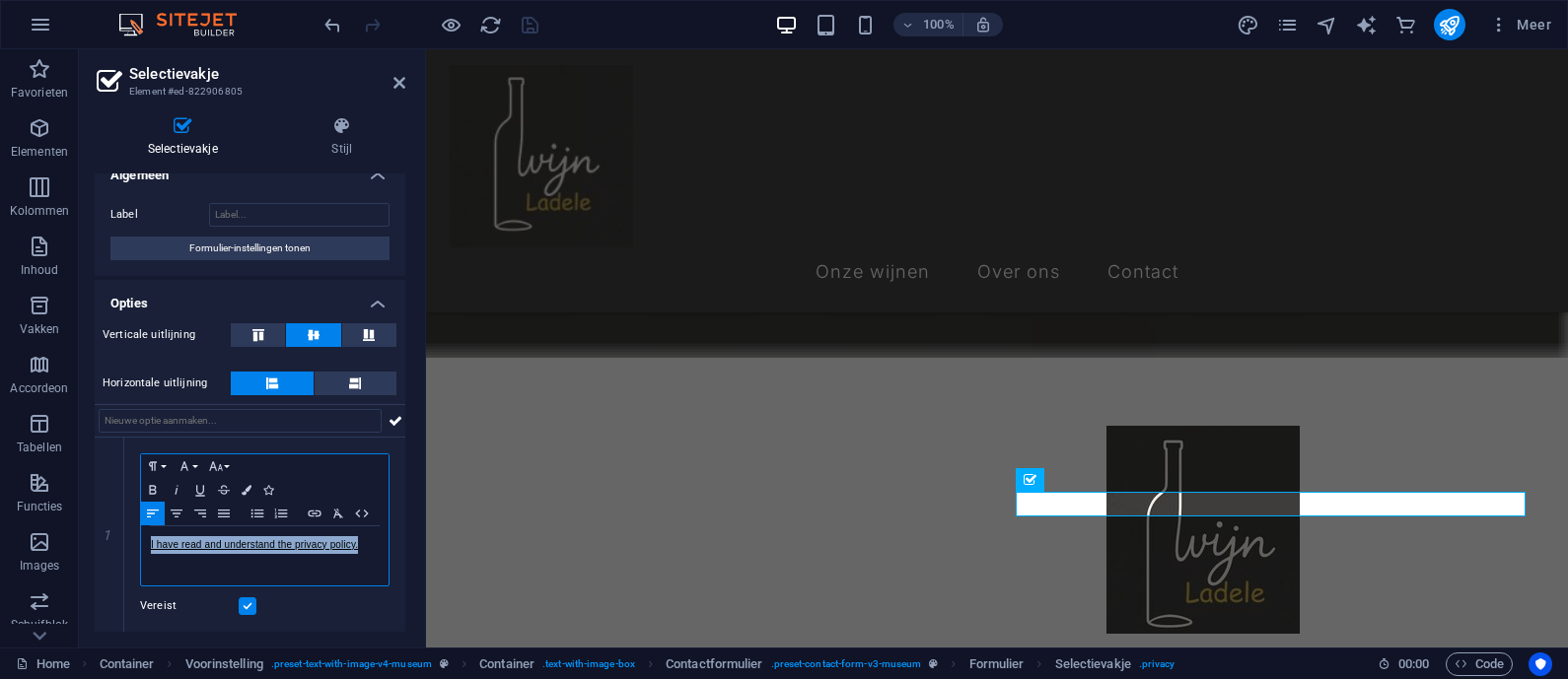 type 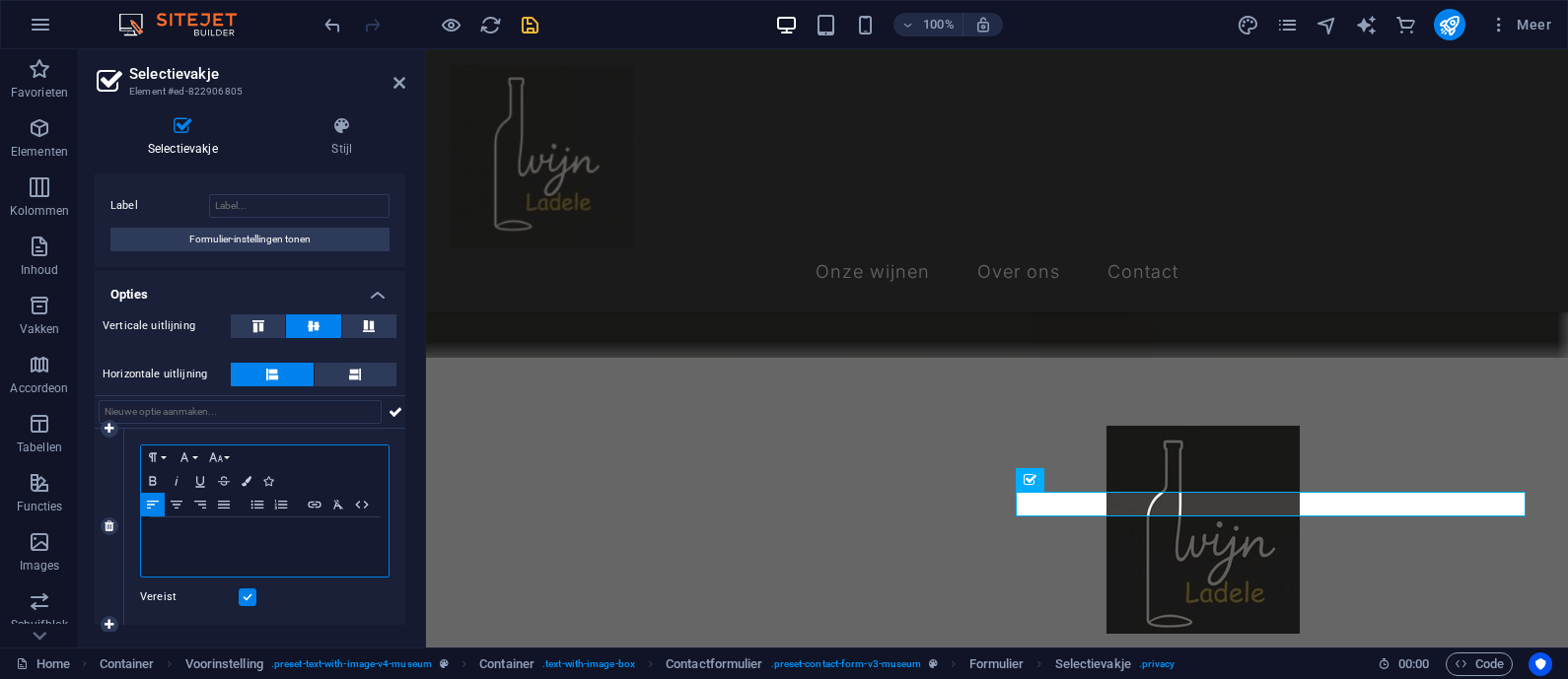 scroll, scrollTop: 31, scrollLeft: 0, axis: vertical 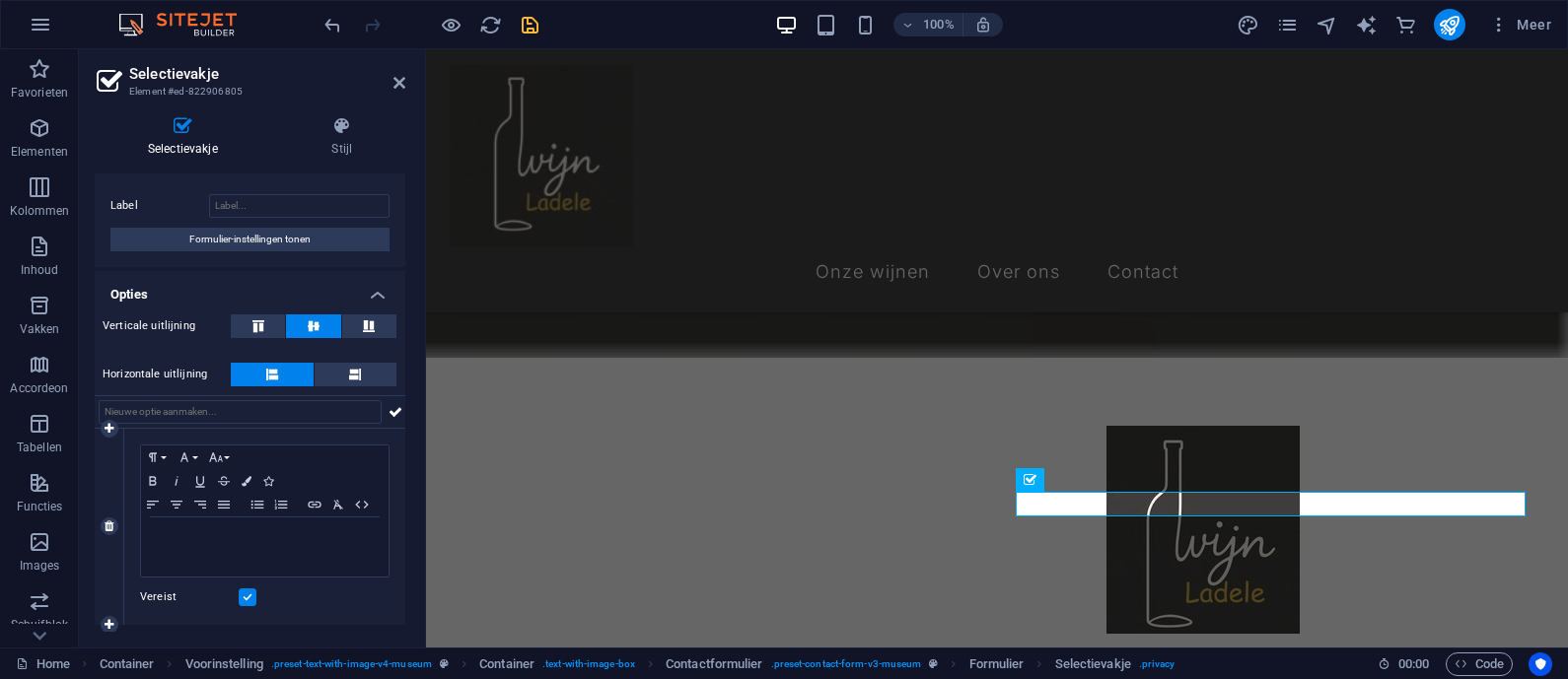 click at bounding box center [248, 597] 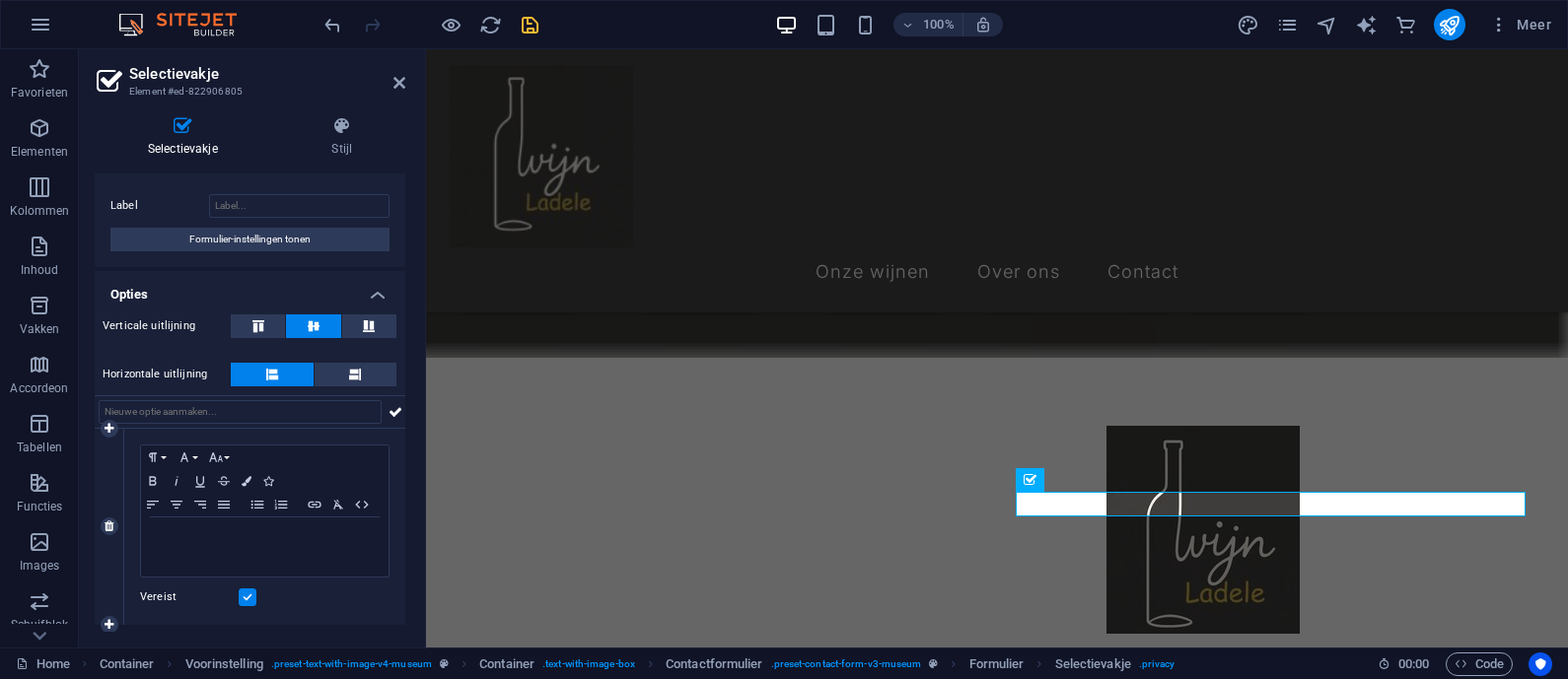 click on "Vereist" at bounding box center (0, 0) 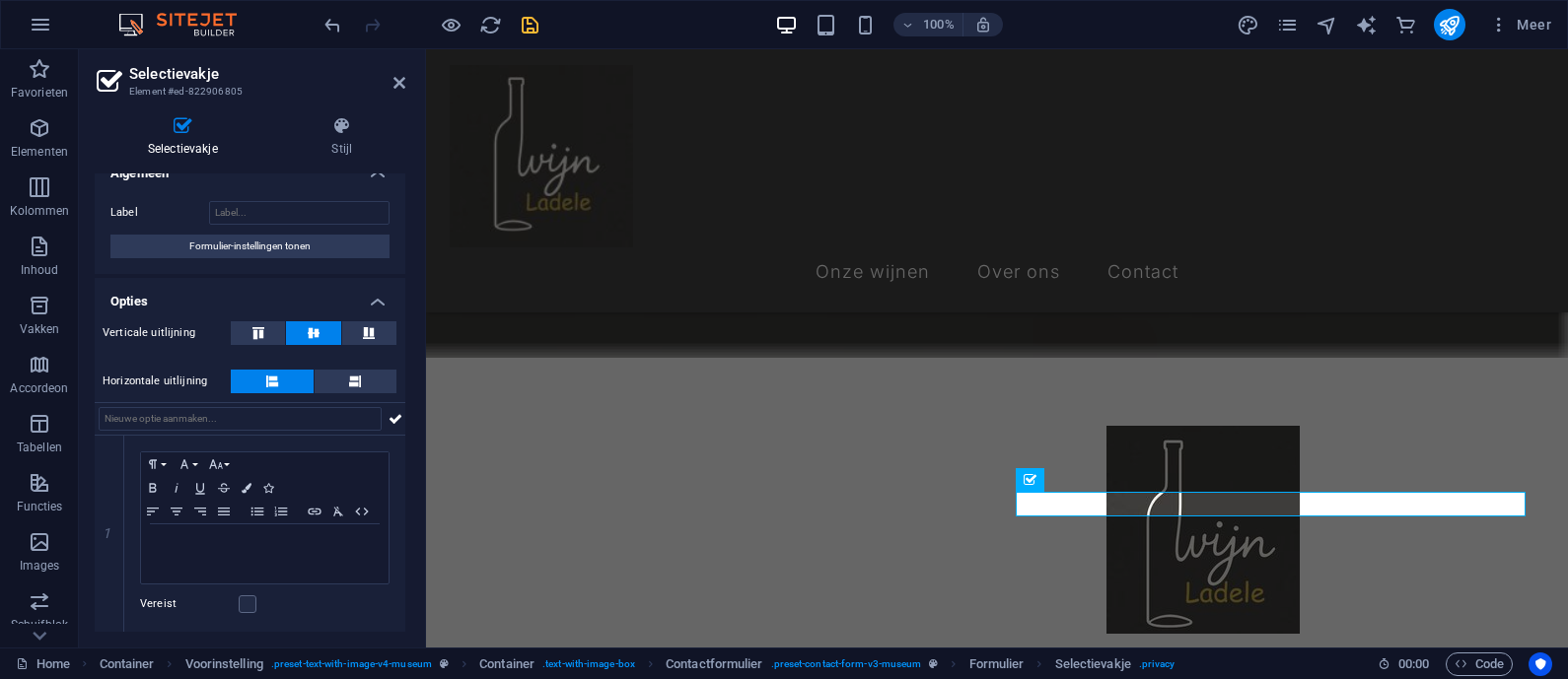 scroll, scrollTop: 22, scrollLeft: 0, axis: vertical 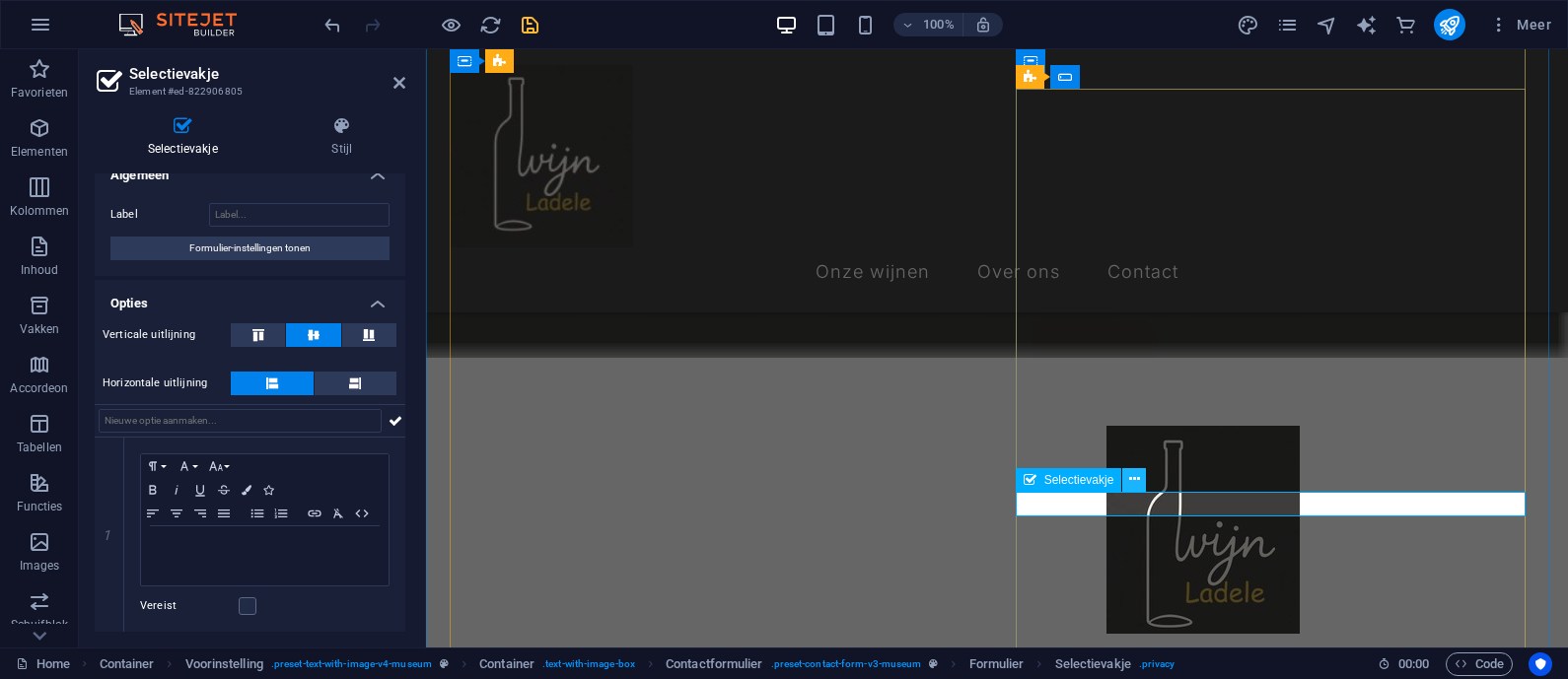 click at bounding box center (1134, 479) 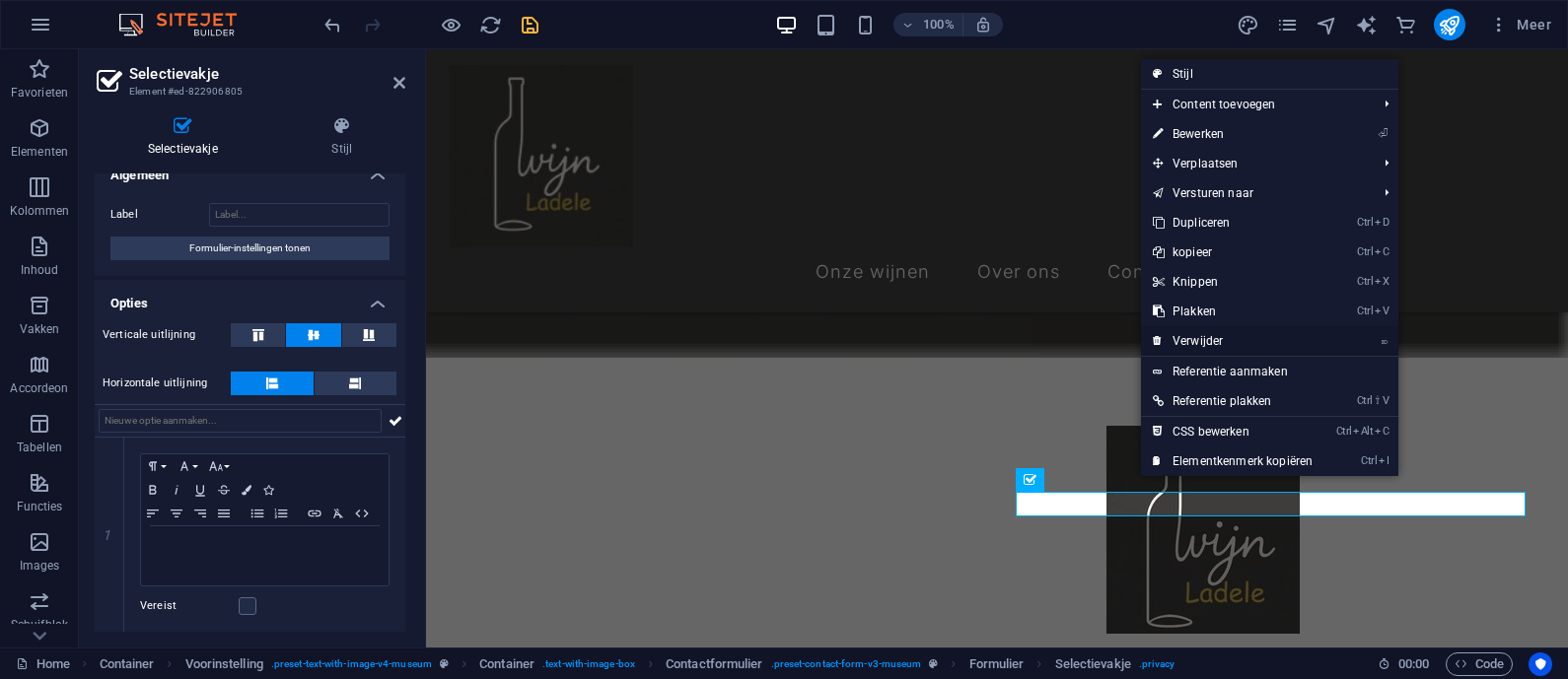 click on "⌦  Verwijder" at bounding box center (1233, 341) 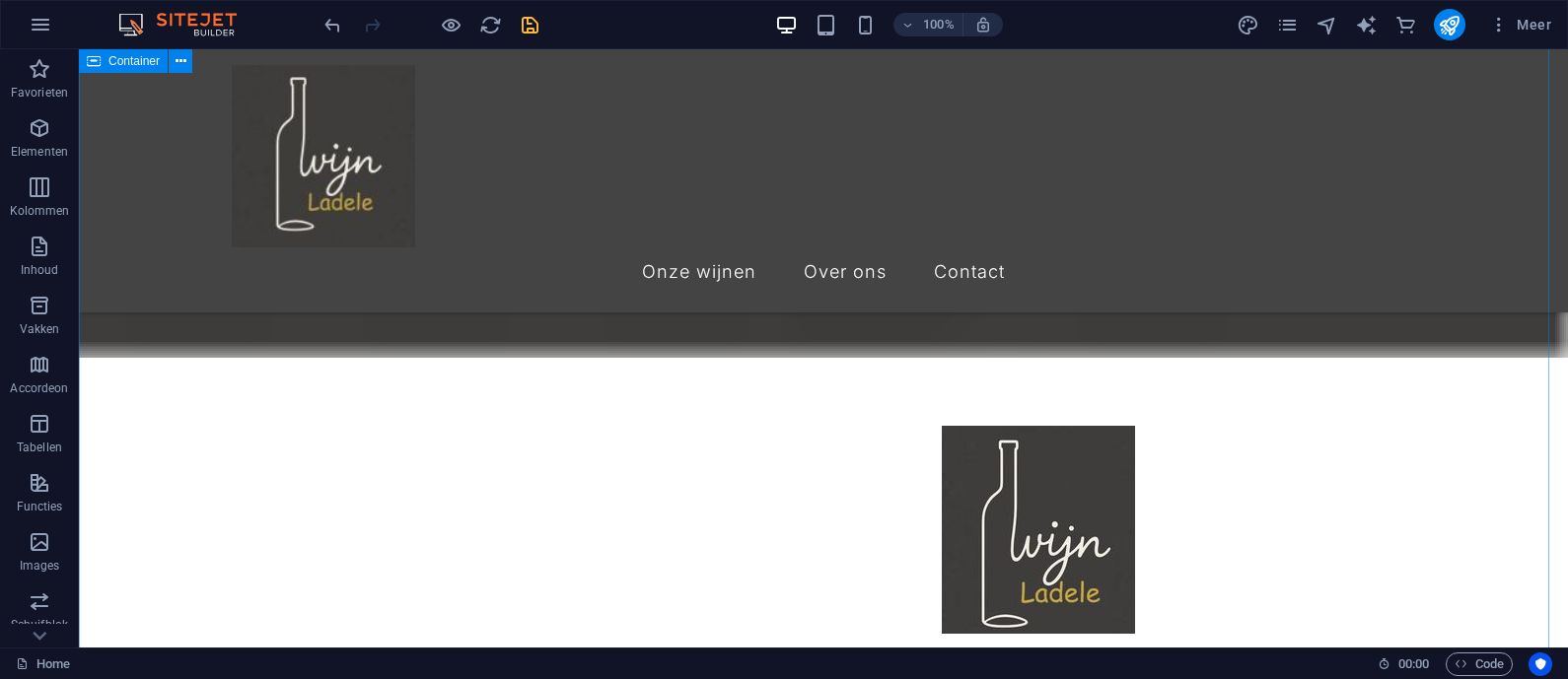 click on "Contact Naam E-mail Uw bericht Niet leesbaar? Nieuw laden Submit message Sleep content hierheen of  Elementen toevoegen  Klembord plakken" at bounding box center (823, 1840) 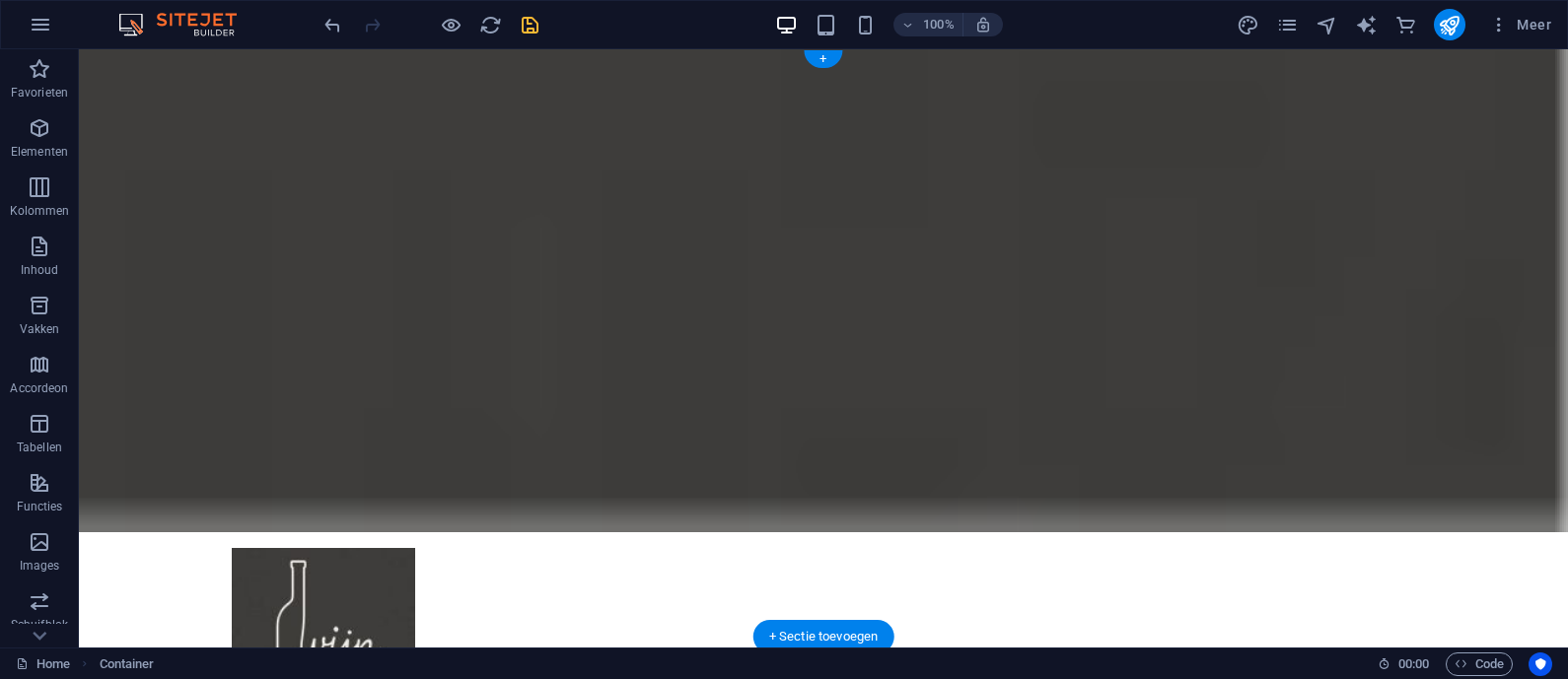 scroll, scrollTop: 0, scrollLeft: 0, axis: both 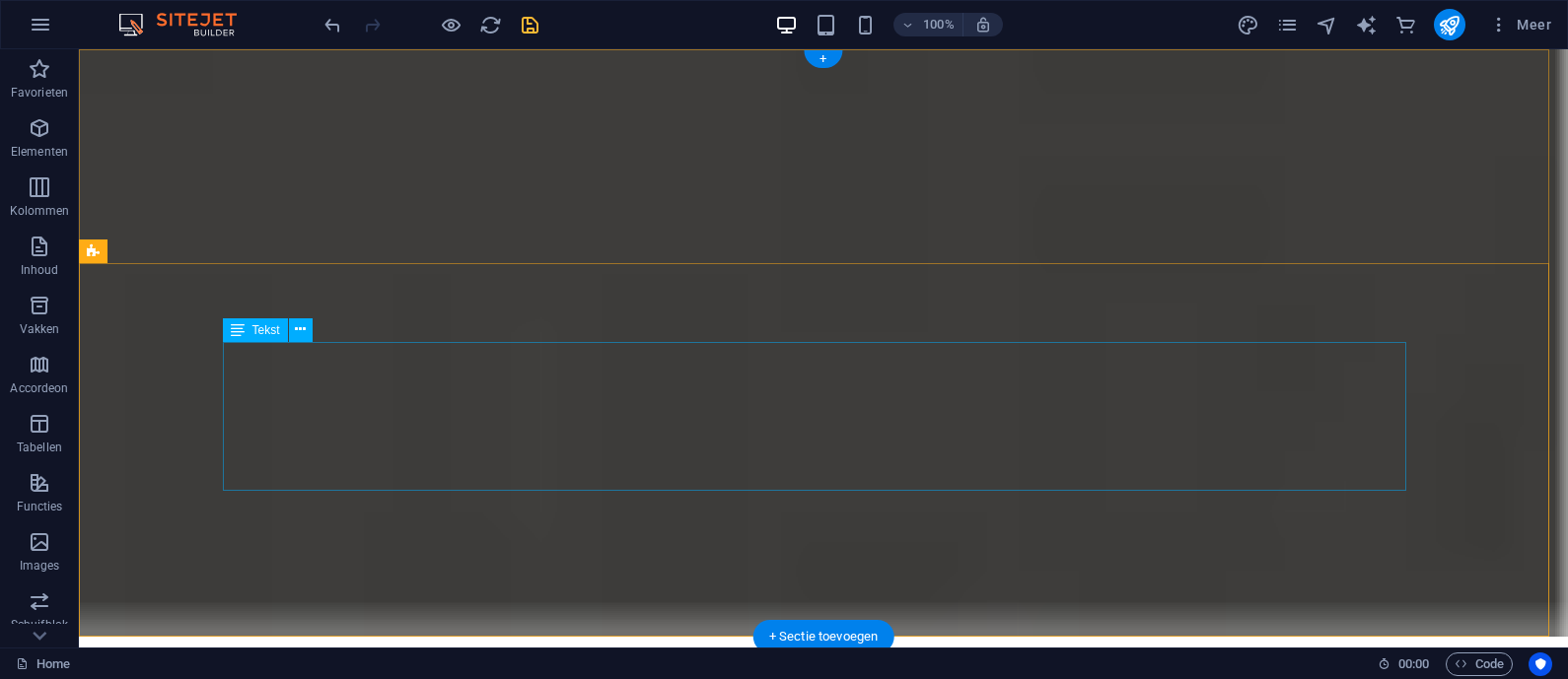 click on "Welkom bij Wijnladele! Wij bieden u een assortiment zeer aansprekende wijnen tegen eerlijke prijzen. Kwaliteit staat bij Wijnladele voorop en ons kenmerkt zich door unieke wijnproducenten die kleinschalig produceren maar kwalitatief top wijnen leveren. Wij selecteren op authenticiteit, smaak en niet te vergeten op persoonlijke ervaring met de wijnboeren." at bounding box center (823, 1640) 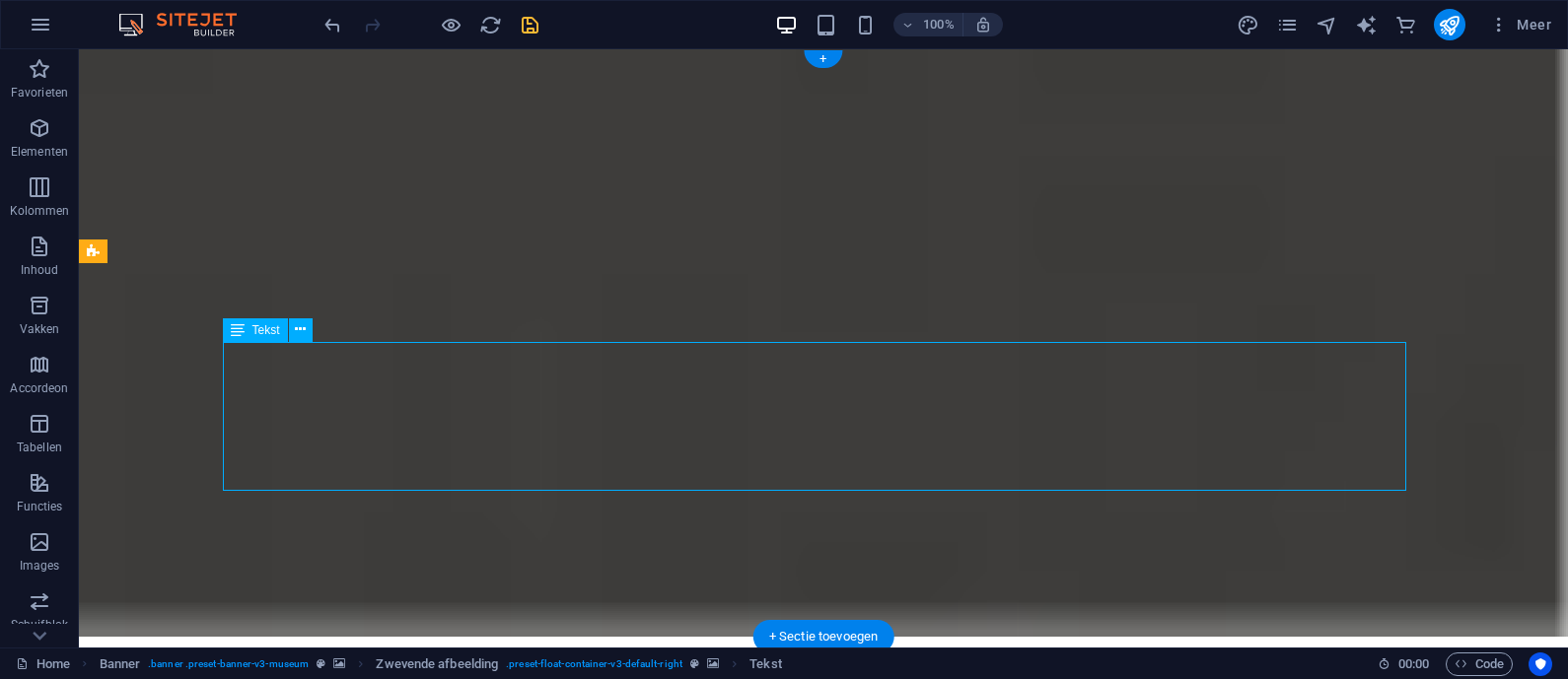 click on "Welkom bij Wijnladele! Wij bieden u een assortiment zeer aansprekende wijnen tegen eerlijke prijzen. Kwaliteit staat bij Wijnladele voorop en ons kenmerkt zich door unieke wijnproducenten die kleinschalig produceren maar kwalitatief top wijnen leveren. Wij selecteren op authenticiteit, smaak en niet te vergeten op persoonlijke ervaring met de wijnboeren." at bounding box center (823, 1640) 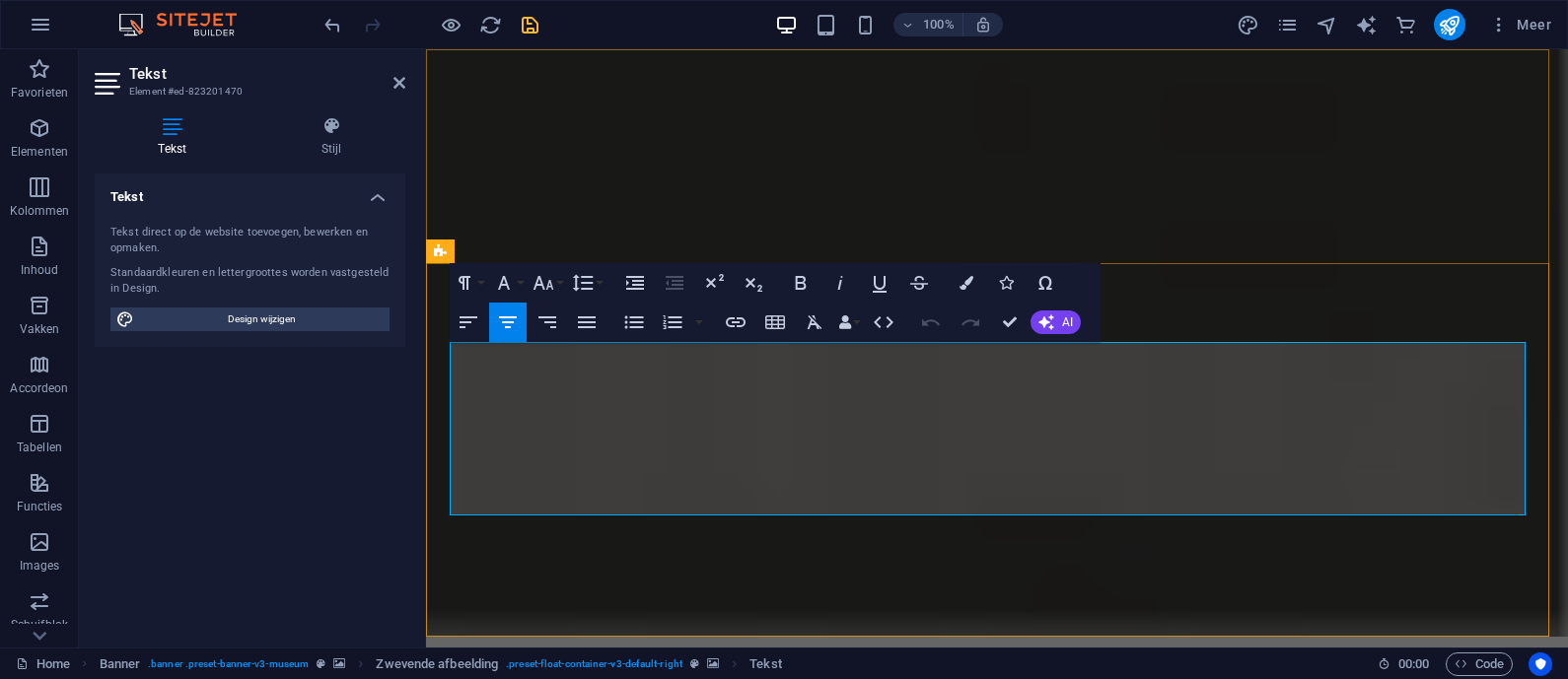 drag, startPoint x: 779, startPoint y: 503, endPoint x: 834, endPoint y: 505, distance: 55.0364 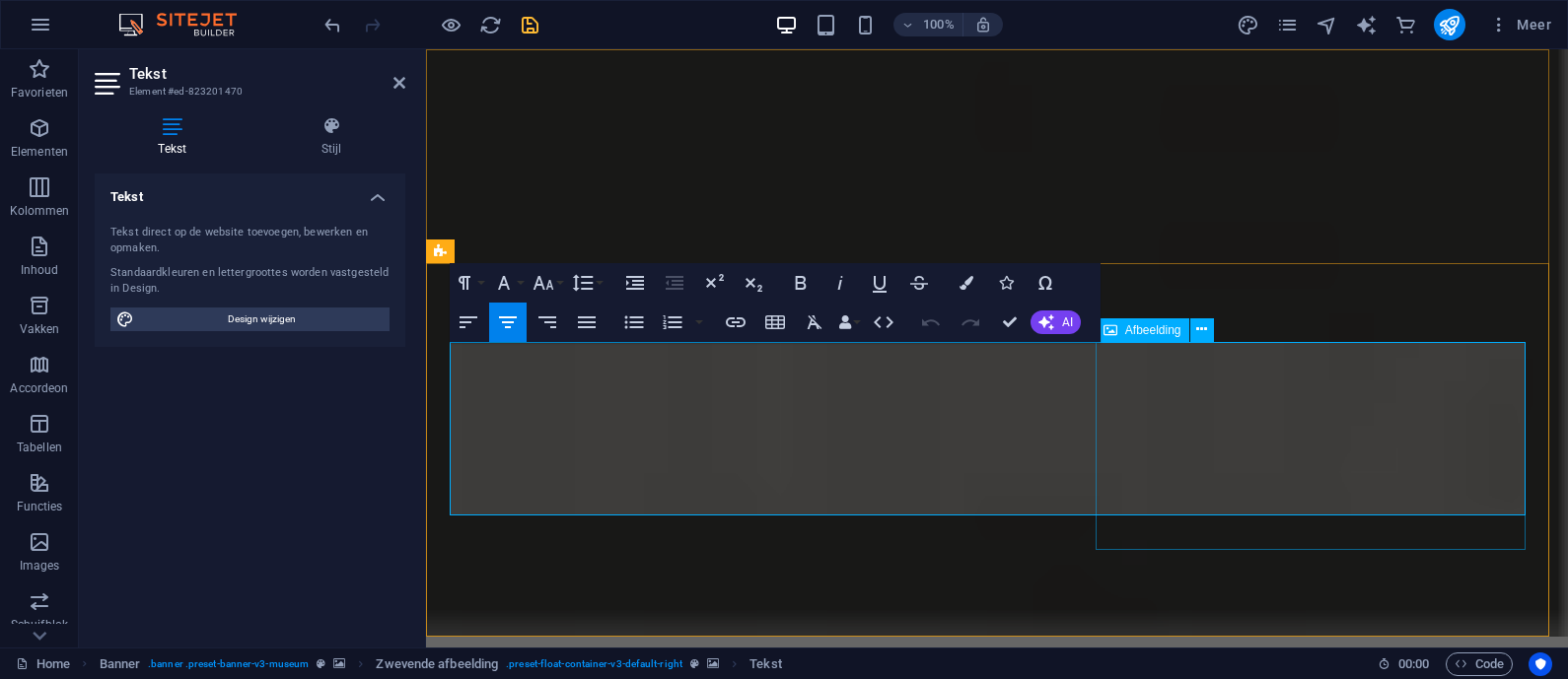 type 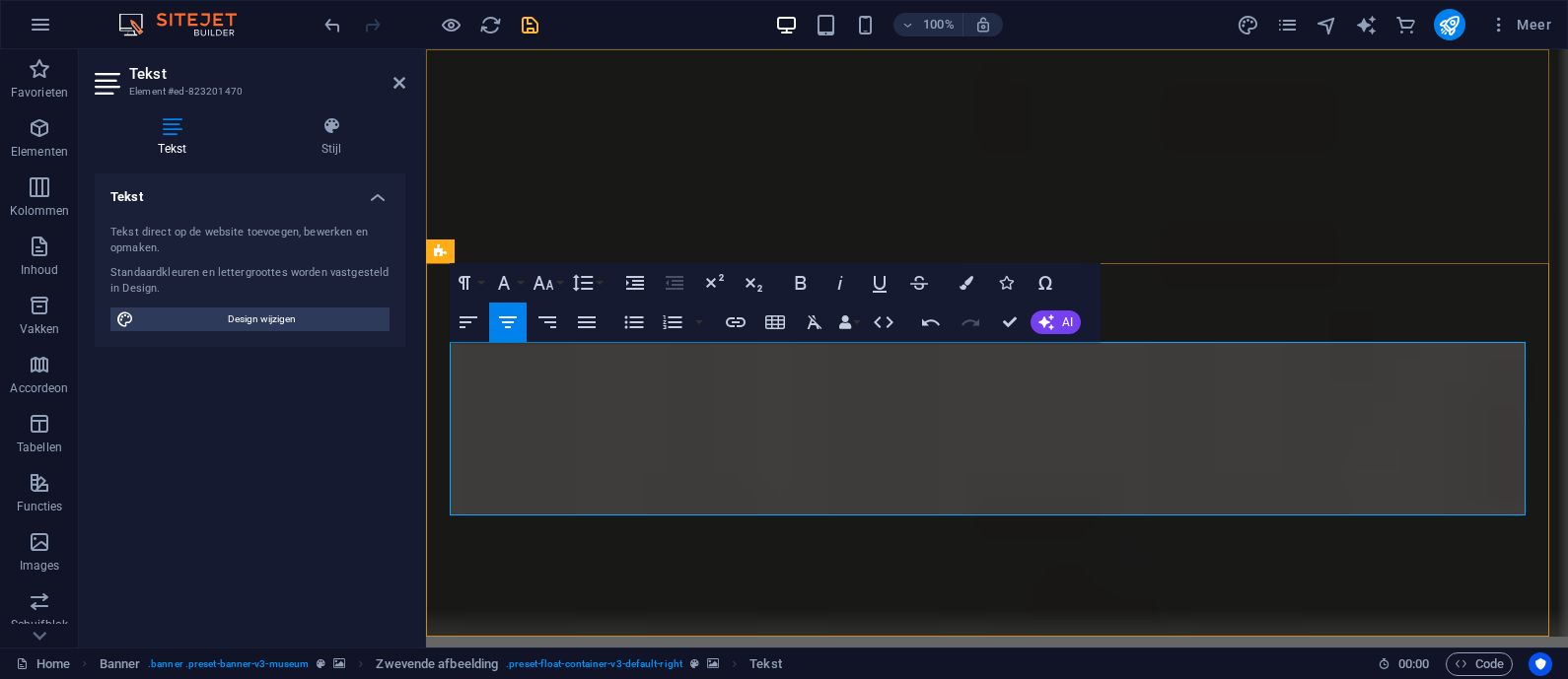 drag, startPoint x: 987, startPoint y: 374, endPoint x: 621, endPoint y: 398, distance: 366.78604 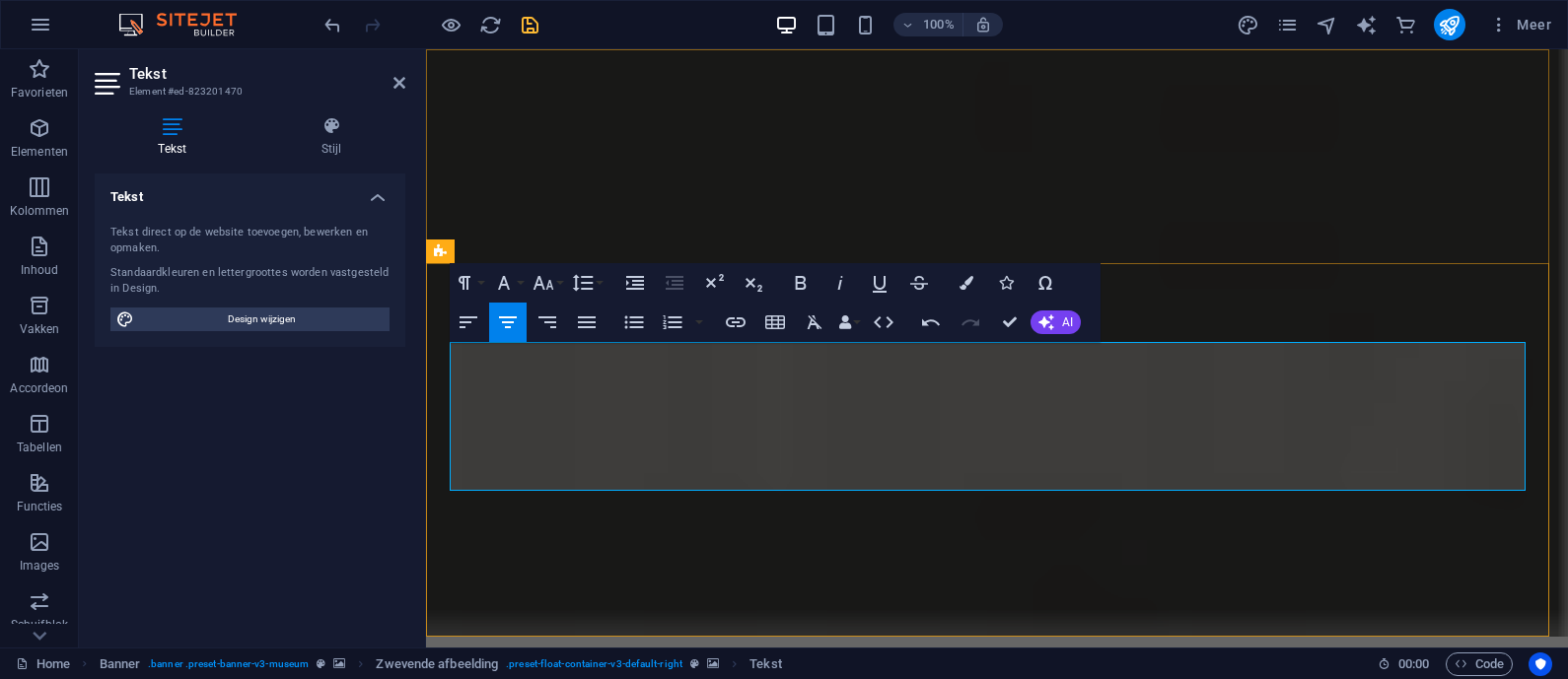 drag, startPoint x: 804, startPoint y: 476, endPoint x: 1018, endPoint y: 468, distance: 214.14948 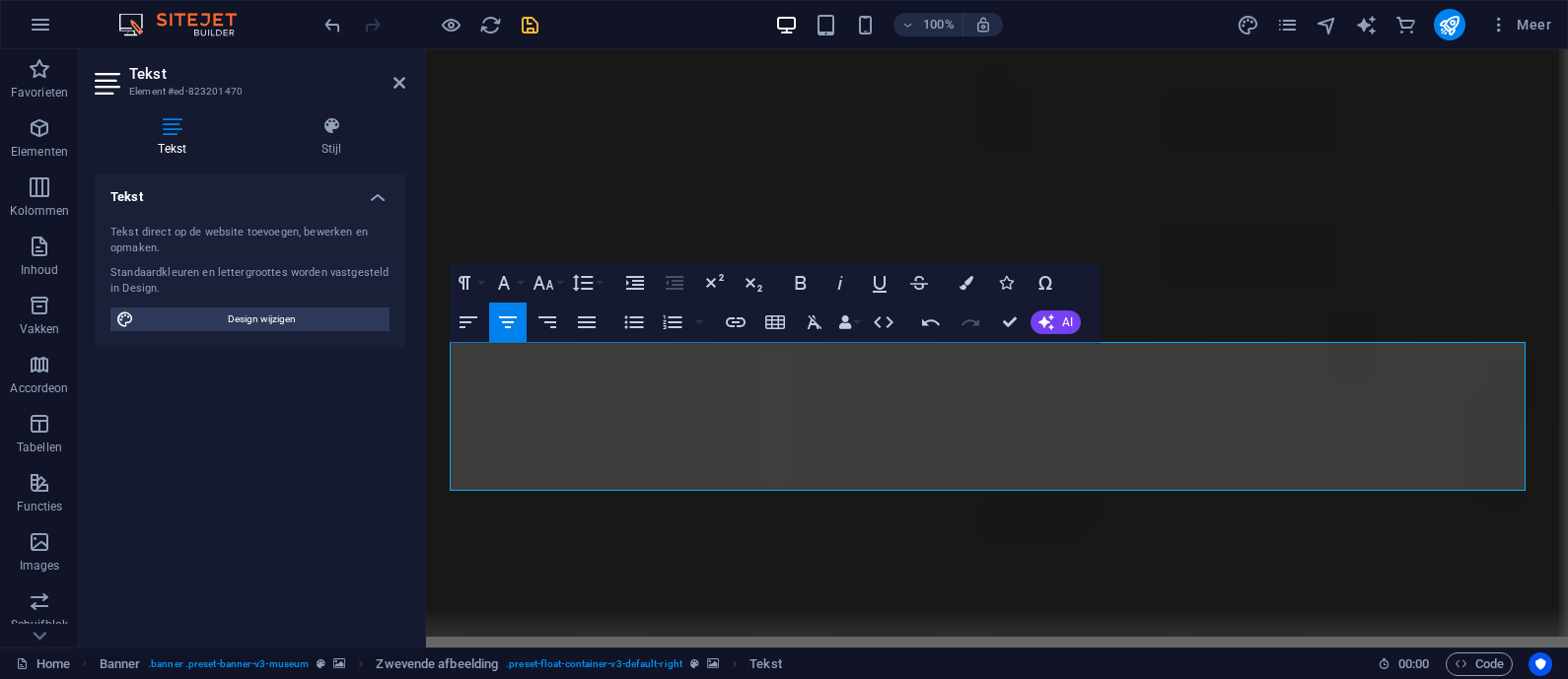 click at bounding box center [997, 1086] 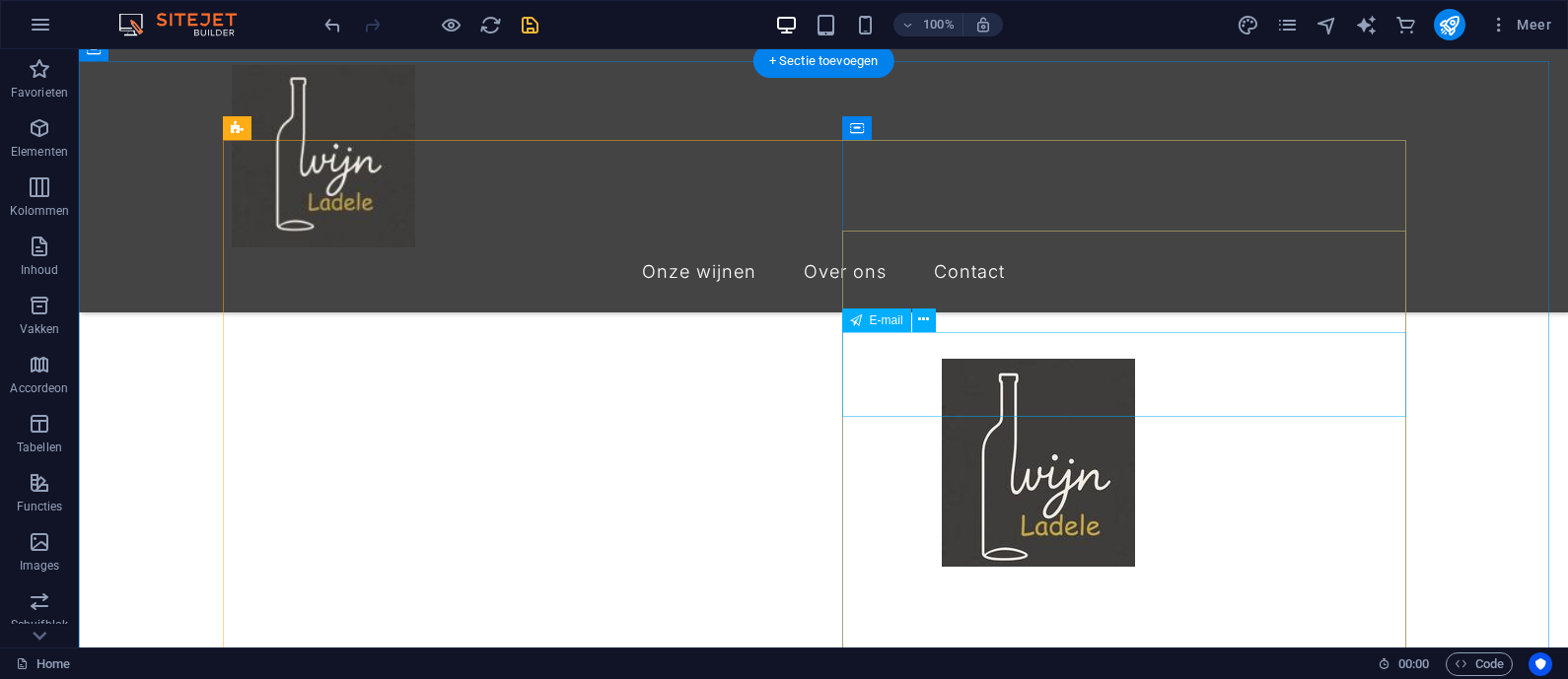 scroll, scrollTop: 1149, scrollLeft: 0, axis: vertical 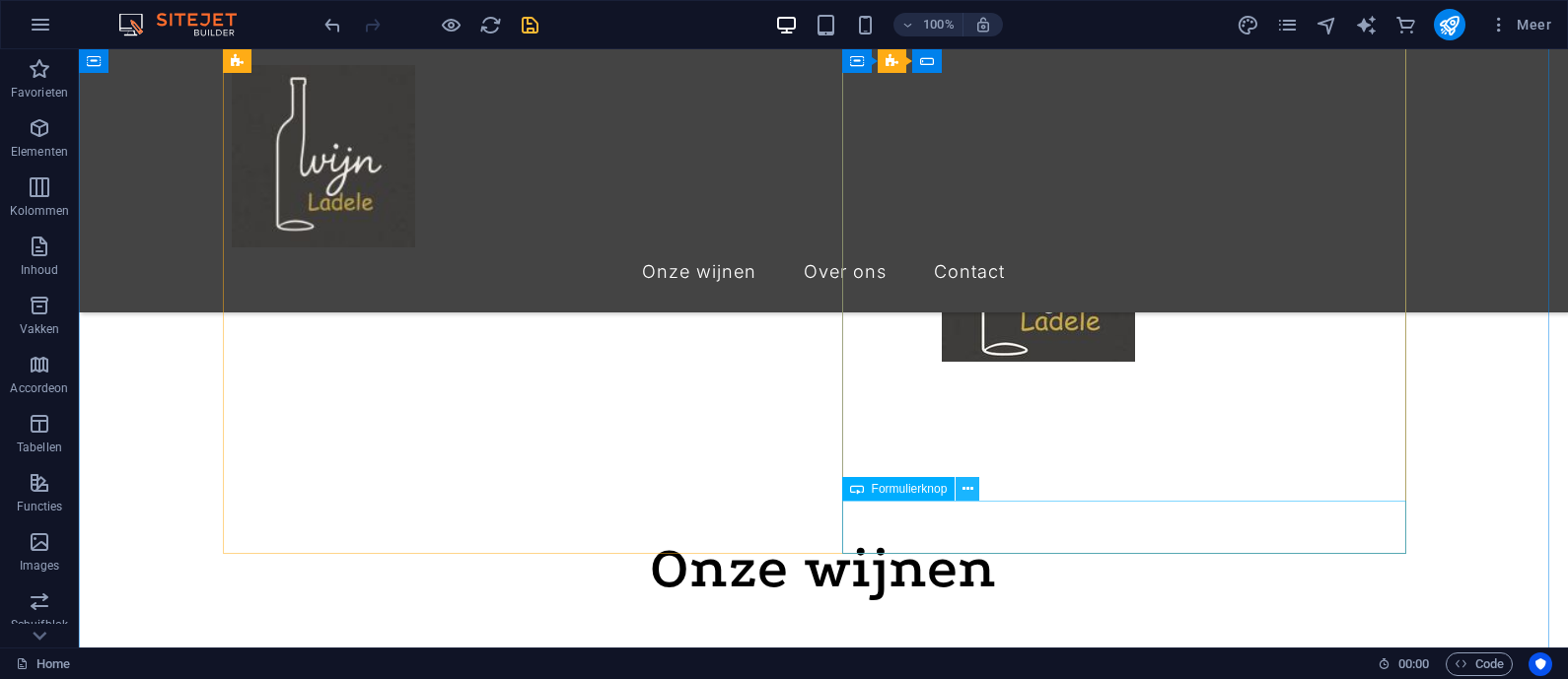 click at bounding box center [967, 489] 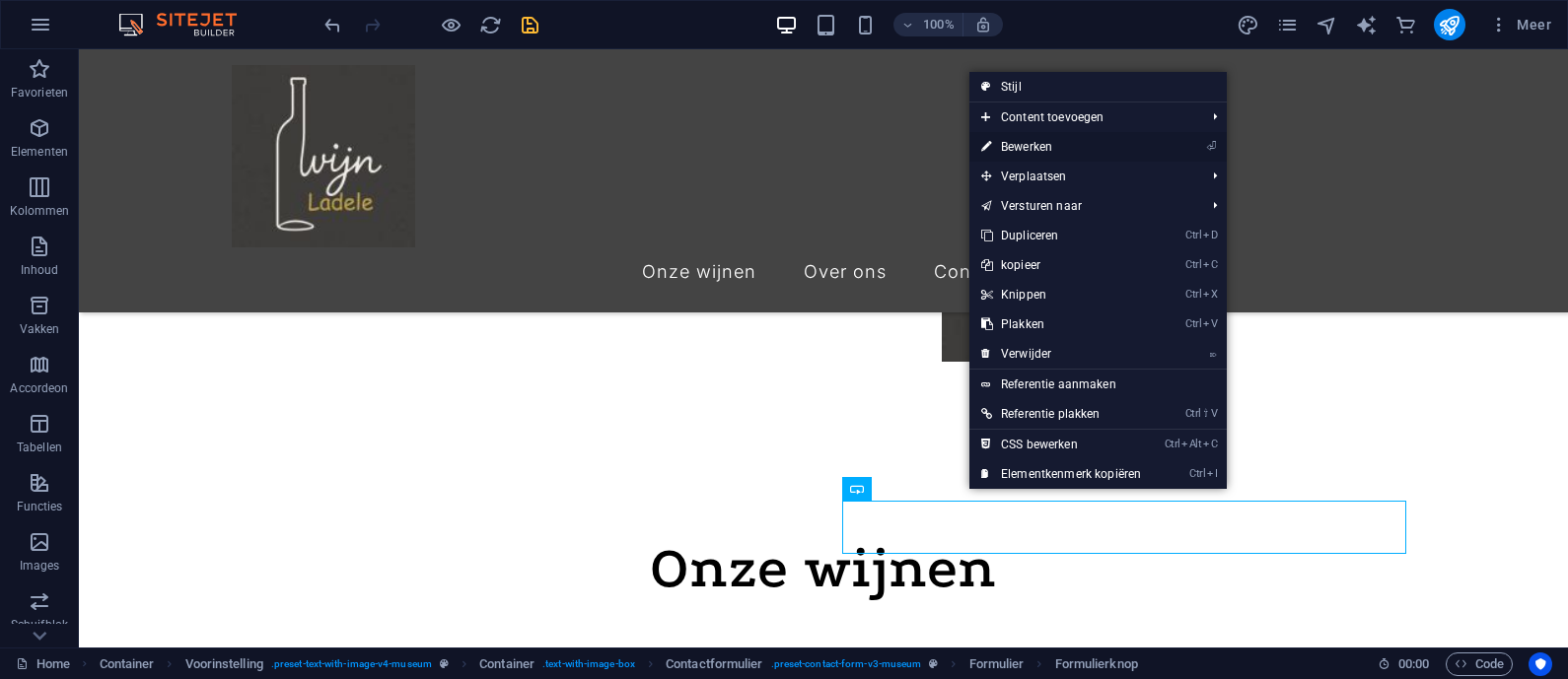 click on "⏎  Bewerken" at bounding box center [1061, 147] 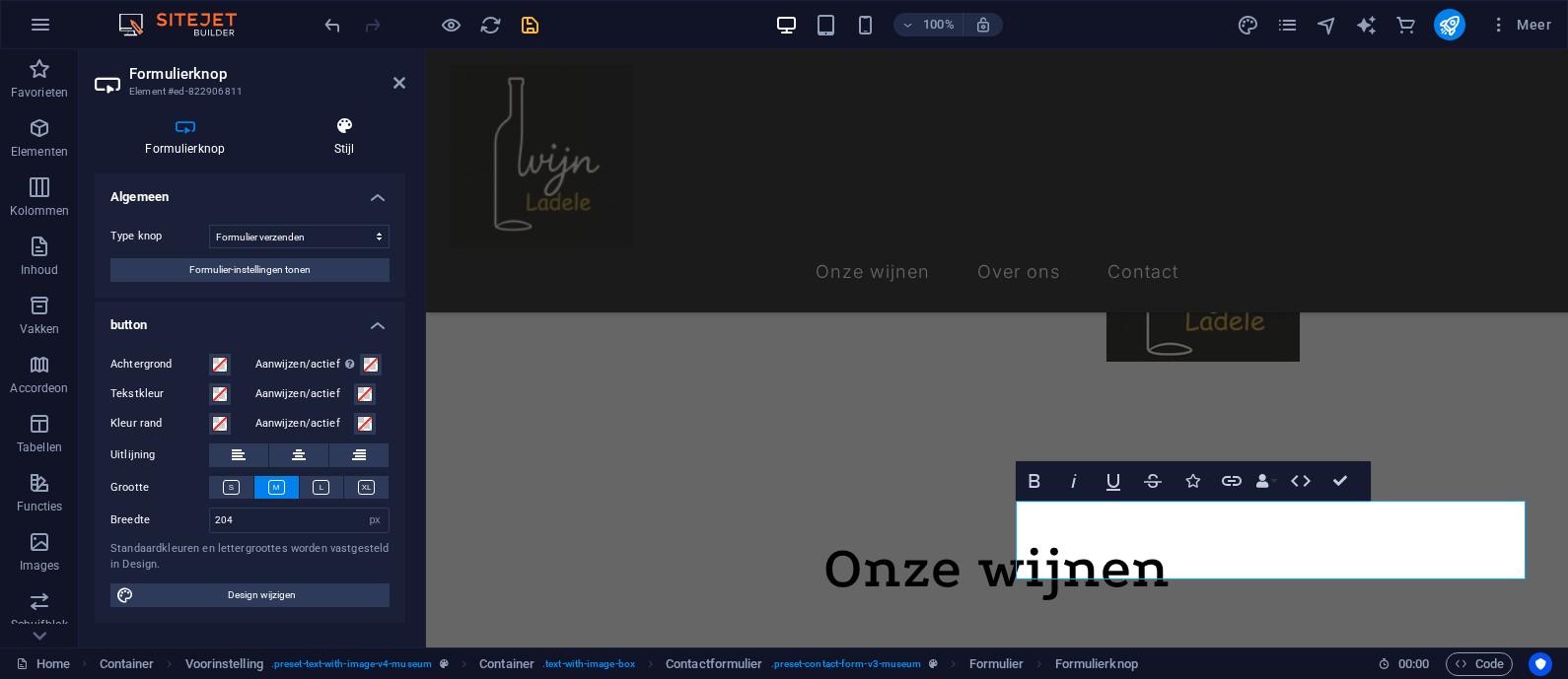 click at bounding box center [344, 126] 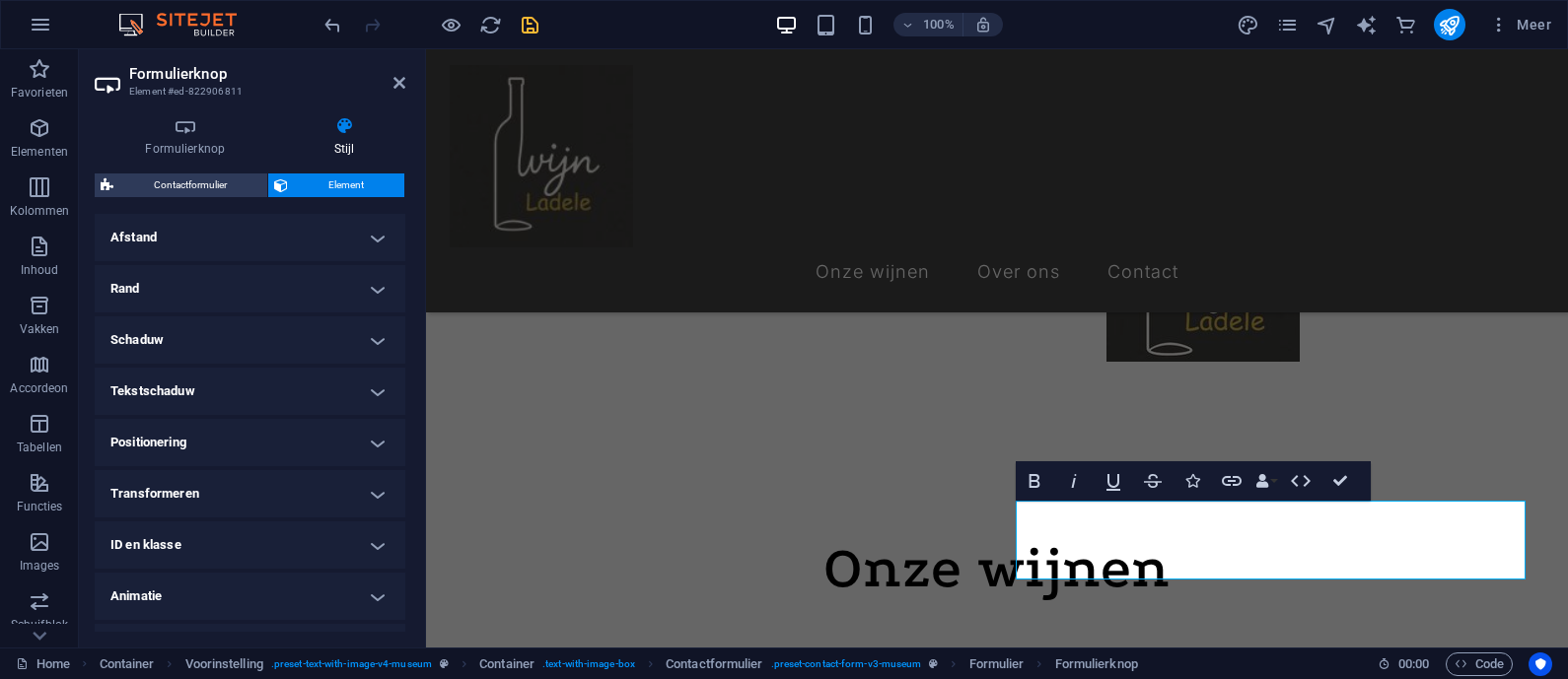 scroll, scrollTop: 414, scrollLeft: 0, axis: vertical 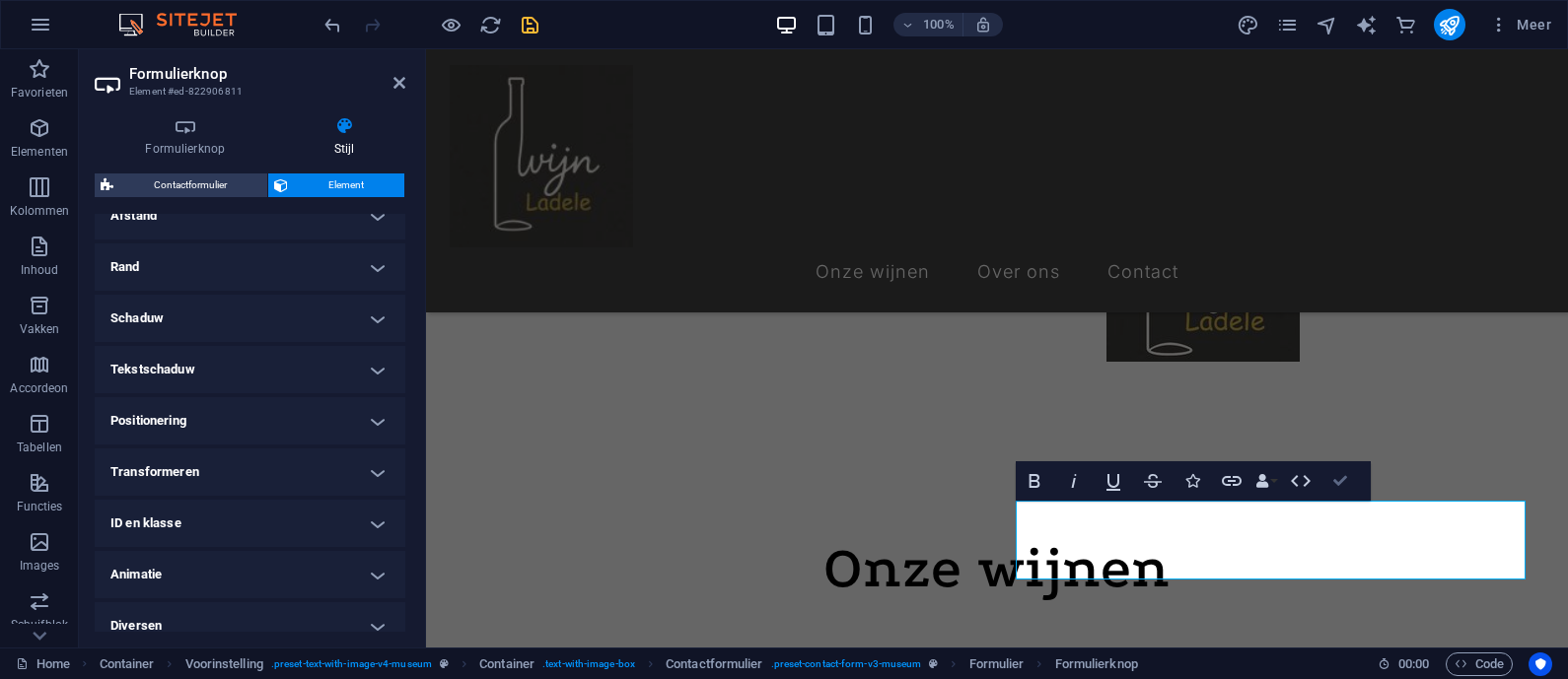 drag, startPoint x: 1257, startPoint y: 428, endPoint x: 1336, endPoint y: 477, distance: 92.96236 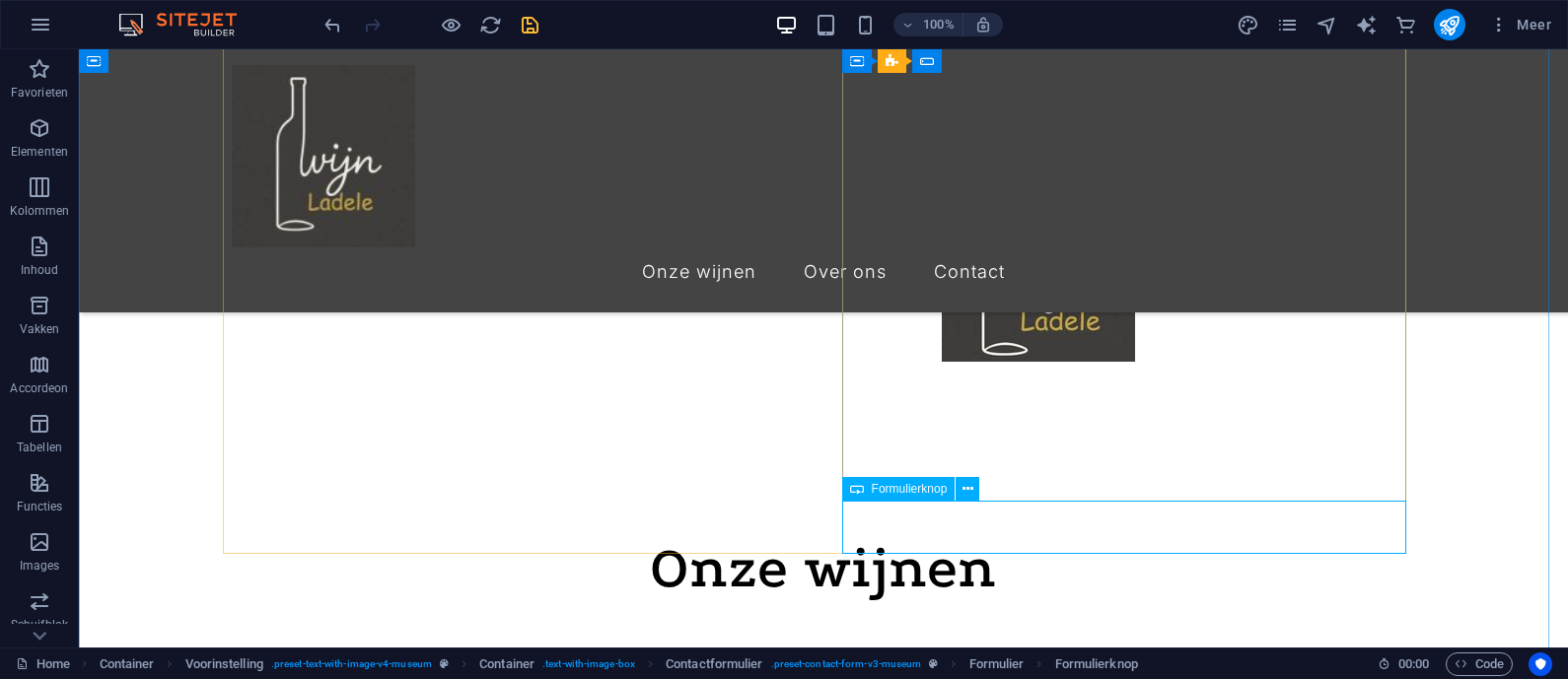 click on "Submit message" at bounding box center [823, 1415] 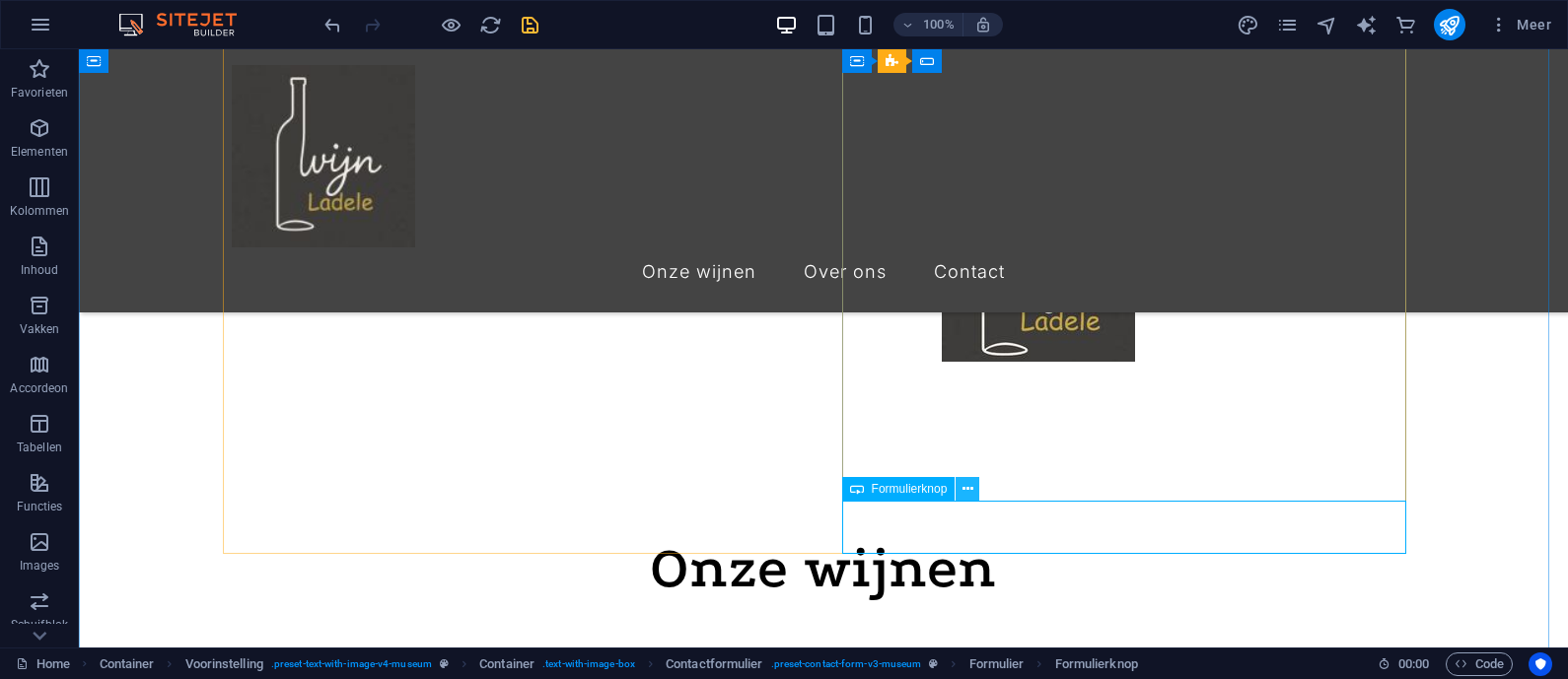 click at bounding box center (967, 489) 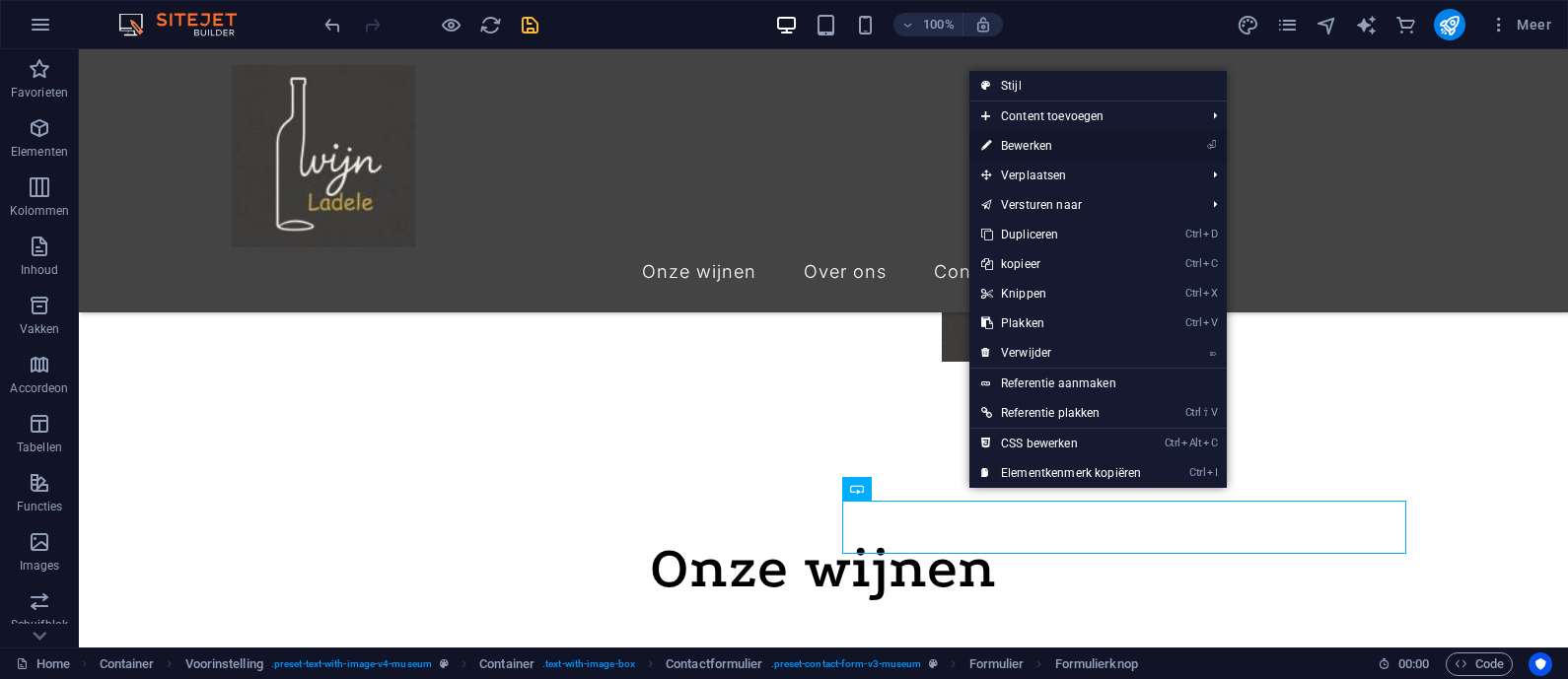 click on "⏎  Bewerken" at bounding box center [1061, 146] 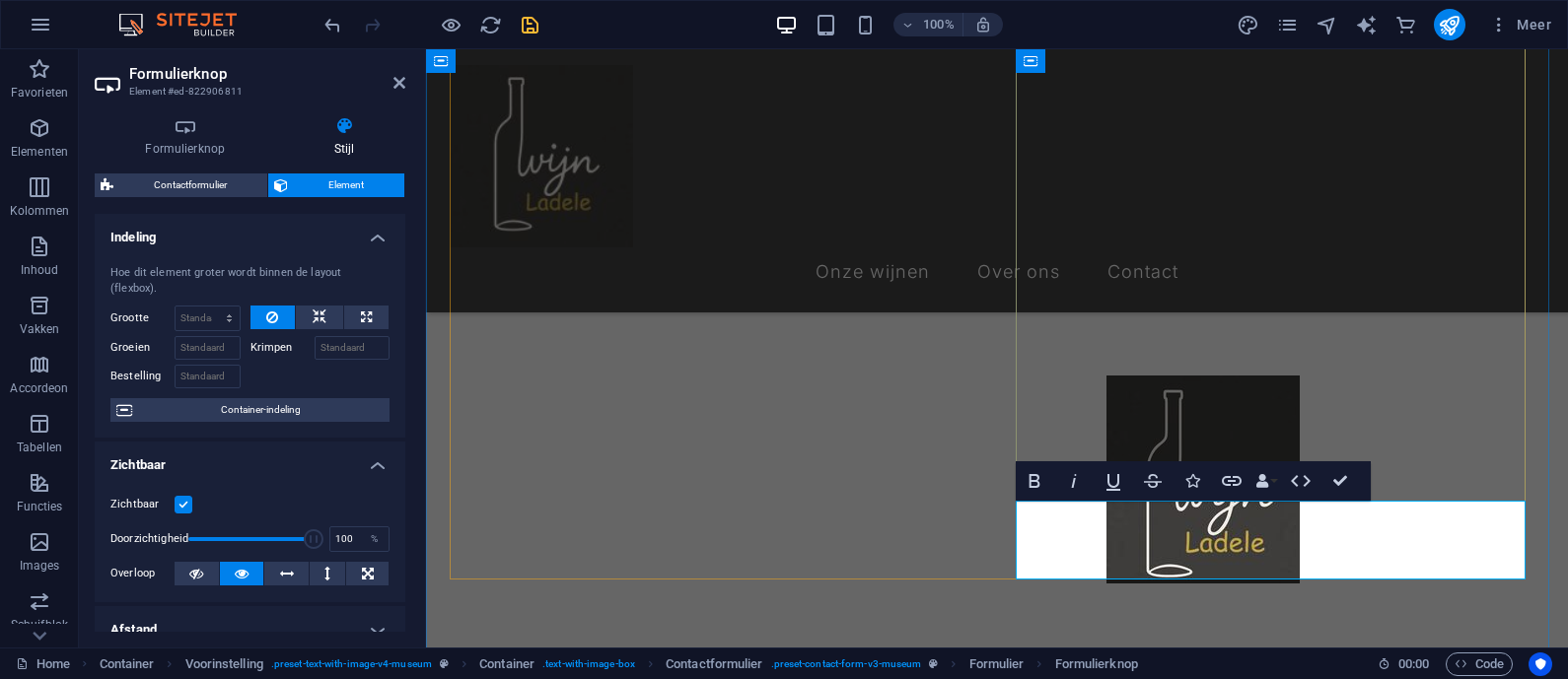 scroll, scrollTop: 1149, scrollLeft: 0, axis: vertical 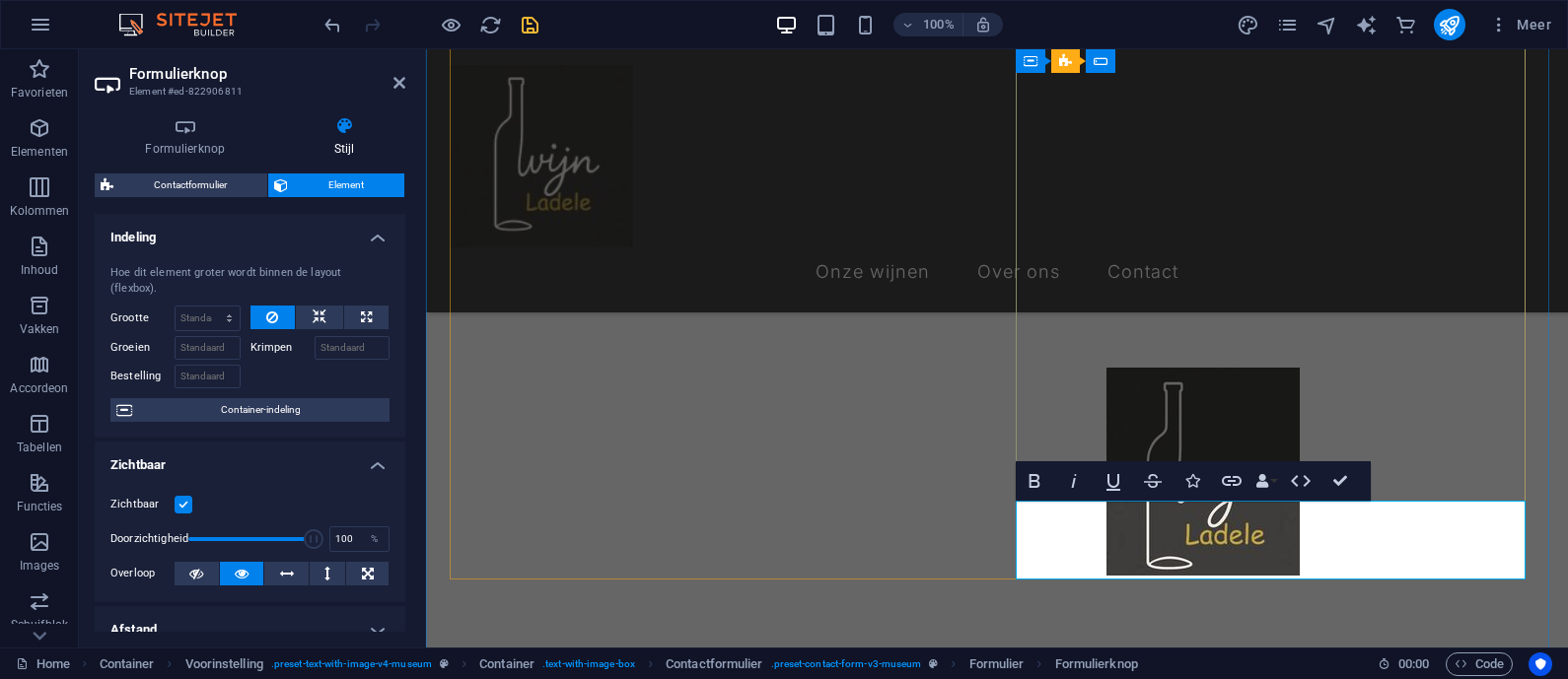 click on "Submit message" at bounding box center (550, 1642) 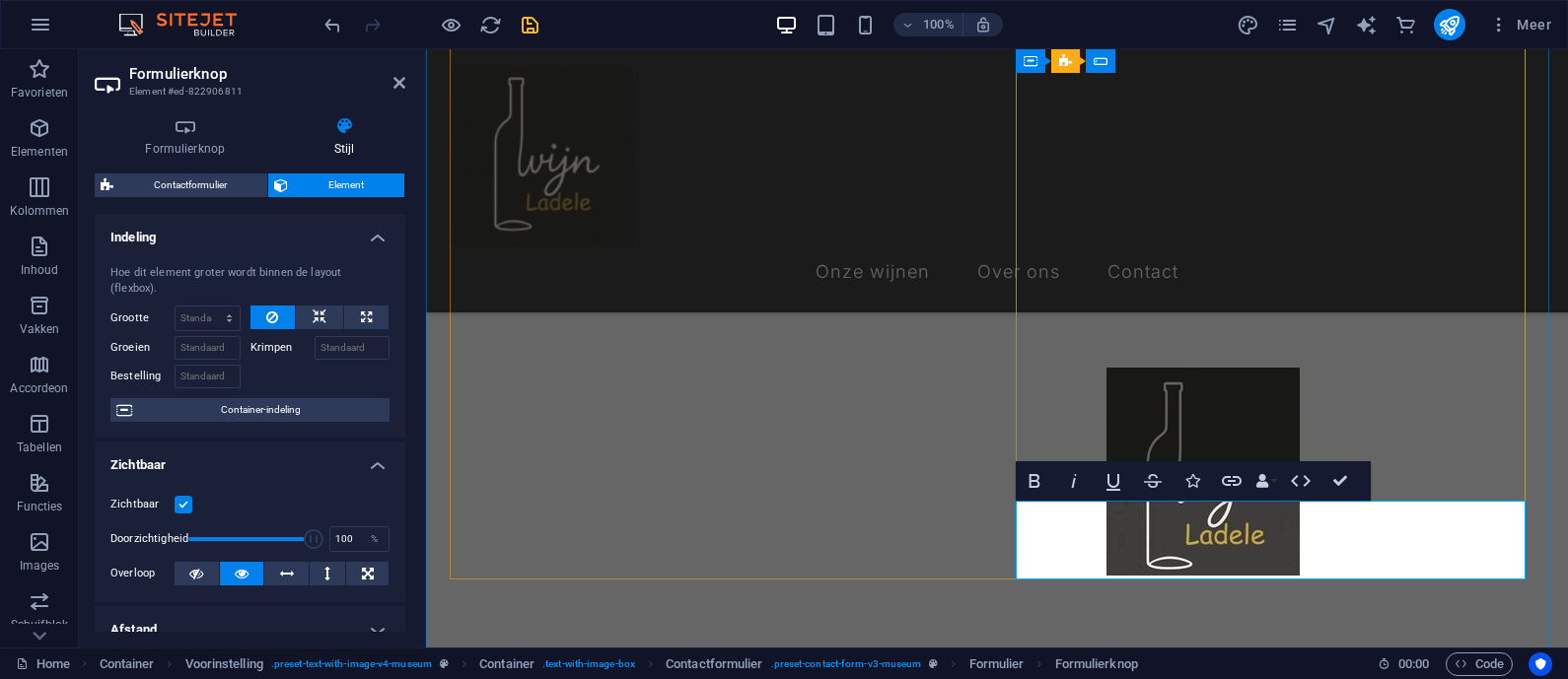 click on "Submit message" at bounding box center (550, 1642) 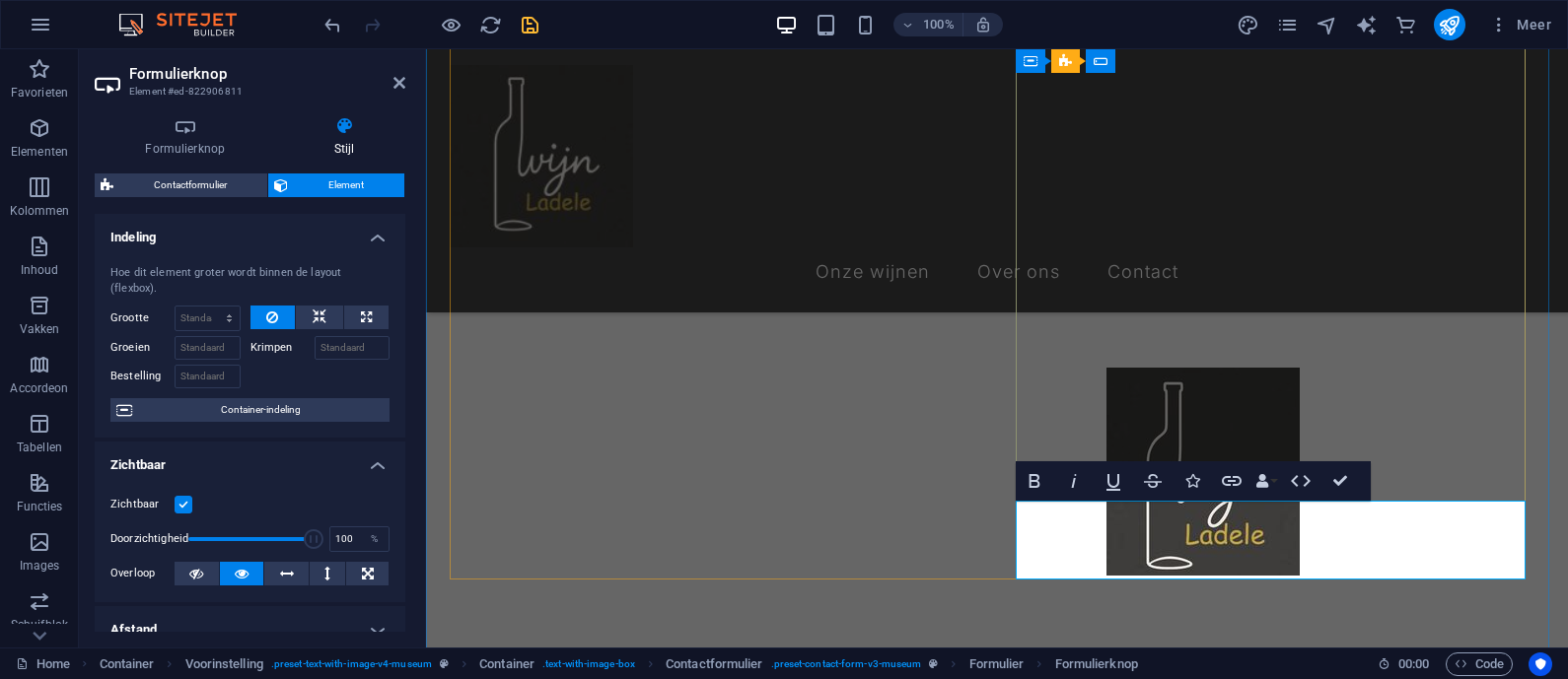 drag, startPoint x: 1130, startPoint y: 552, endPoint x: 1080, endPoint y: 522, distance: 58.30952 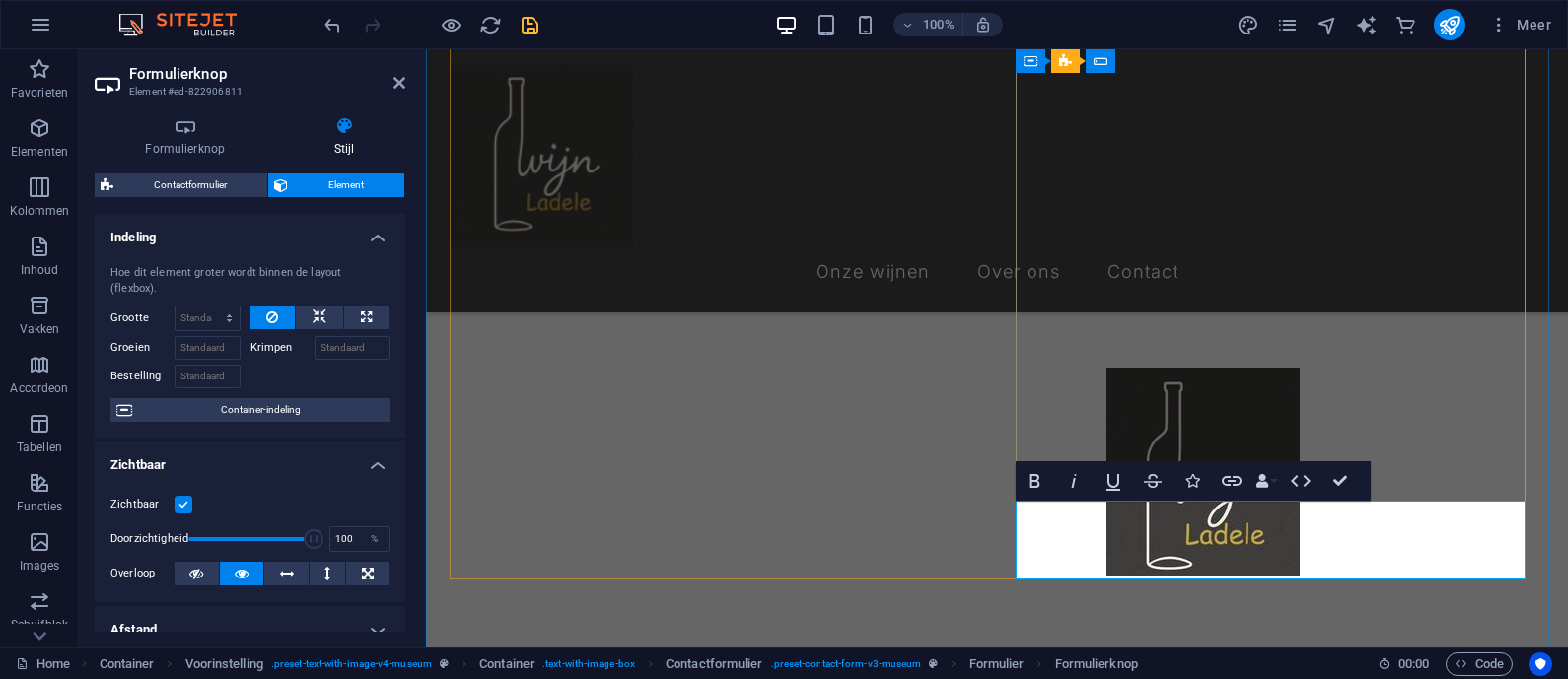 click on "Submit message" at bounding box center [550, 1642] 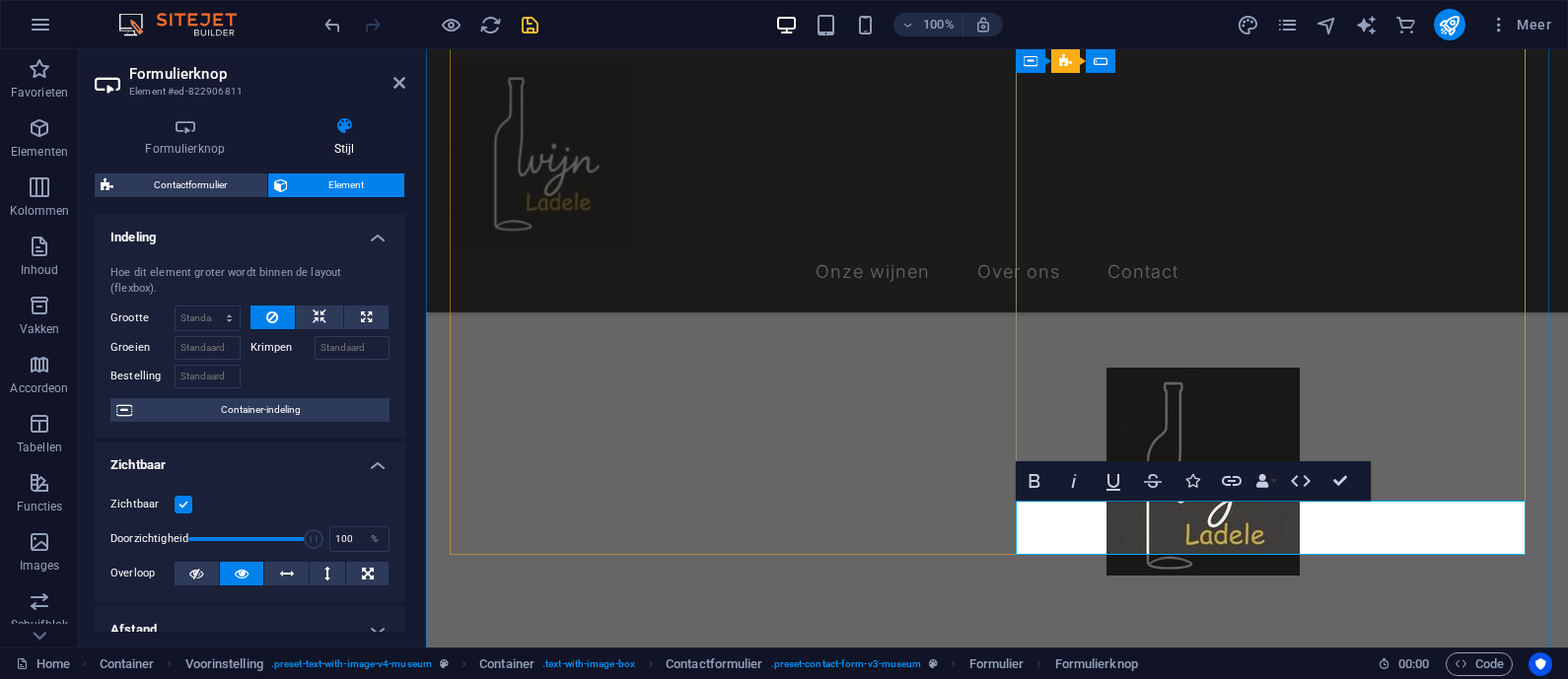 click on "Type" at bounding box center (550, 1629) 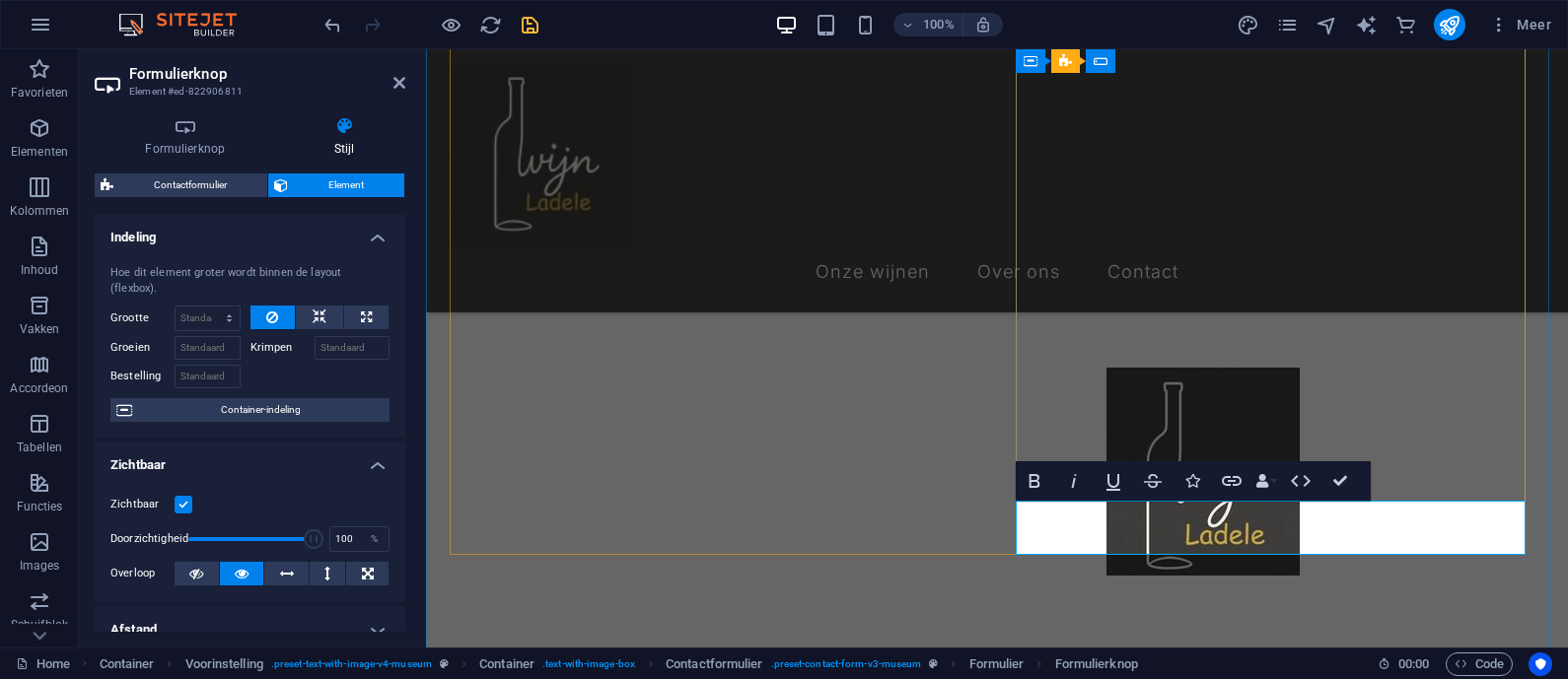 click on "Type  uw" at bounding box center (550, 1629) 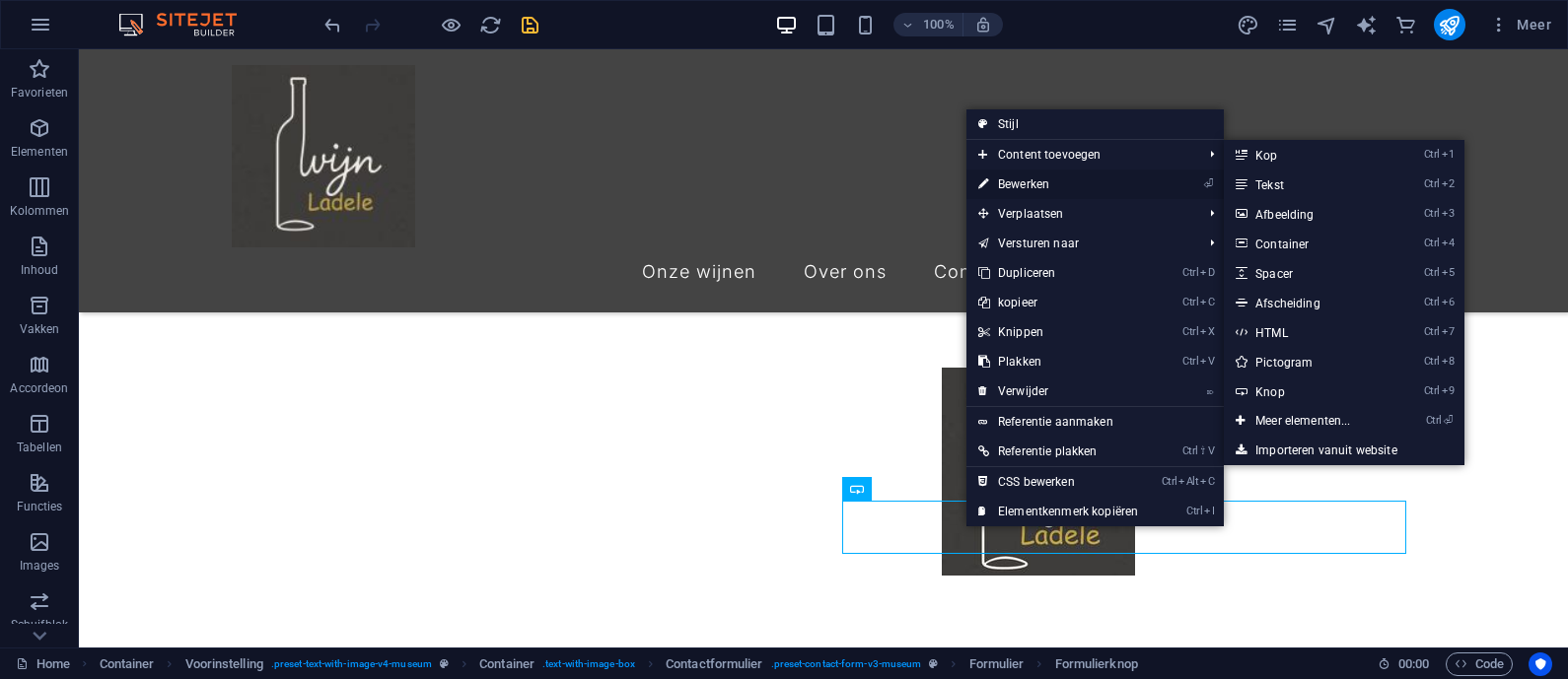 click on "⏎  Bewerken" at bounding box center [1058, 184] 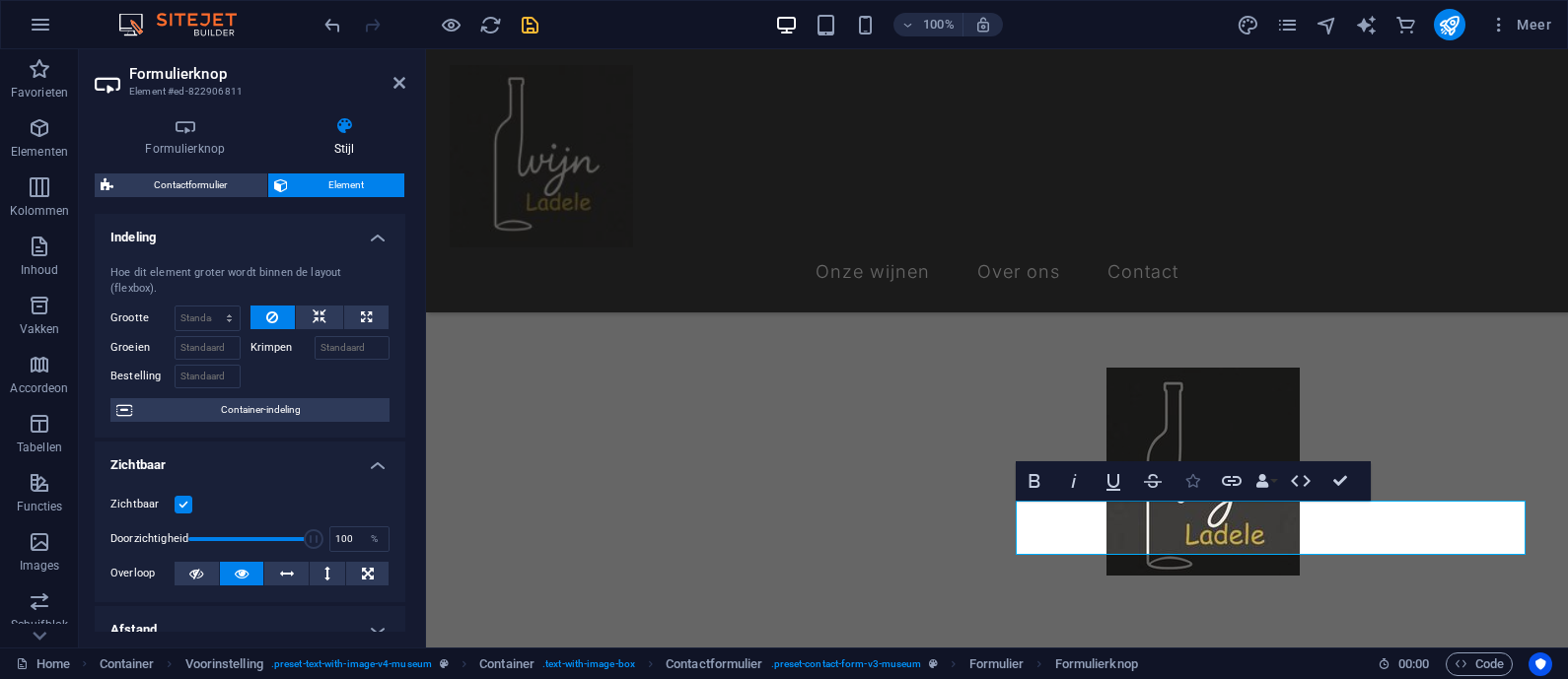 type on "Submit" 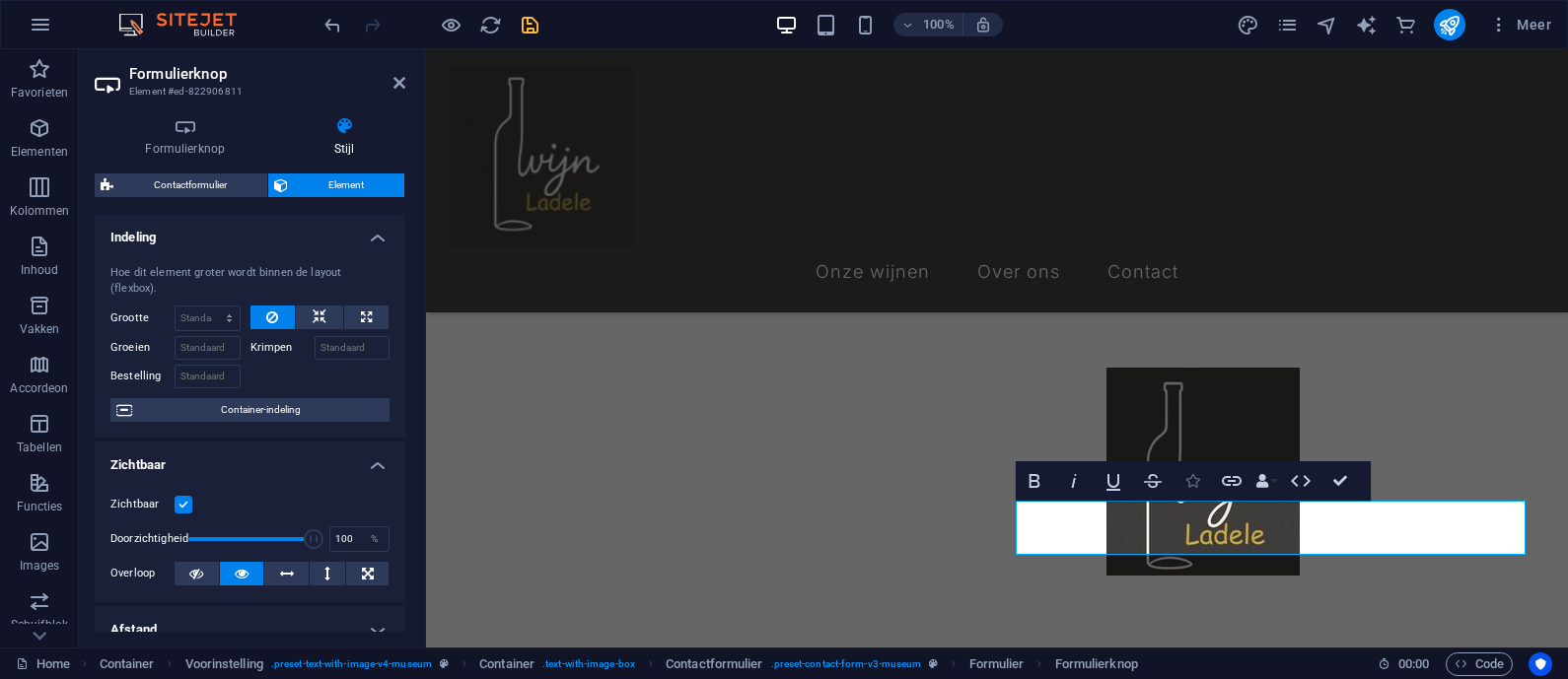 click on "Verstuur" at bounding box center (550, 1629) 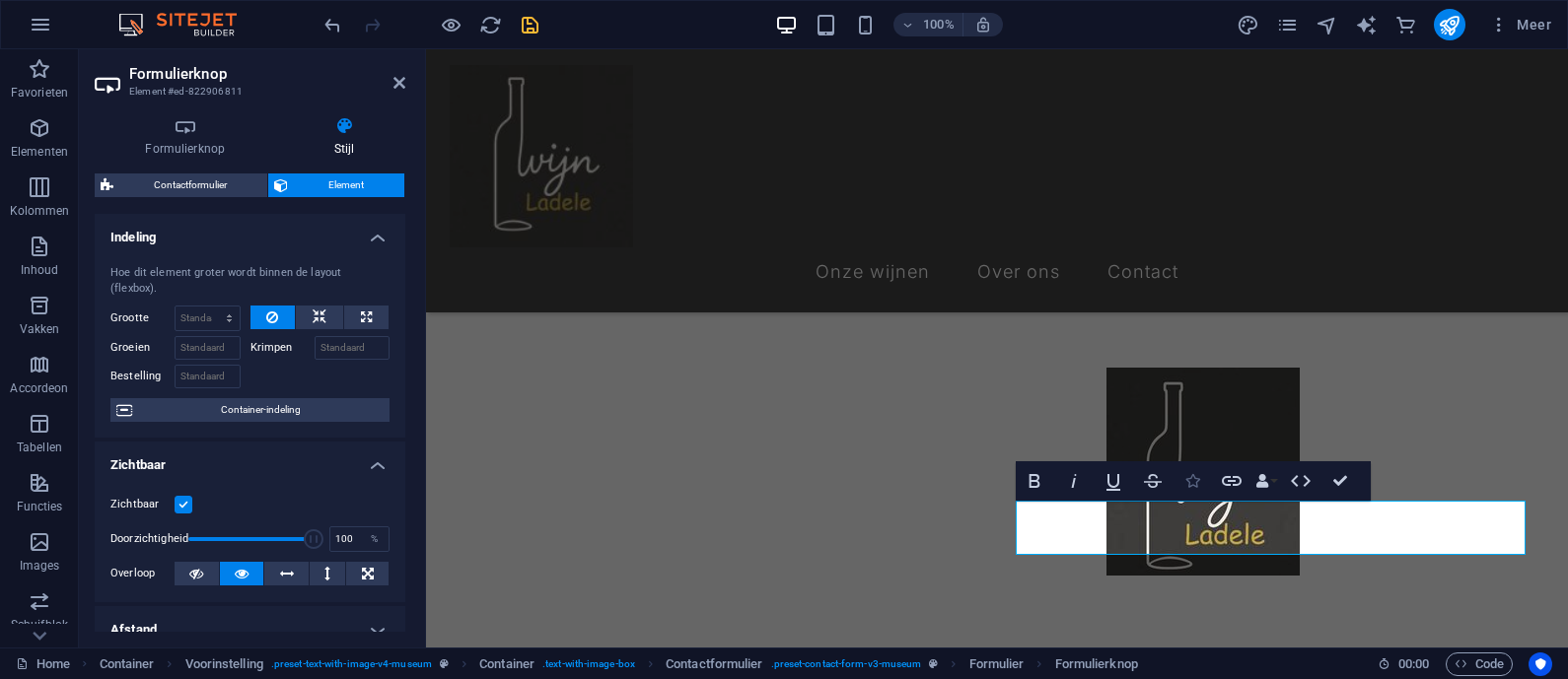 click on "Verstuur  uw" at bounding box center (550, 1629) 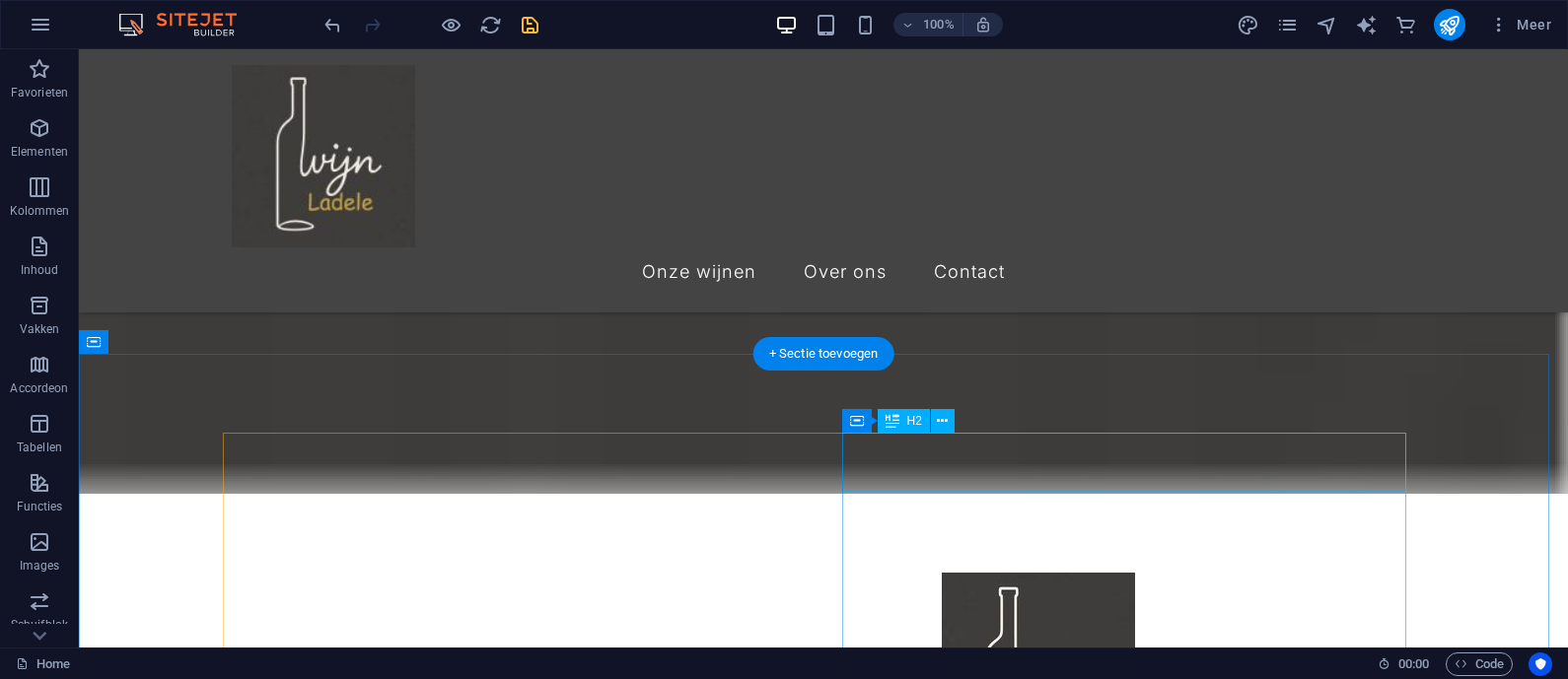 scroll, scrollTop: 656, scrollLeft: 0, axis: vertical 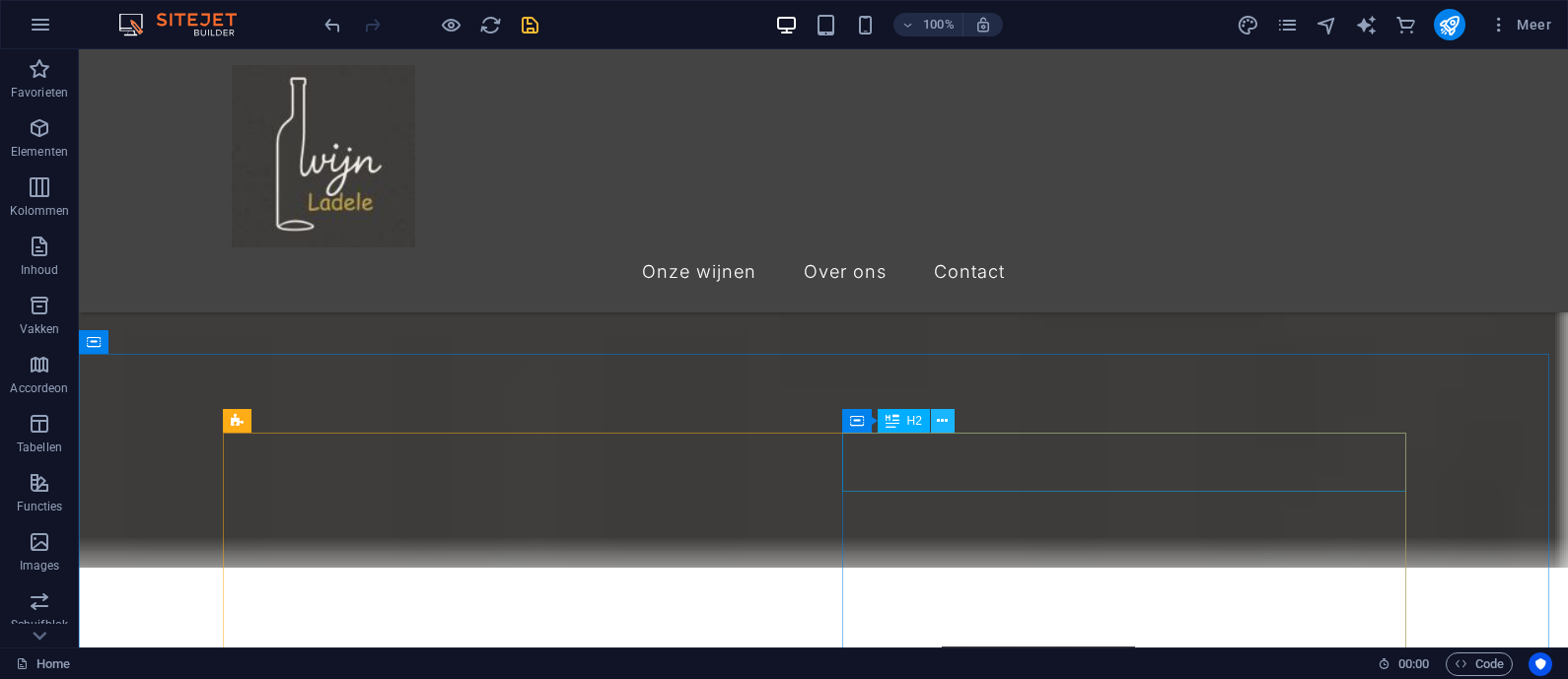 click at bounding box center [942, 421] 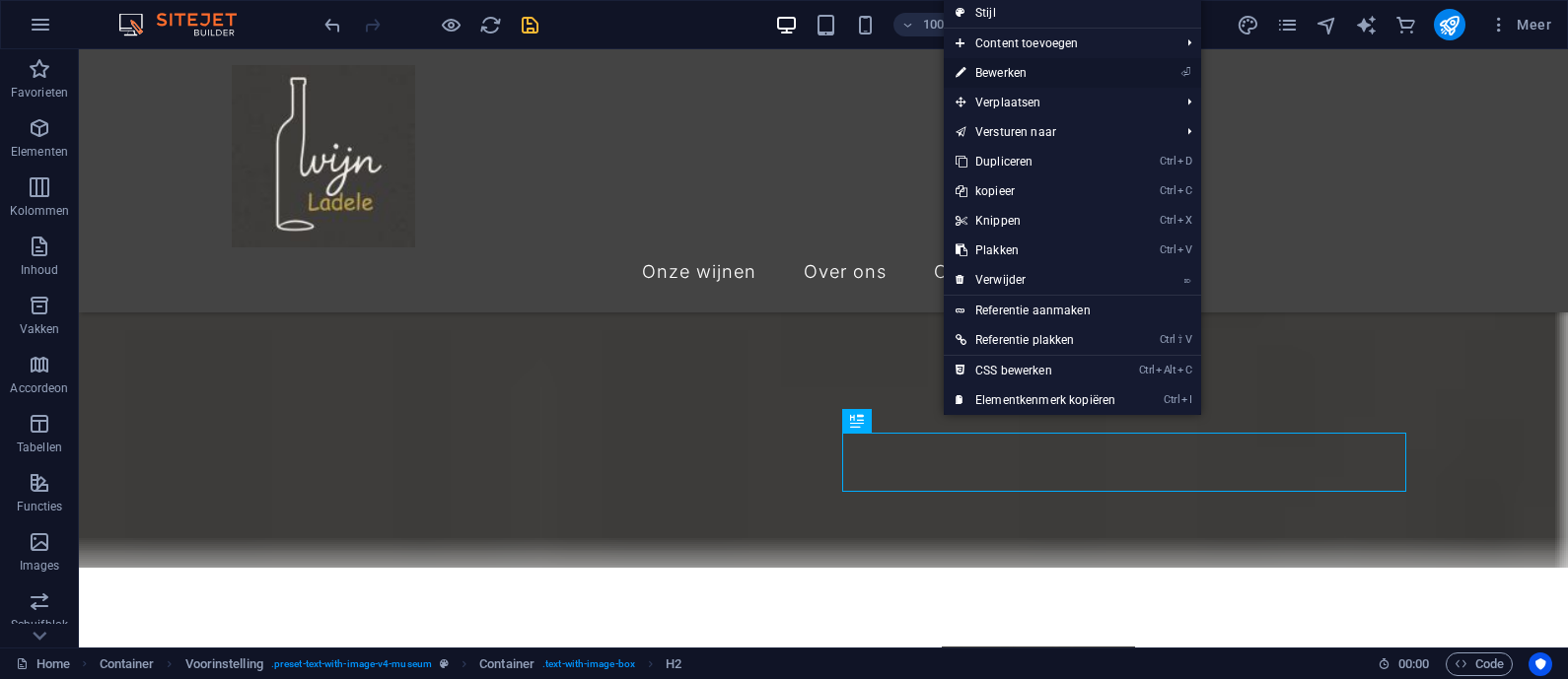 click on "⏎  Bewerken" at bounding box center (1035, 73) 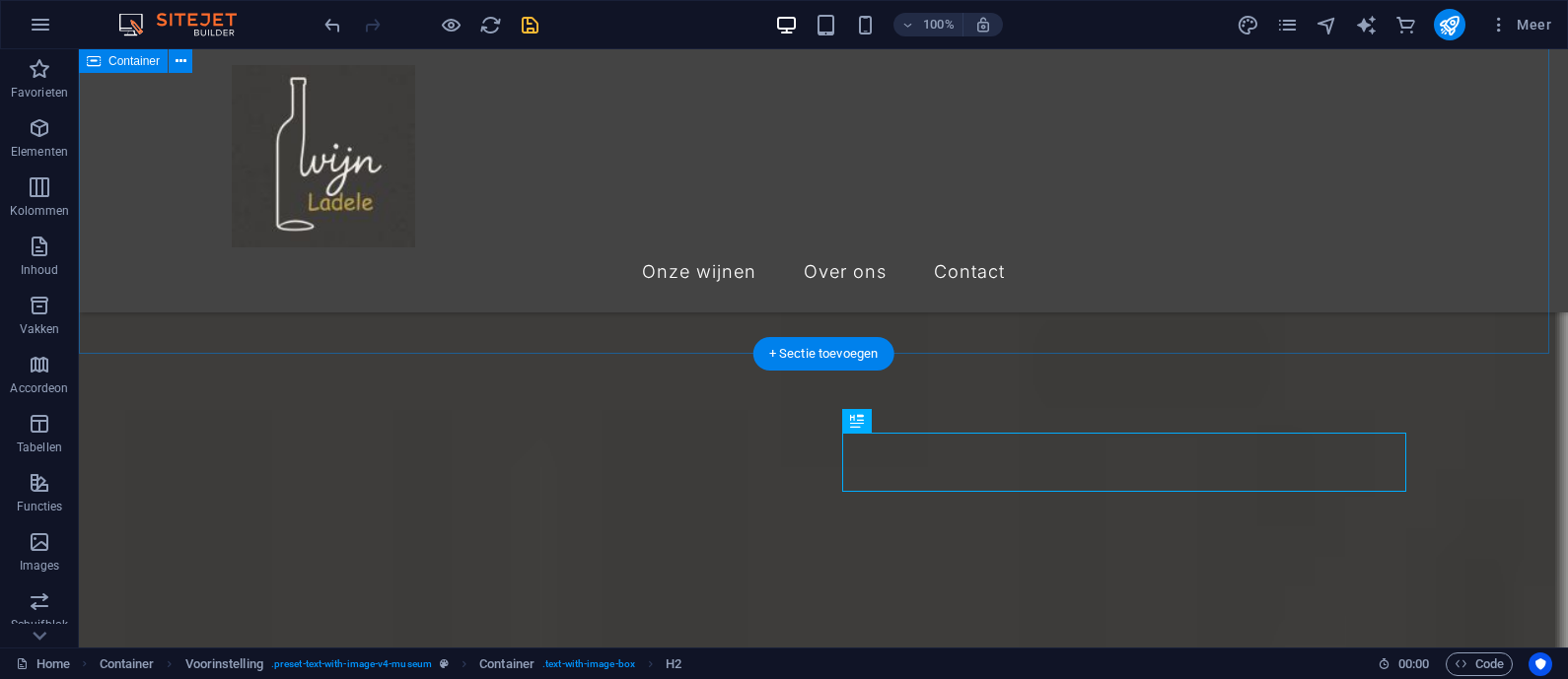 scroll, scrollTop: 656, scrollLeft: 0, axis: vertical 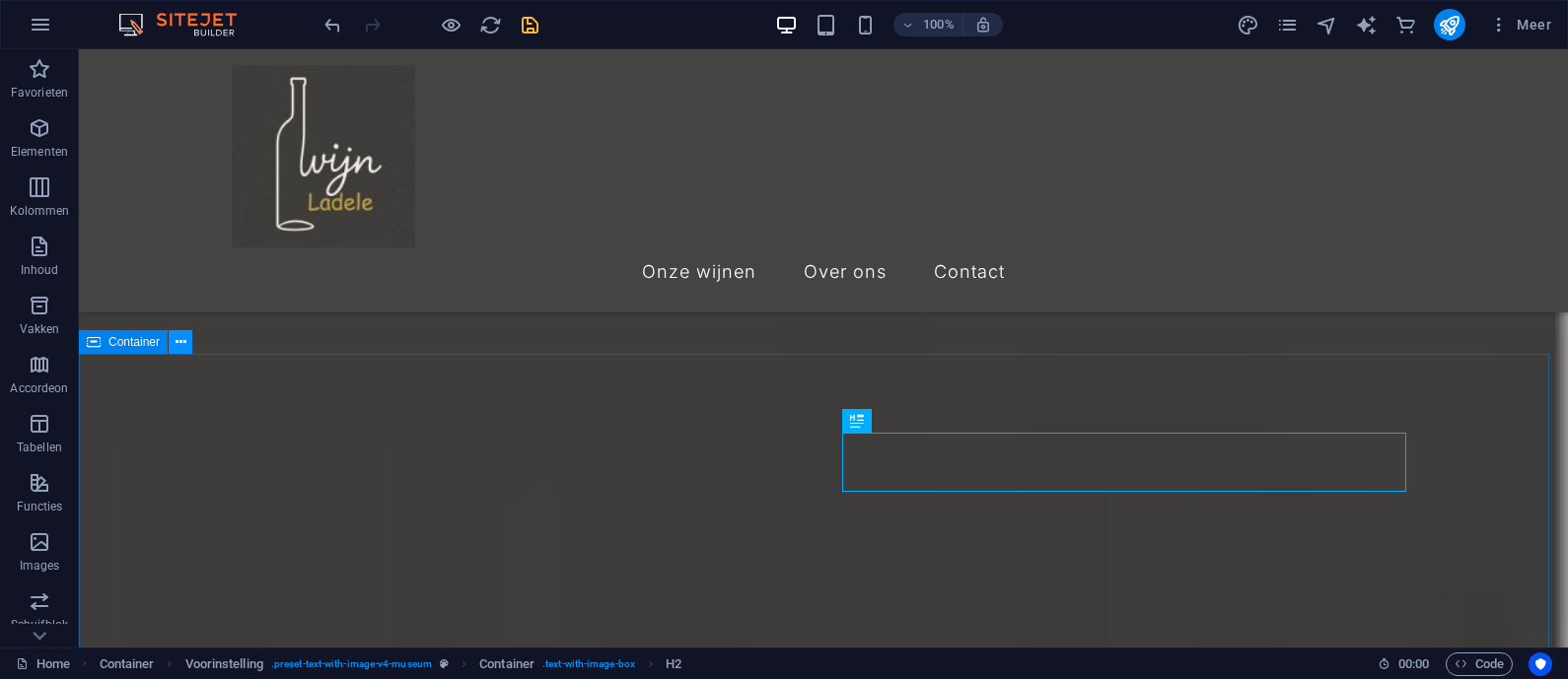 click at bounding box center [180, 342] 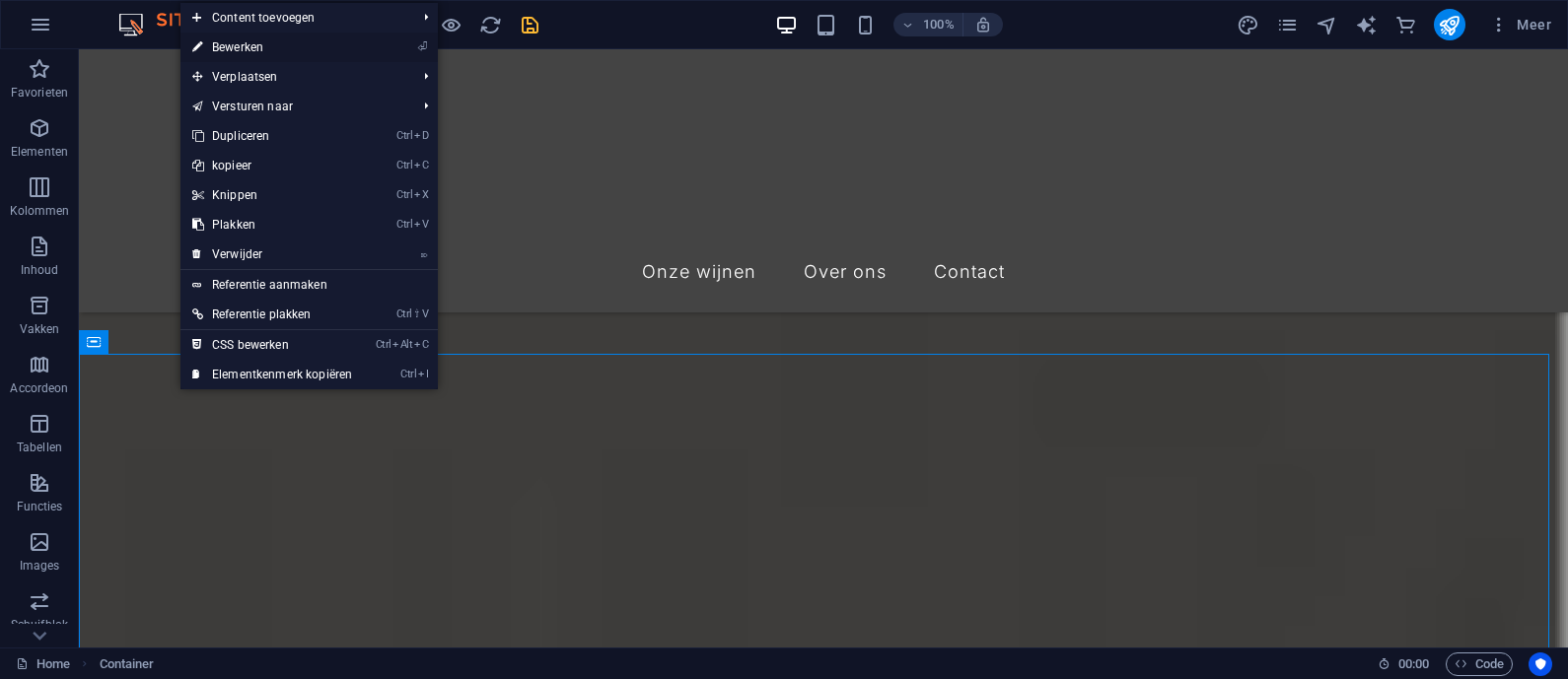click on "⏎  Bewerken" at bounding box center (272, 47) 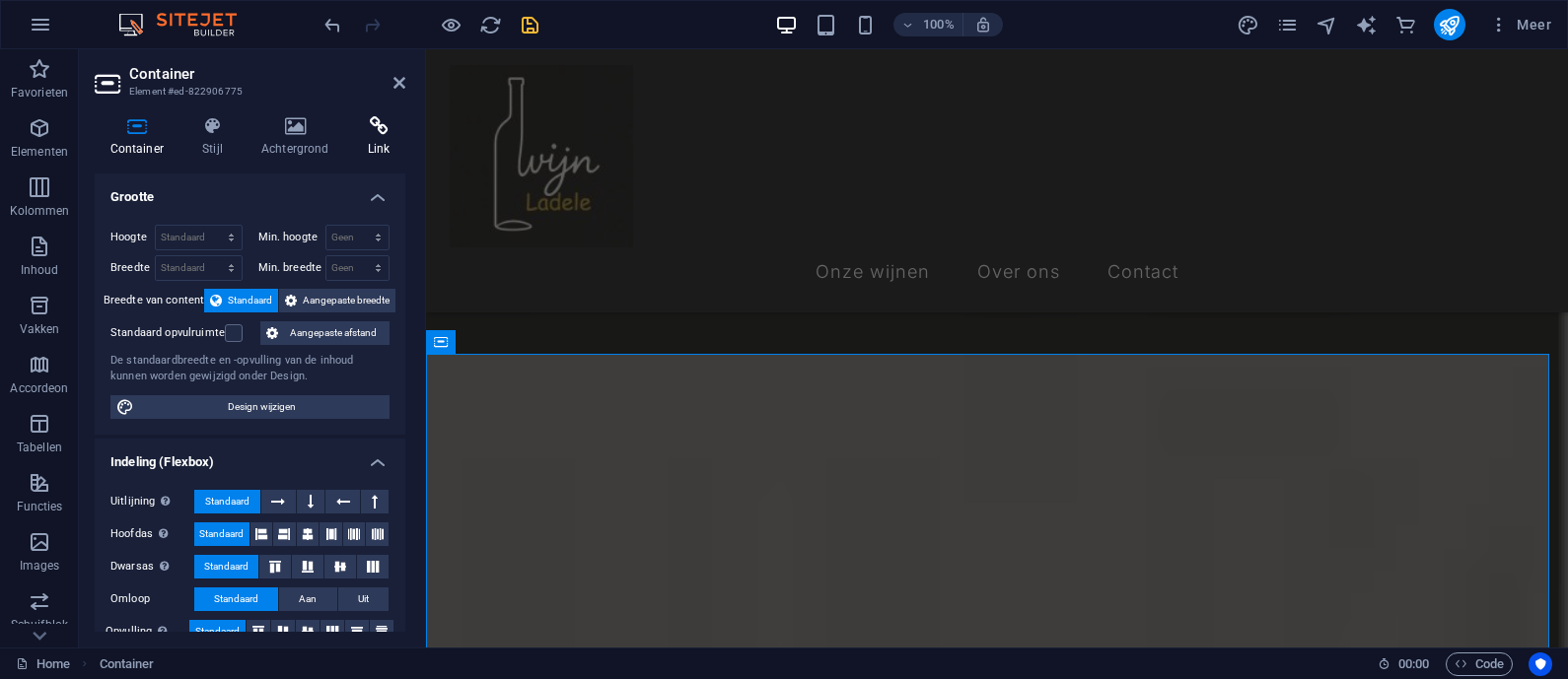 click on "Link" at bounding box center [379, 137] 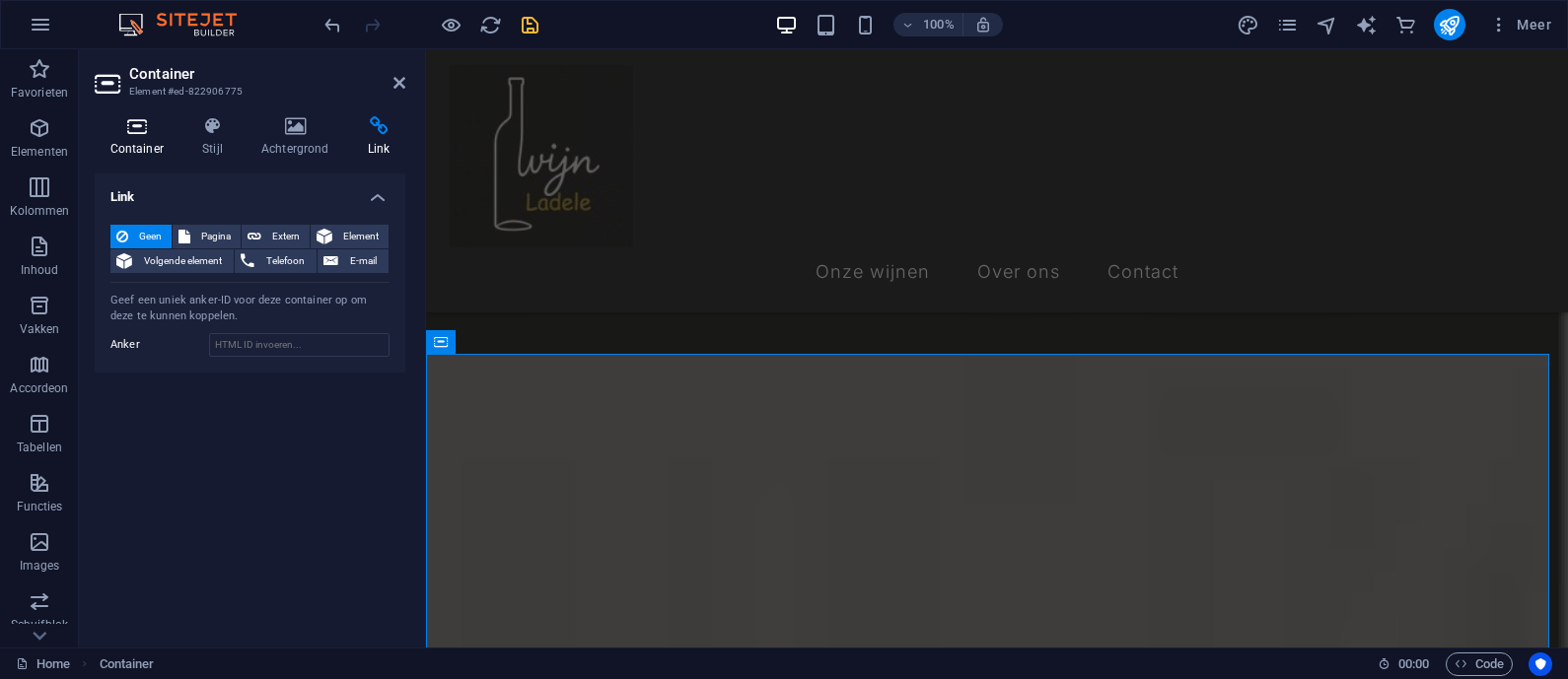 click at bounding box center [137, 126] 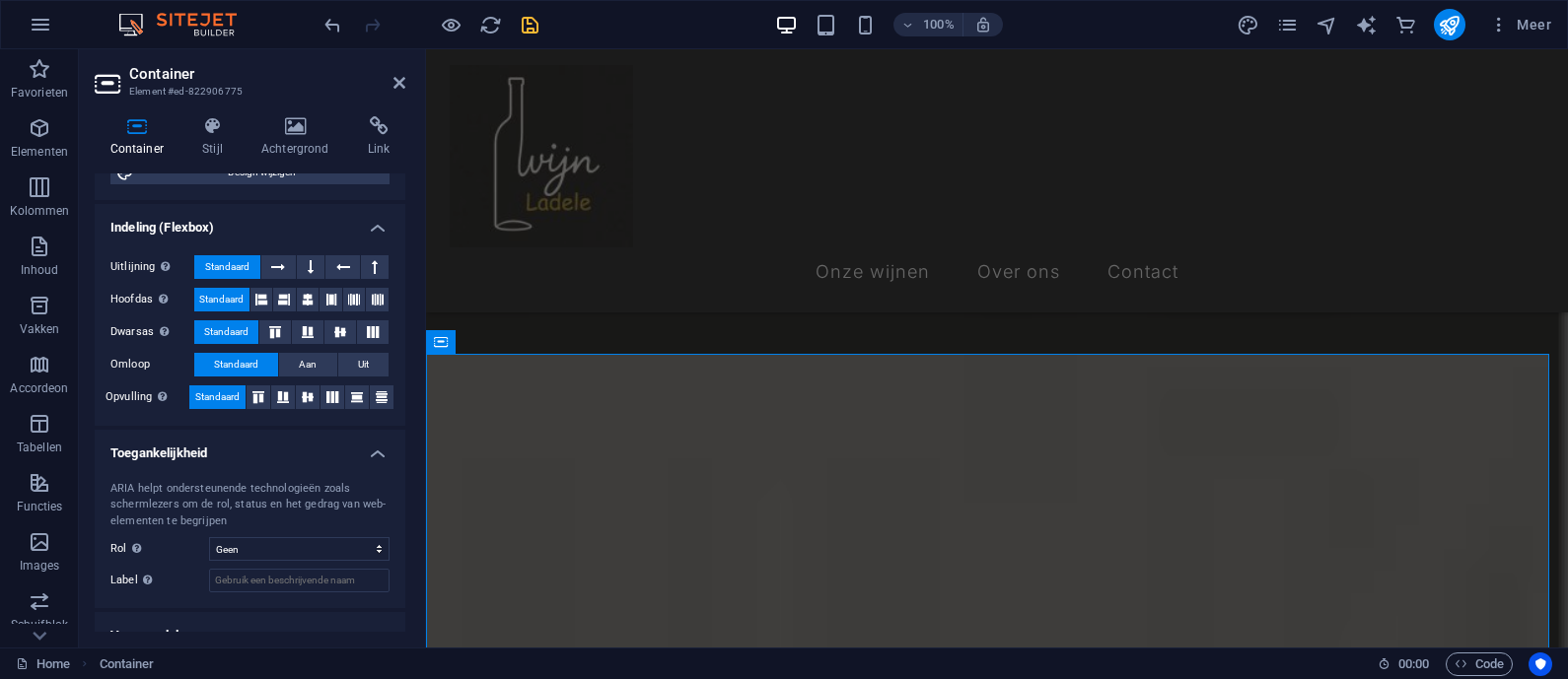 scroll, scrollTop: 304, scrollLeft: 0, axis: vertical 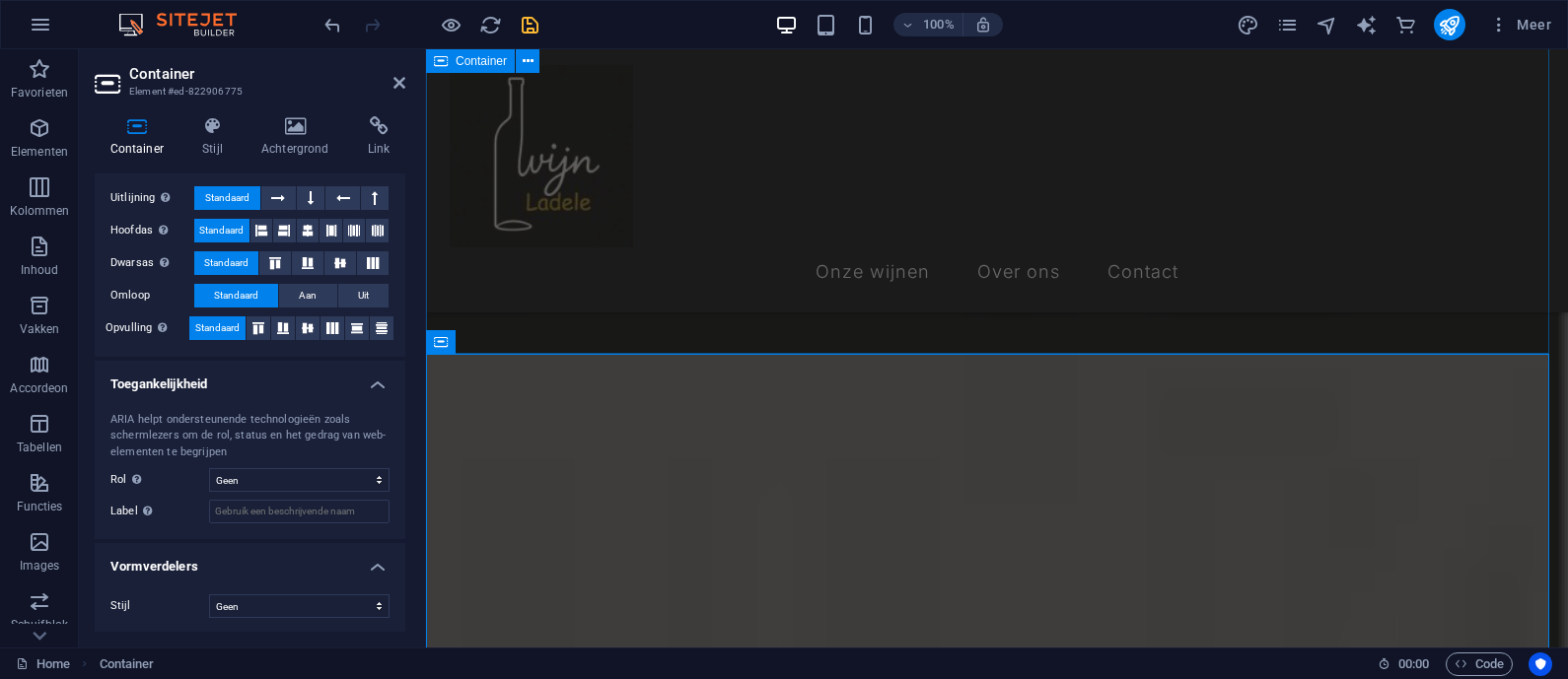 click on "Onze wijnen" at bounding box center [997, 1275] 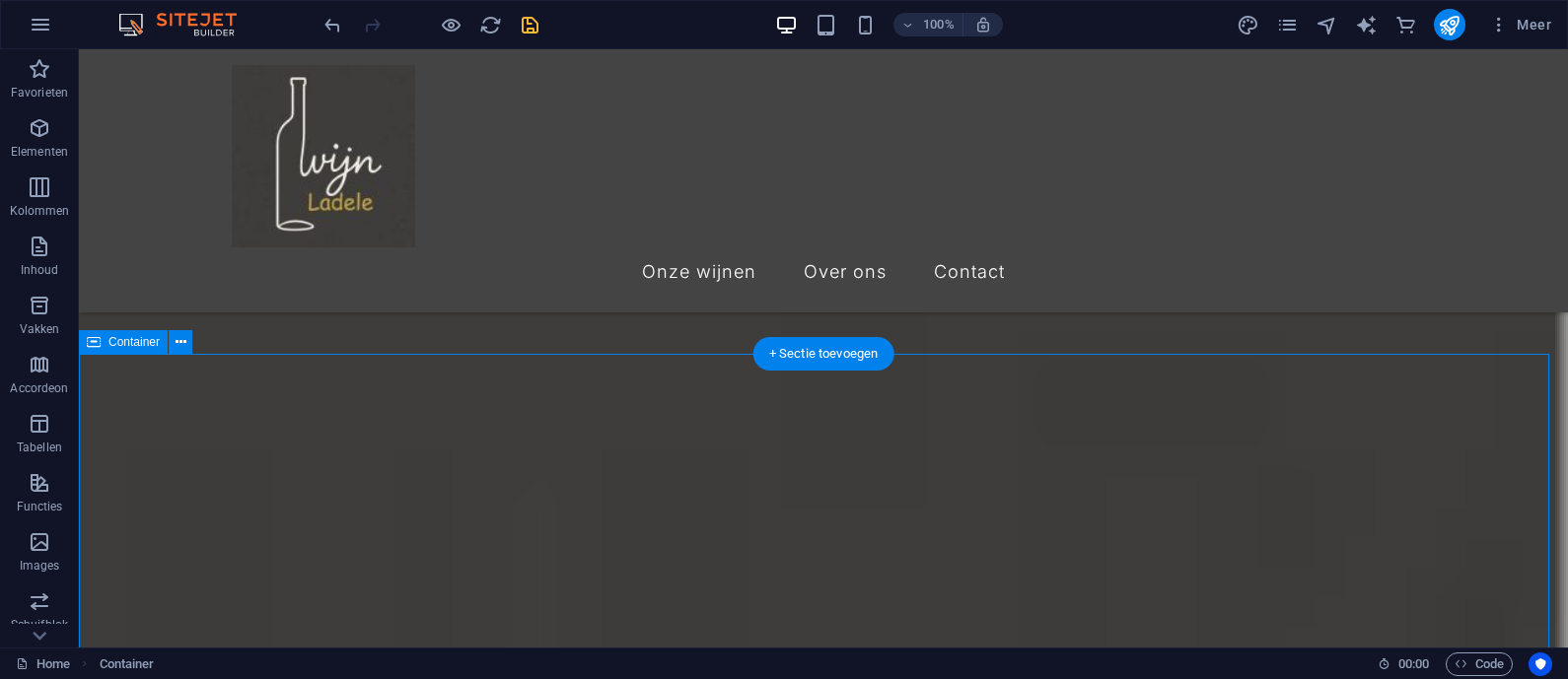 click on "Contact Naam E-mail Uw bericht Niet leesbaar? Nieuw laden Verstuur! Sleep content hierheen of  Elementen toevoegen  Klembord plakken" at bounding box center (823, 2275) 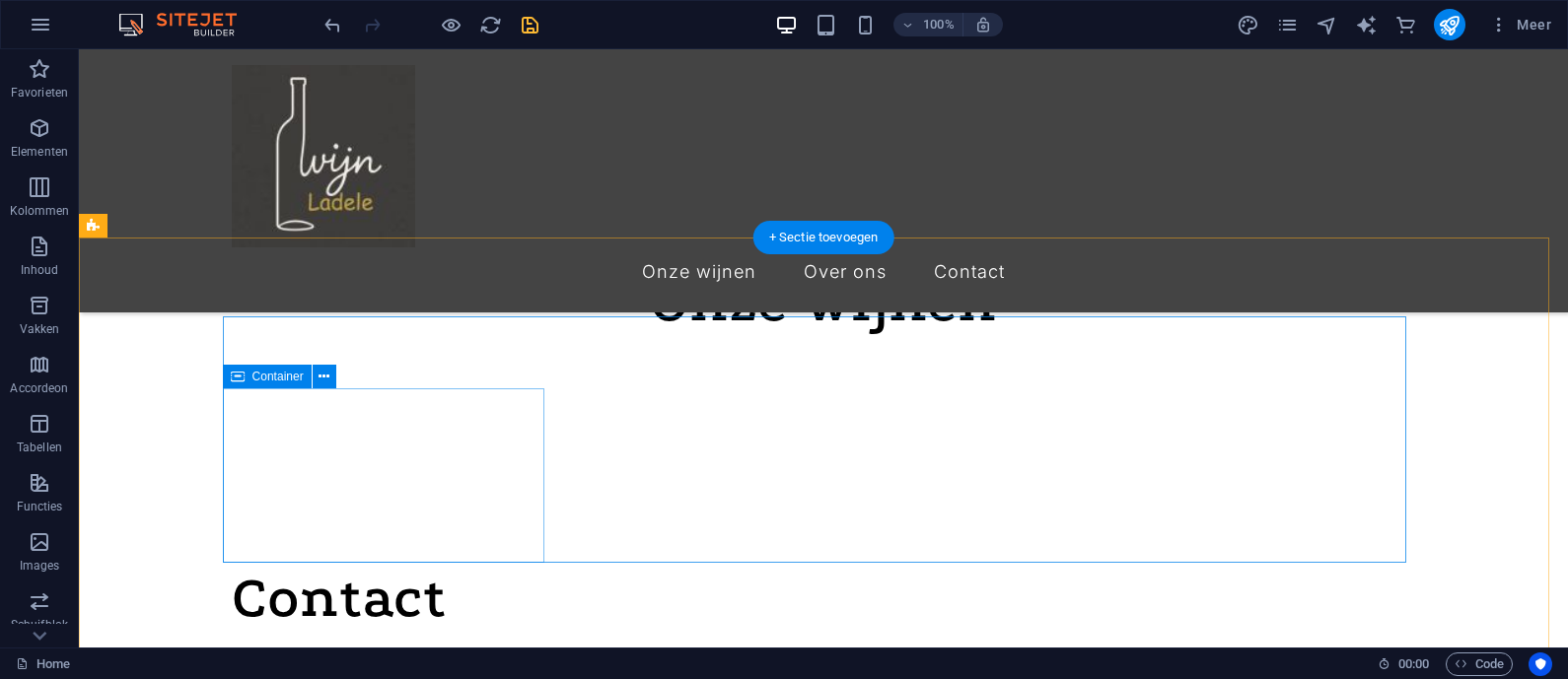 scroll, scrollTop: 1683, scrollLeft: 0, axis: vertical 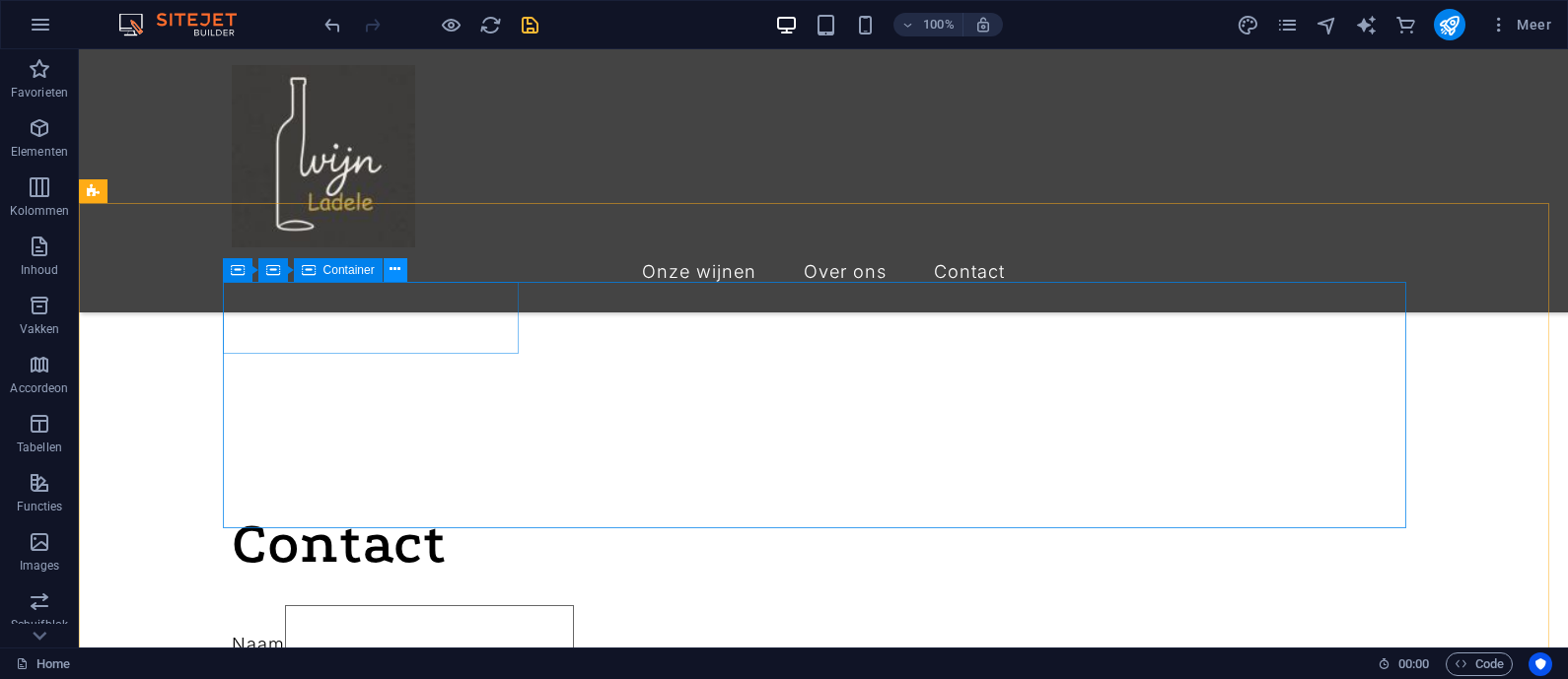 click at bounding box center (394, 269) 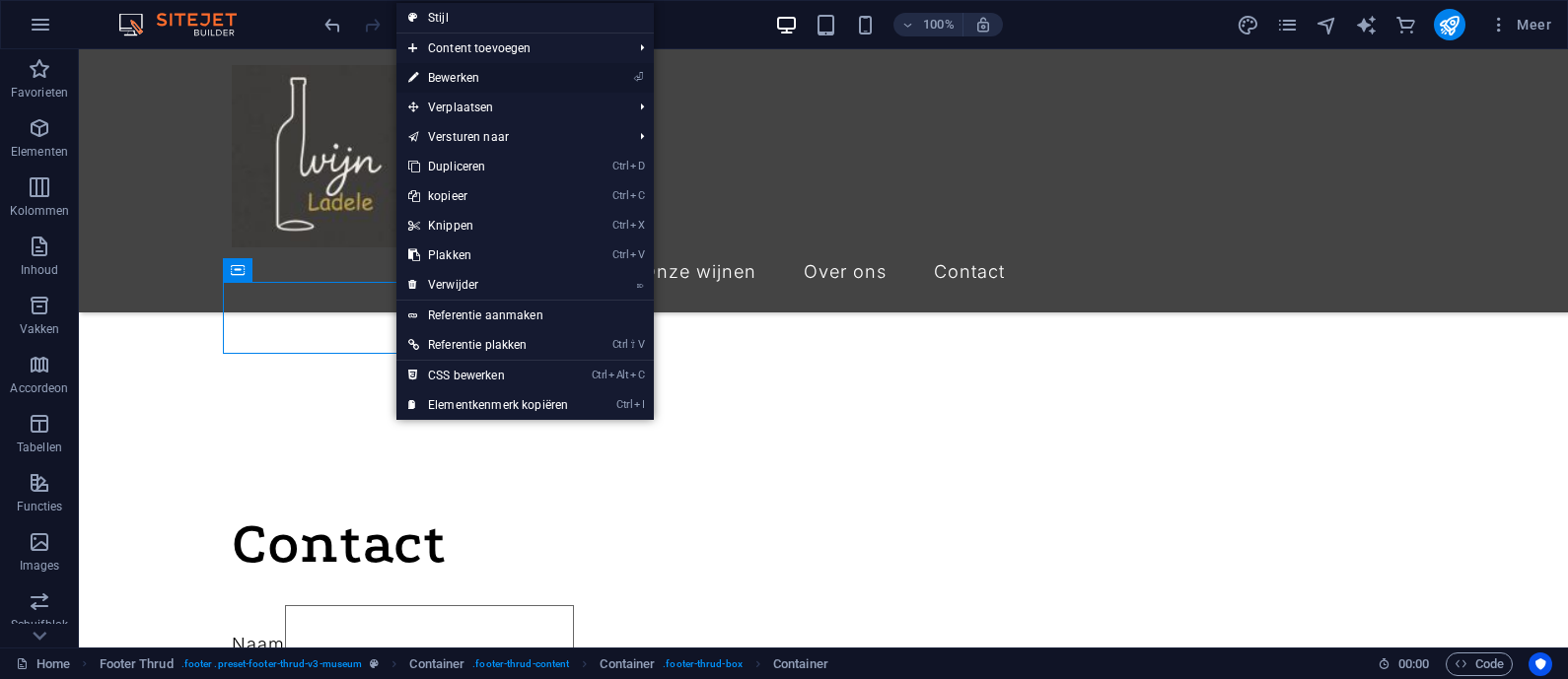 click on "⏎  Bewerken" at bounding box center (488, 78) 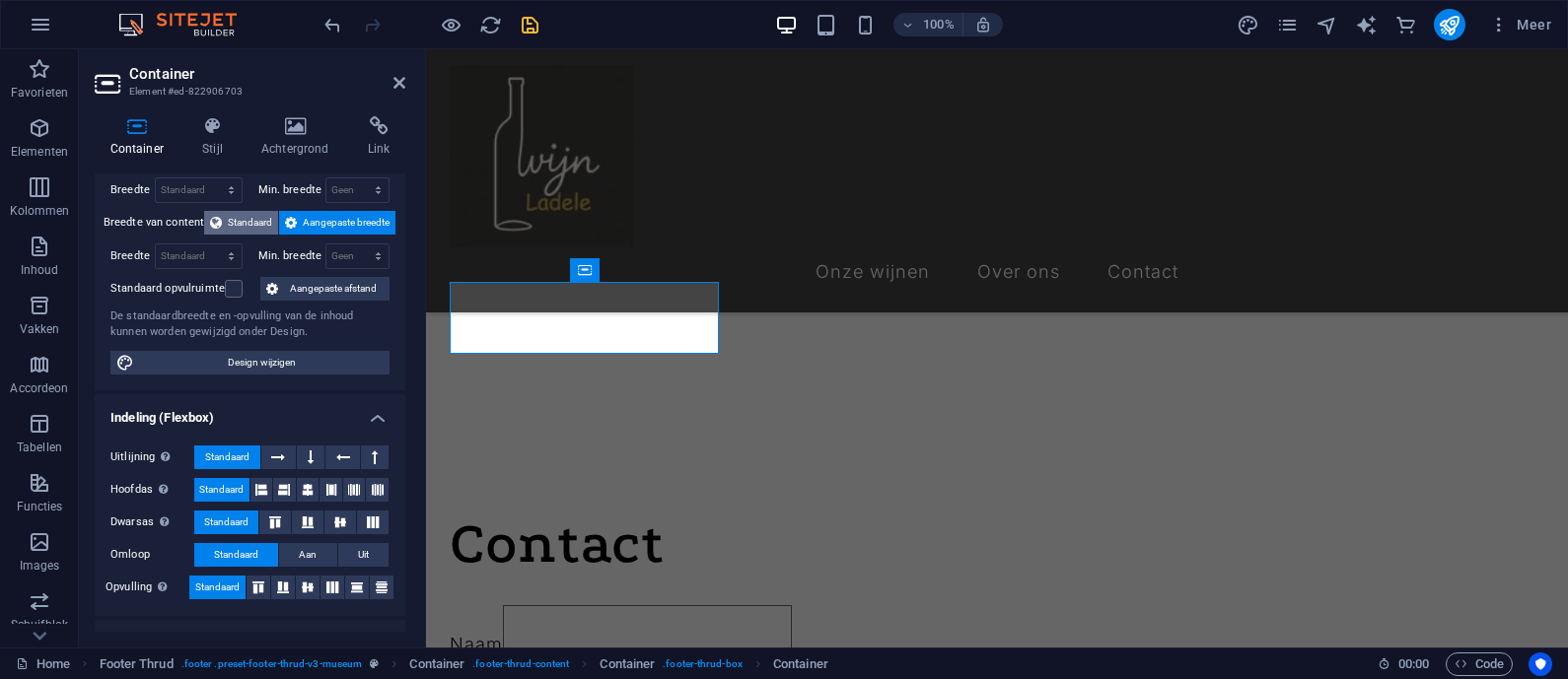 scroll, scrollTop: 0, scrollLeft: 0, axis: both 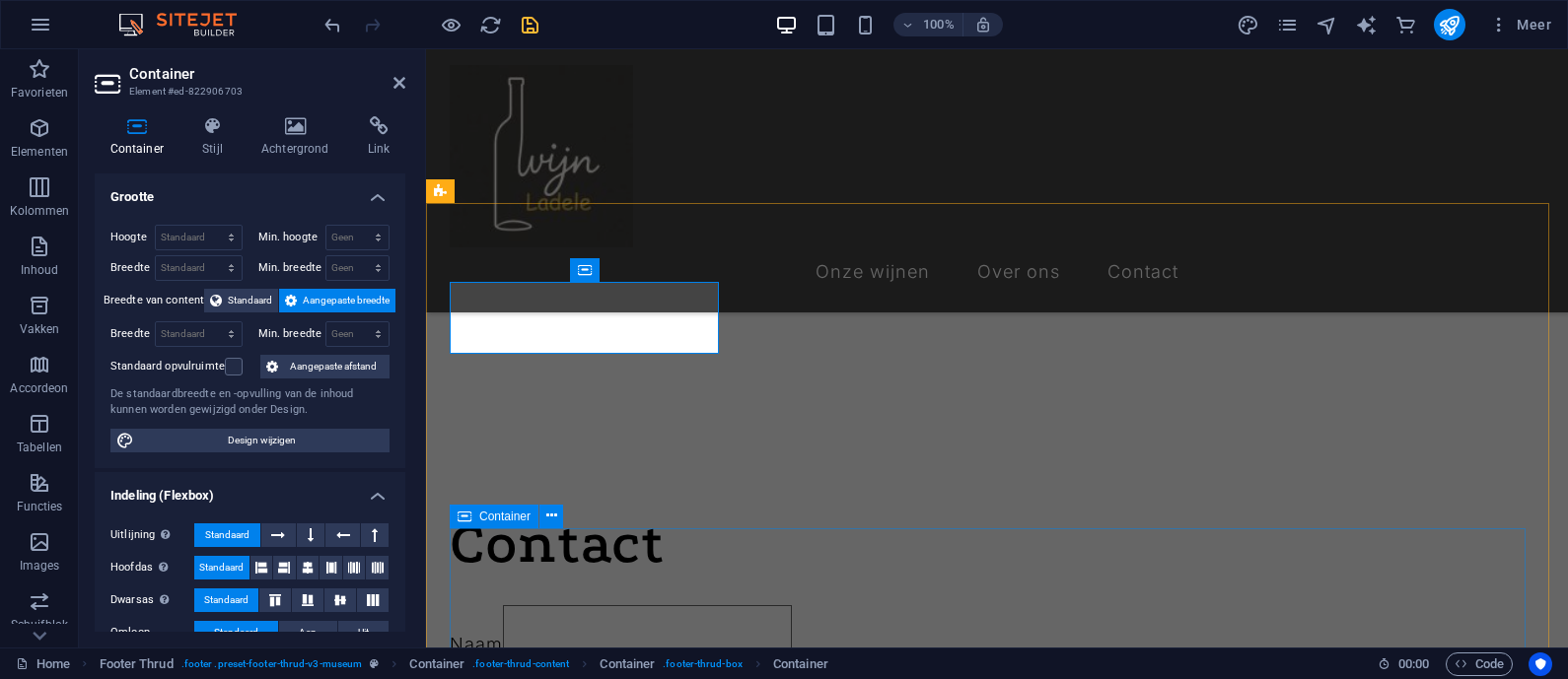 drag, startPoint x: 1076, startPoint y: 605, endPoint x: 1423, endPoint y: 606, distance: 347.00144 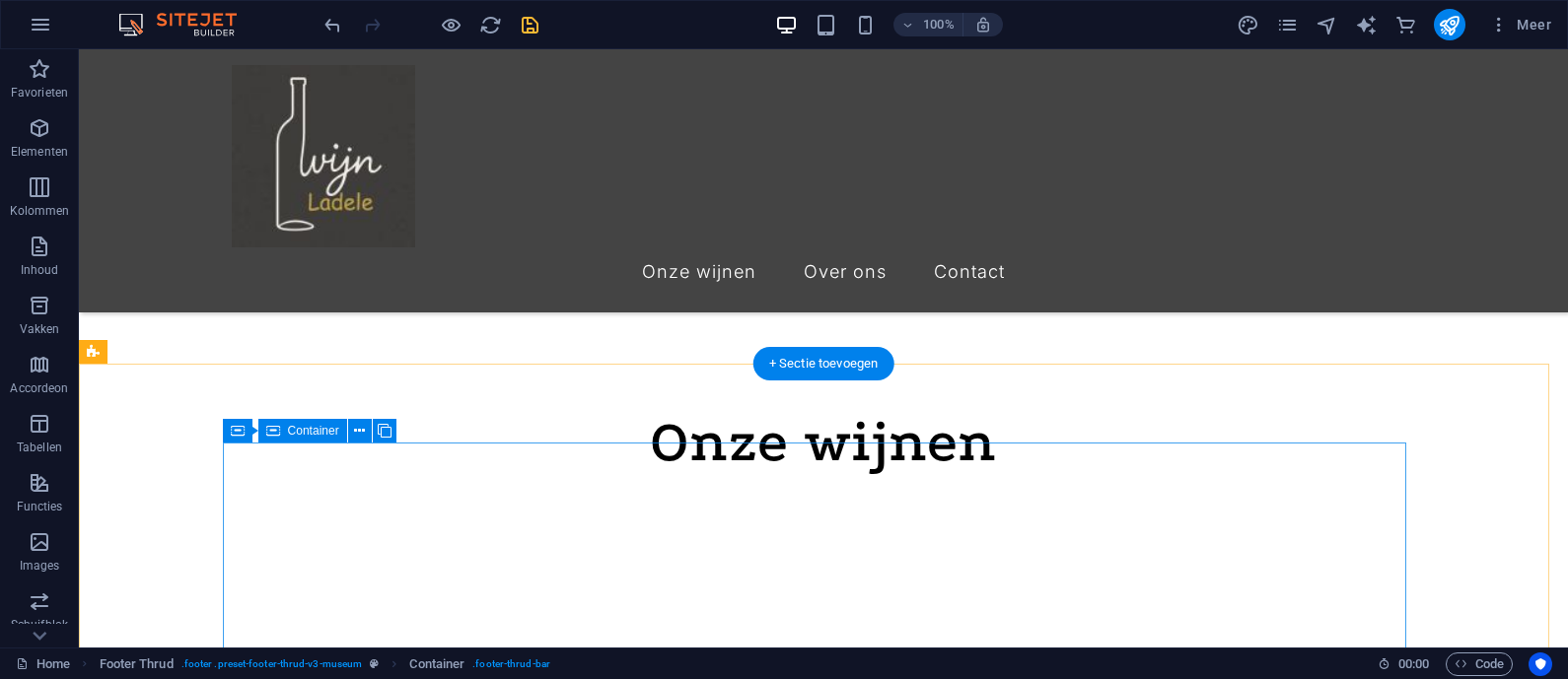 scroll, scrollTop: 1478, scrollLeft: 0, axis: vertical 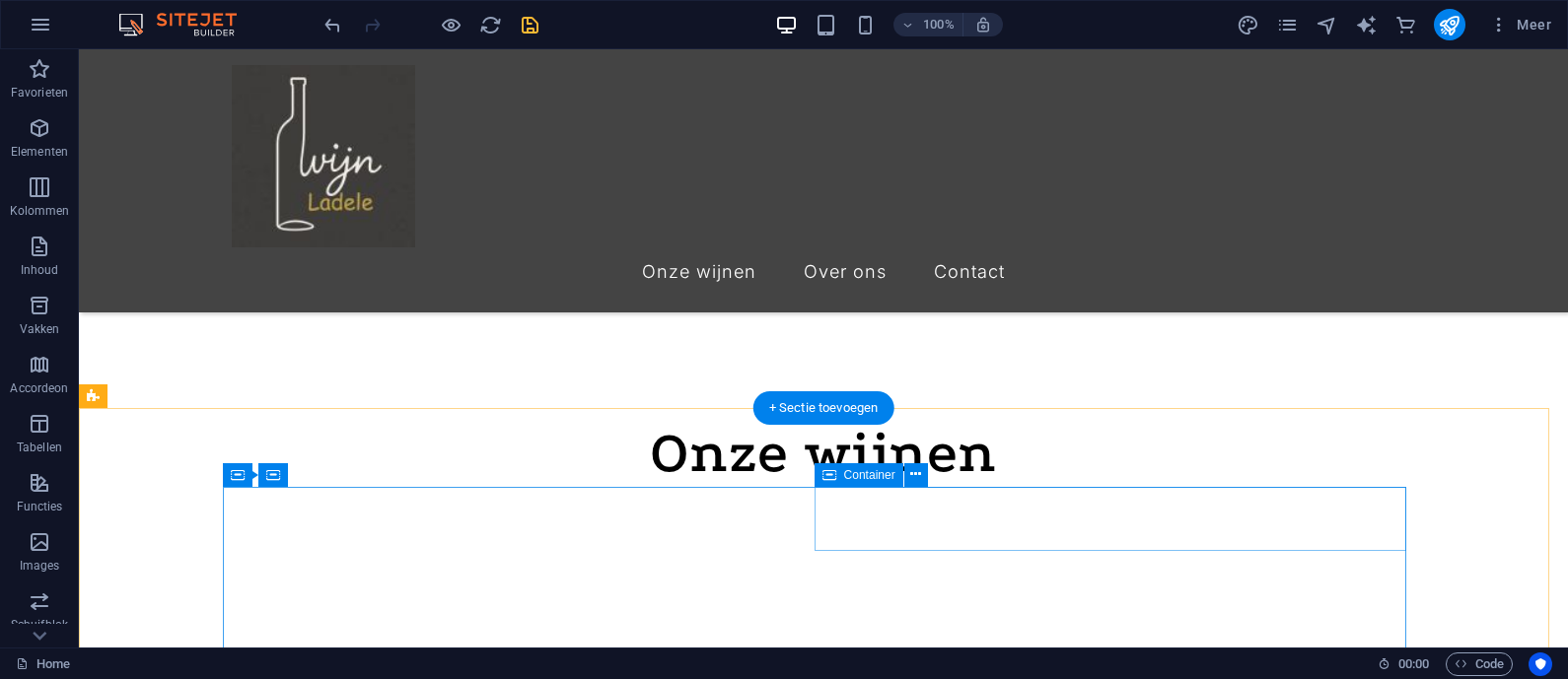 click on "Onze wijnen Over ons Contact" at bounding box center [823, 2472] 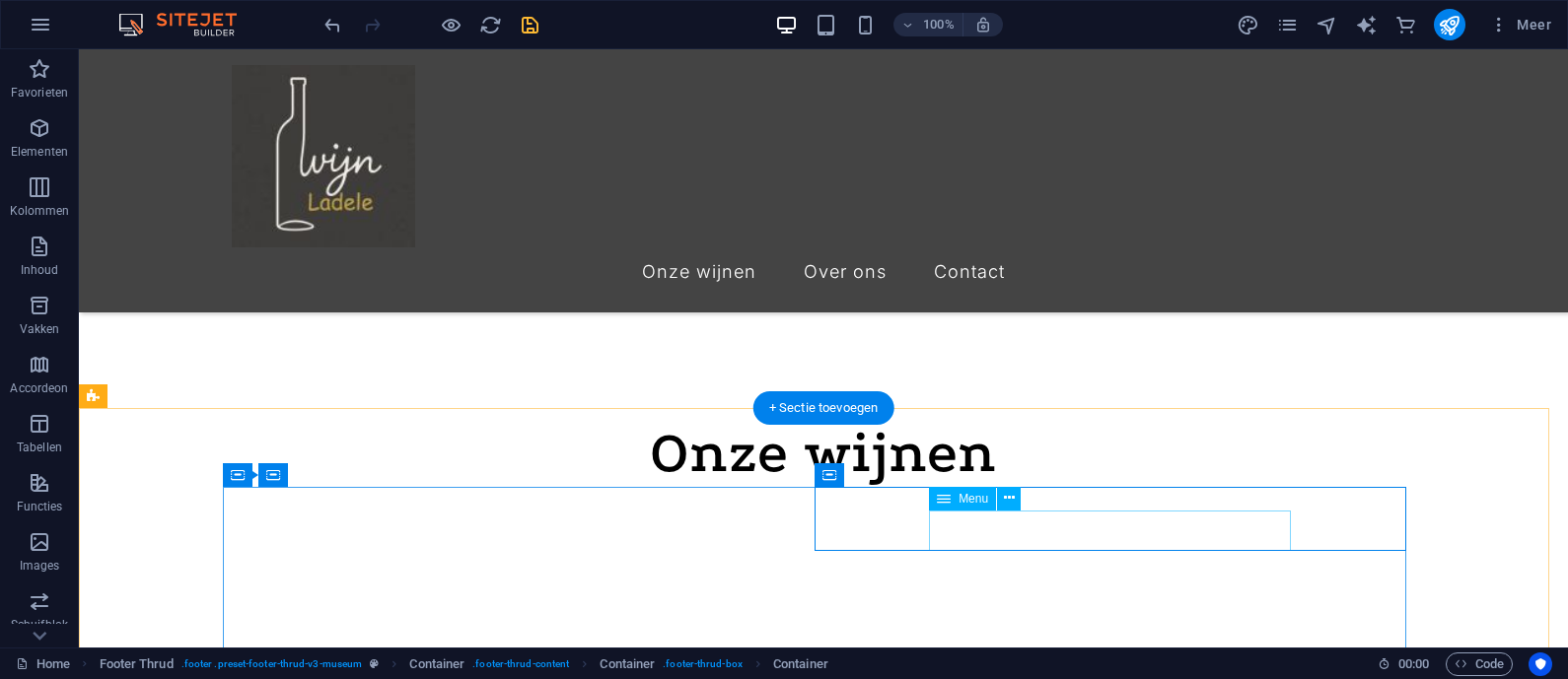 click on "Onze wijnen Over ons Contact" at bounding box center [823, 2483] 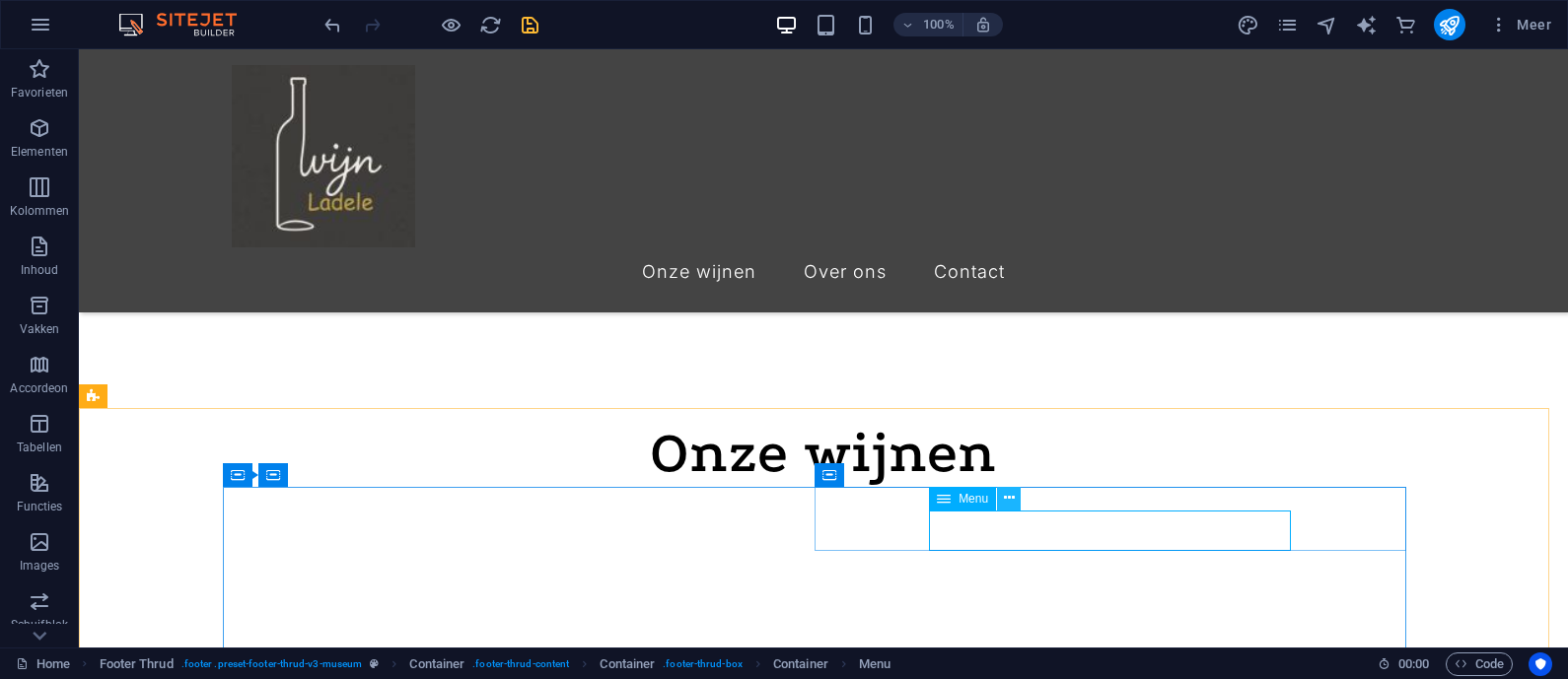 click at bounding box center [1009, 498] 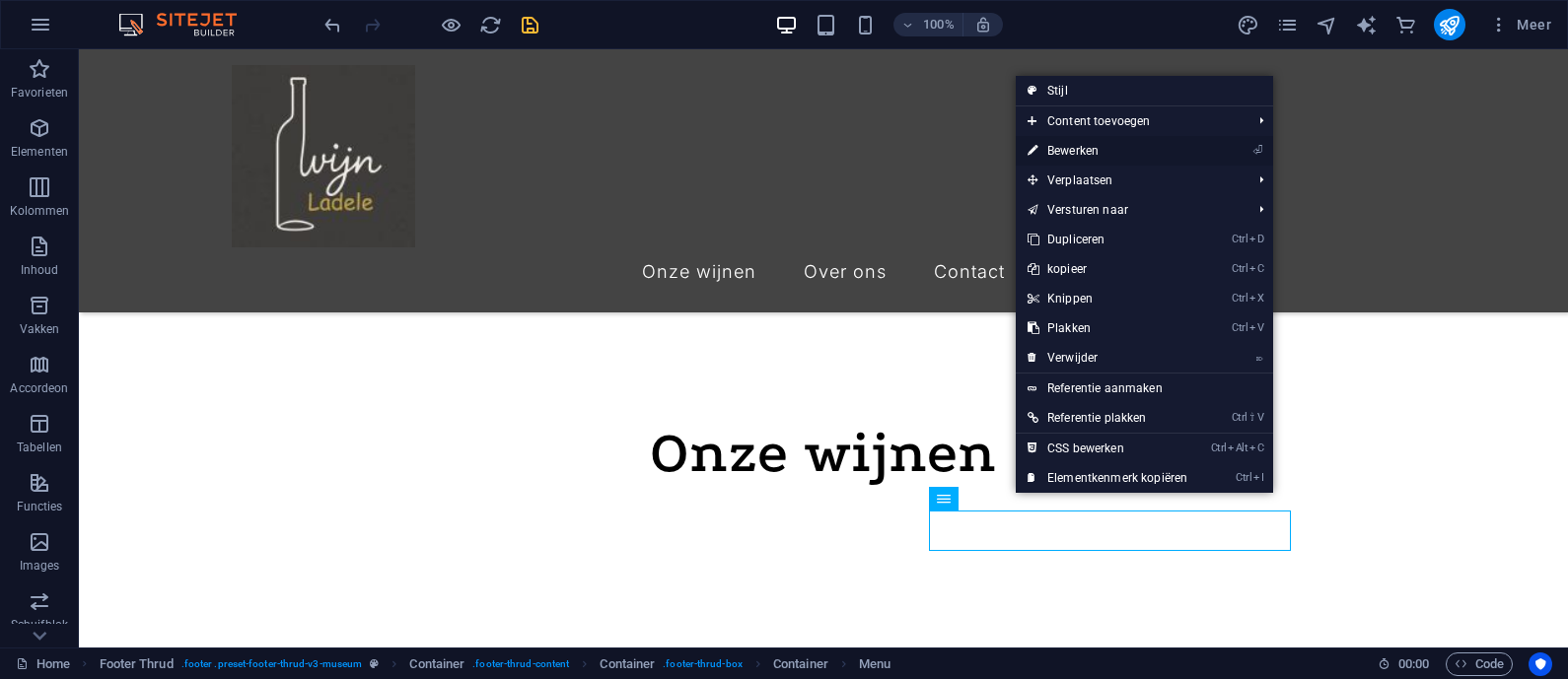 click on "⏎  Bewerken" at bounding box center (1107, 151) 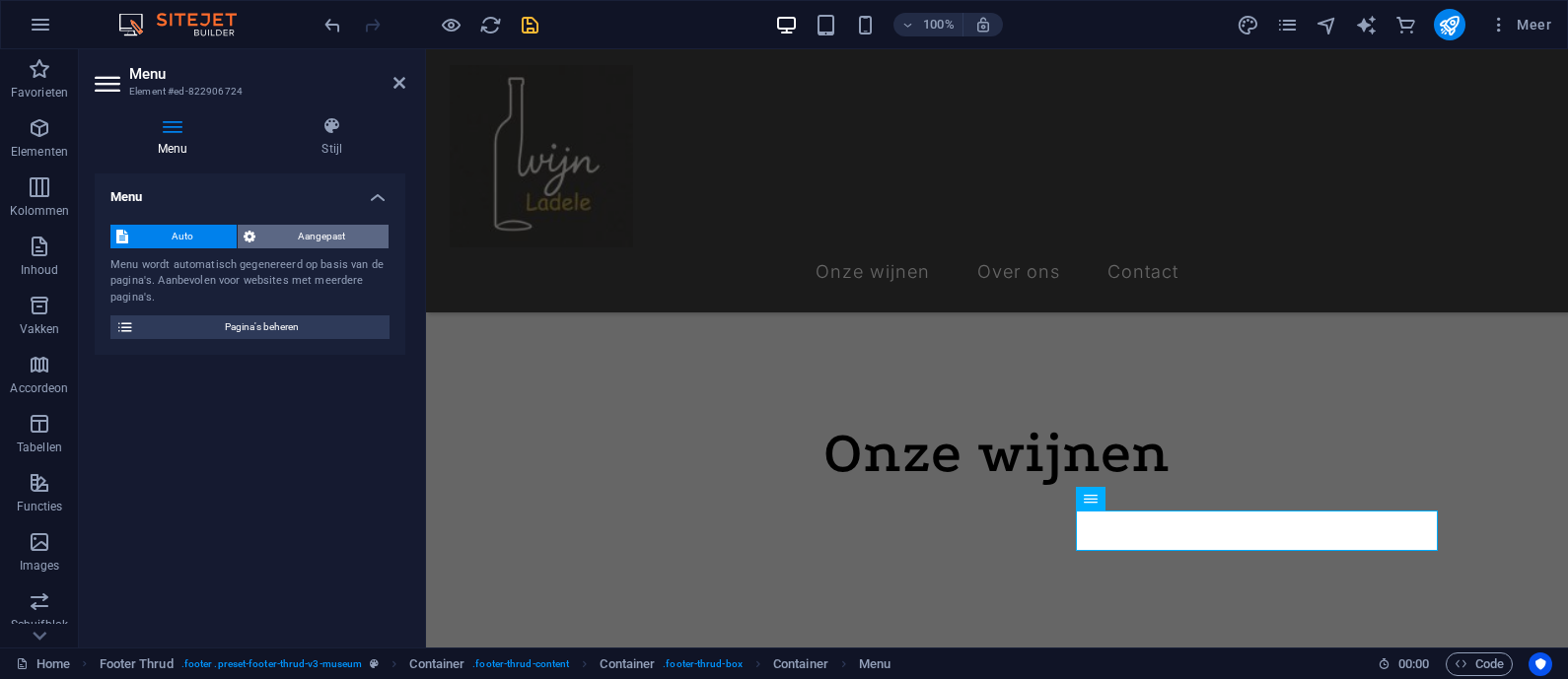 click on "Aangepast" at bounding box center (322, 237) 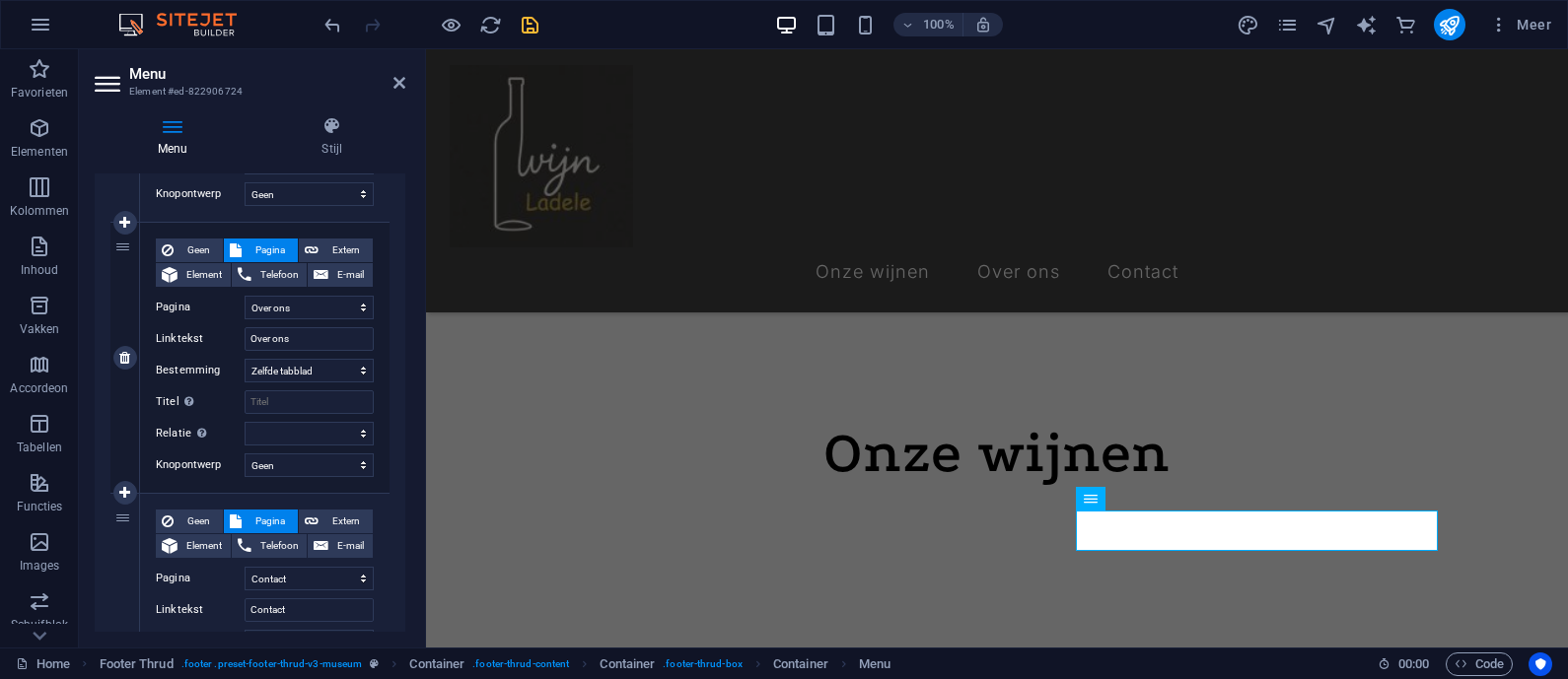 scroll, scrollTop: 451, scrollLeft: 0, axis: vertical 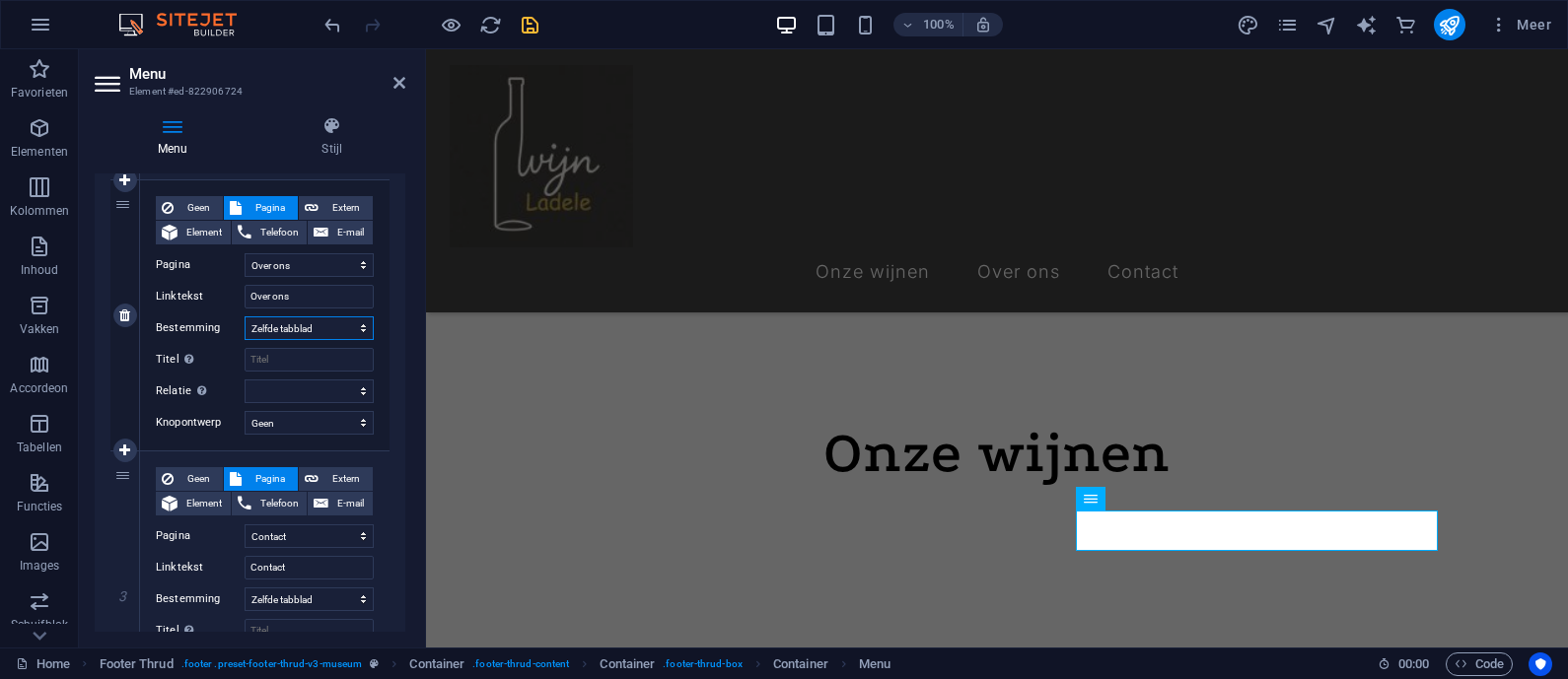 click on "Nieuw tabblad Zelfde tabblad Overlay" at bounding box center (309, 328) 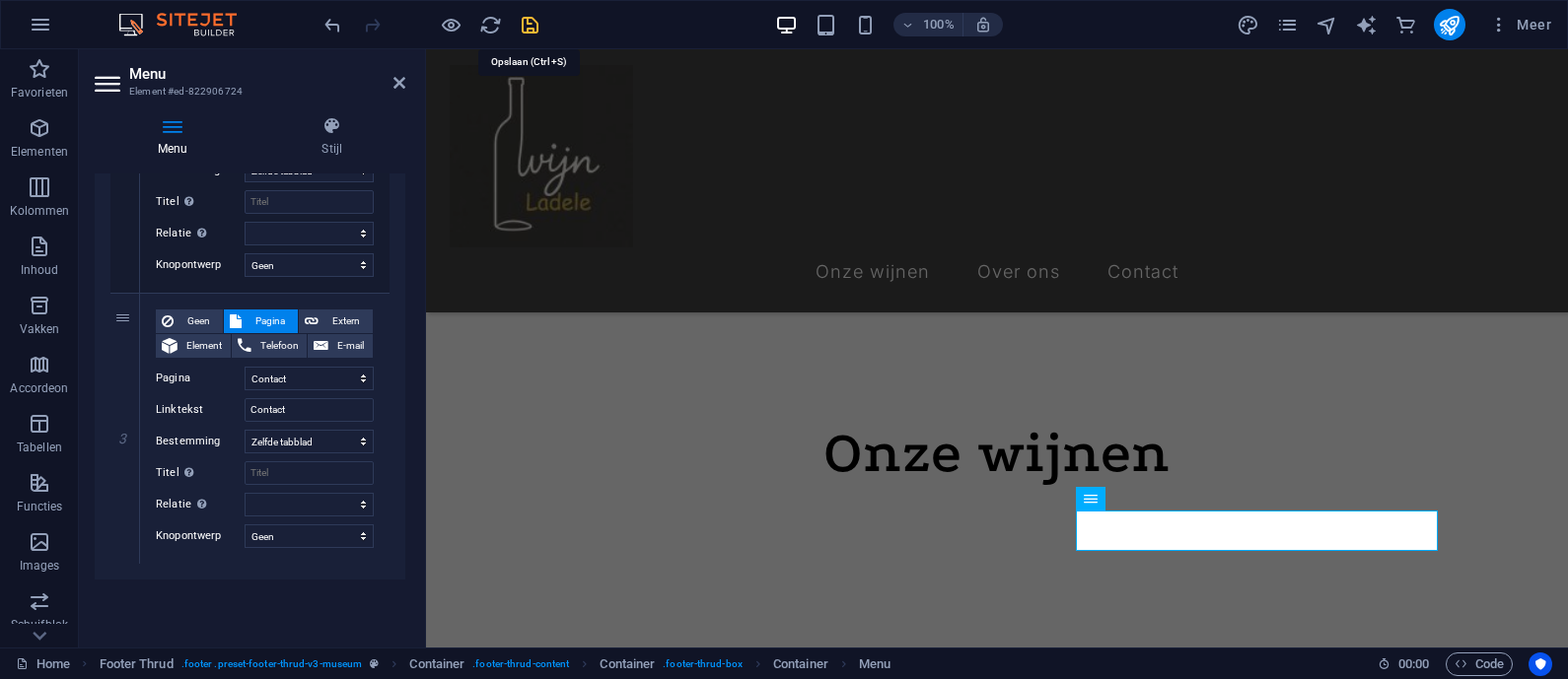 click at bounding box center [530, 25] 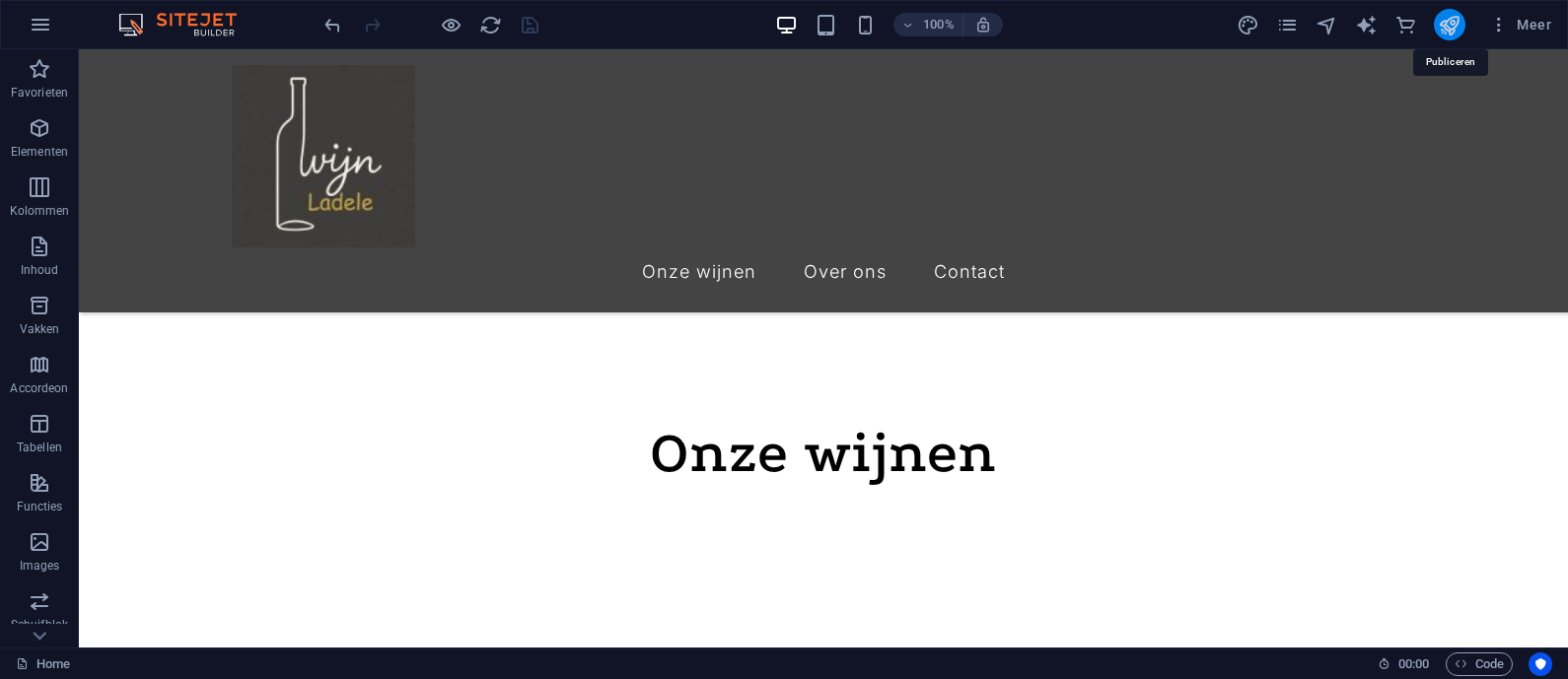 click at bounding box center [1449, 25] 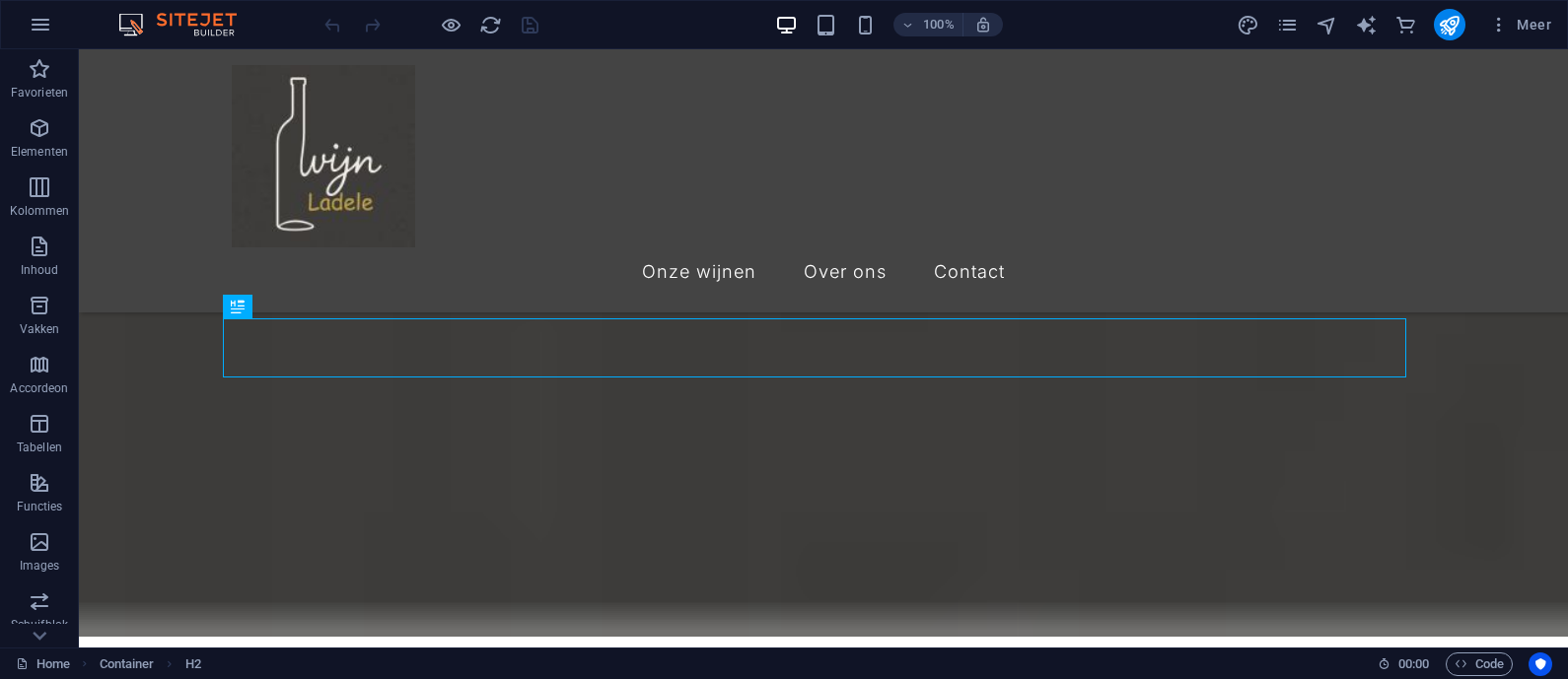 scroll, scrollTop: 475, scrollLeft: 0, axis: vertical 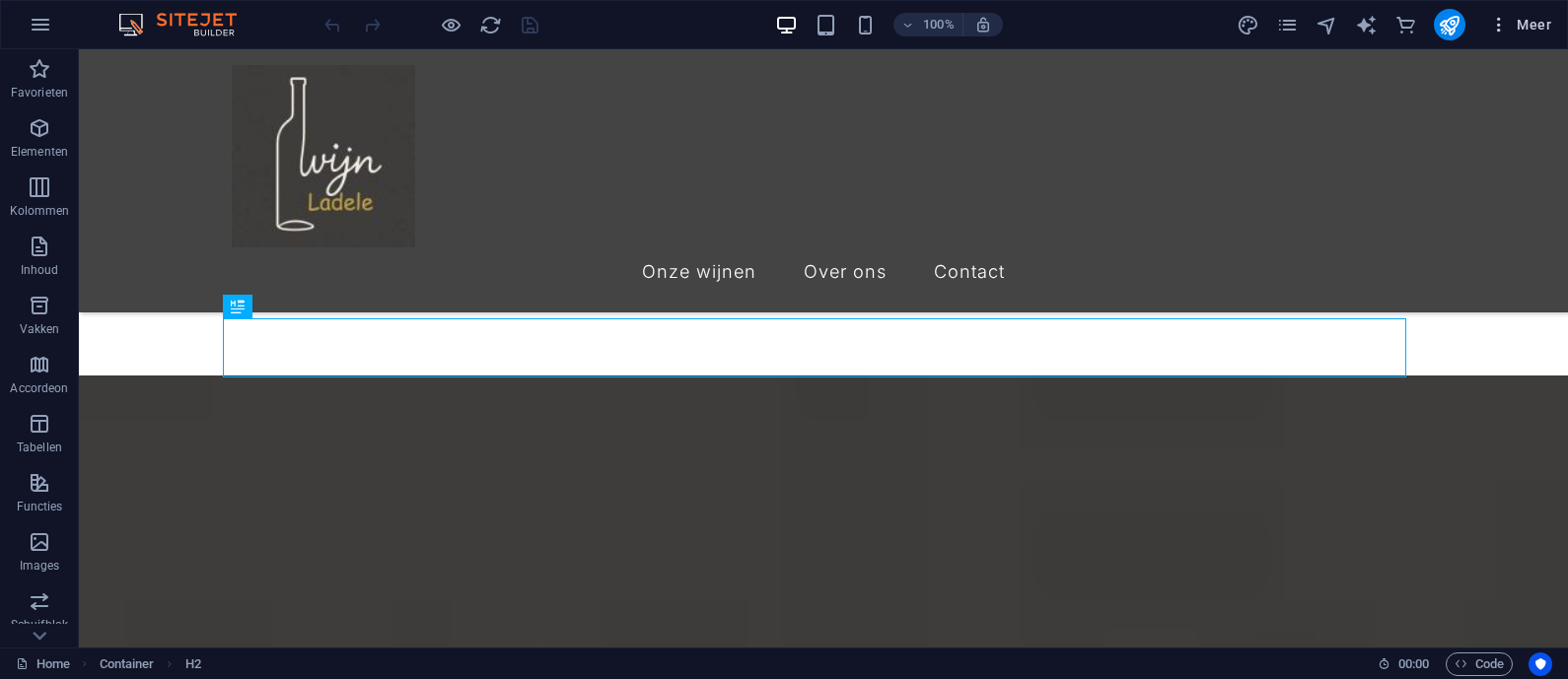 click on "Meer" at bounding box center [1520, 25] 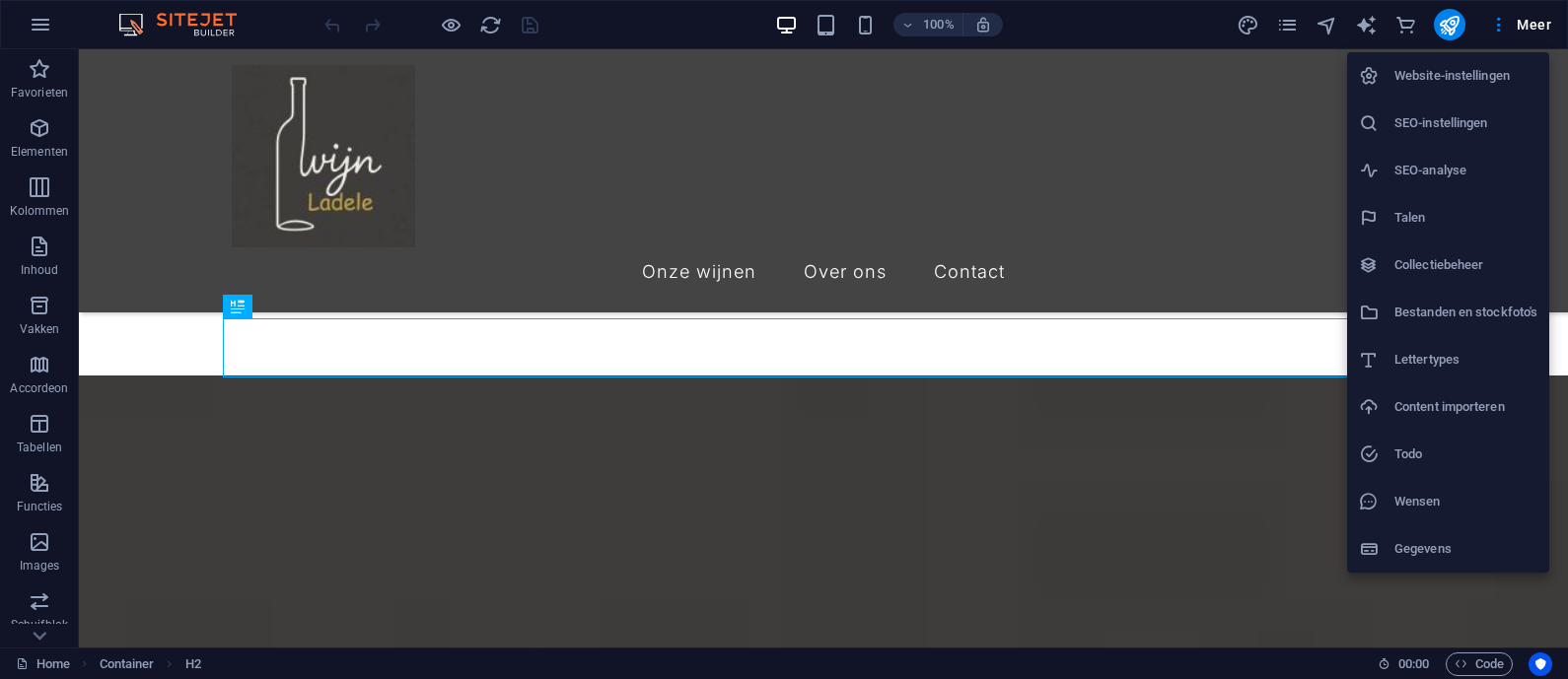 click on "Website-instellingen" at bounding box center (1465, 76) 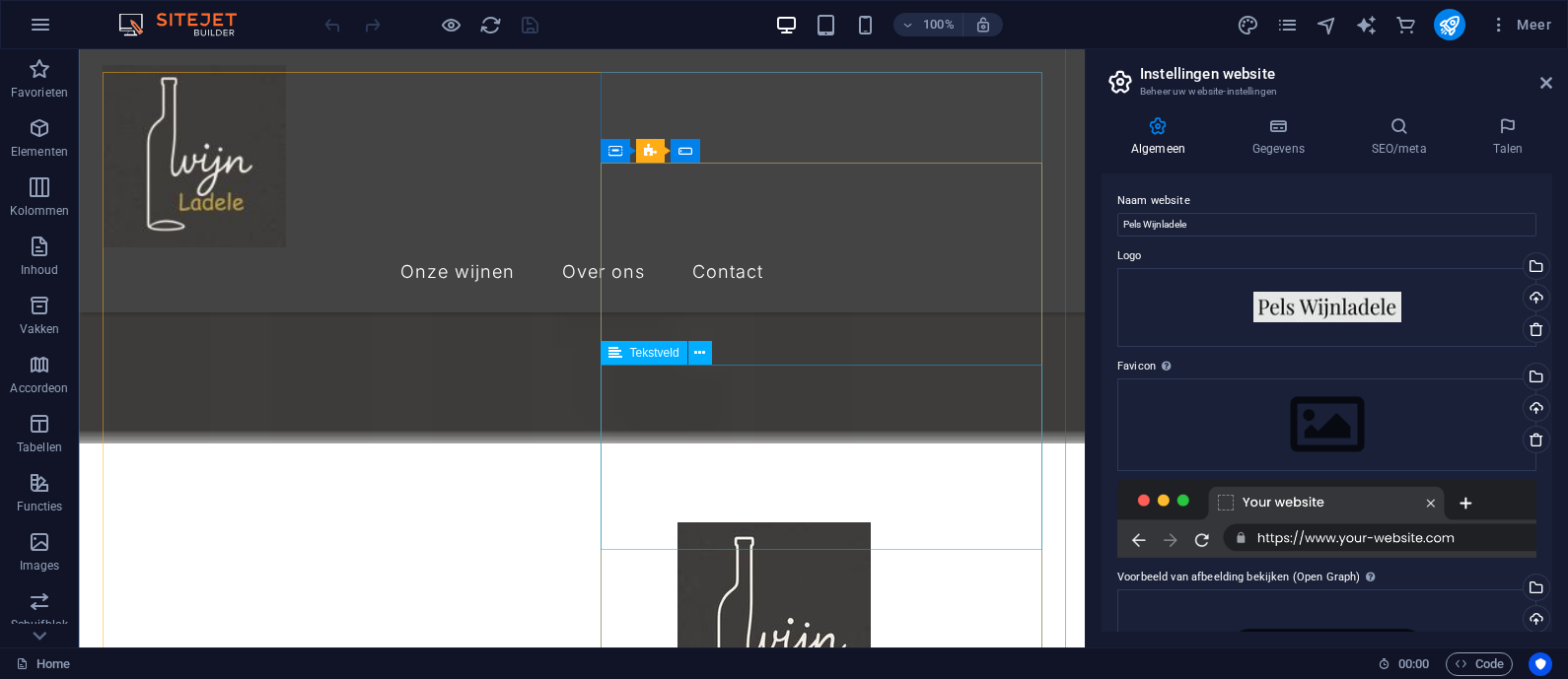 scroll, scrollTop: 968, scrollLeft: 0, axis: vertical 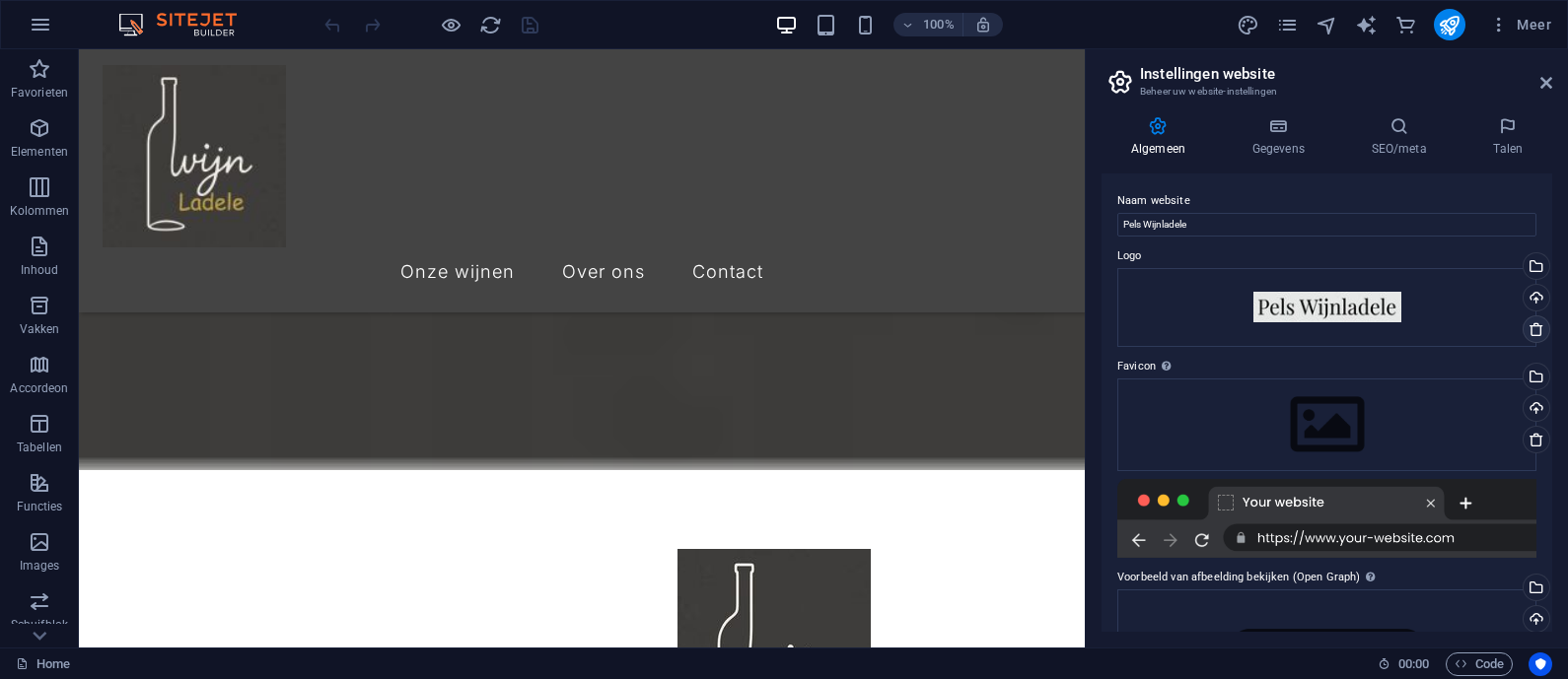 click at bounding box center (1536, 329) 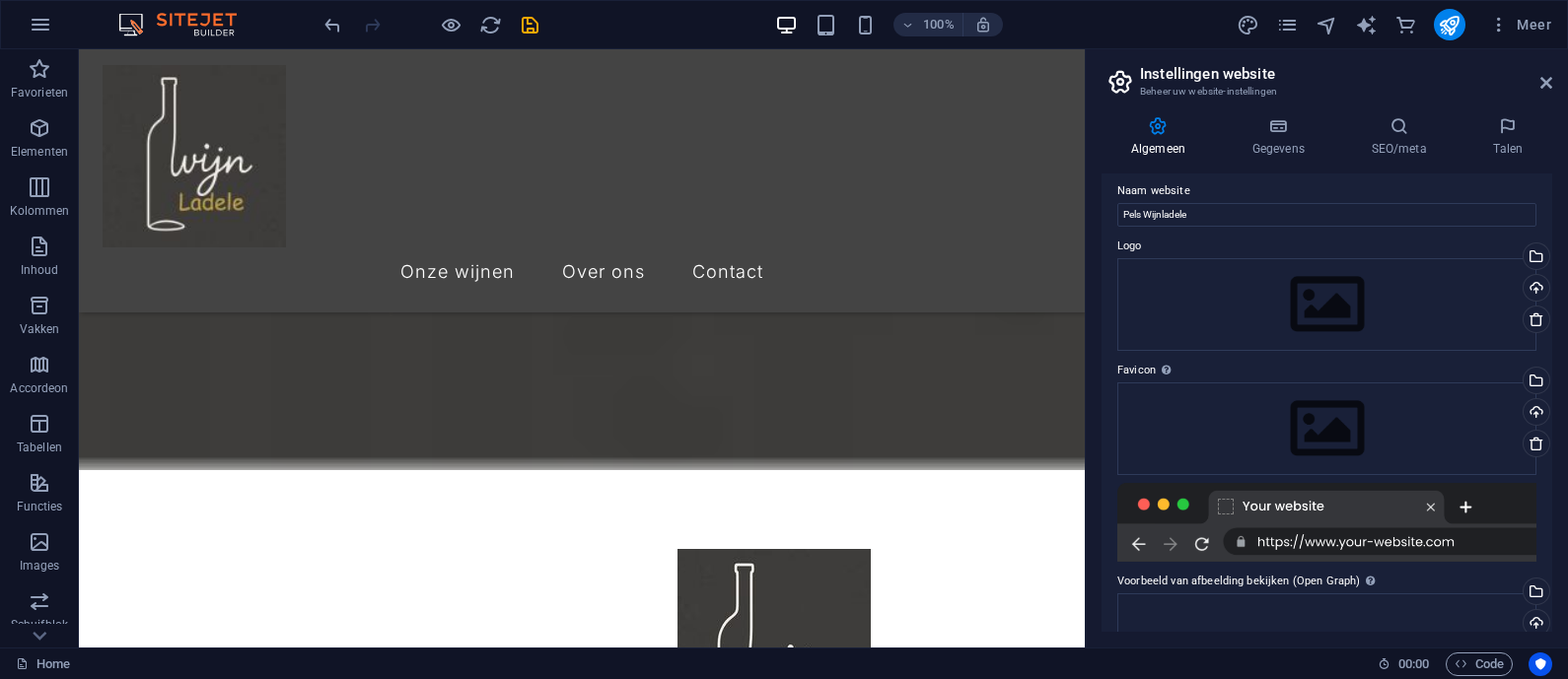 scroll, scrollTop: 0, scrollLeft: 0, axis: both 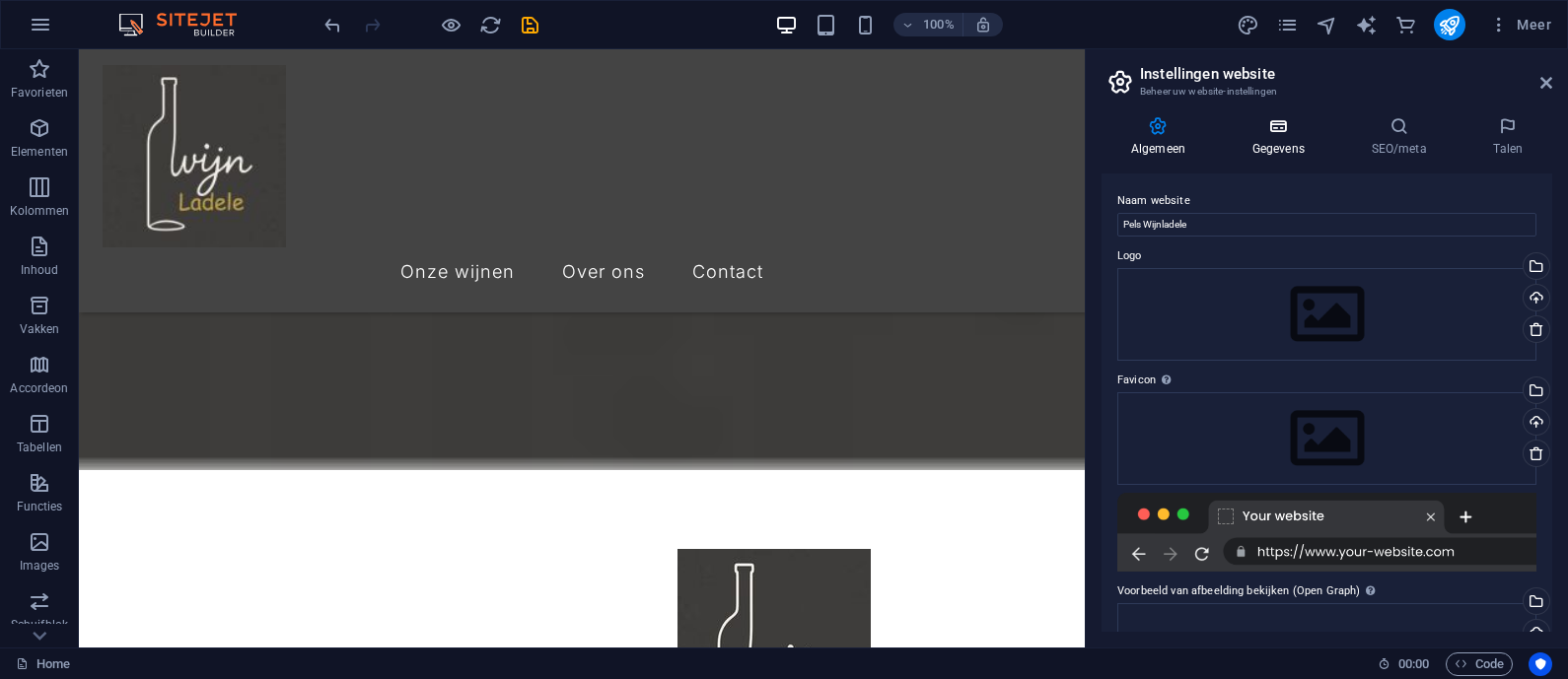 click on "Gegevens" at bounding box center (1282, 137) 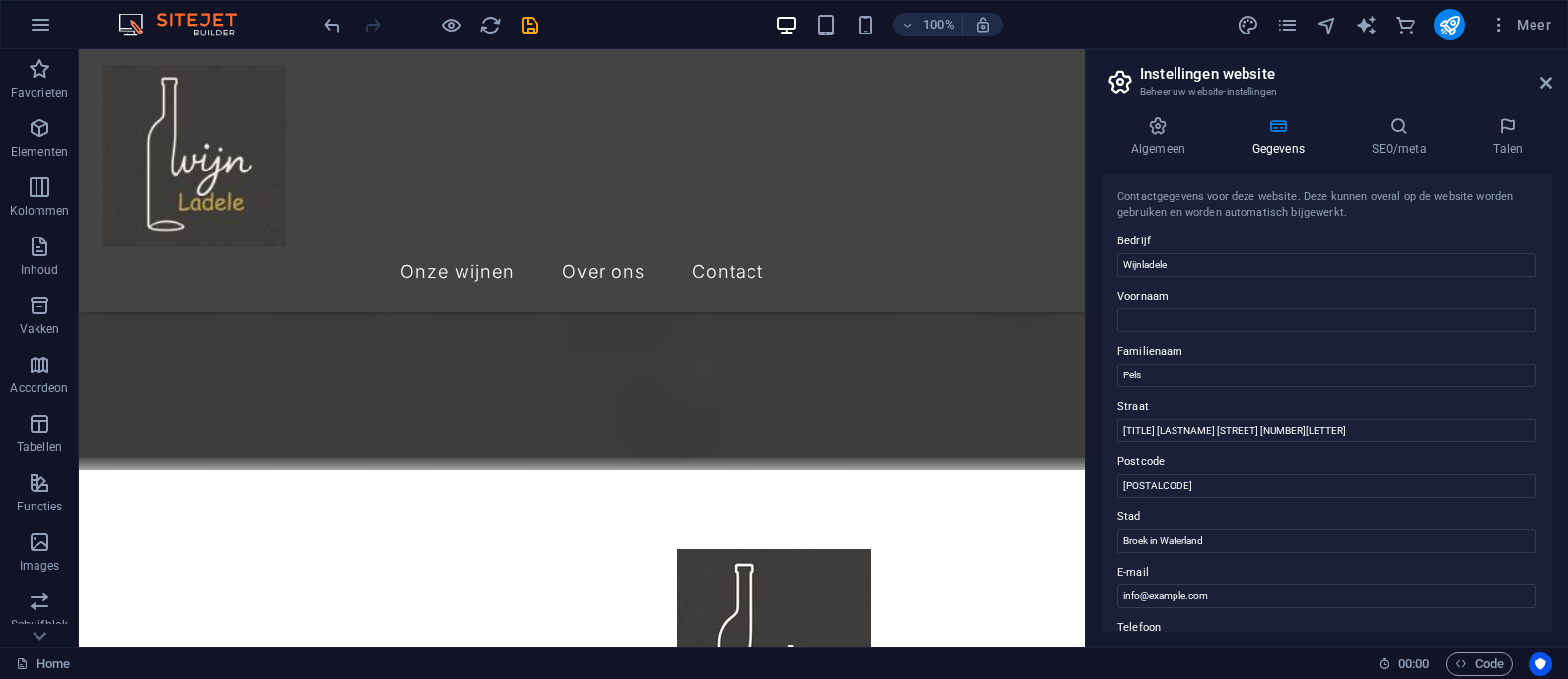 click on "Contactgegevens voor deze website. Deze kunnen overal op de website worden gebruiken en worden automatisch bijgewerkt. Bedrijf Wijnladele Voornaam Familienaam Pels Straat Drs. J. van Disweg 2F Postcode 1151-DA Stad Broek in Waterland E-mail info@wijnladele.nl Telefoon 0123 - 456789 Mobiel Fax Aangepast veld 1 Aangepast veld 2 Aangepast veld 3 Aangepast veld 4 Aangepast veld 5 Aangepast veld 6" at bounding box center [1326, 402] 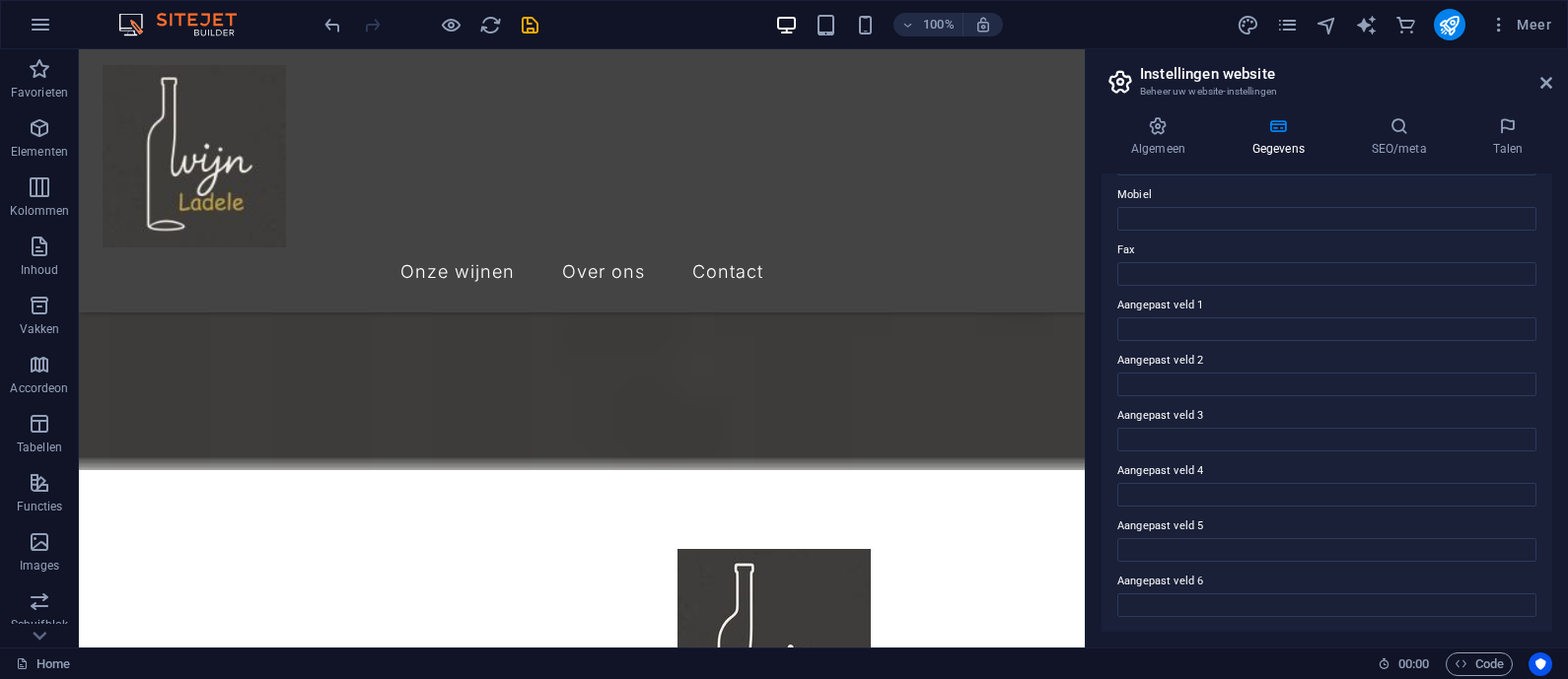 scroll, scrollTop: 241, scrollLeft: 0, axis: vertical 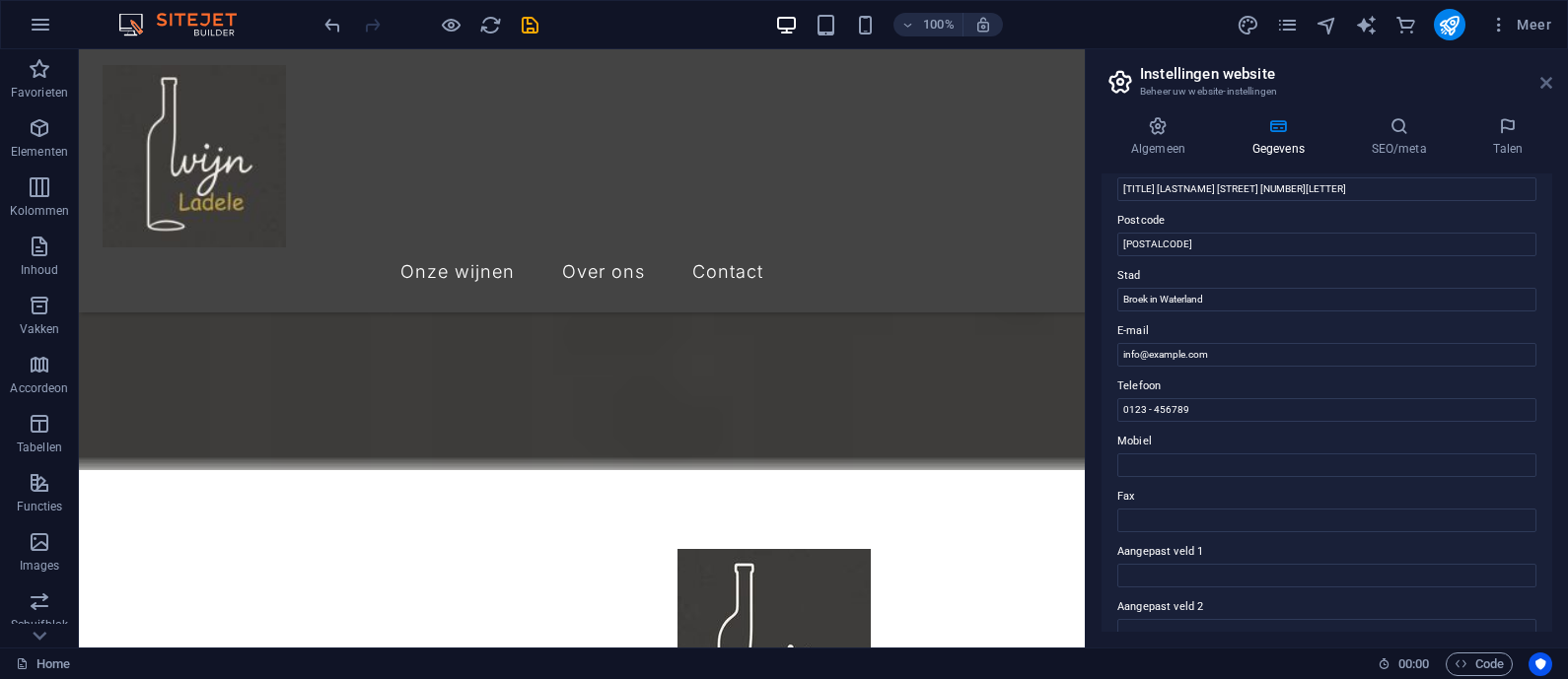 click at bounding box center [1546, 83] 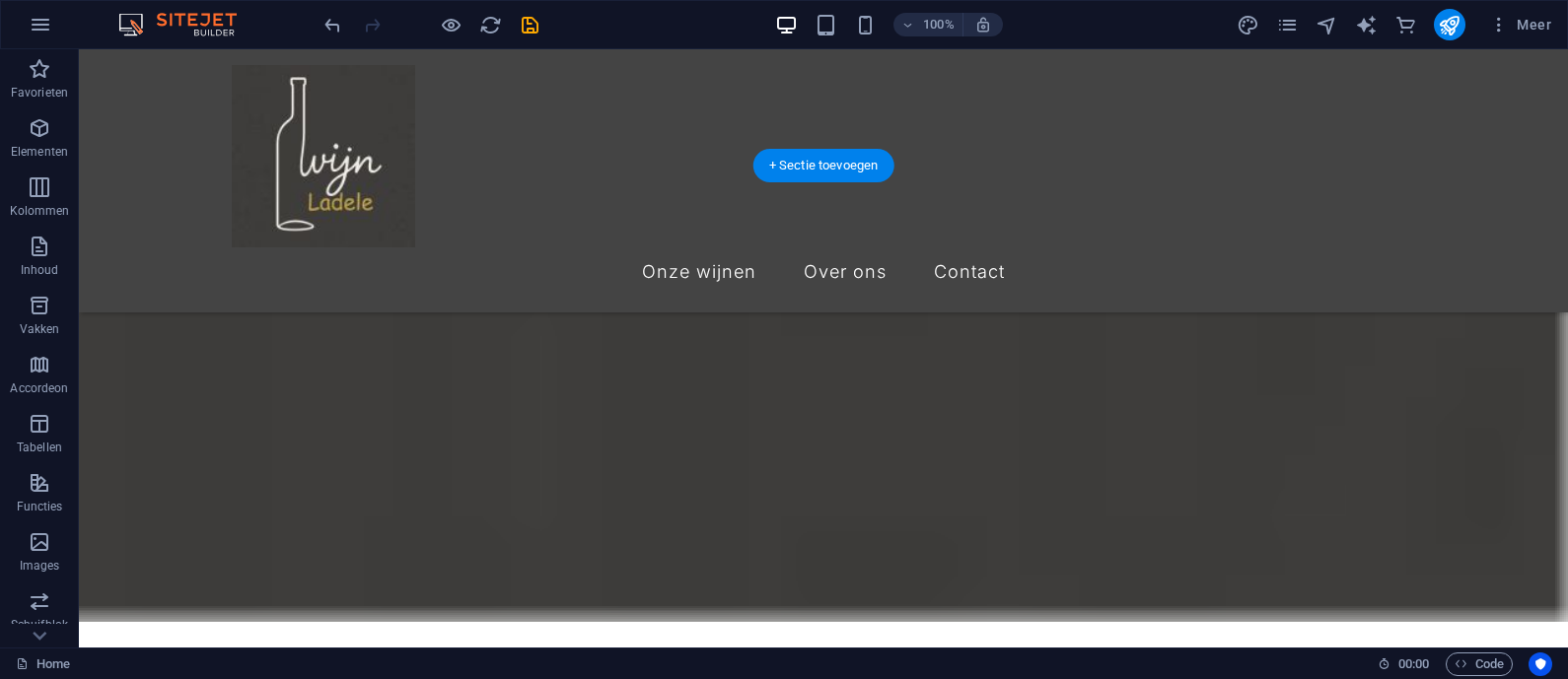 scroll, scrollTop: 845, scrollLeft: 0, axis: vertical 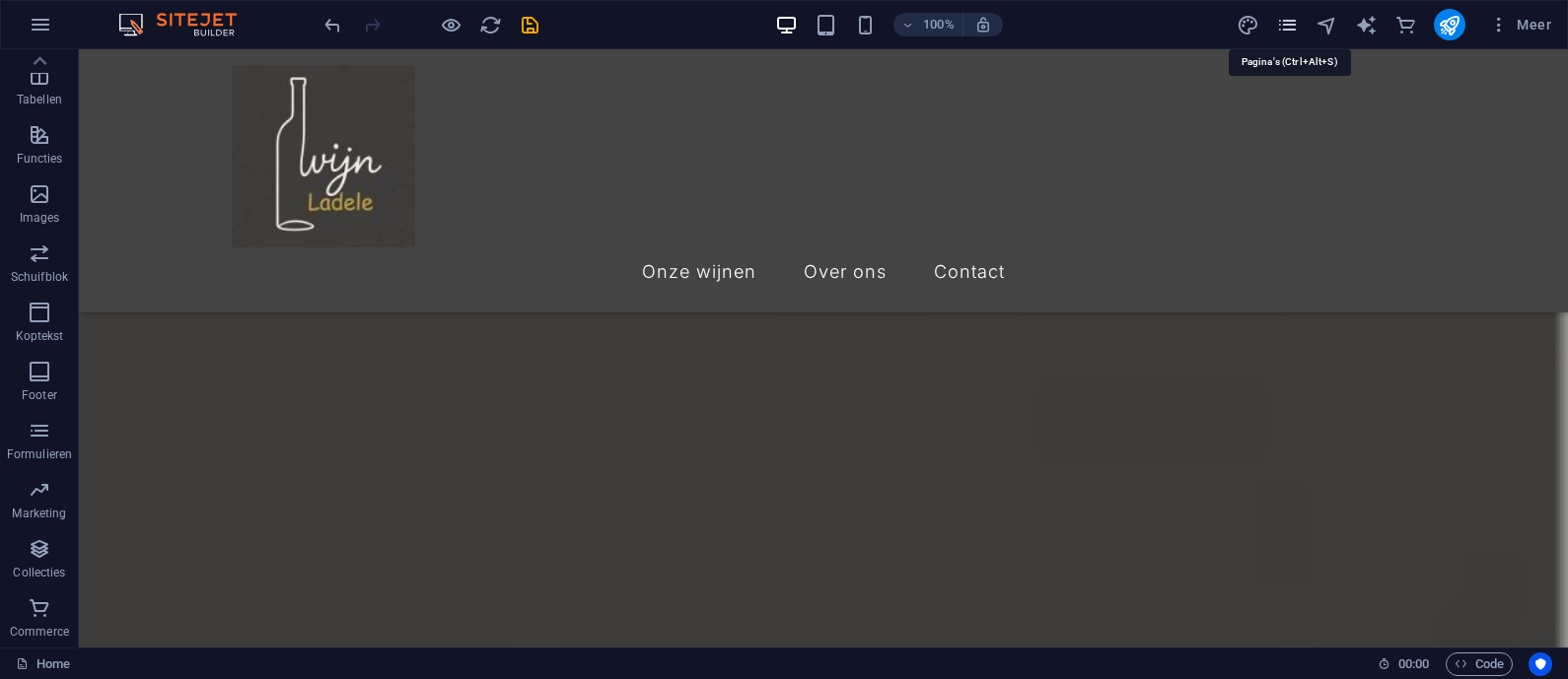 click at bounding box center [1287, 25] 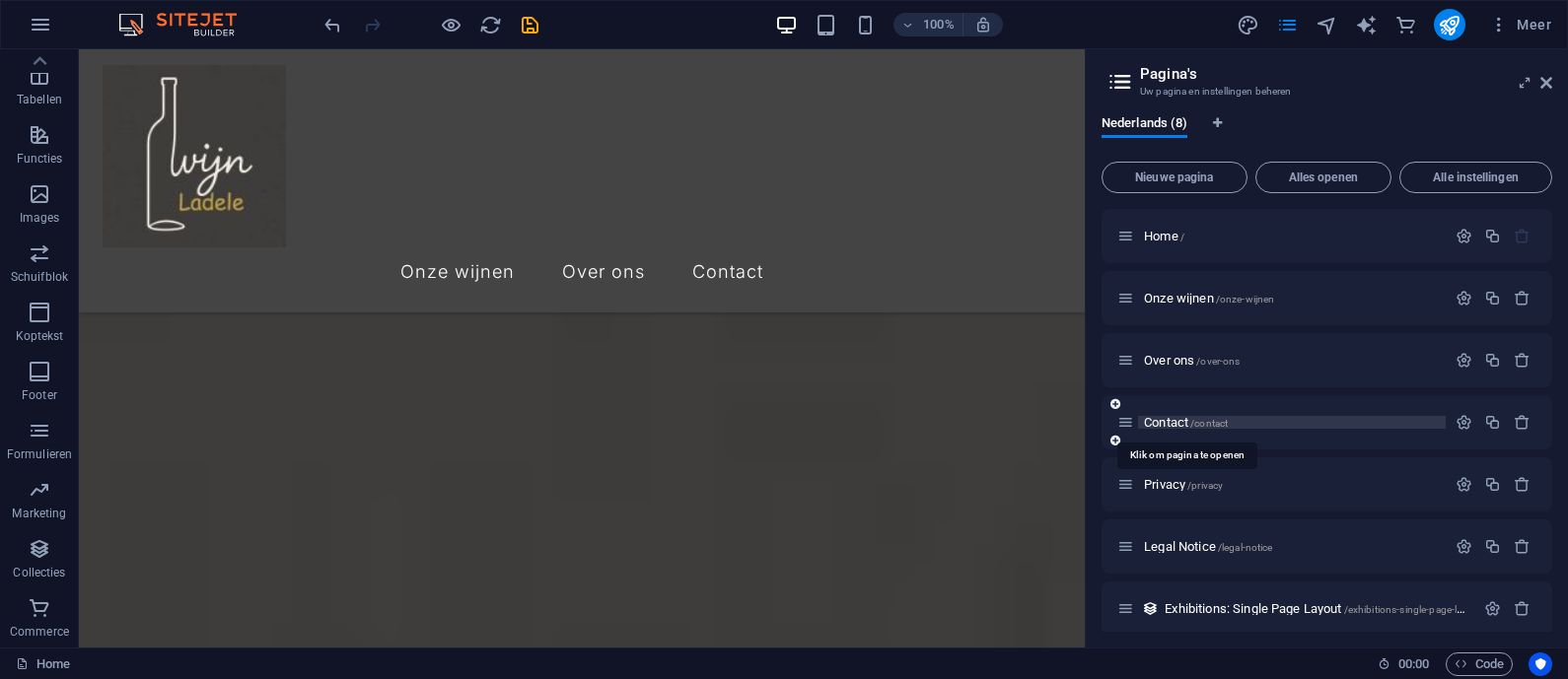 click on "Contact /contact" at bounding box center [1185, 422] 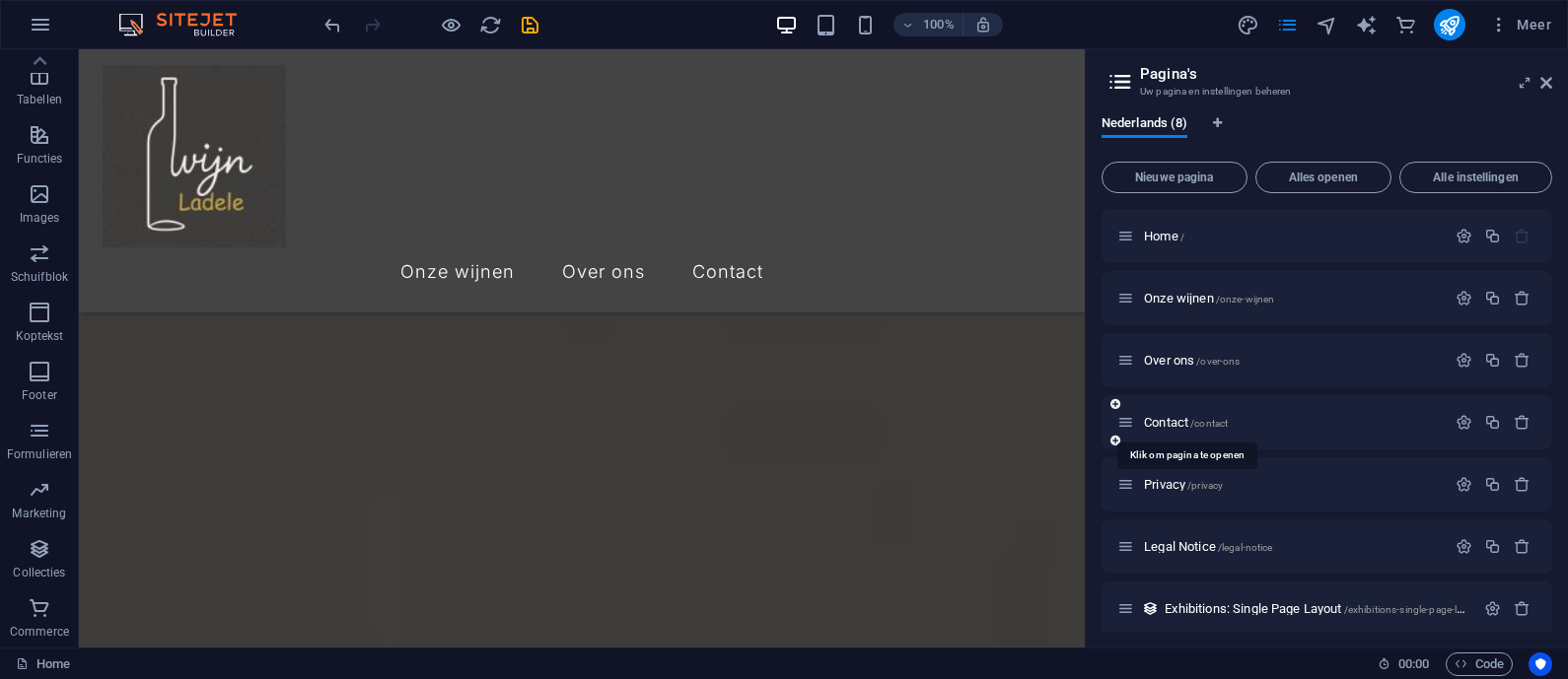 scroll, scrollTop: 0, scrollLeft: 0, axis: both 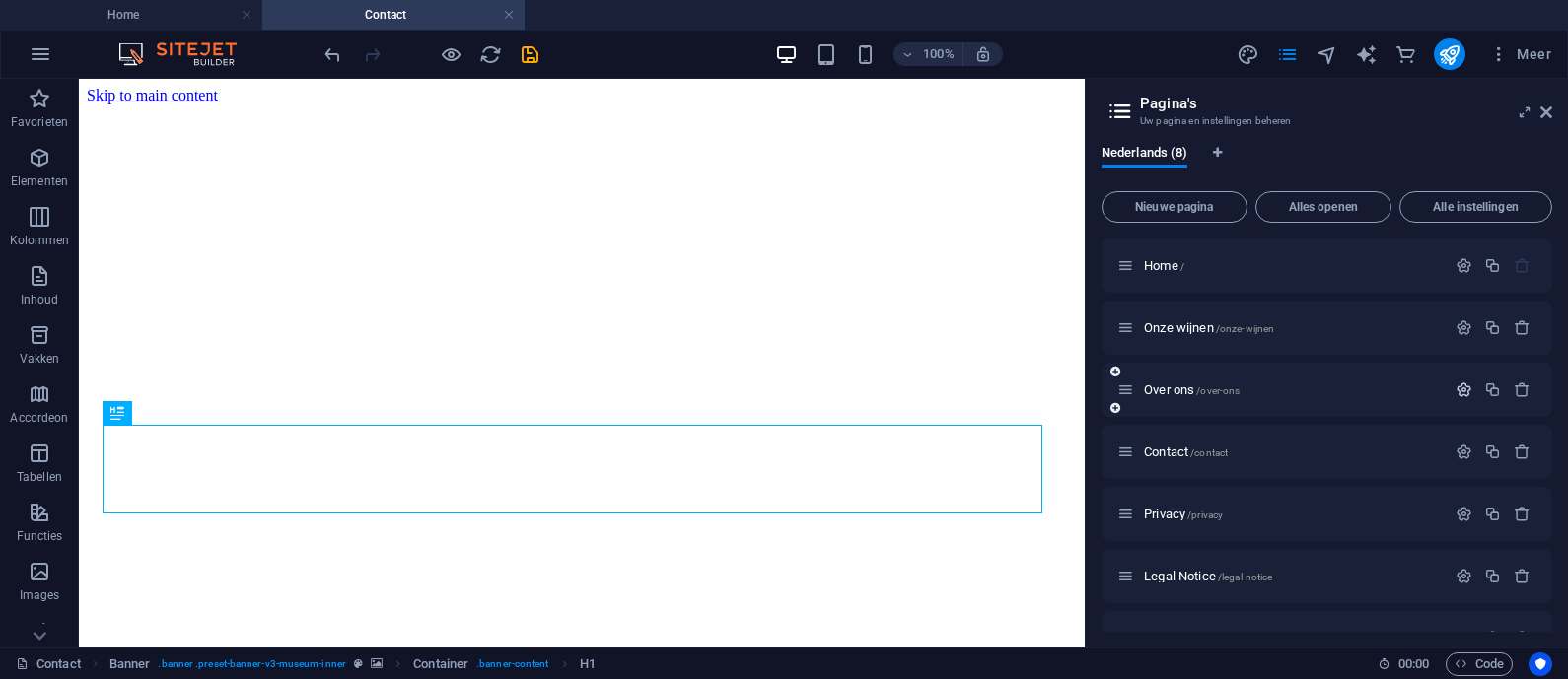 click at bounding box center [1463, 389] 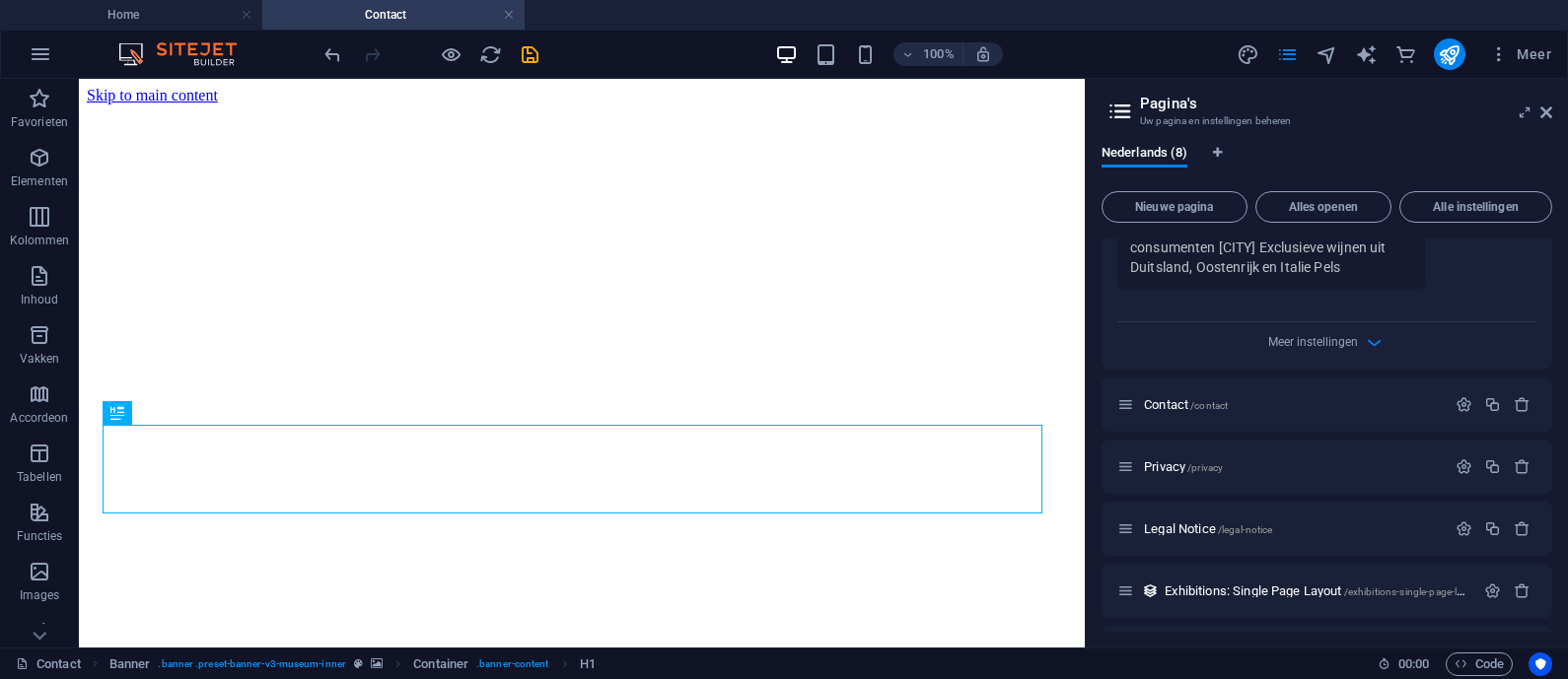 scroll, scrollTop: 862, scrollLeft: 0, axis: vertical 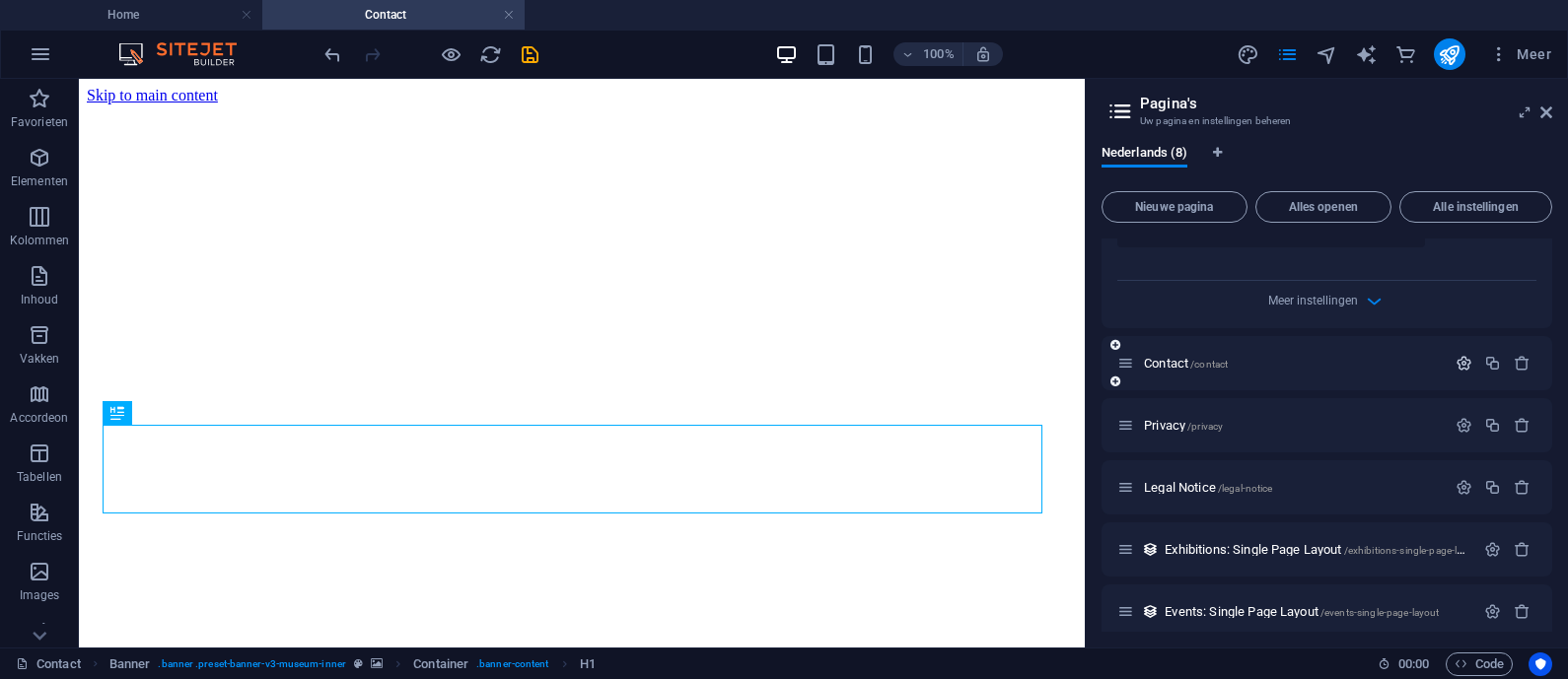 click at bounding box center [1463, 363] 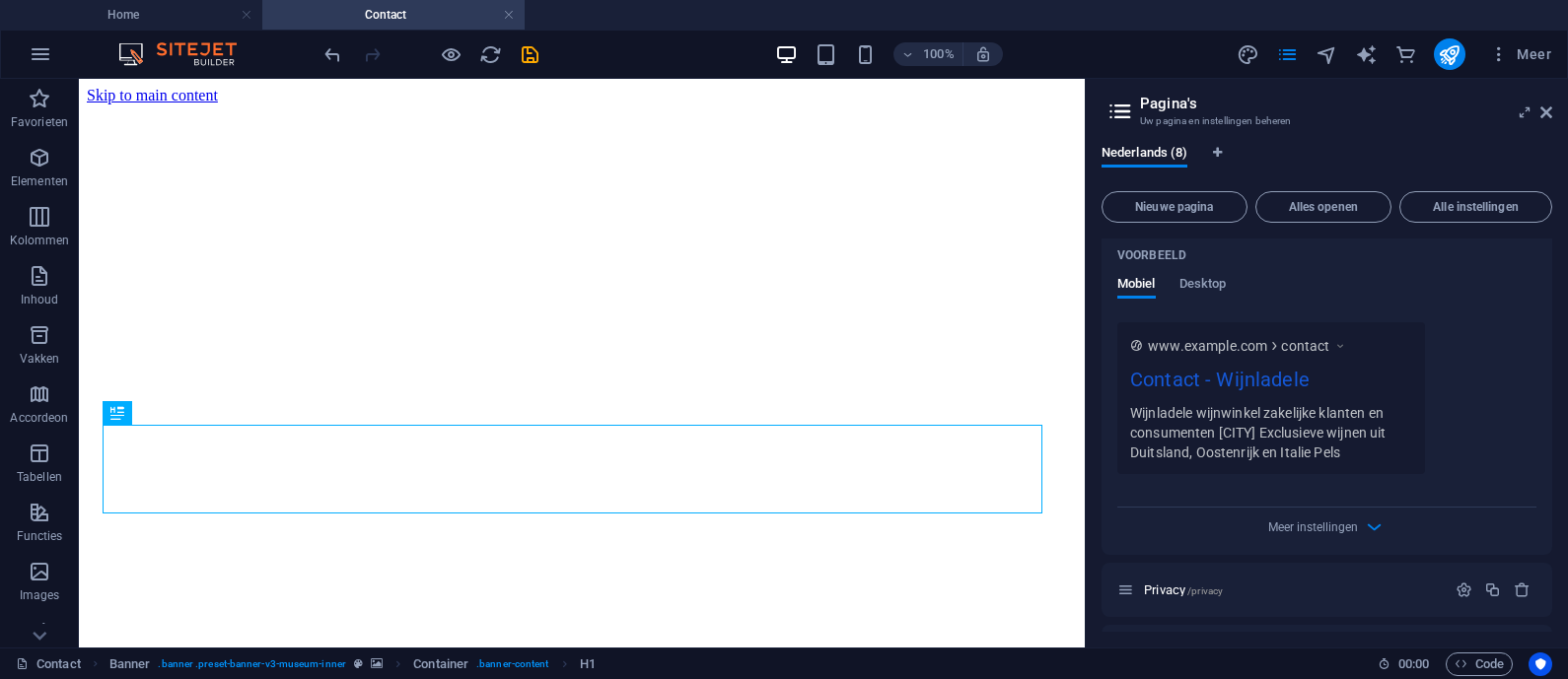 scroll, scrollTop: 1478, scrollLeft: 0, axis: vertical 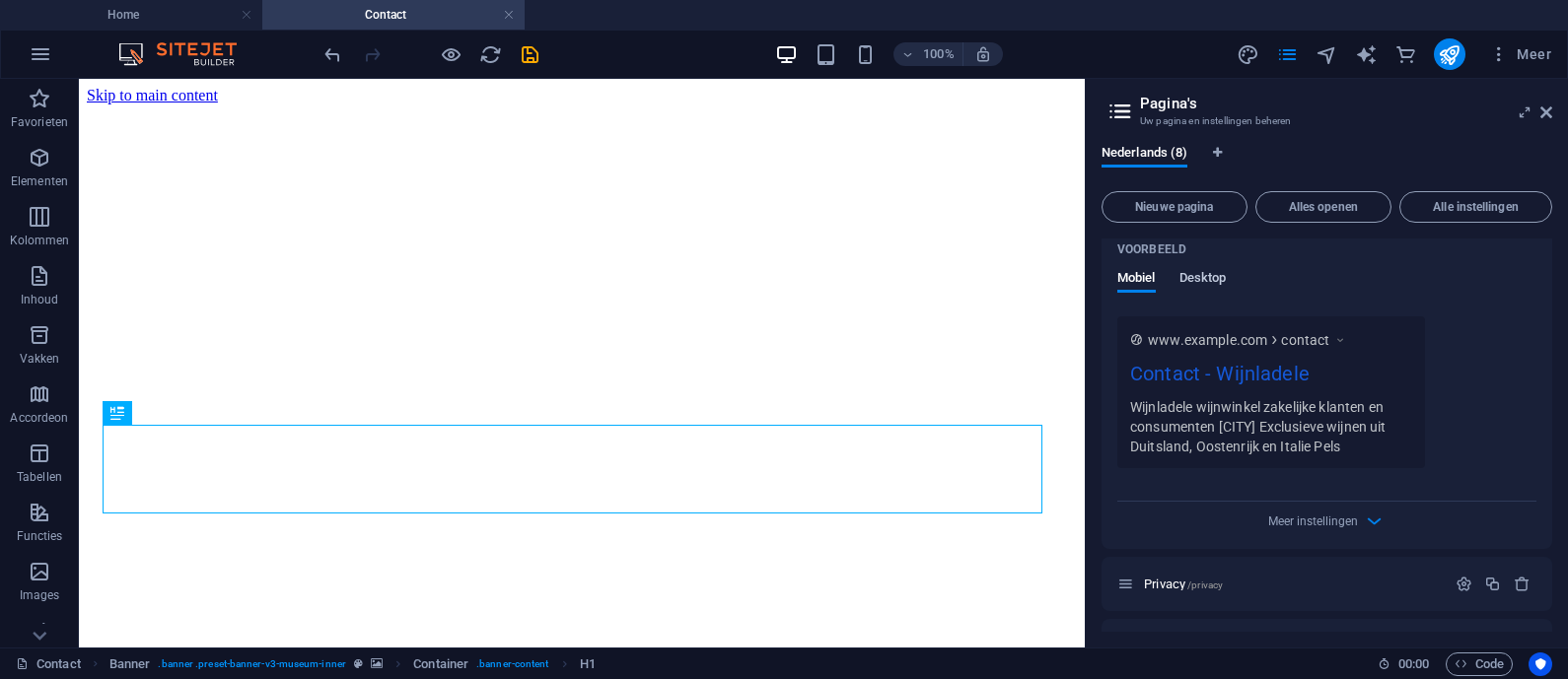 click on "Desktop" at bounding box center [1203, 280] 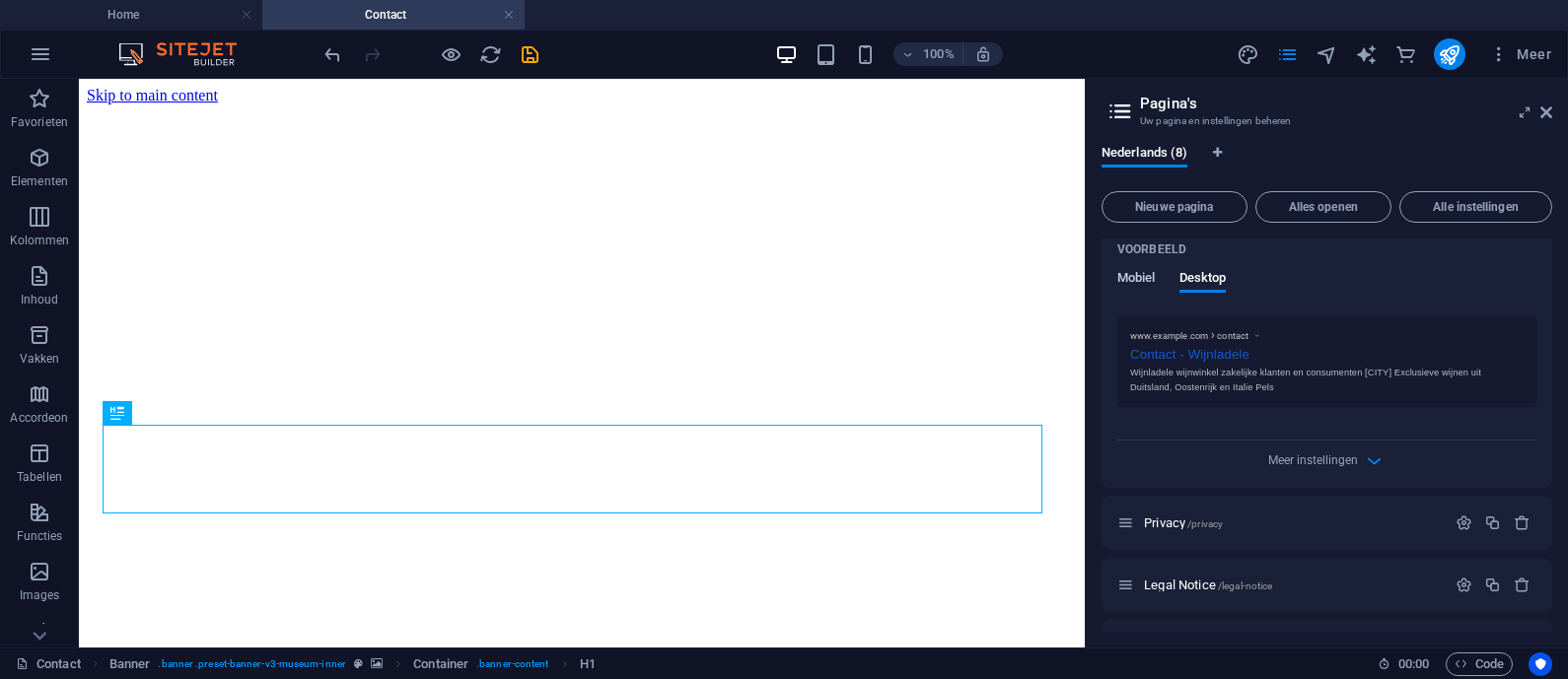 click on "Mobiel" at bounding box center [1136, 280] 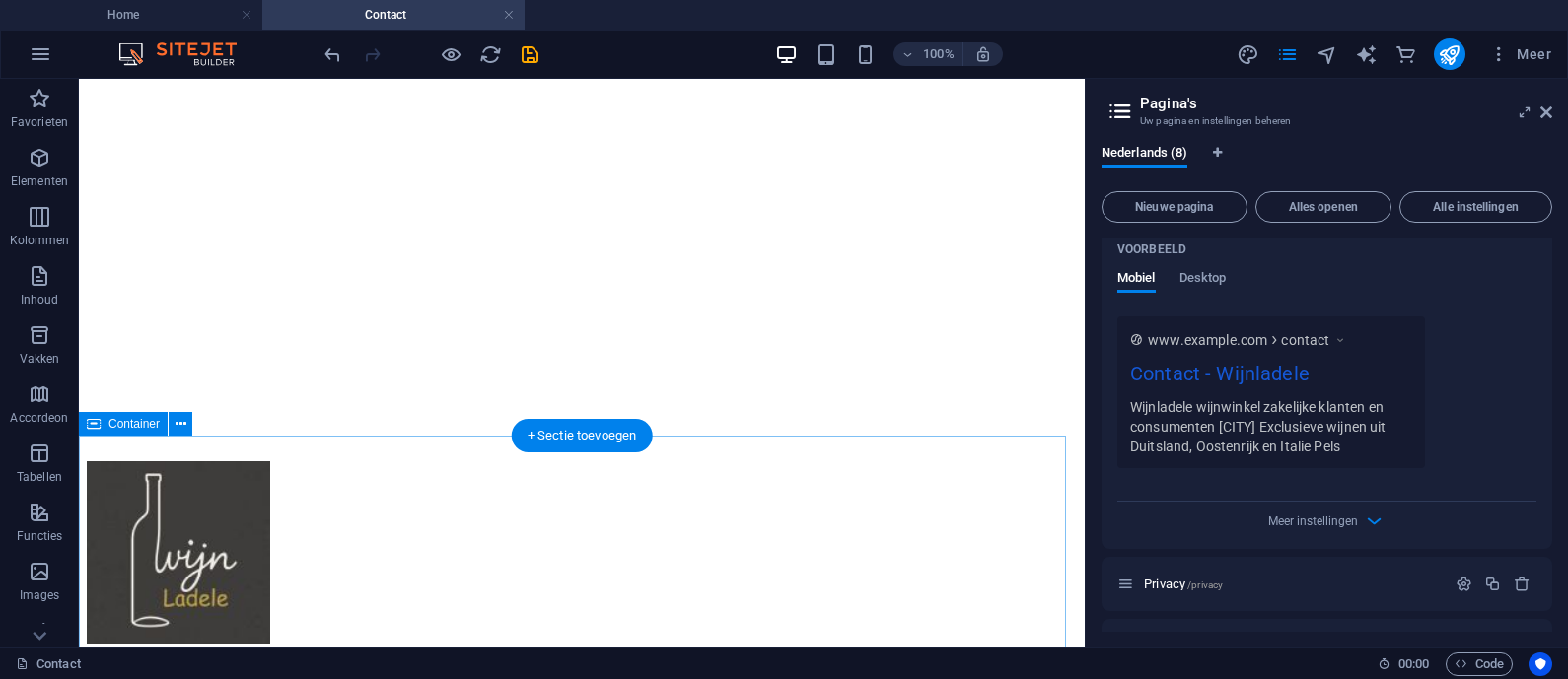 scroll, scrollTop: 0, scrollLeft: 0, axis: both 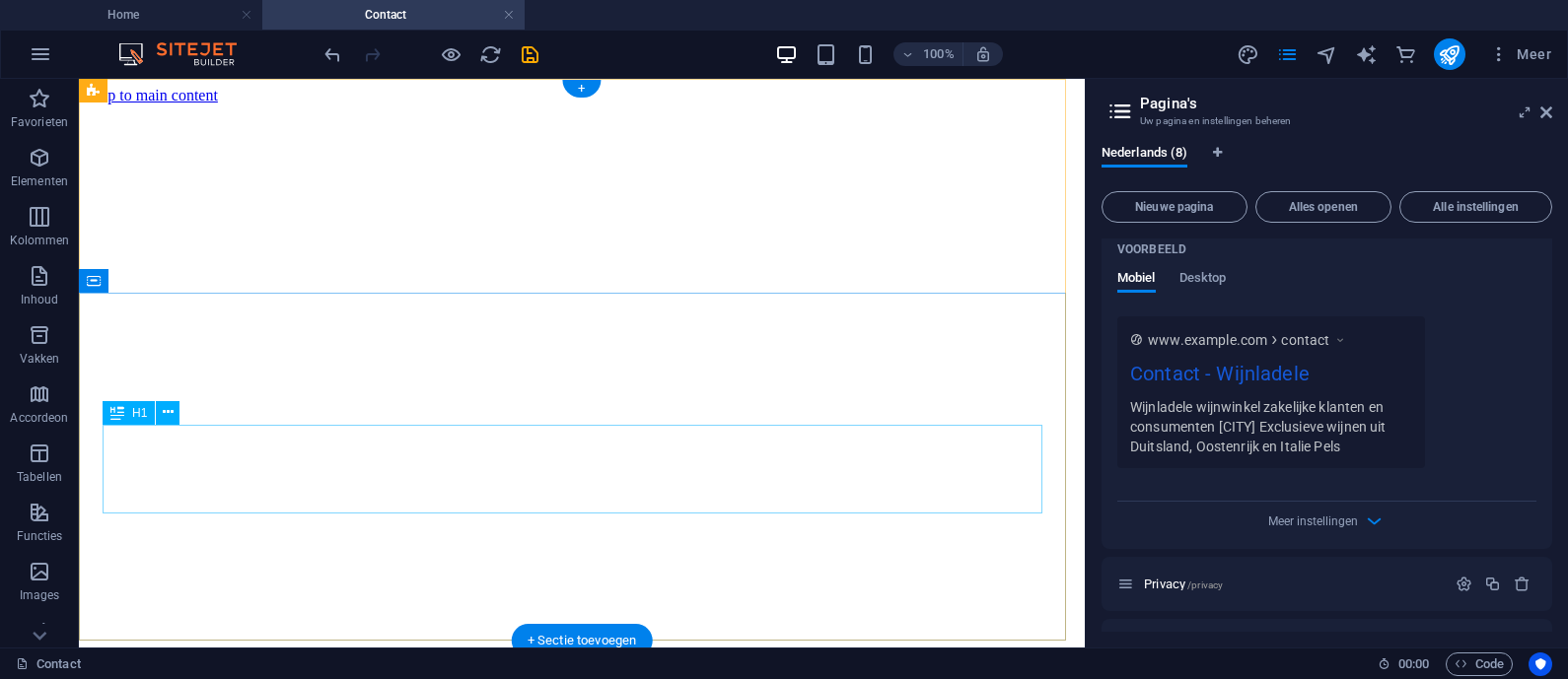 click on "Contact Us" at bounding box center [582, 1125] 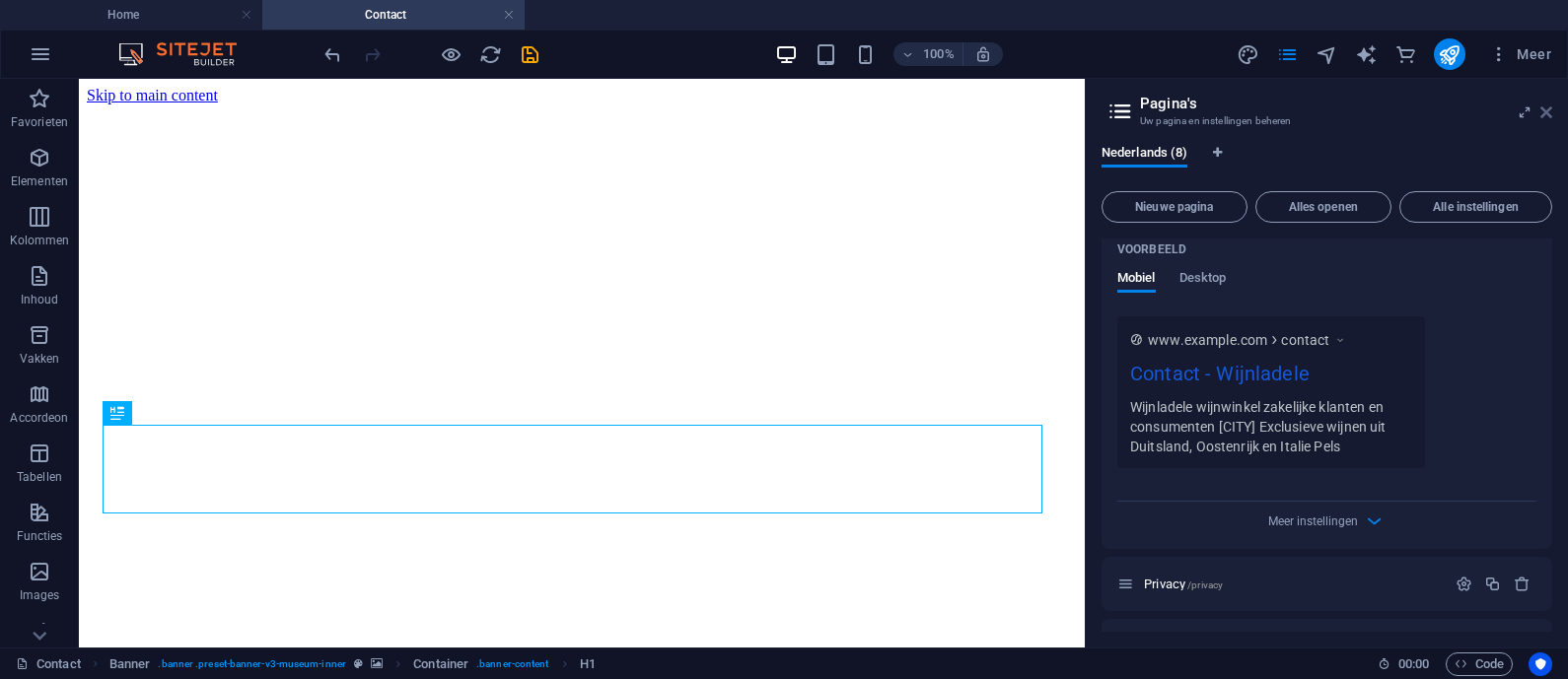 click at bounding box center [1546, 112] 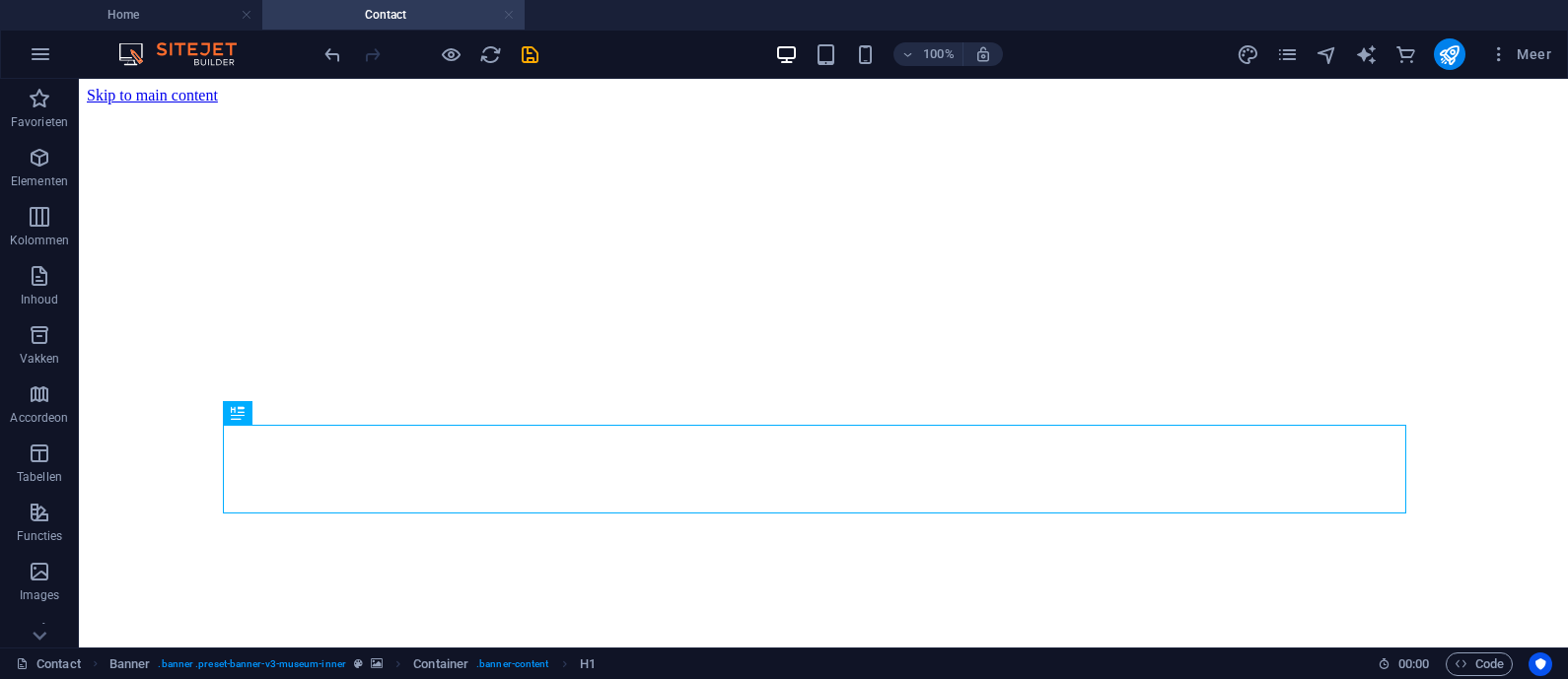 drag, startPoint x: 509, startPoint y: 14, endPoint x: 484, endPoint y: 10, distance: 25.317978 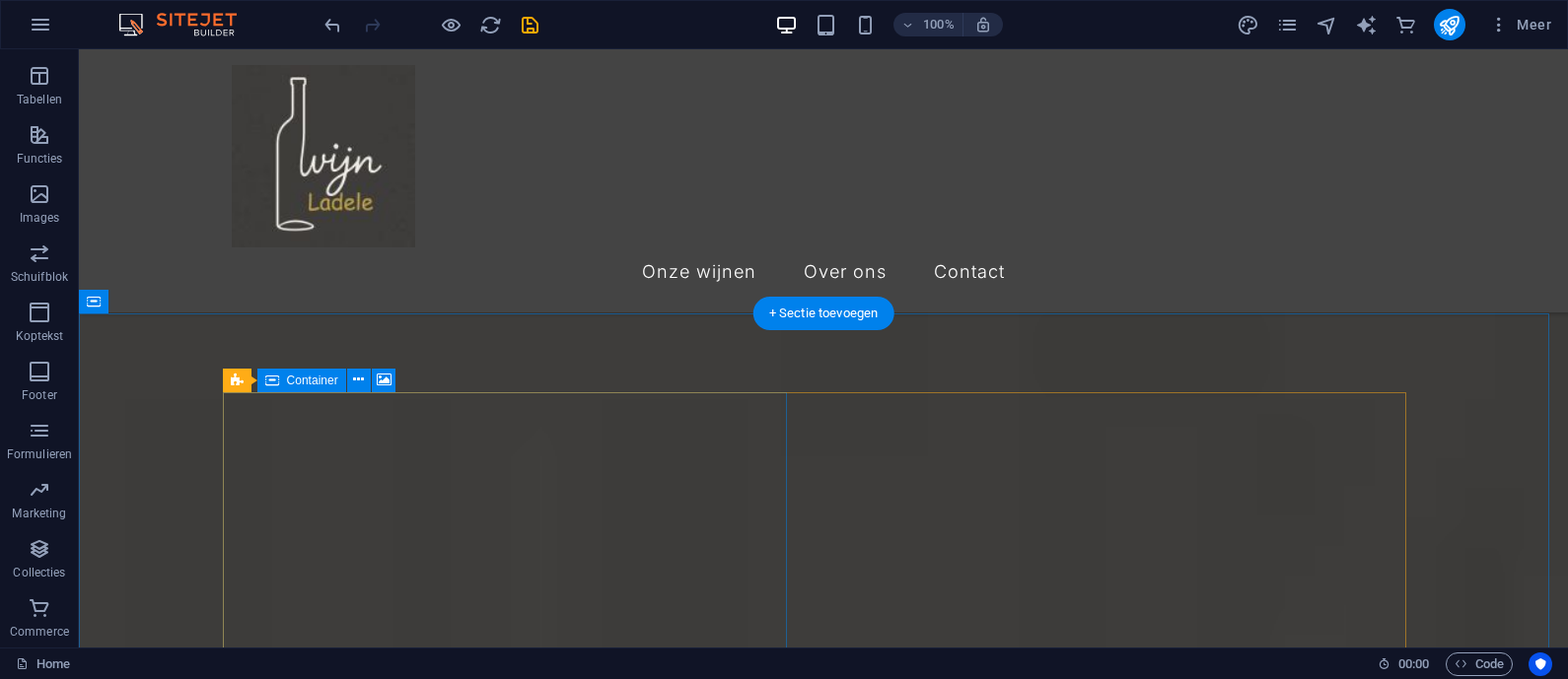 scroll, scrollTop: 698, scrollLeft: 0, axis: vertical 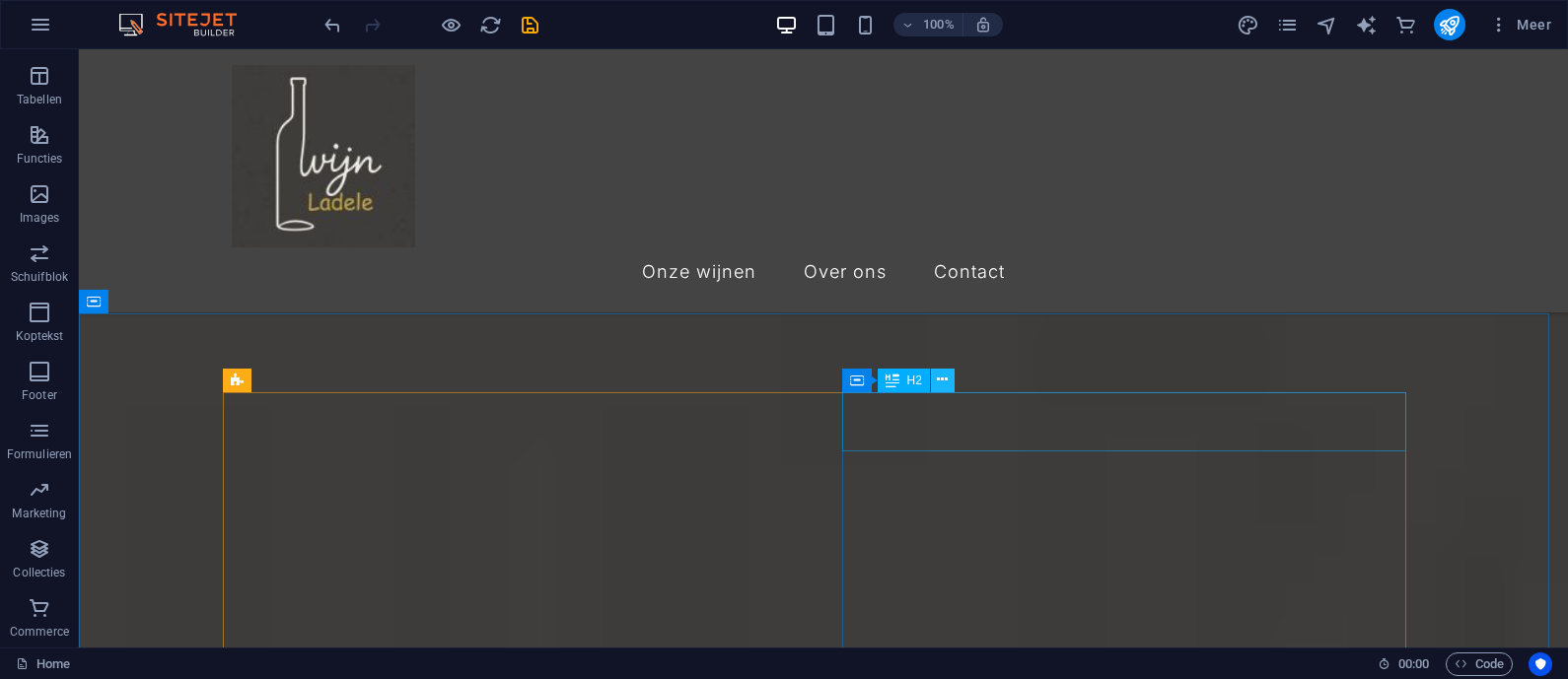 click at bounding box center [942, 379] 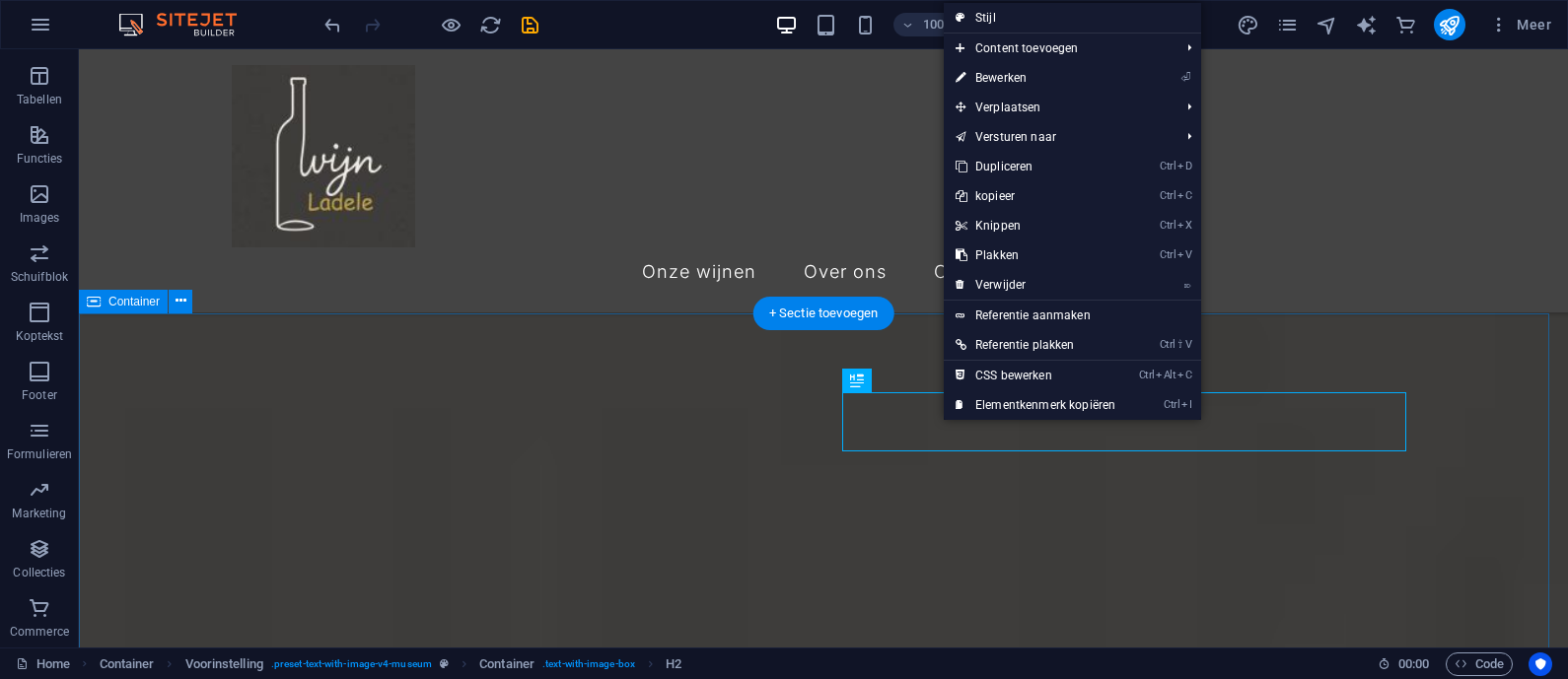 click on "Contact Naam E-mail Uw bericht Niet leesbaar? Nieuw laden Verstuur! Sleep content hierheen of  Elementen toevoegen  Klembord plakken" at bounding box center [823, 2233] 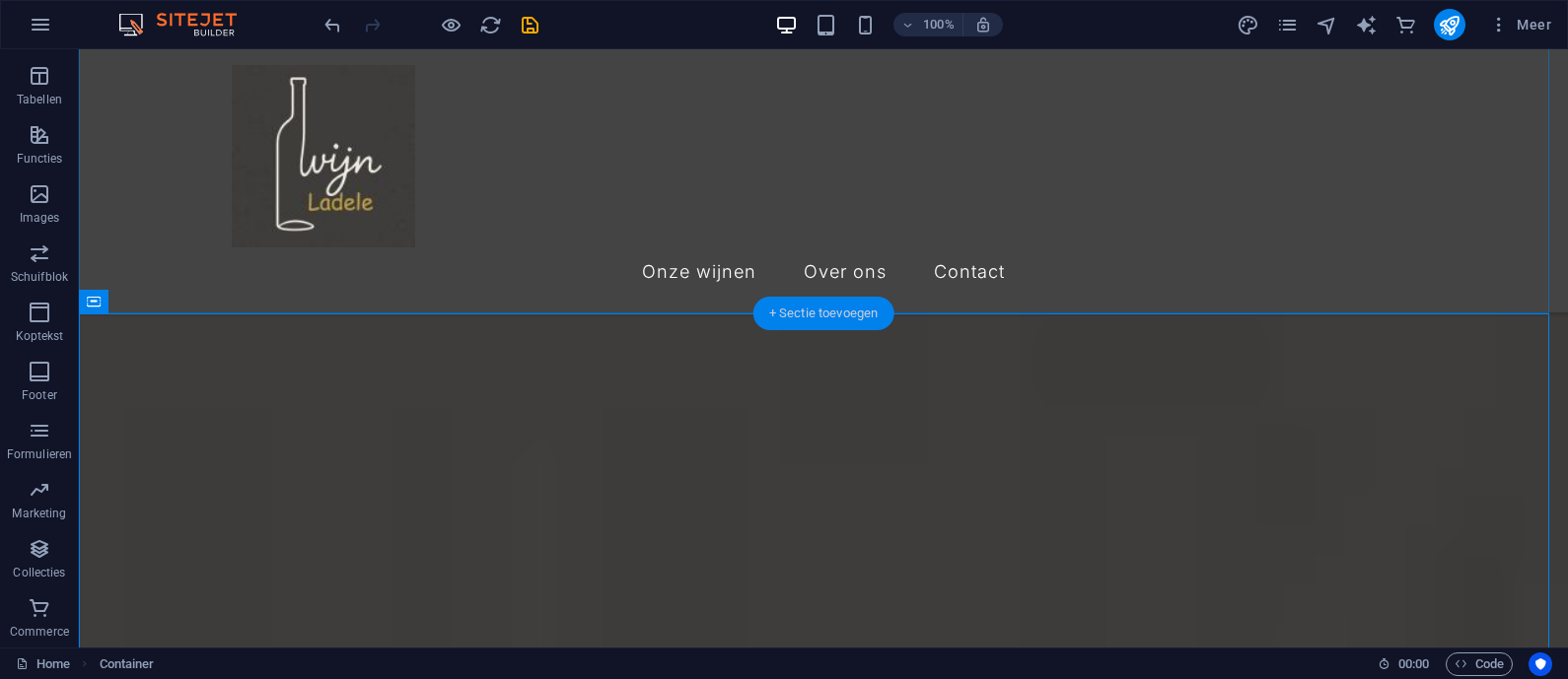 click on "+ Sectie toevoegen" at bounding box center [823, 313] 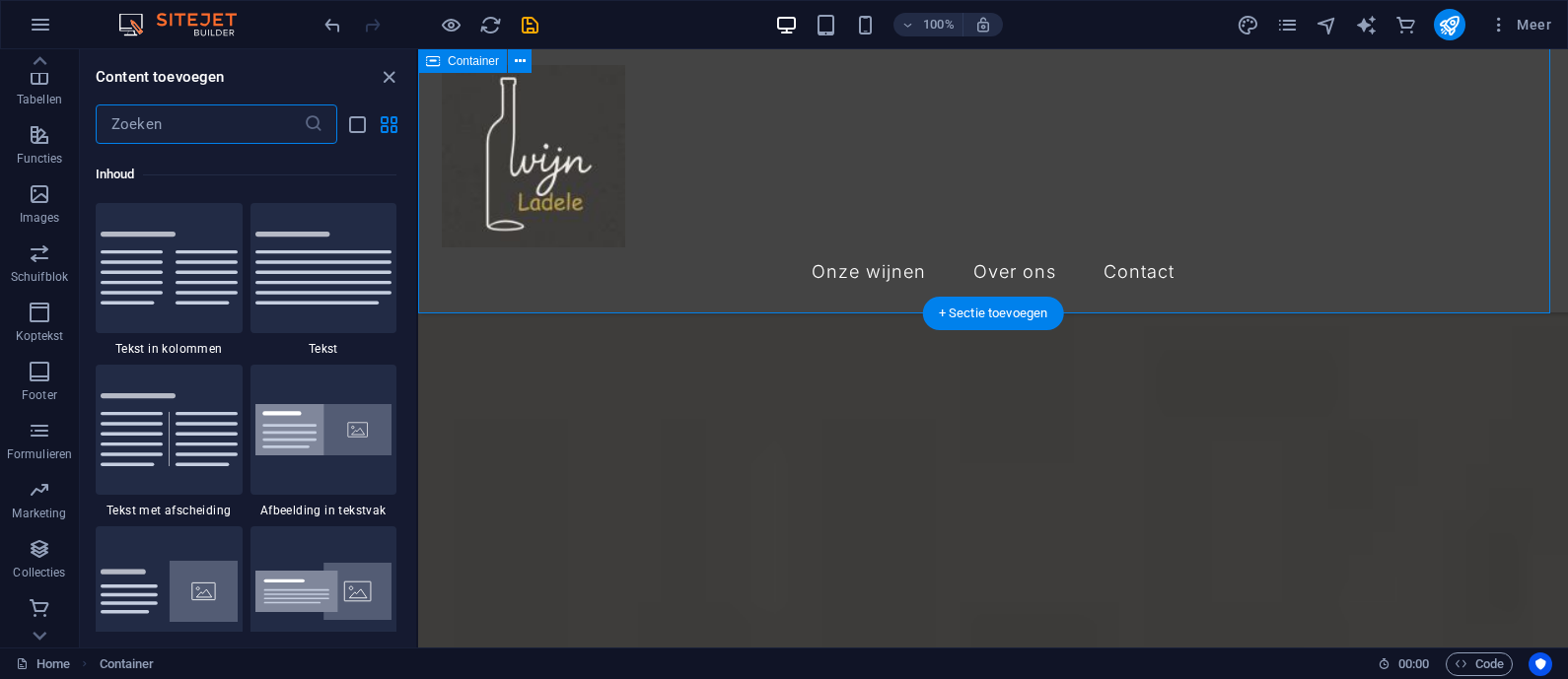 scroll, scrollTop: 3447, scrollLeft: 0, axis: vertical 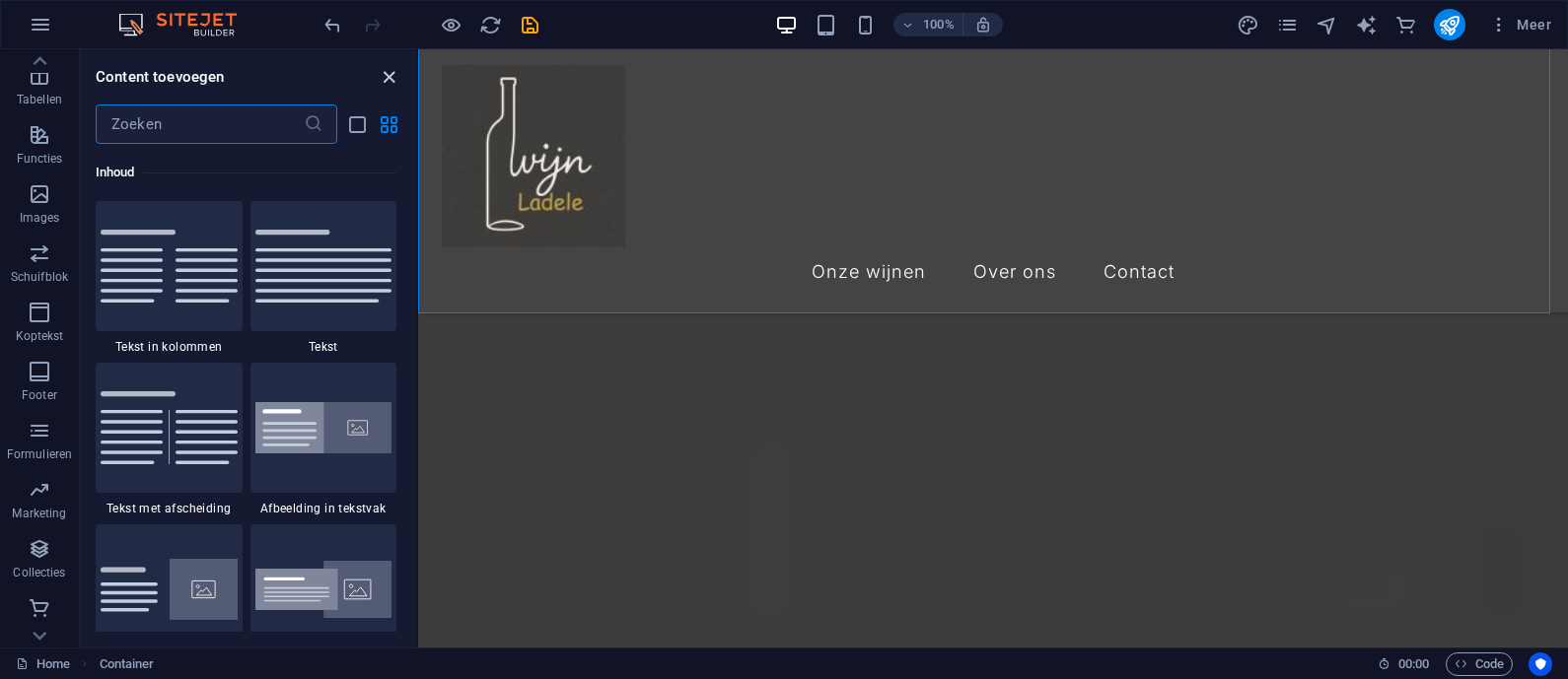 drag, startPoint x: 307, startPoint y: 28, endPoint x: 386, endPoint y: 75, distance: 91.92388 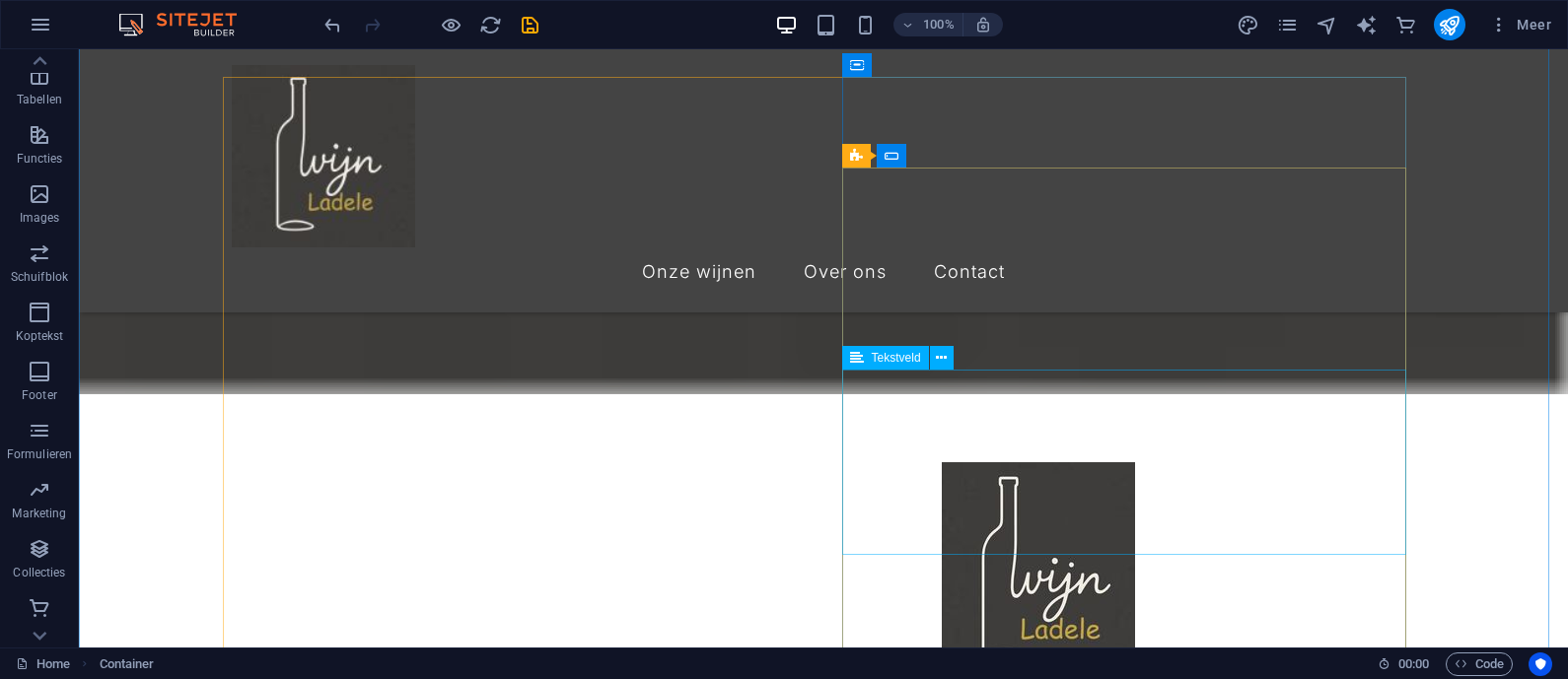 scroll, scrollTop: 1109, scrollLeft: 0, axis: vertical 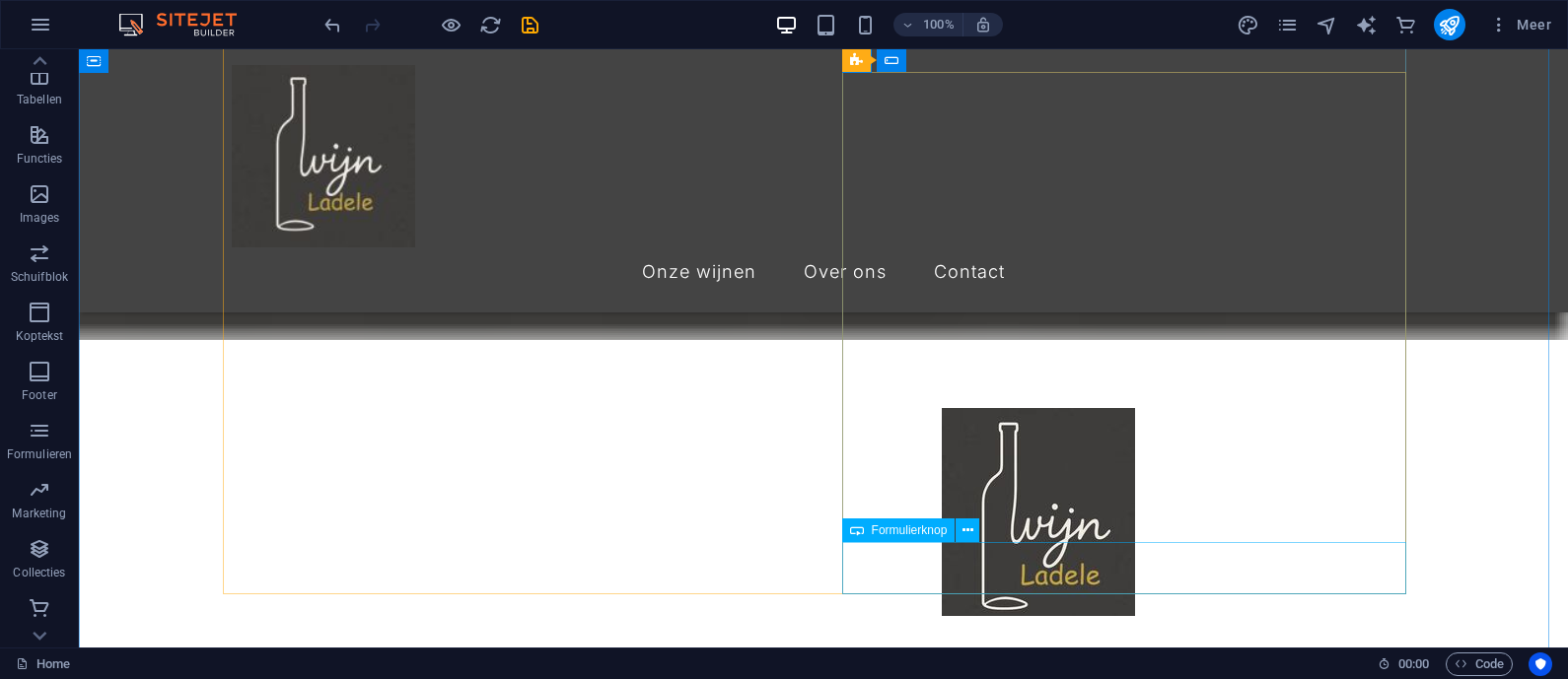 click on "Formulierknop" at bounding box center (909, 530) 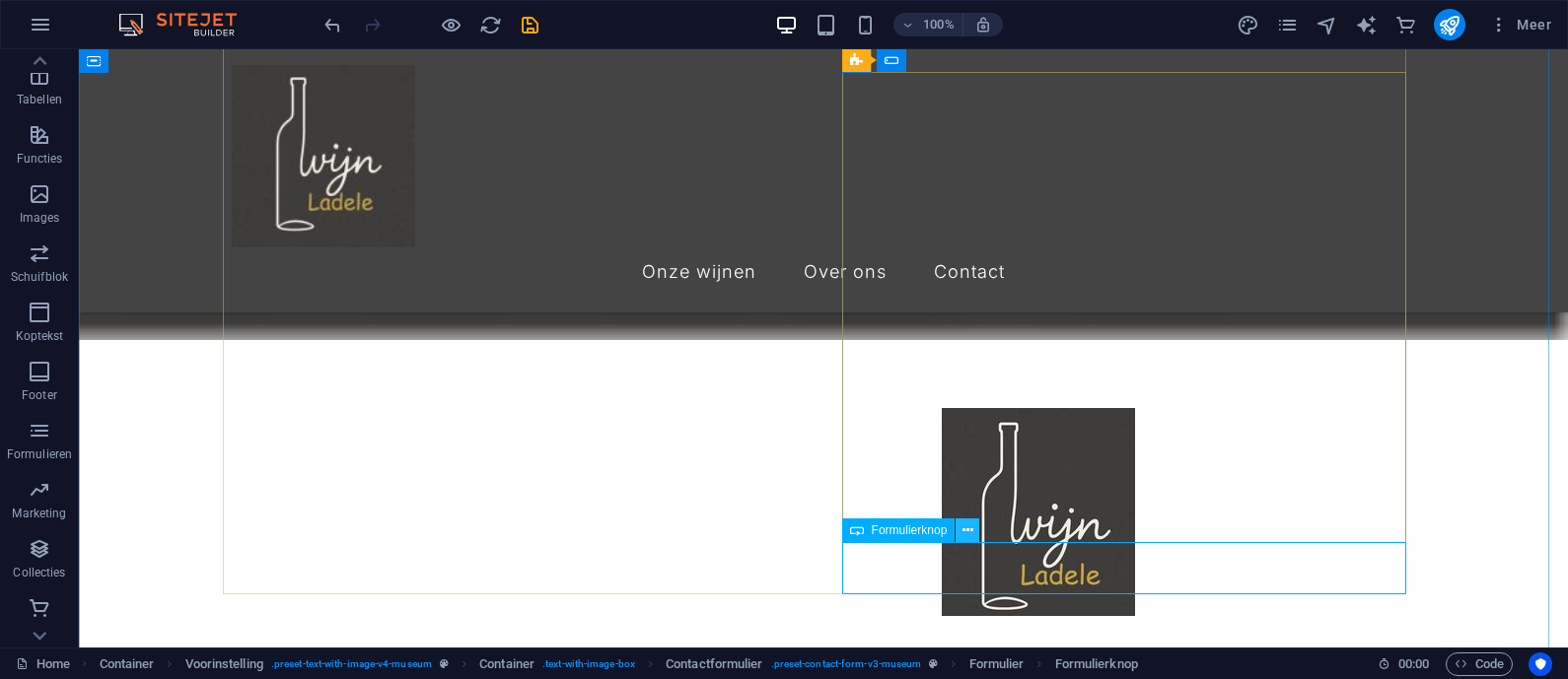 click at bounding box center (967, 530) 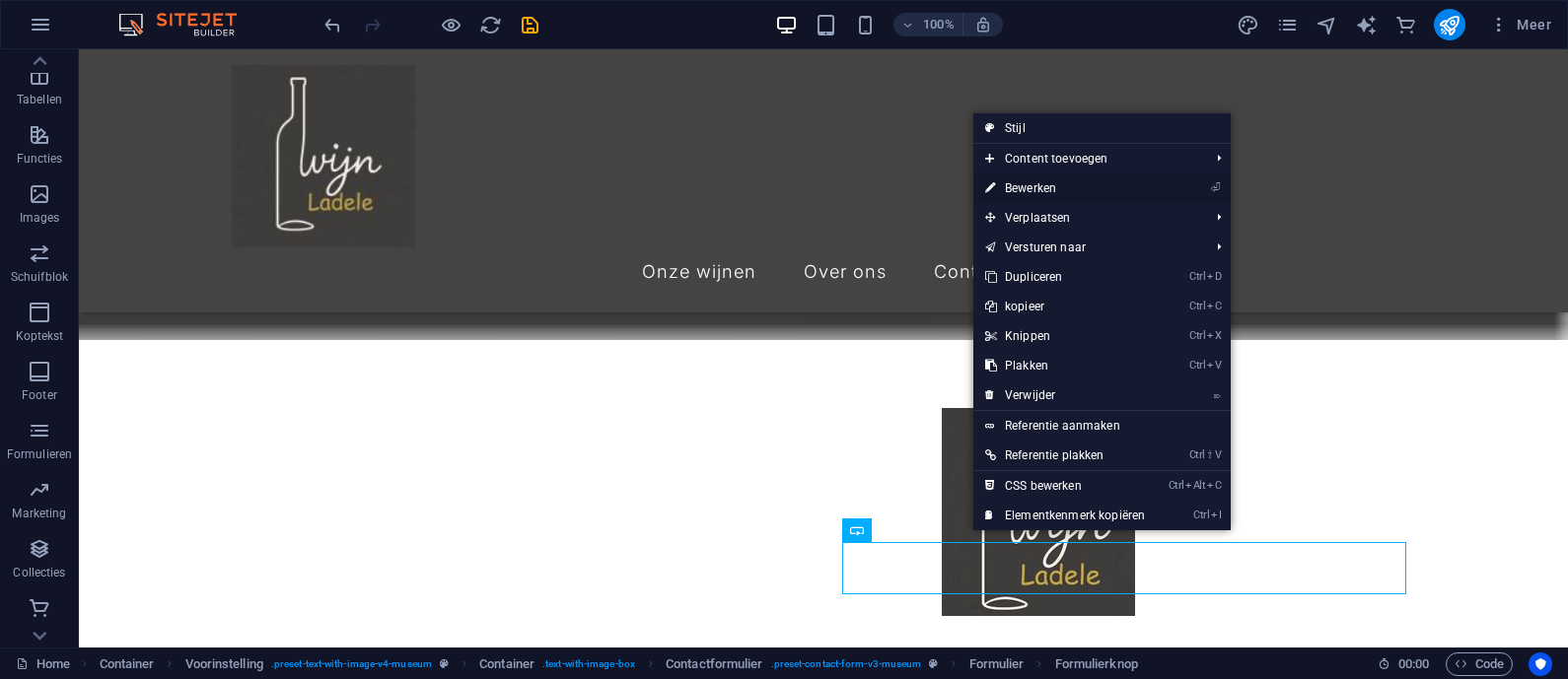 click on "⏎  Bewerken" at bounding box center (1065, 188) 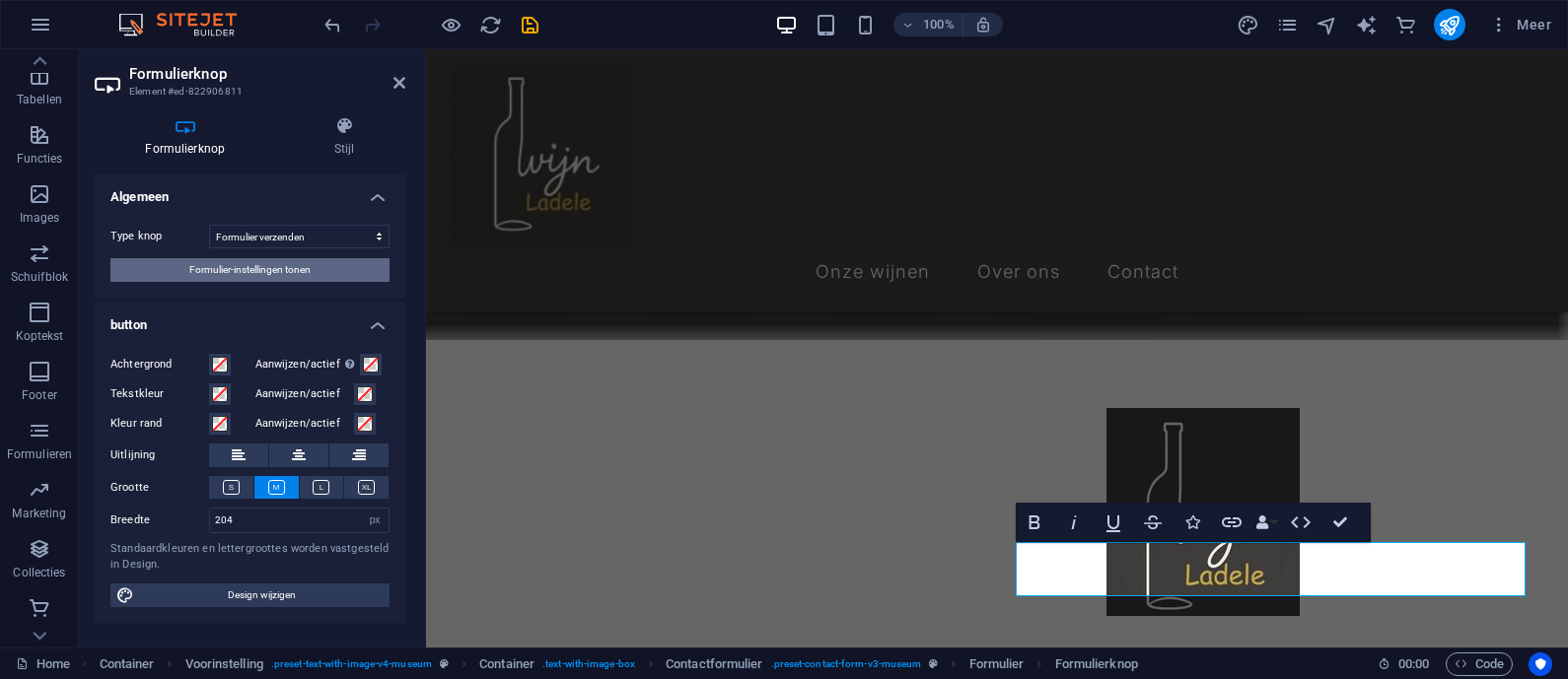 click on "Formulier-instellingen tonen" at bounding box center [249, 270] 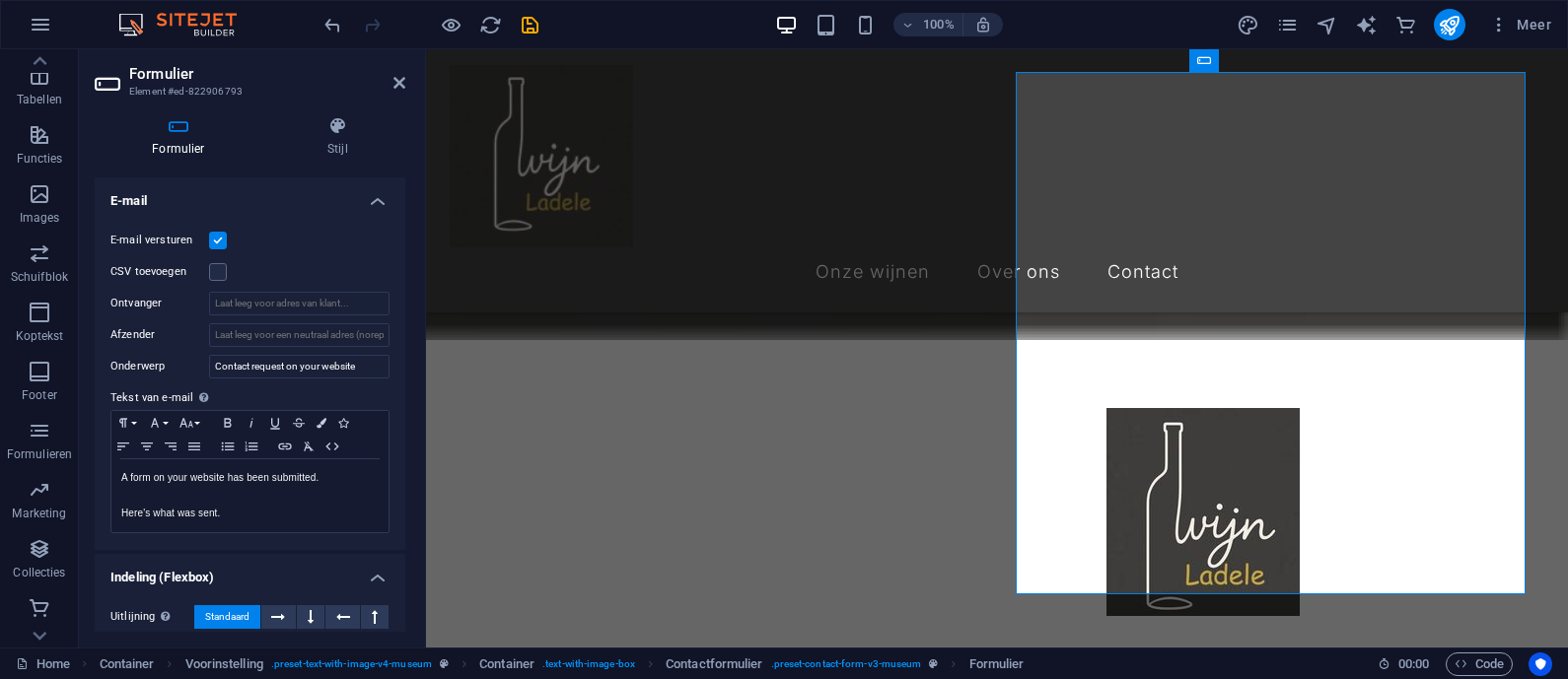scroll, scrollTop: 509, scrollLeft: 0, axis: vertical 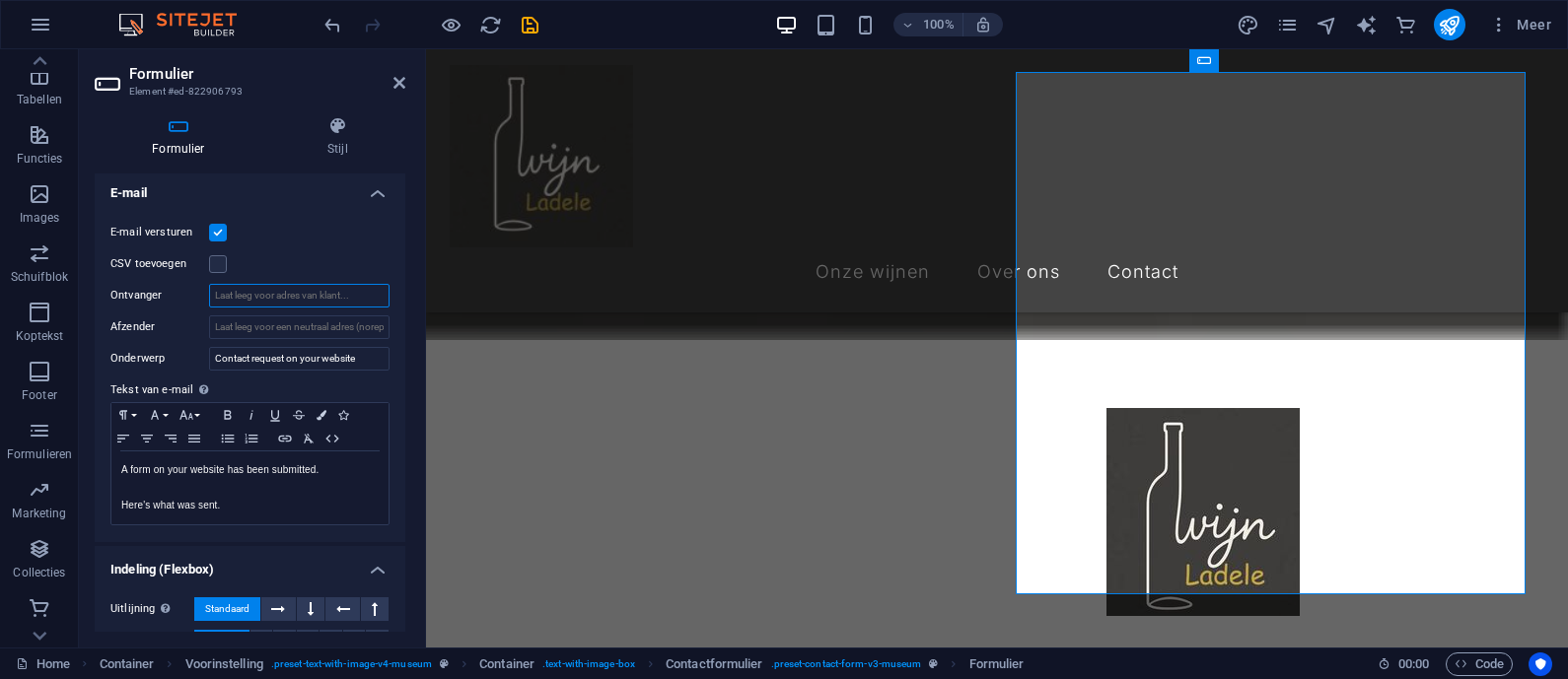 click on "Ontvanger" at bounding box center [299, 296] 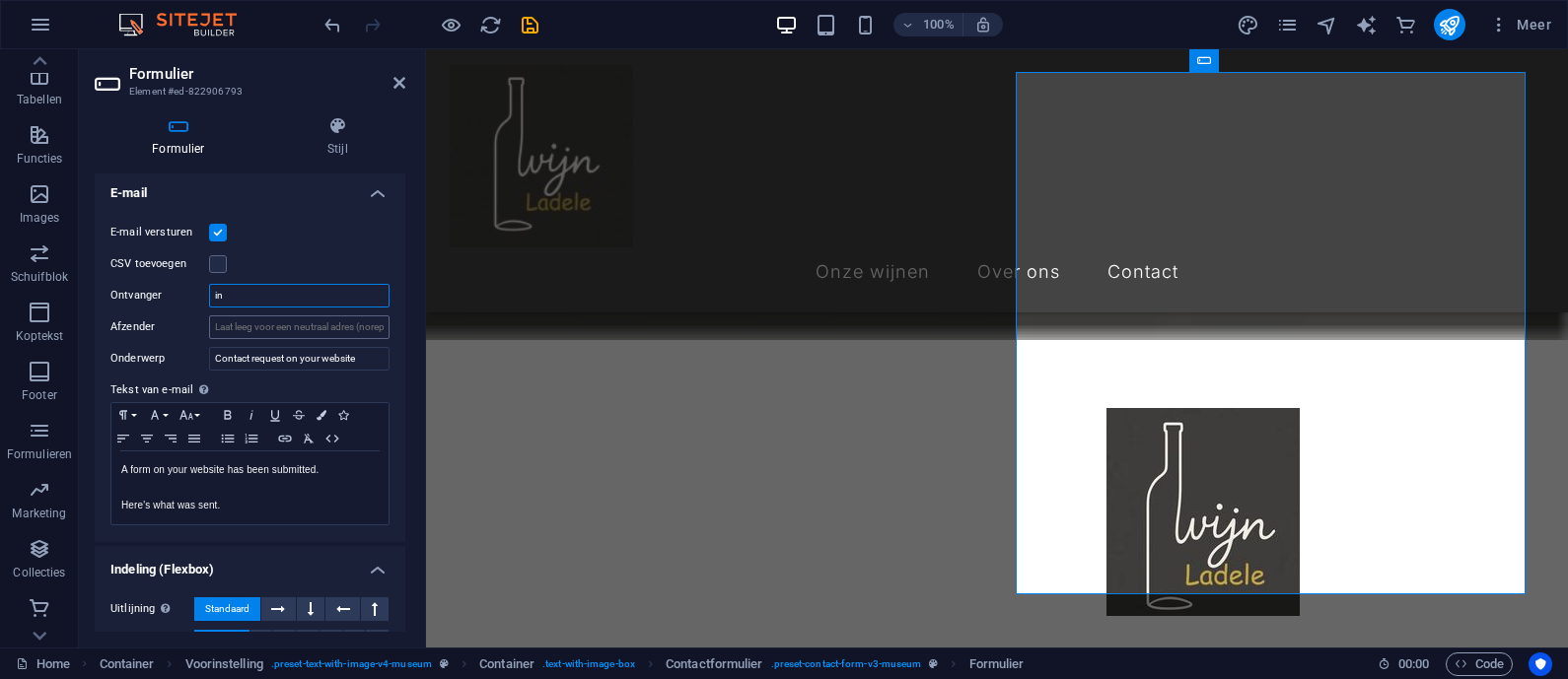 type on "i" 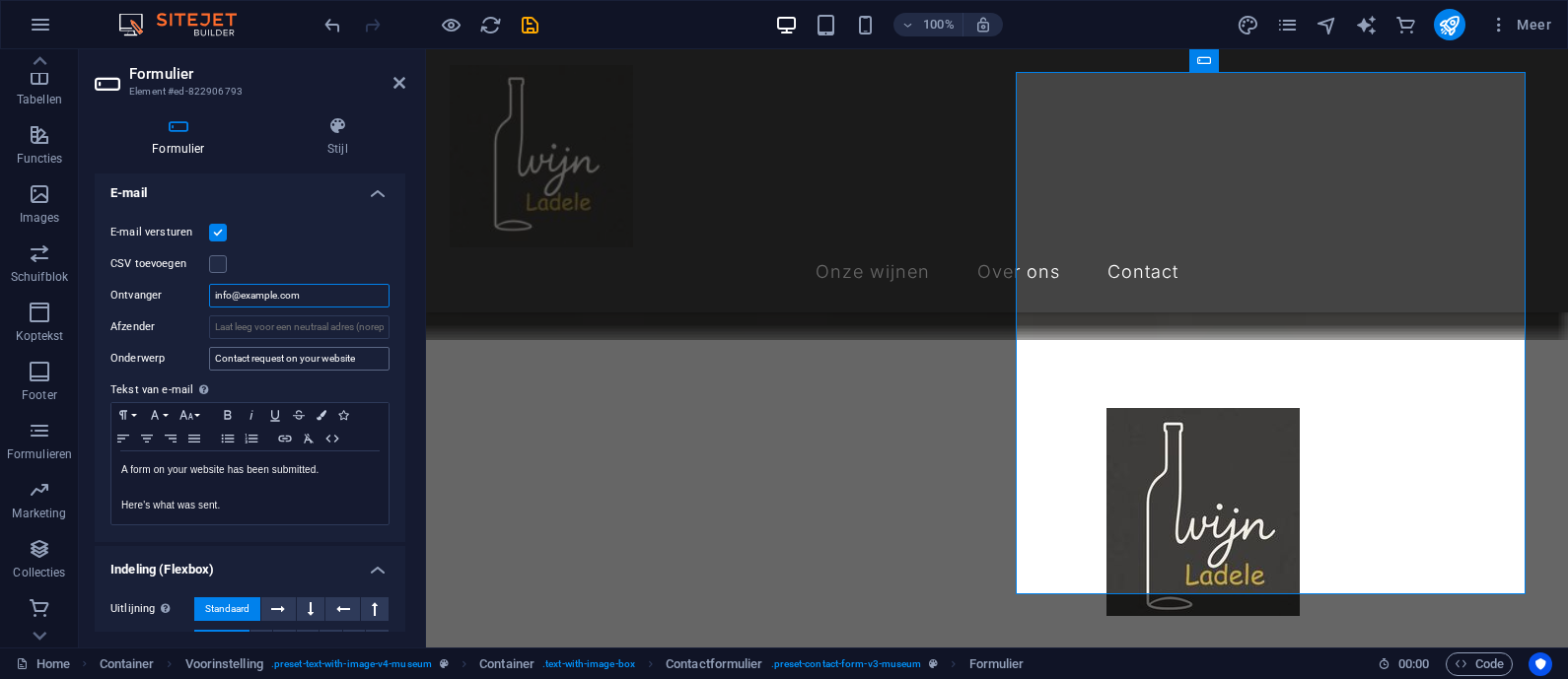 type on "info@wijnladele.nl" 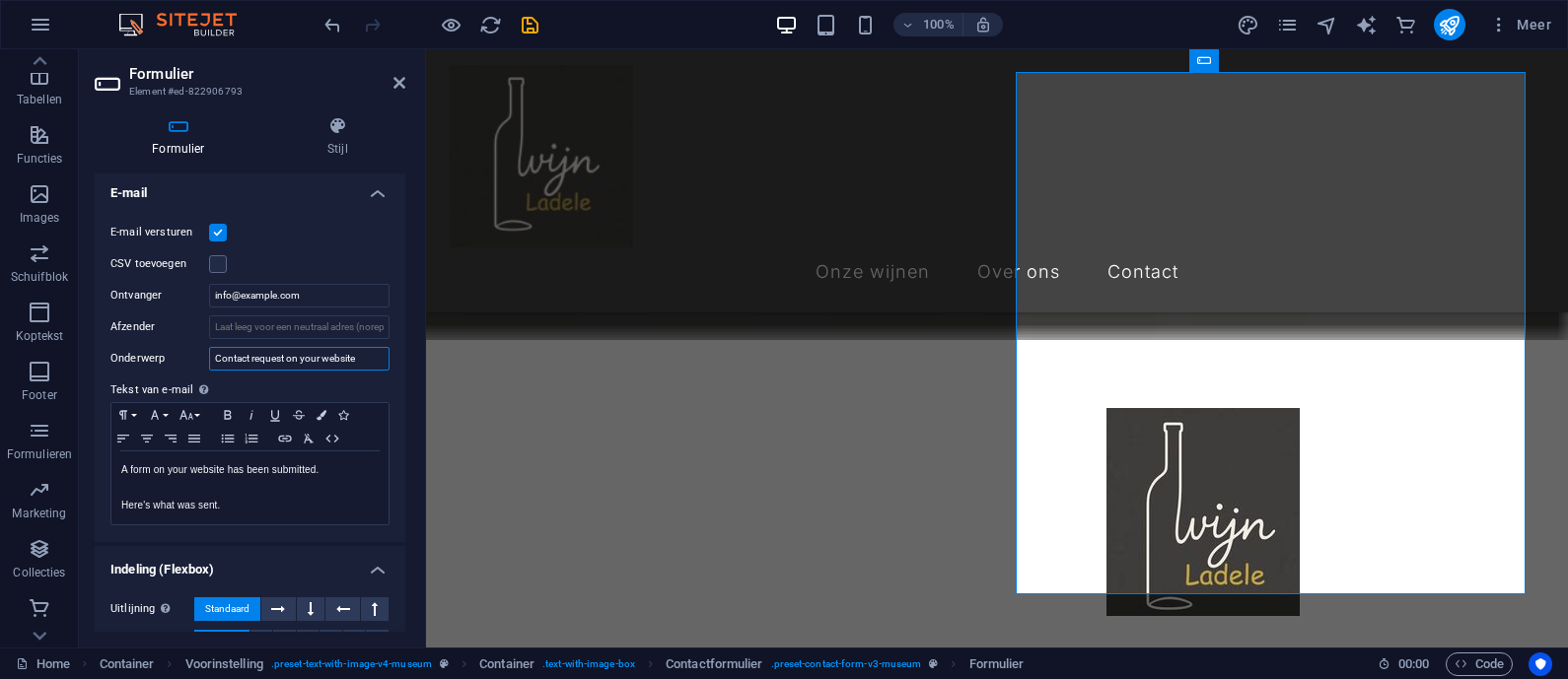 click on "Contact request on your website" at bounding box center [299, 359] 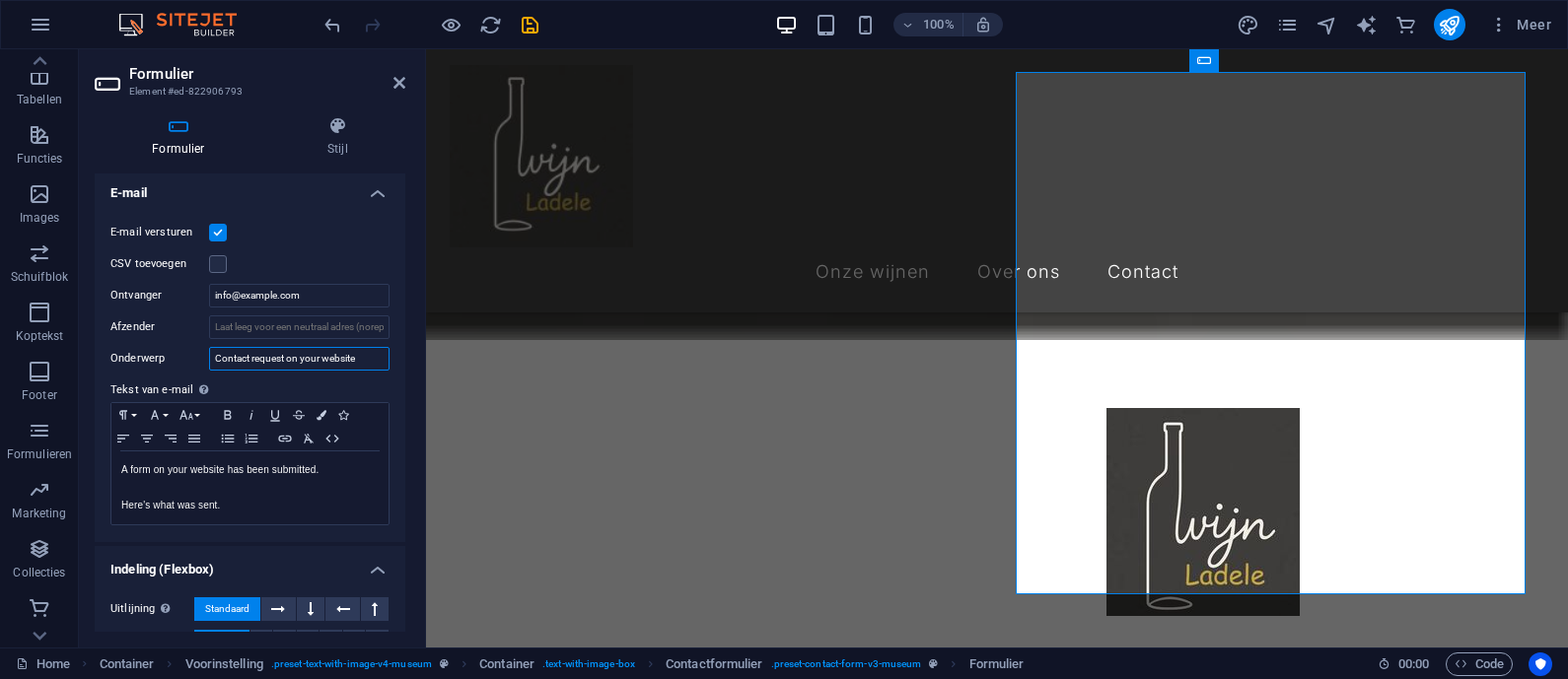 drag, startPoint x: 358, startPoint y: 350, endPoint x: 251, endPoint y: 348, distance: 107.01869 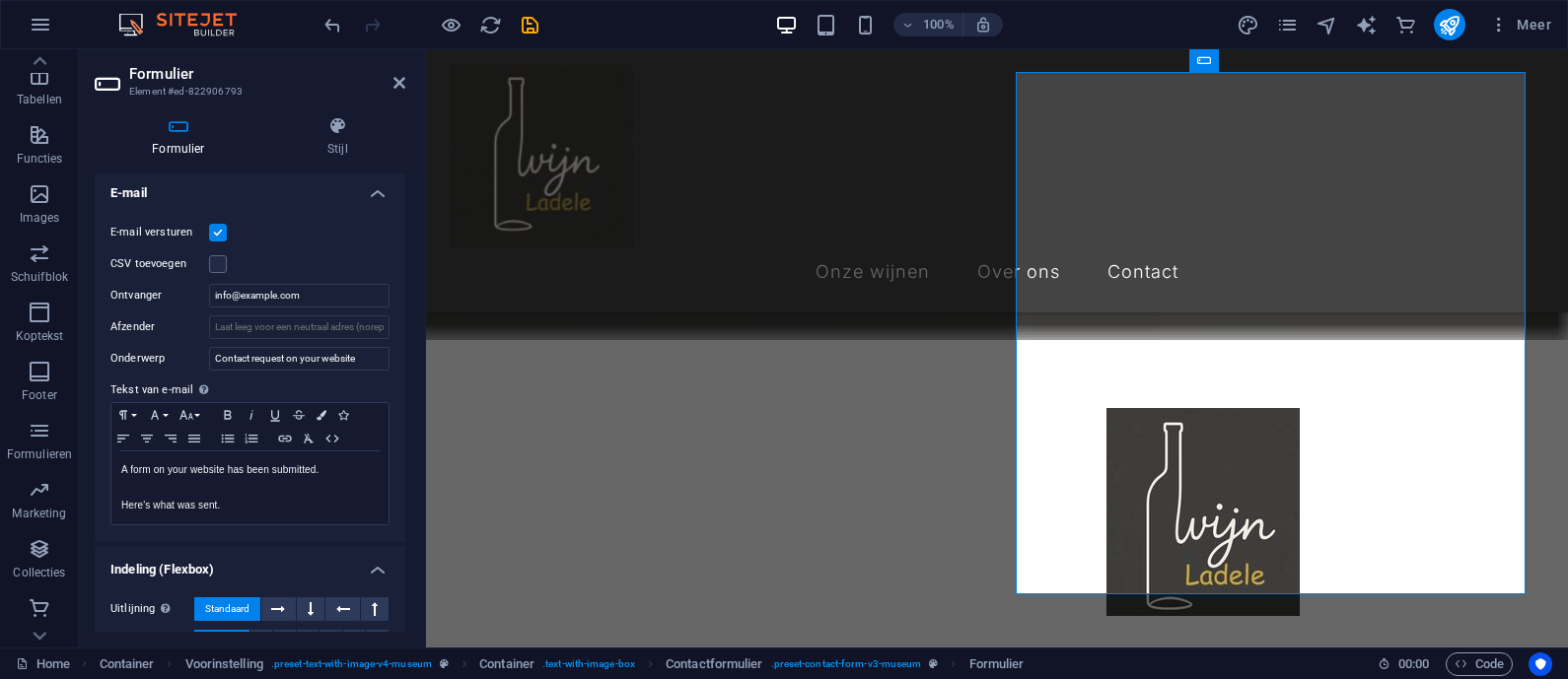 click on "Wijnladele Home Favorieten Elementen Kolommen Inhoud Vakken Accordeon Tabellen Functies Images Schuifblok Koptekst Footer Formulieren Marketing Collecties Commerce Formulier Element #ed-822906793 Formulier Stijl Algemeen Titel Een naam voor het formulier definiëren. General form Berichten Bericht bij slagen Paragraph Format Normal Heading 1 Heading 2 Heading 3 Heading 4 Heading 5 Heading 6 Code Font Family Arial Georgia Impact Tahoma Times New Roman Verdana Font Size 8 9 10 11 12 14 18 24 30 36 48 60 72 96 Bold Italic Underline Strikethrough Colors Icons Align Left Align Center Align Right Align Justify Unordered List Ordered List Insert Link Clear Formatting HTML Thank you for your message. We will get in touch with you soon! Getoond nadat het verzenden van het formulier is geslaagd... Doorverwijzen Webhook Bericht bij fout Paragraph Format Normal Heading 1 Heading 2 Heading 3 Heading 4 Heading 5 Heading 6 Code Font Family Arial" at bounding box center (784, 339) 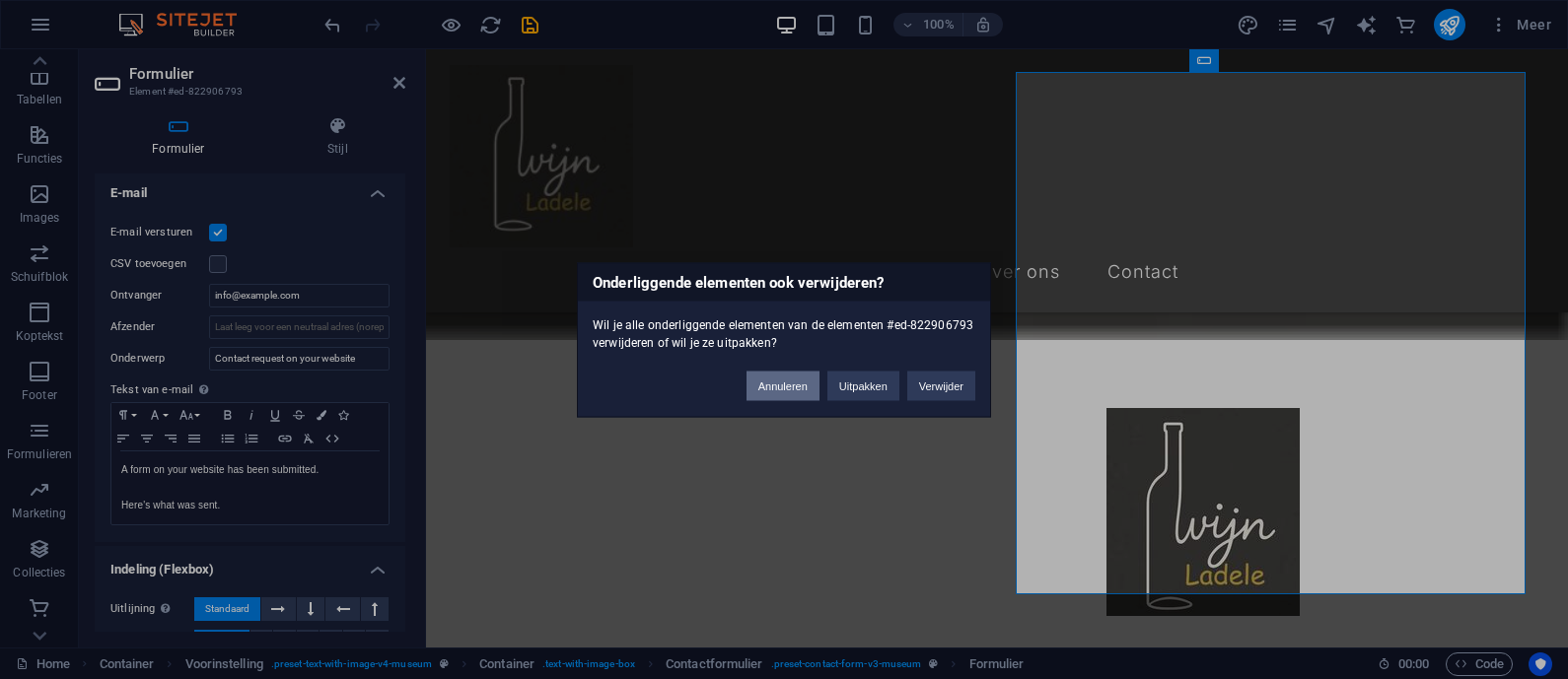 click on "Annuleren" at bounding box center [783, 385] 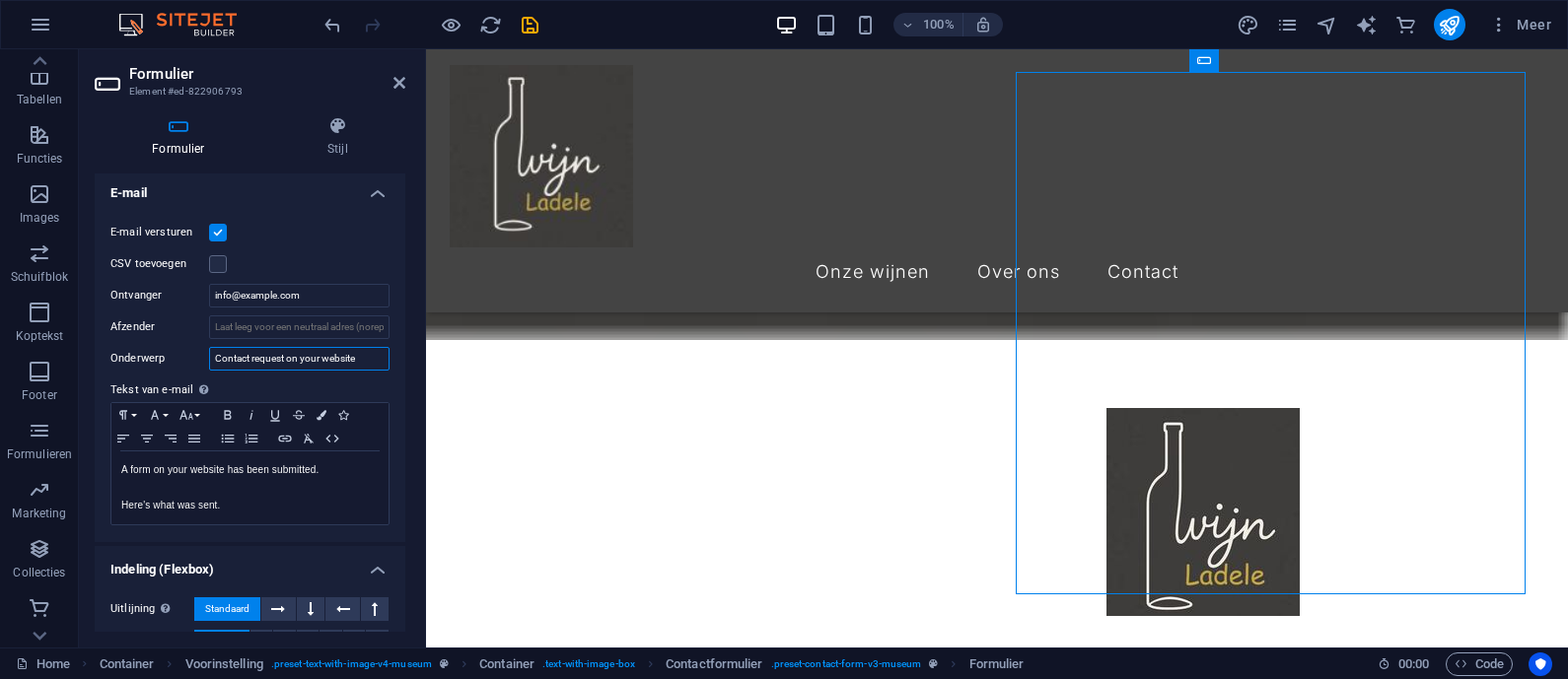 click on "Contact request on your website" at bounding box center (299, 359) 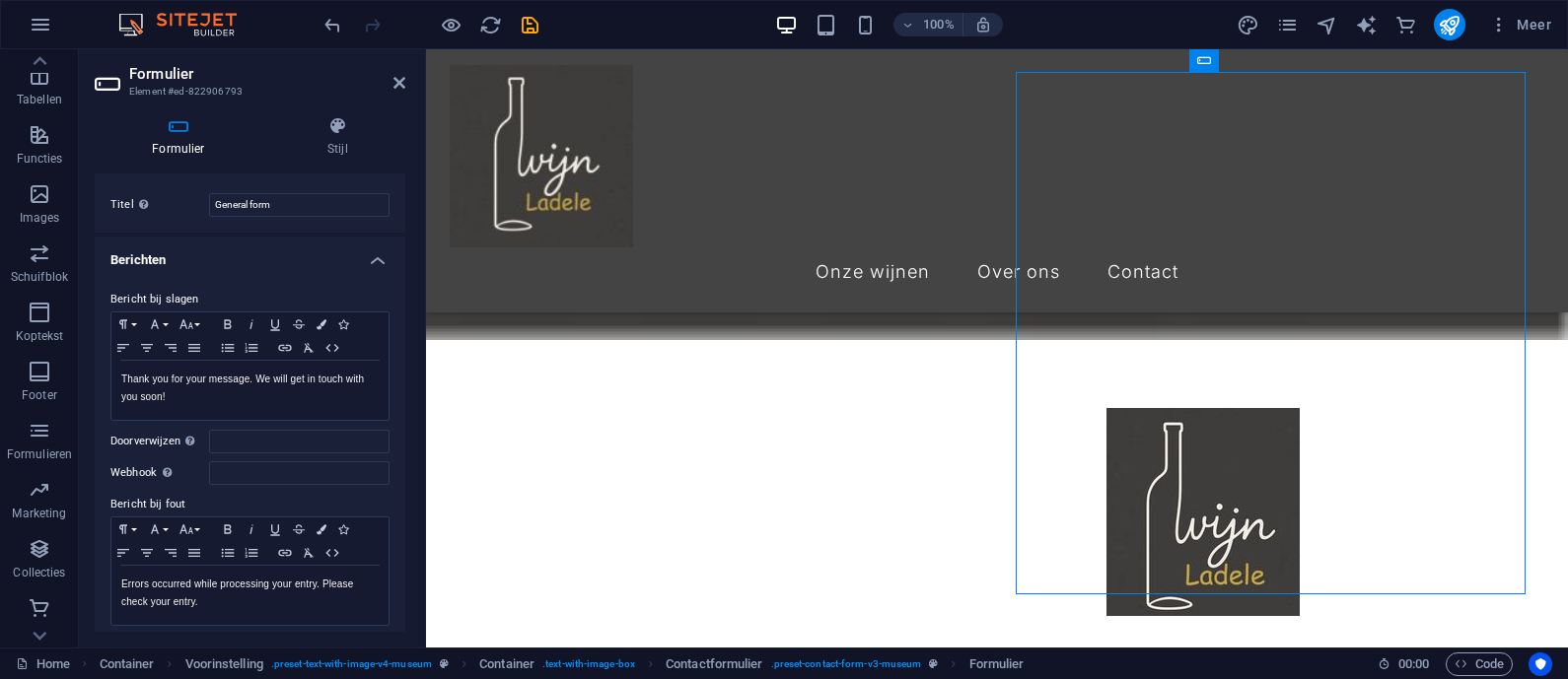 scroll, scrollTop: 0, scrollLeft: 0, axis: both 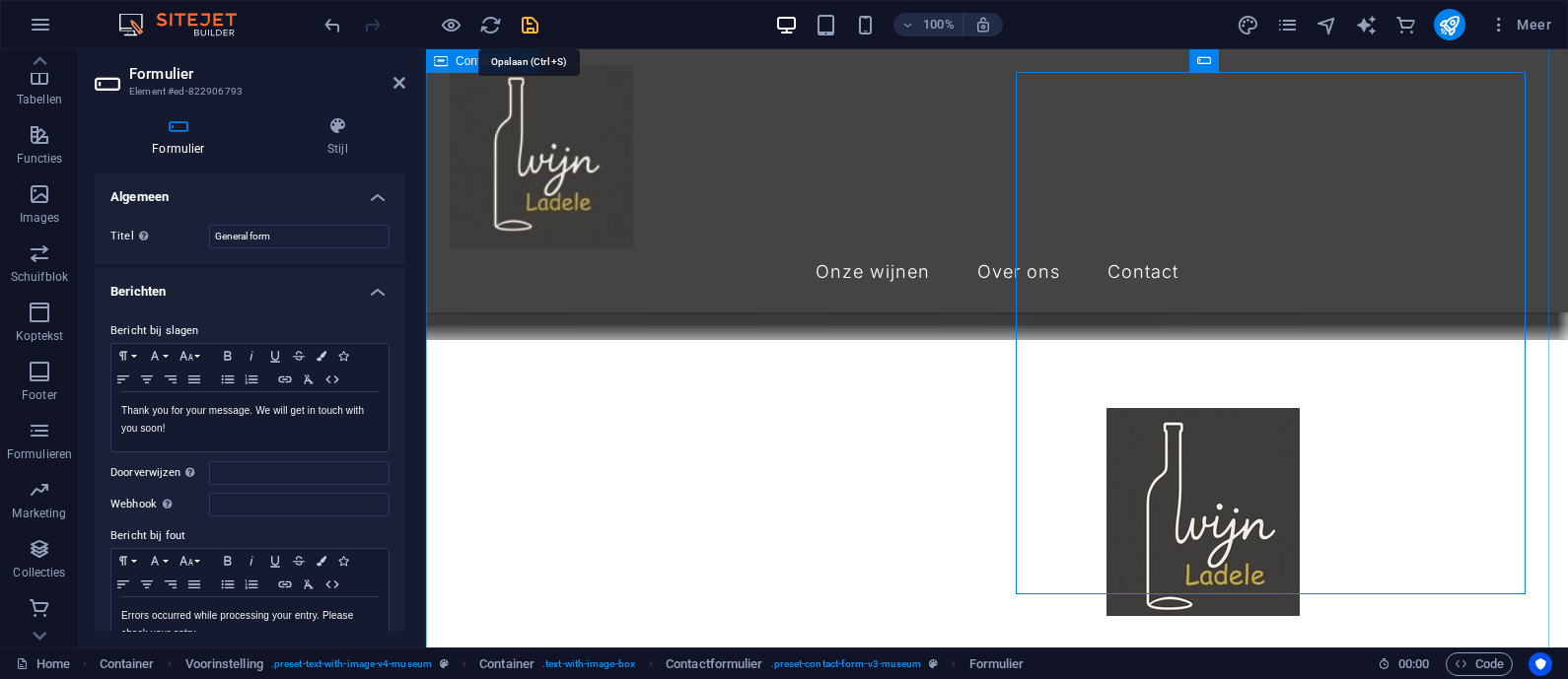 type on "Contactformulier website algemeen" 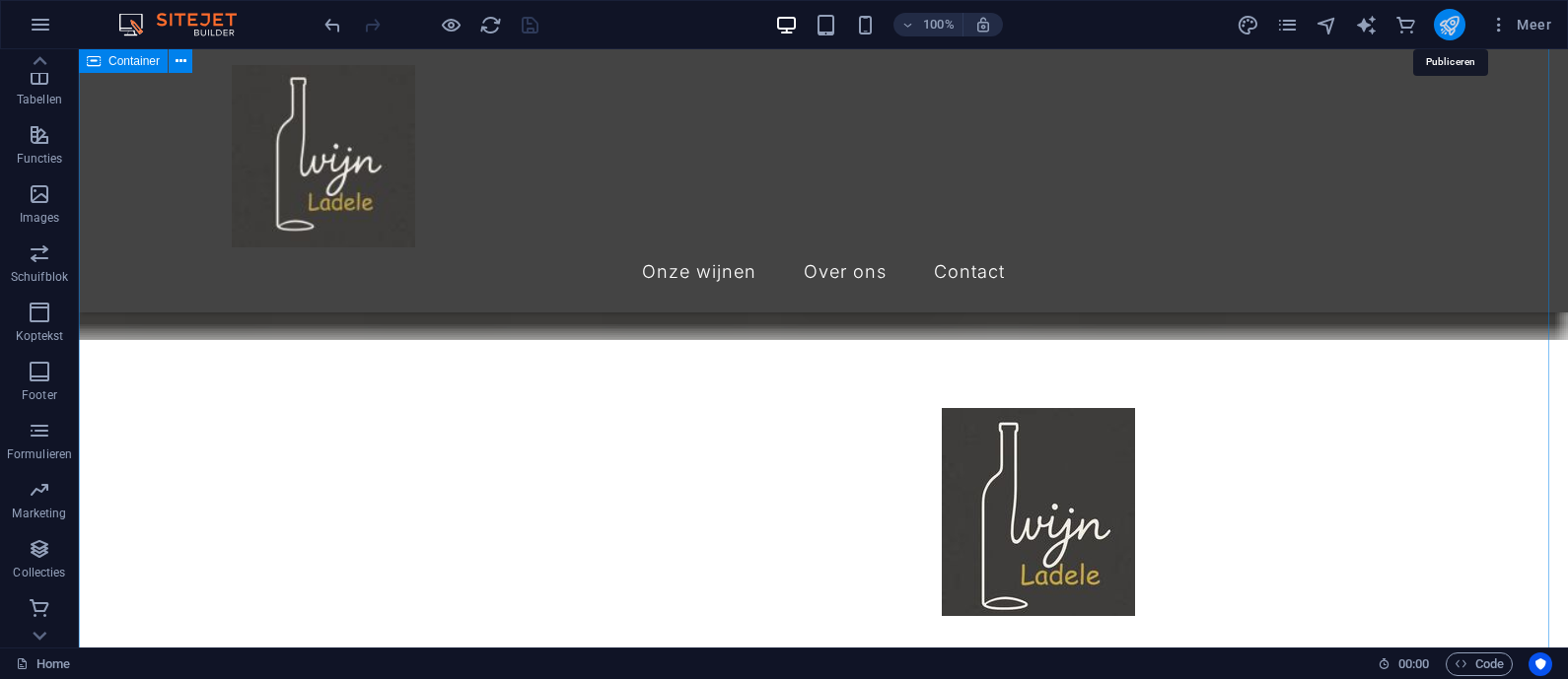 click at bounding box center [1449, 25] 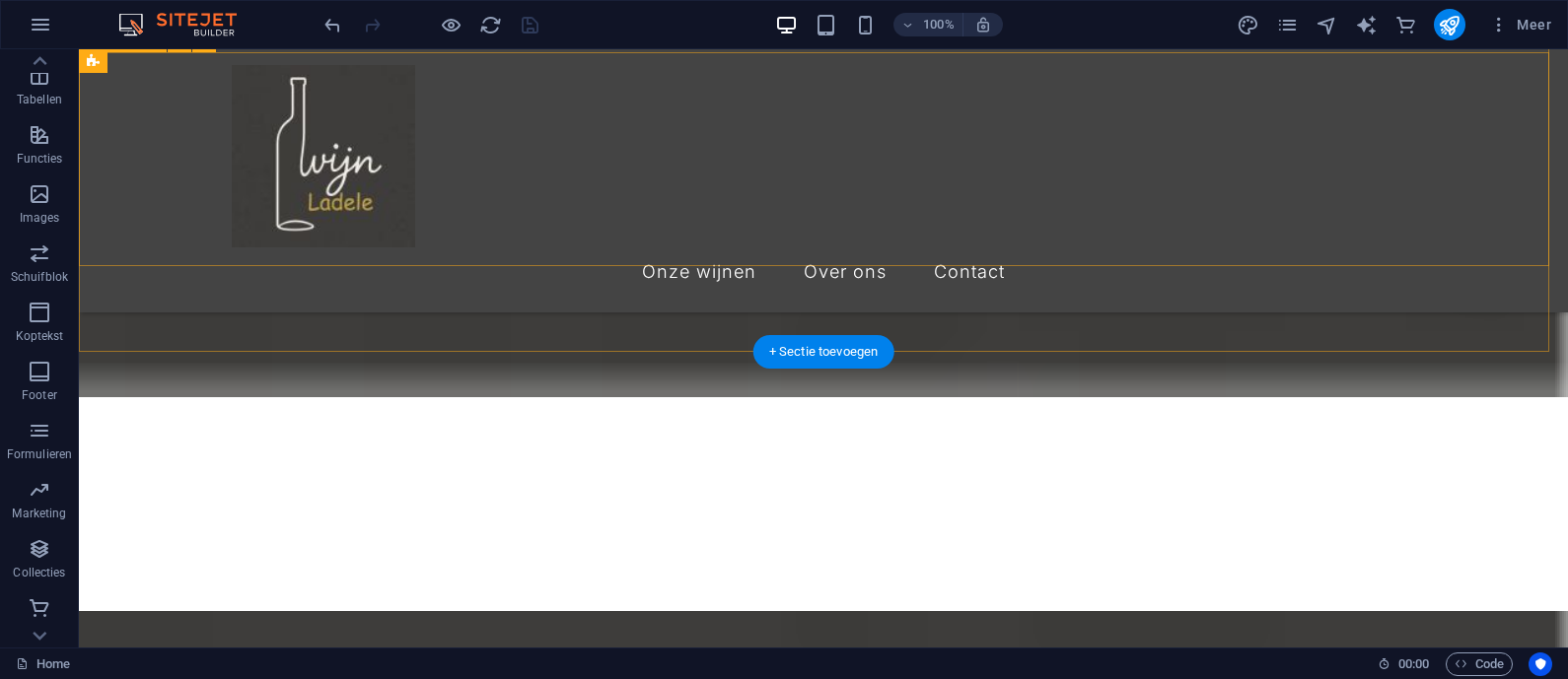 scroll, scrollTop: 0, scrollLeft: 0, axis: both 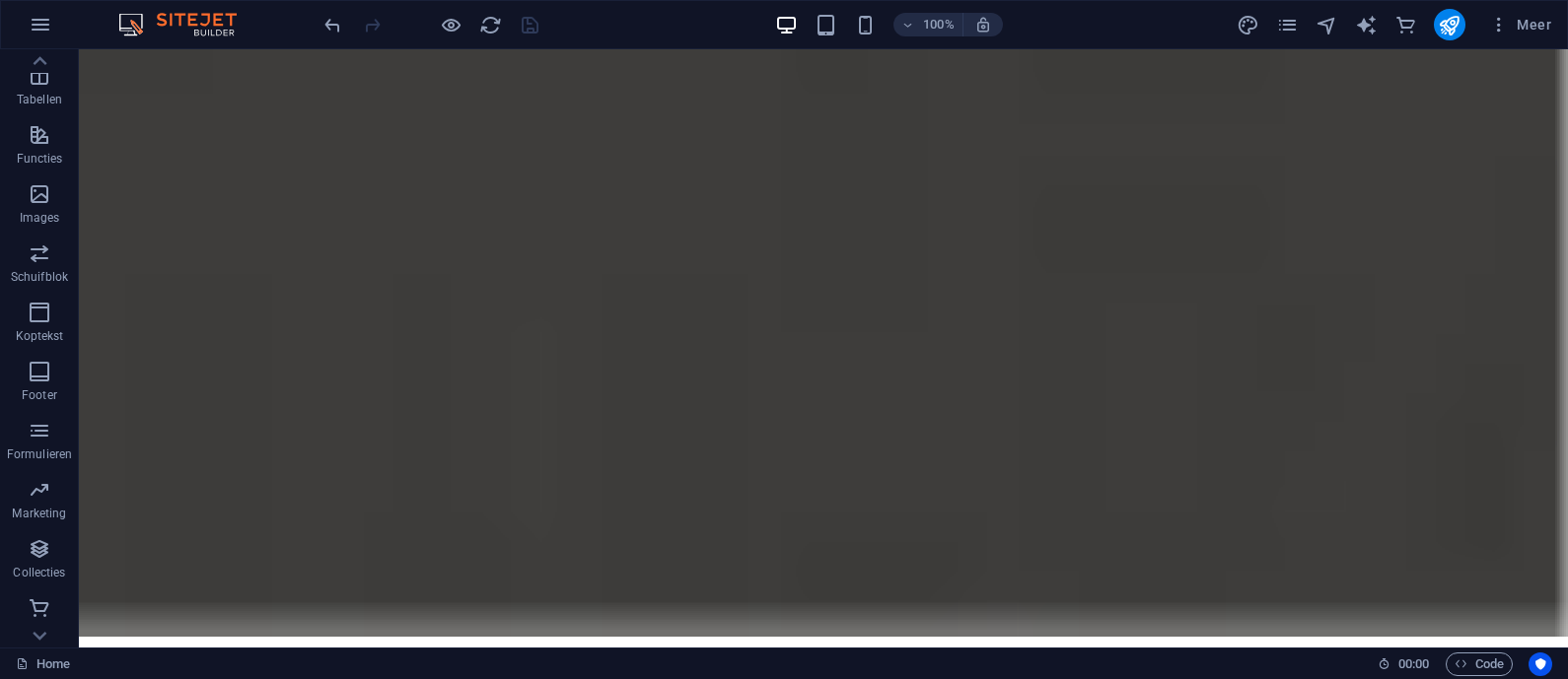 click at bounding box center [431, 25] 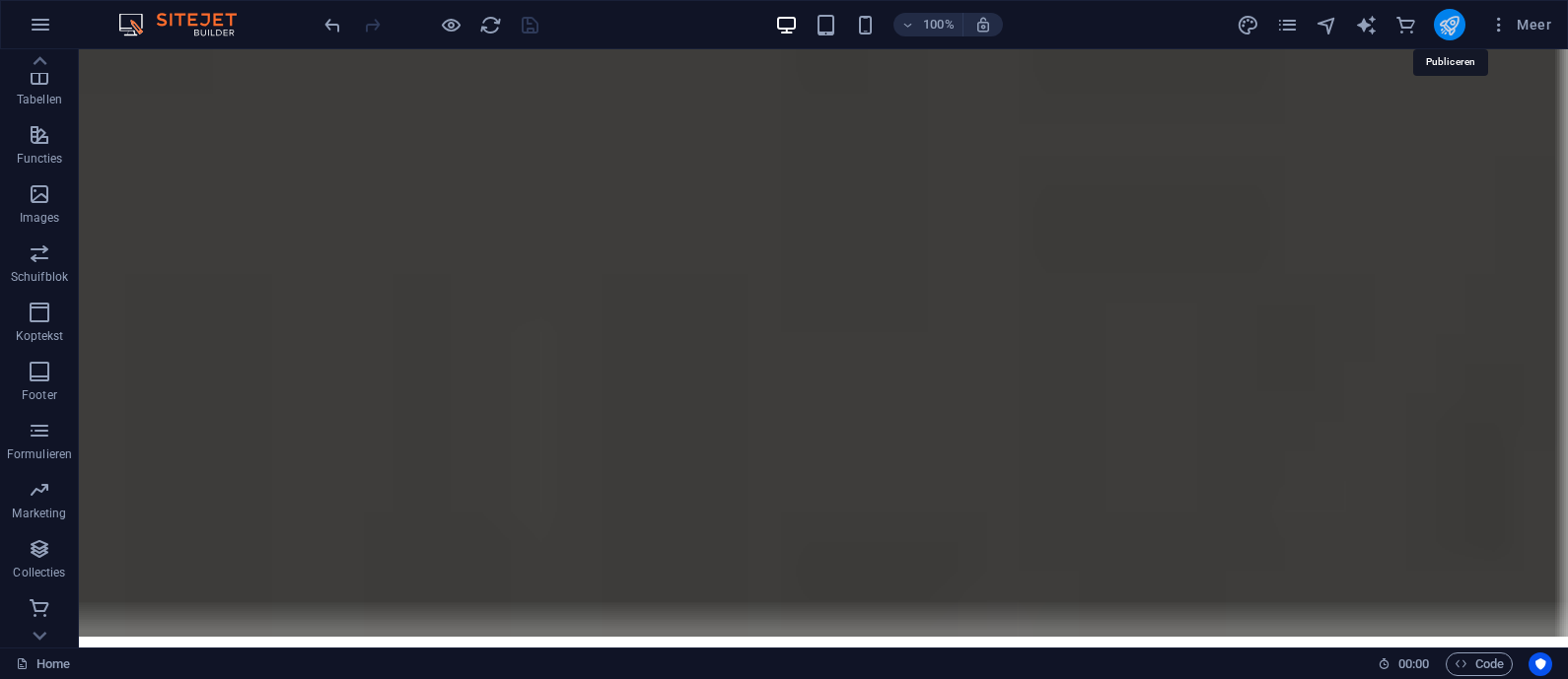 click at bounding box center (1449, 25) 